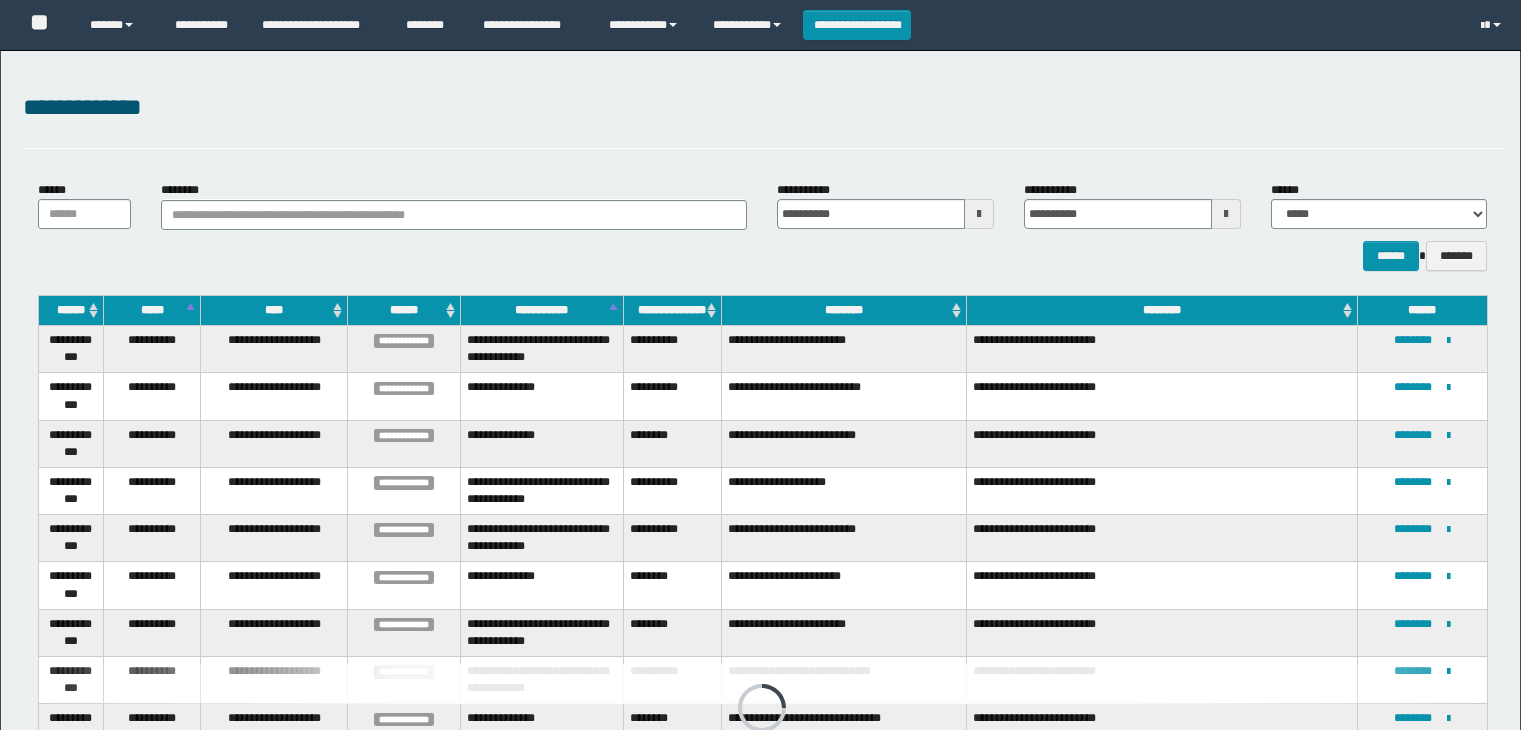 scroll, scrollTop: 0, scrollLeft: 0, axis: both 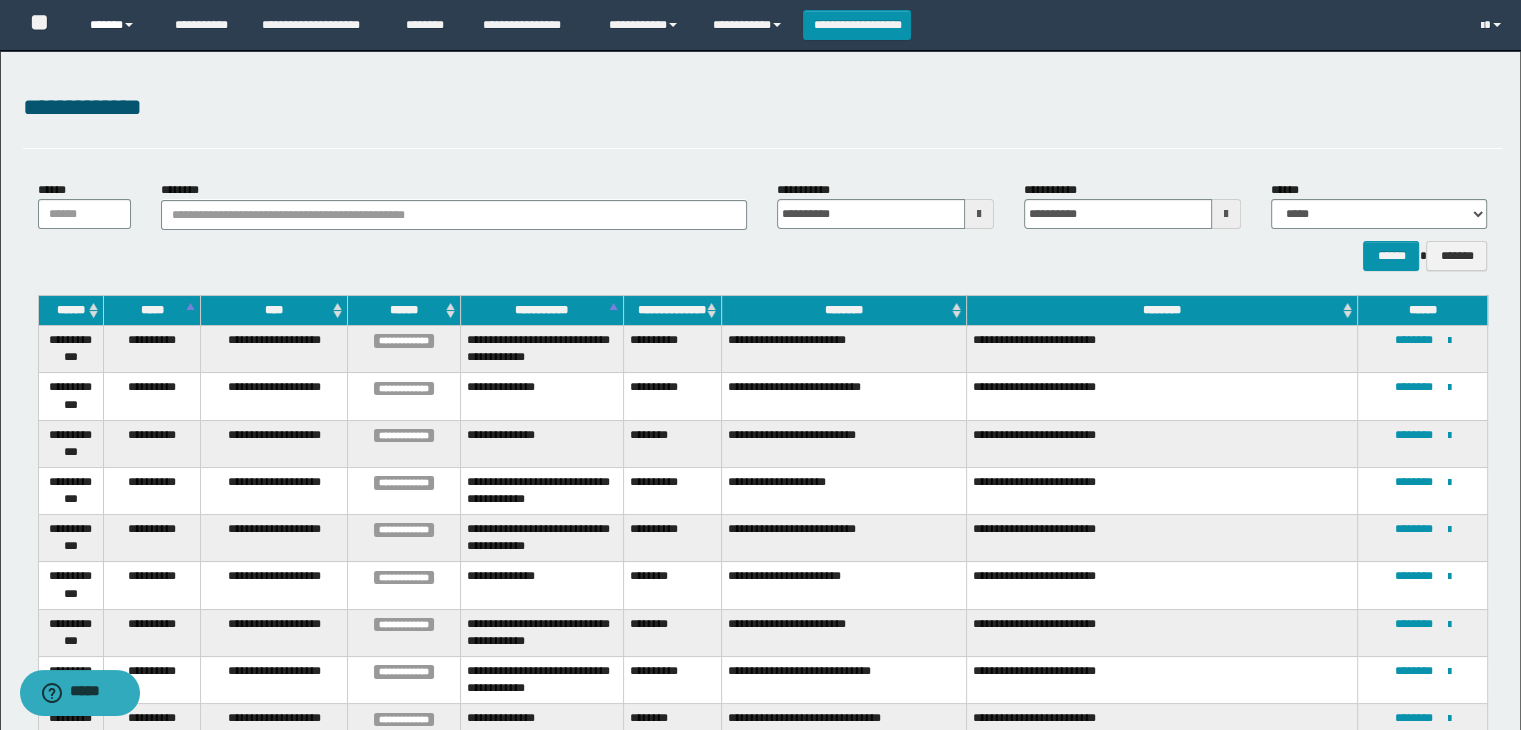 click on "******" at bounding box center [117, 25] 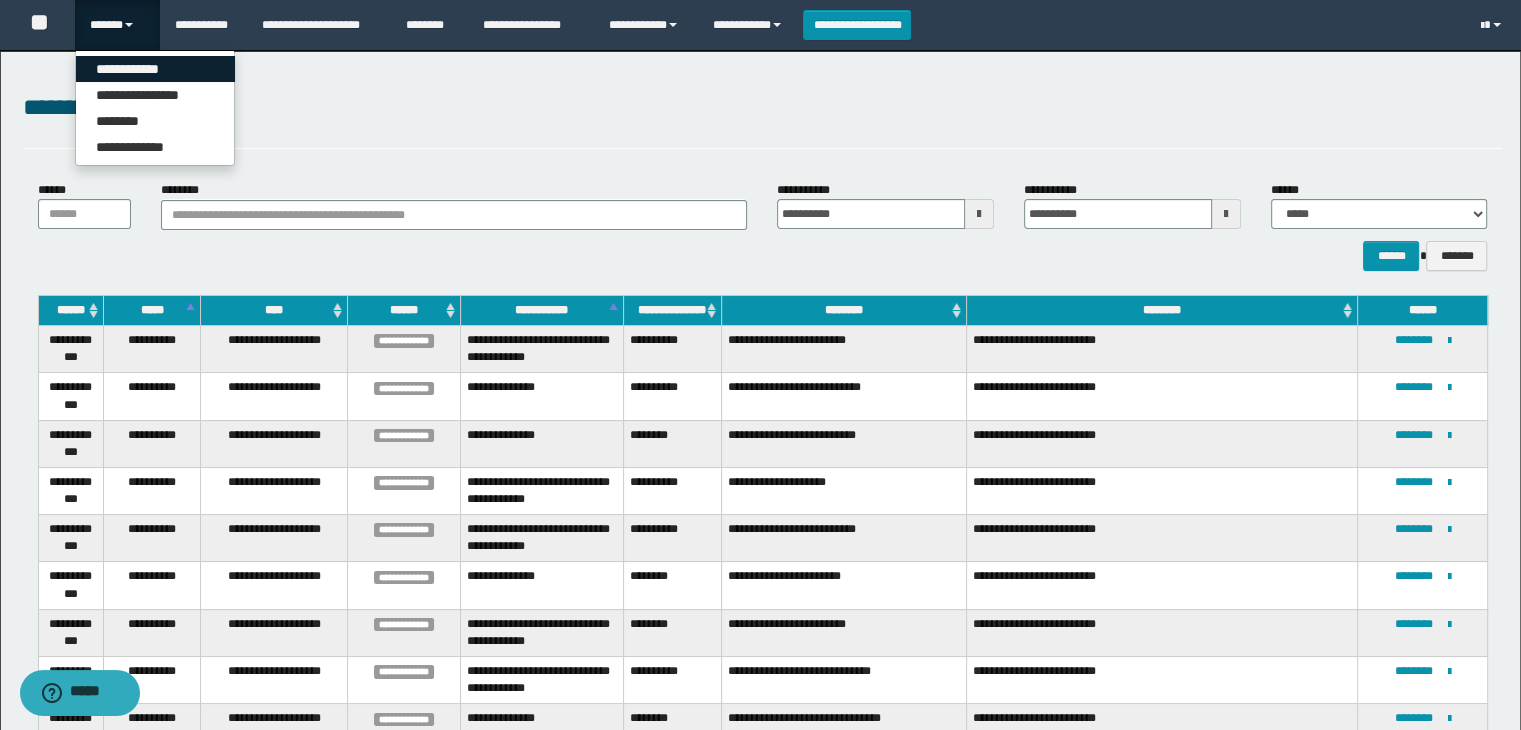click on "**********" at bounding box center [155, 69] 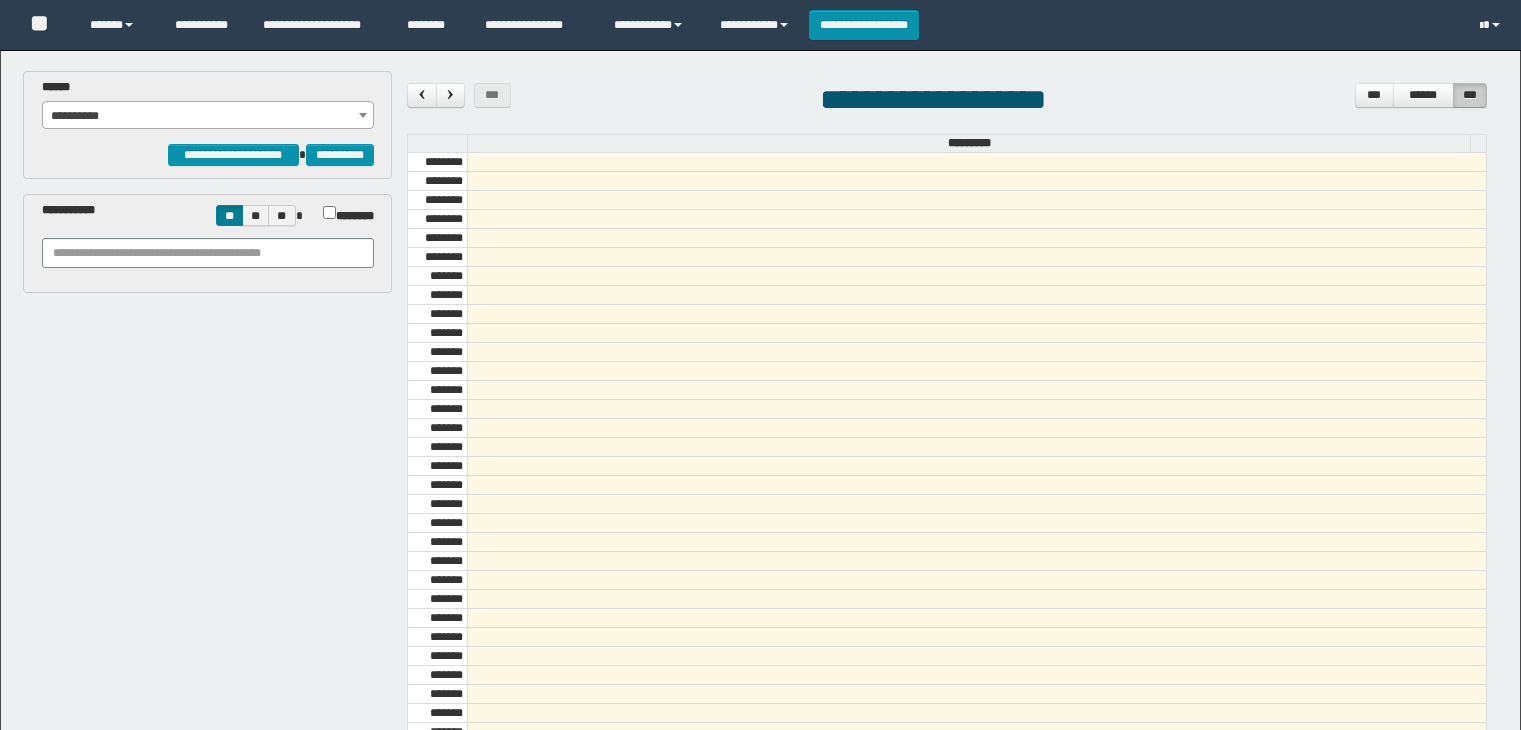 scroll, scrollTop: 0, scrollLeft: 0, axis: both 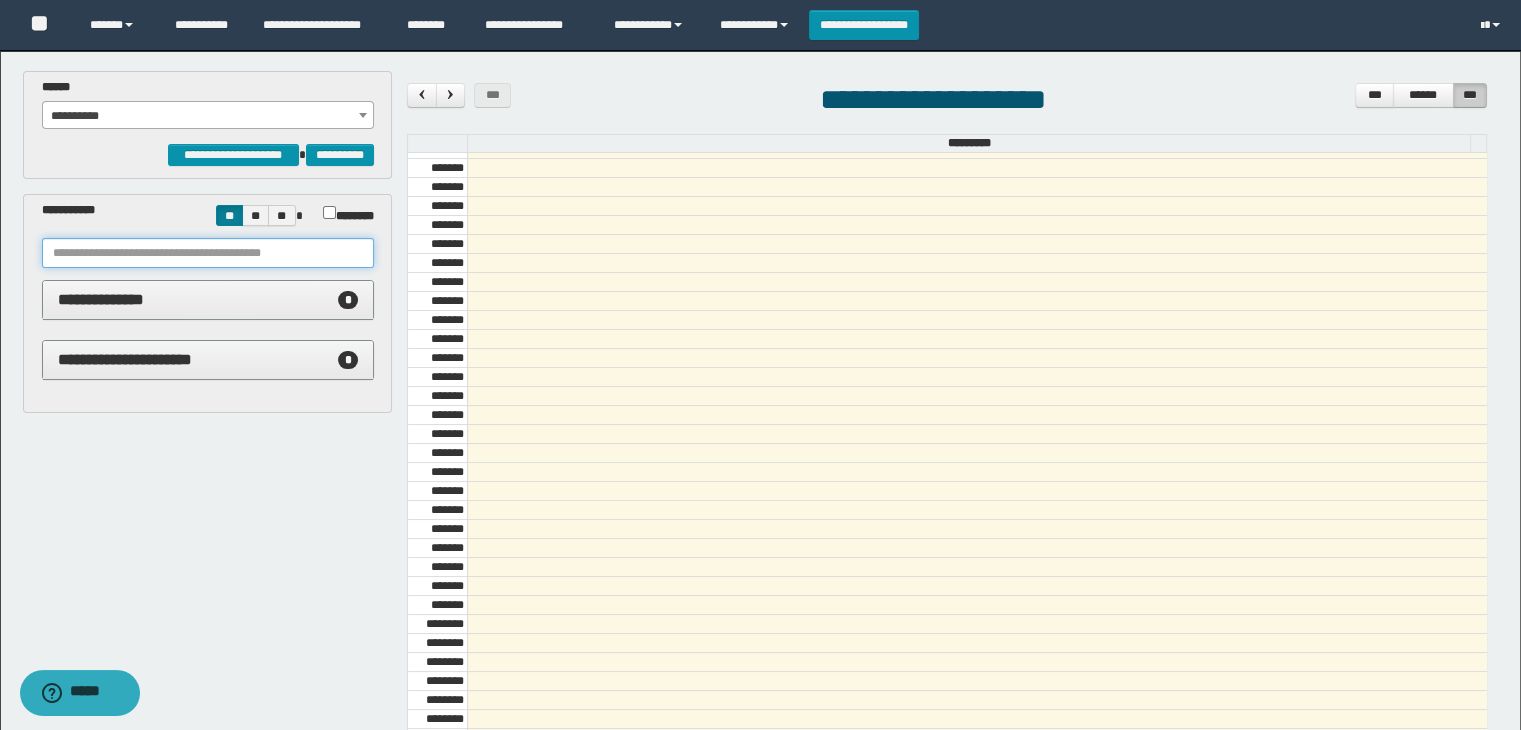 click at bounding box center [208, 253] 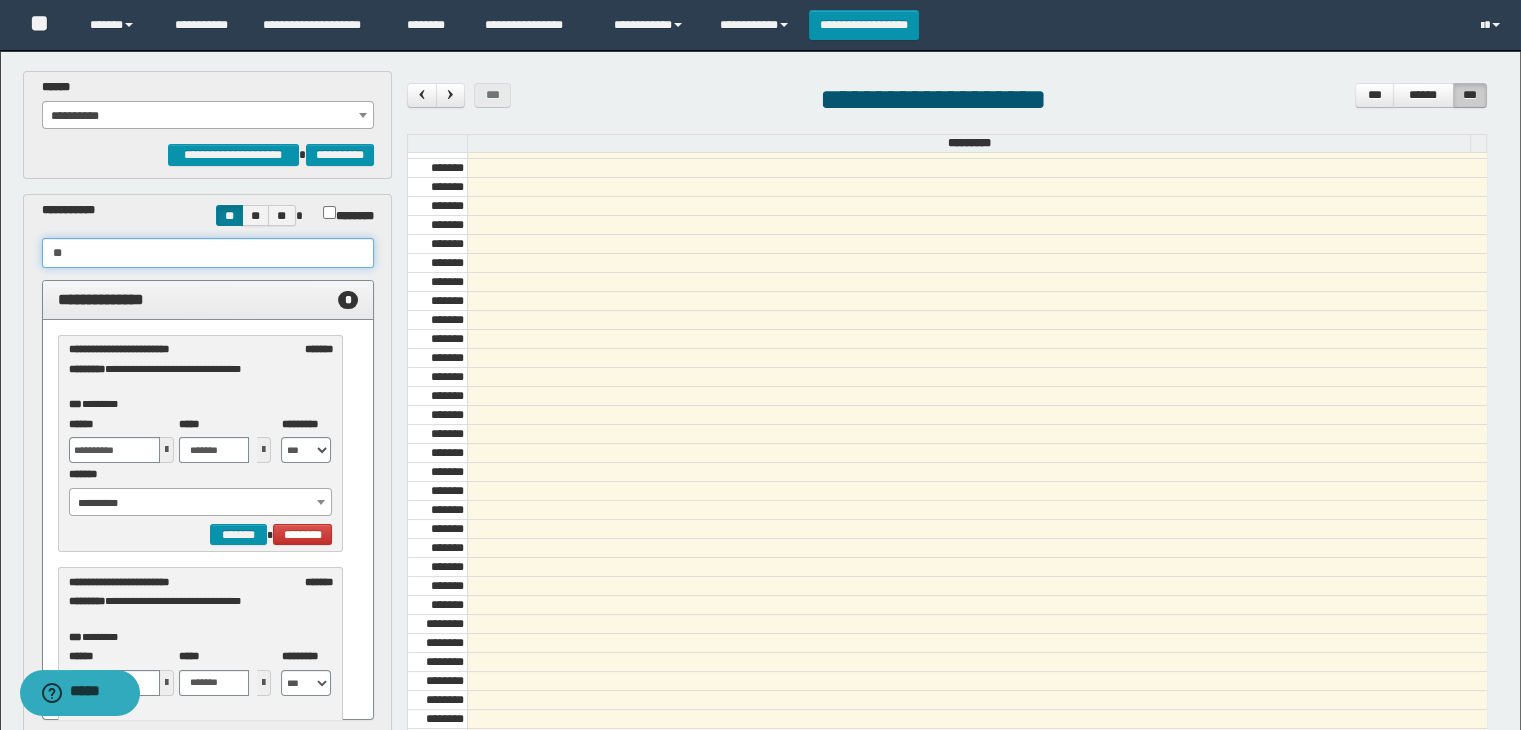 type on "*" 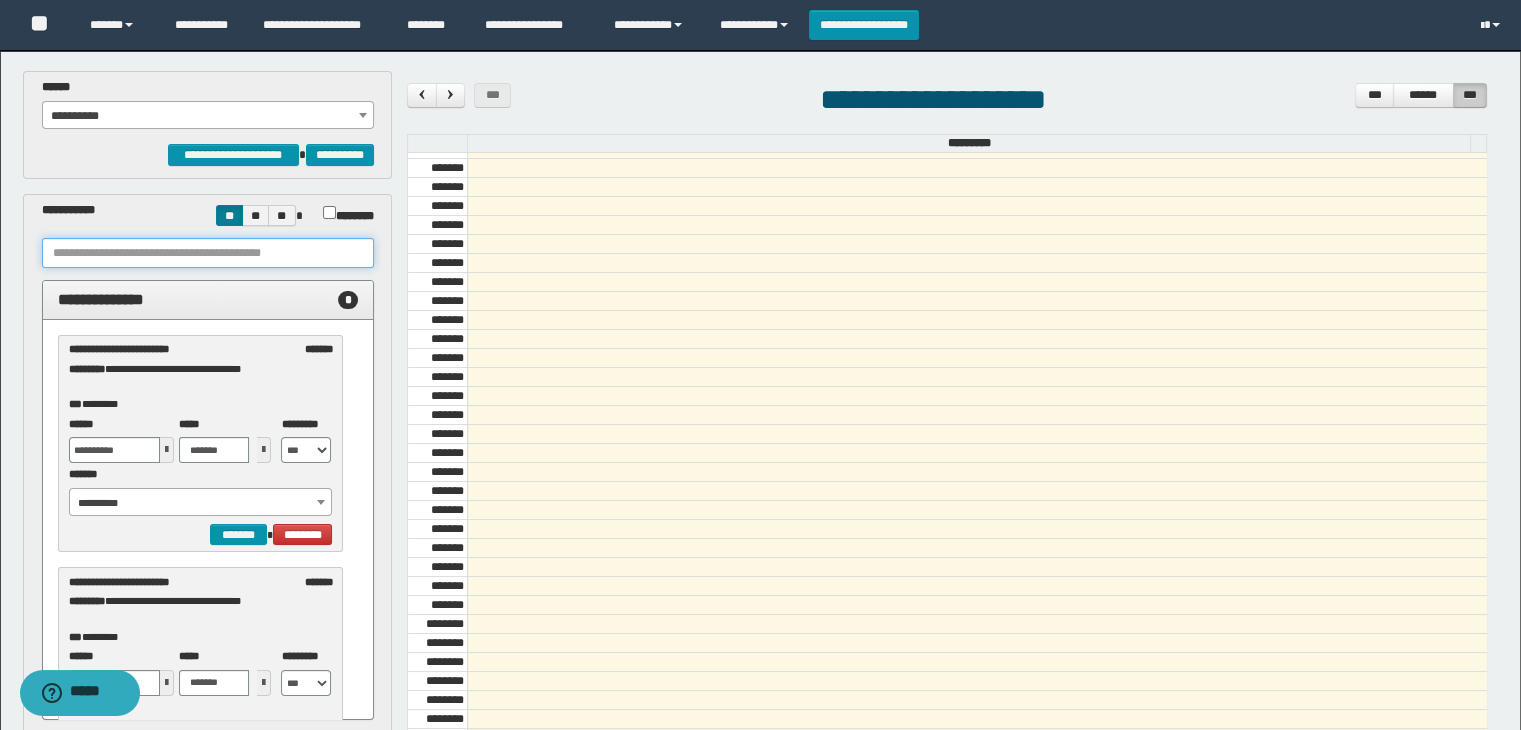 type on "*" 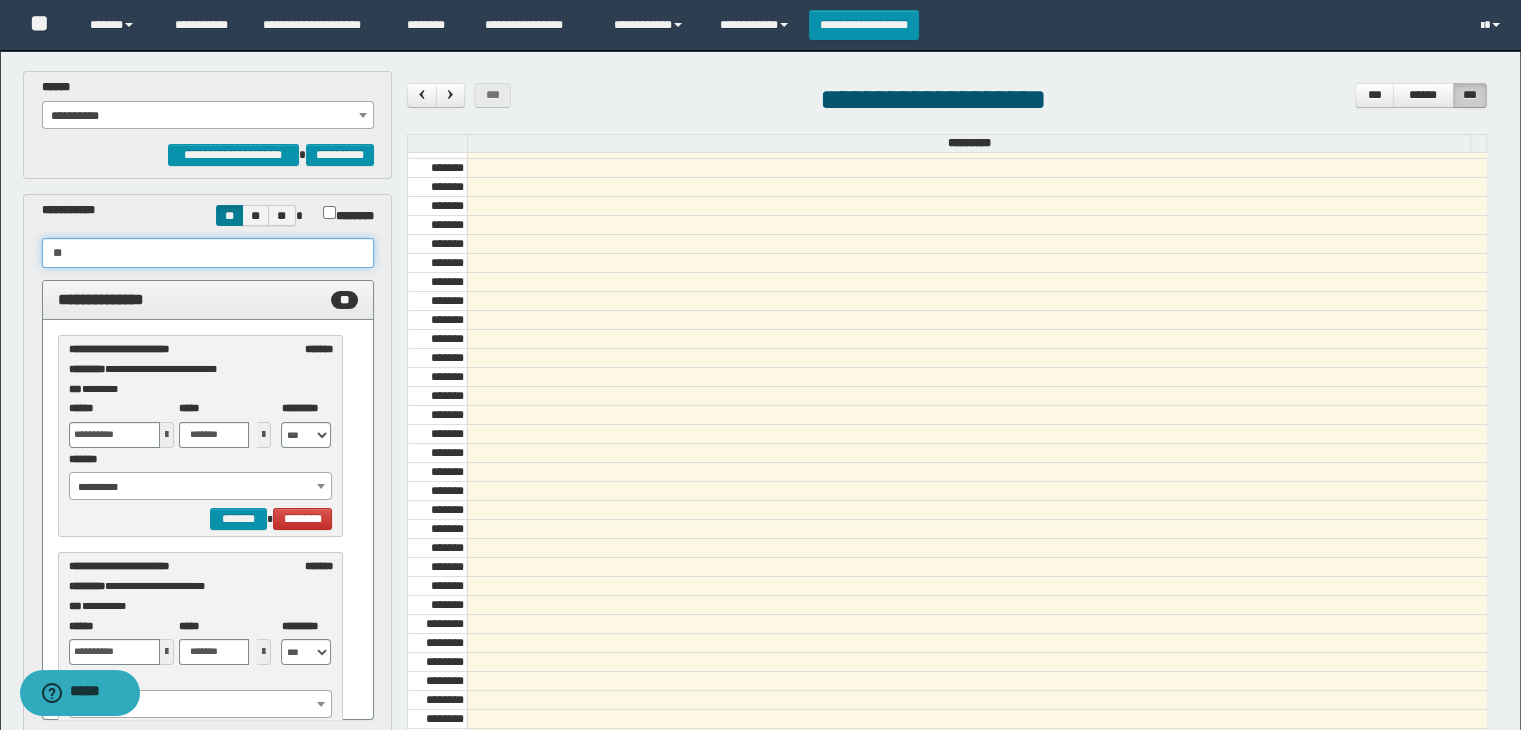type on "*" 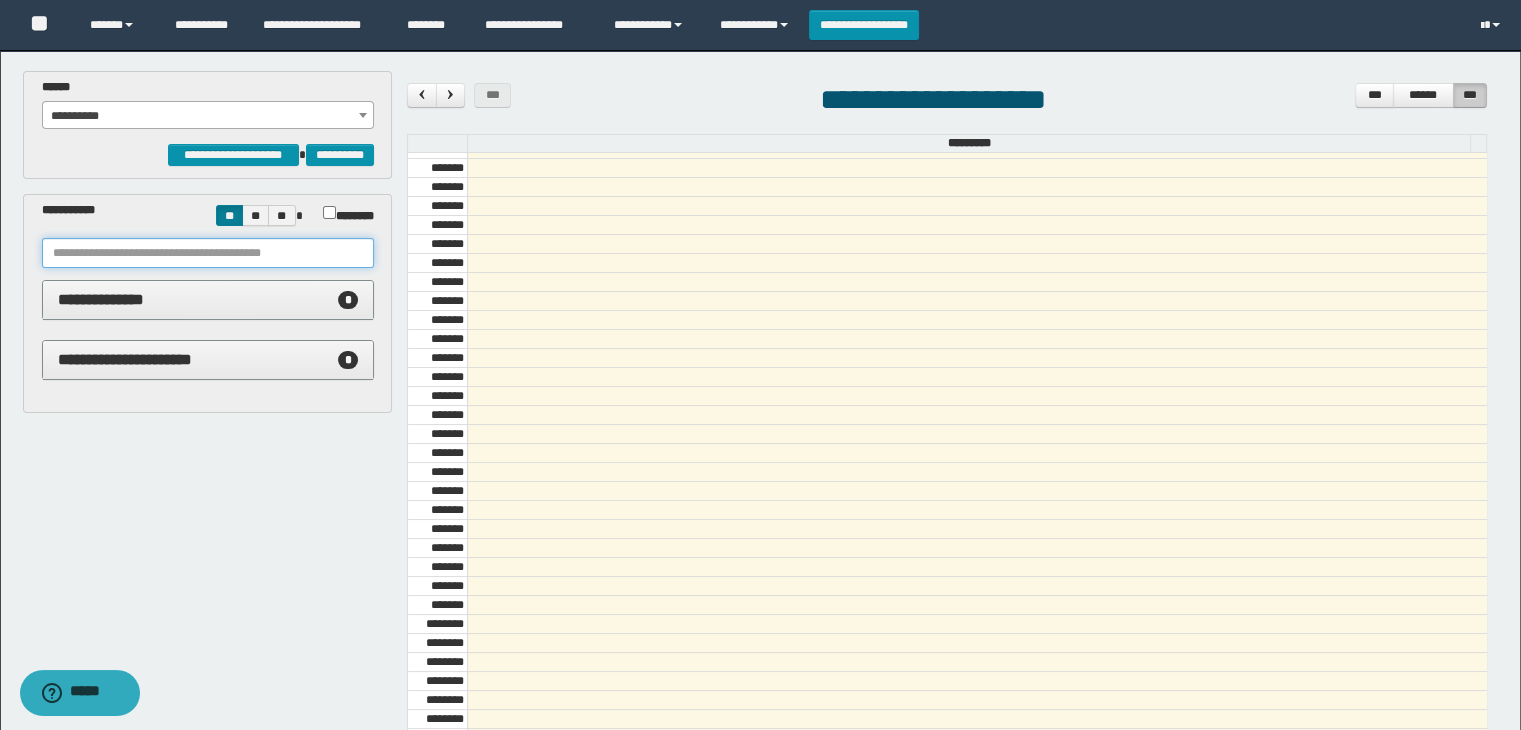 click at bounding box center [208, 253] 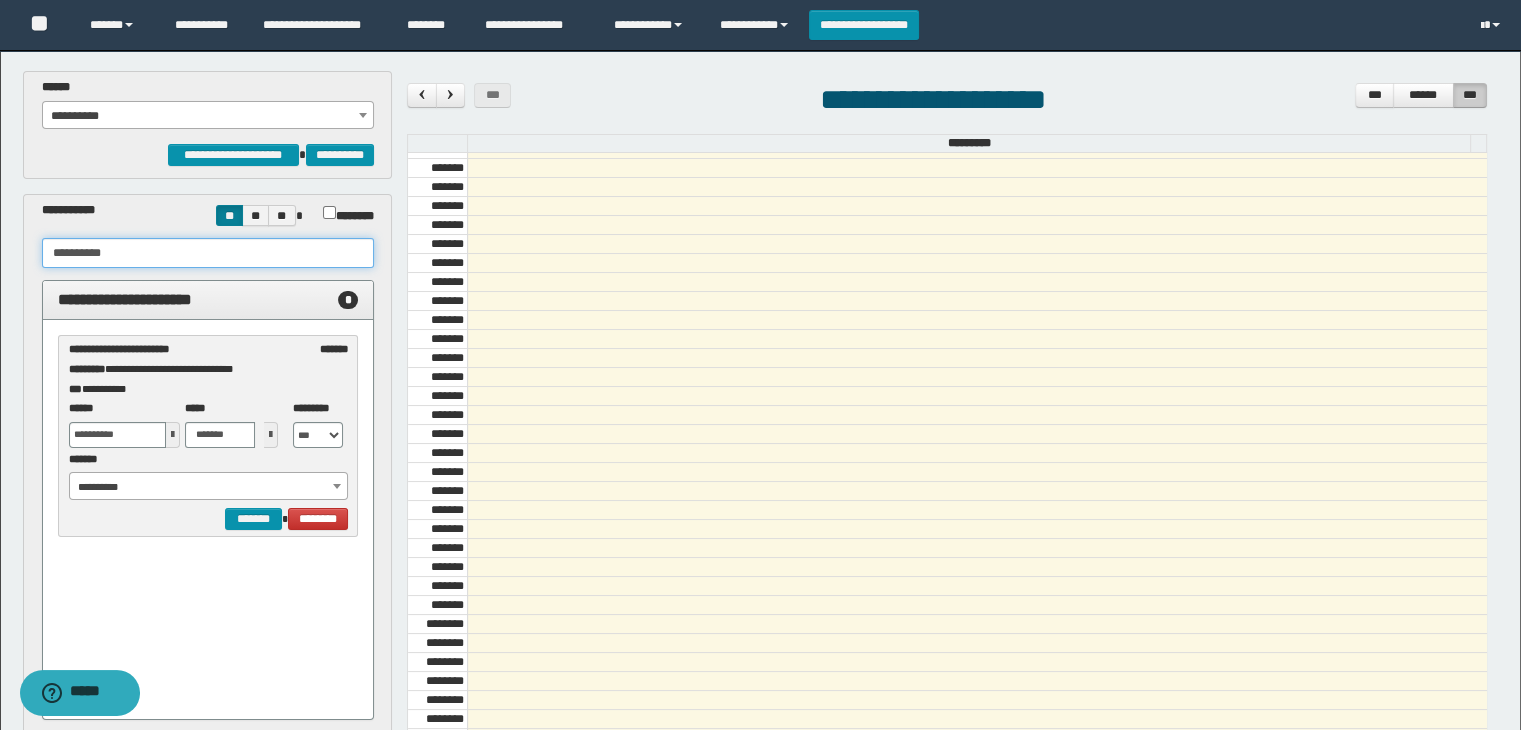 type on "**********" 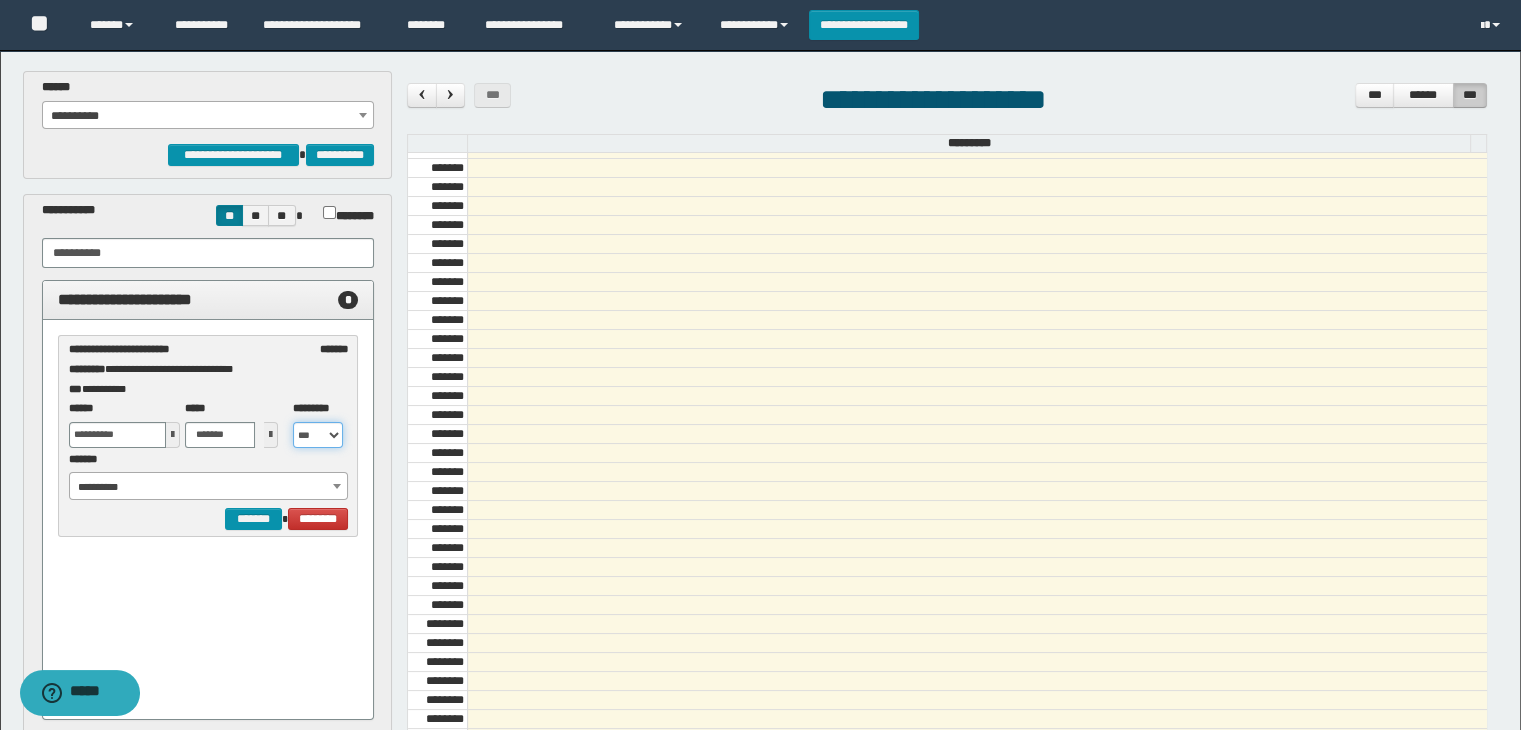 click on "**
***
***
***
***
***" at bounding box center [318, 435] 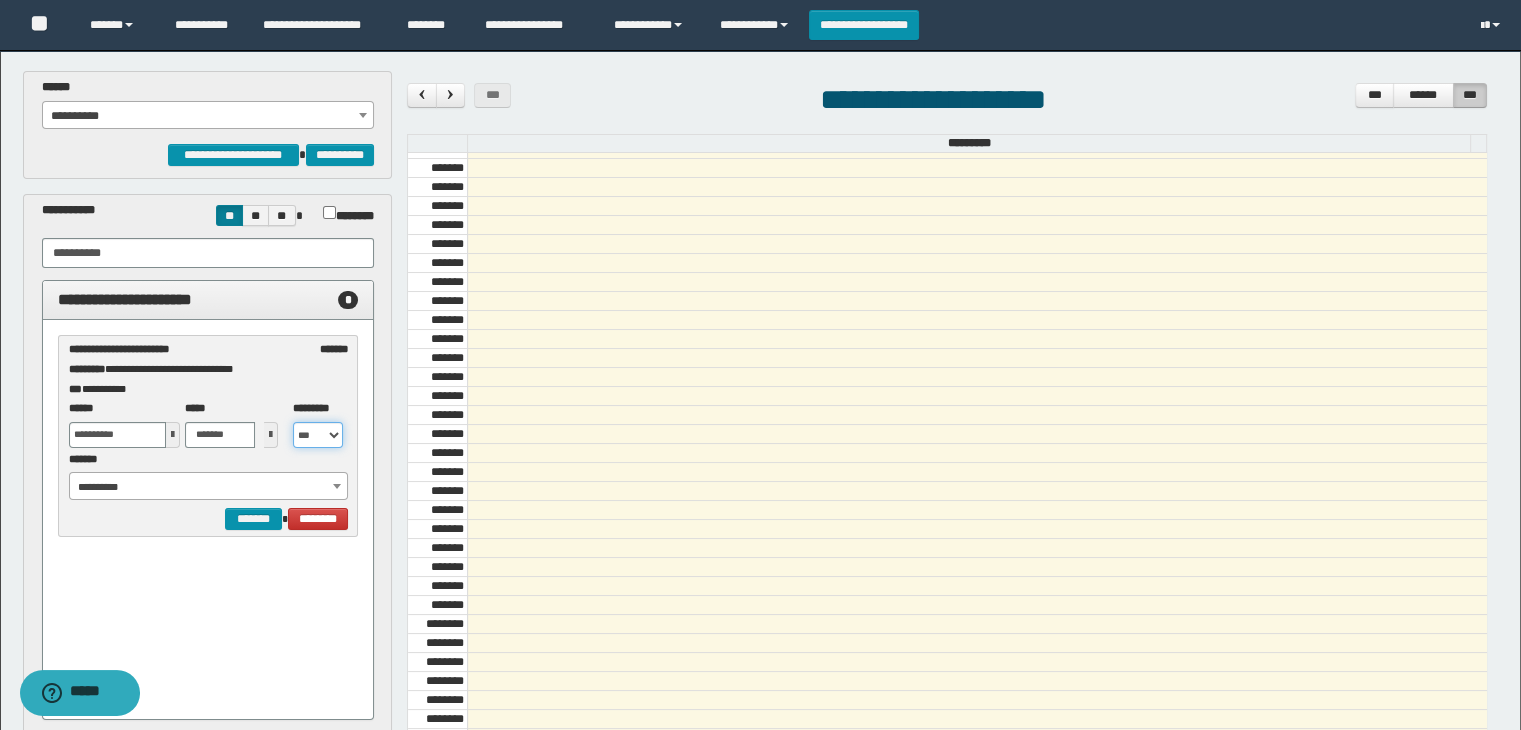 select on "**" 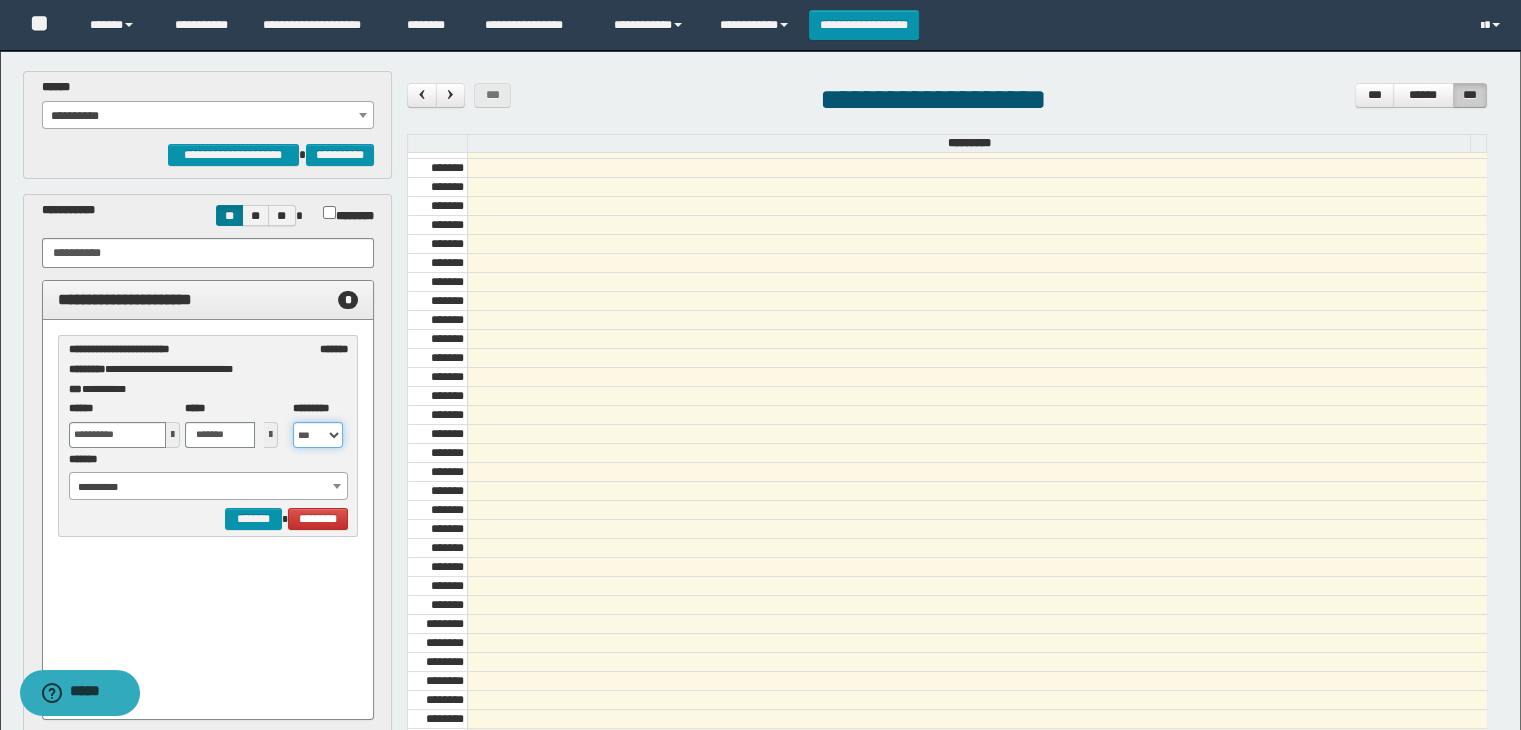 click on "**
***
***
***
***
***" at bounding box center (318, 435) 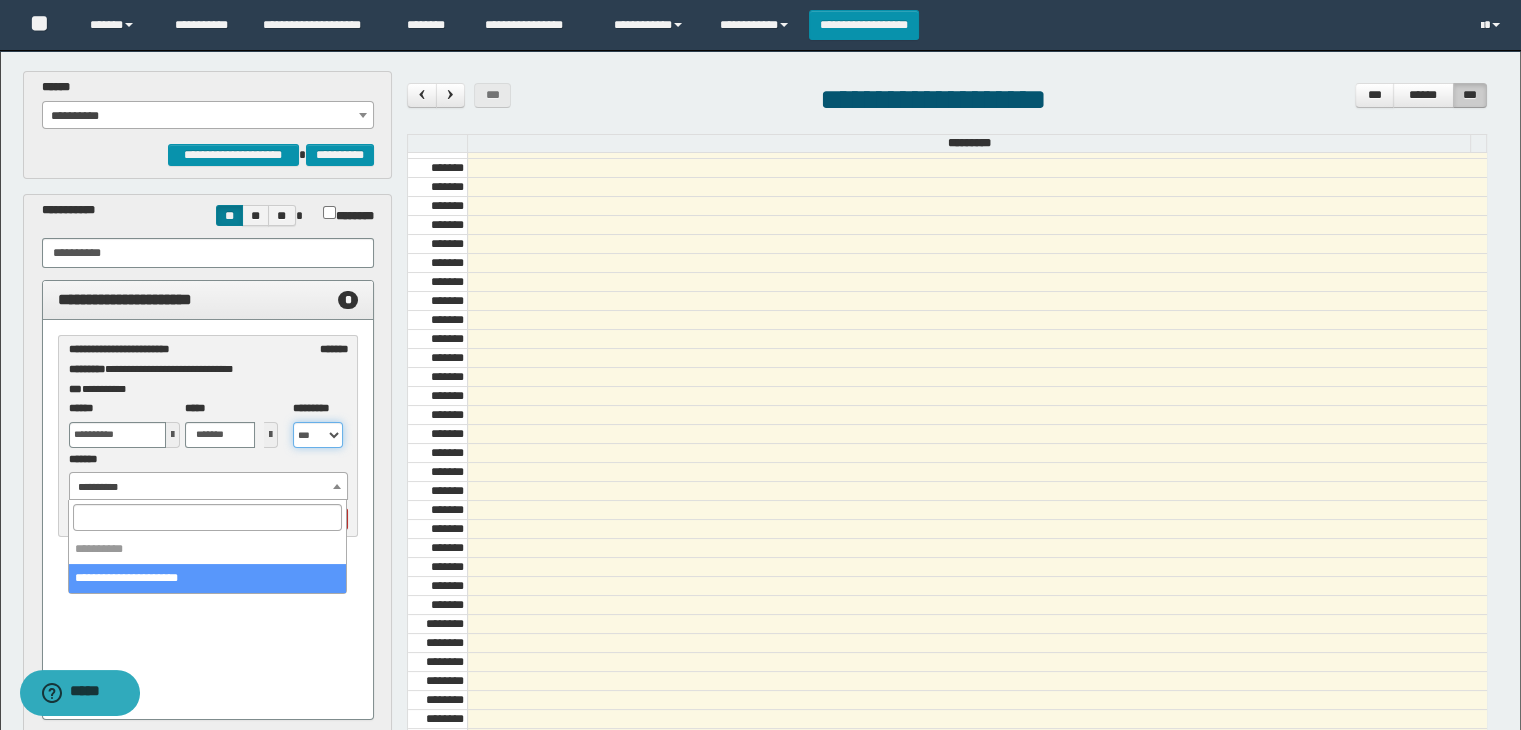 click on "**********" at bounding box center (209, 487) 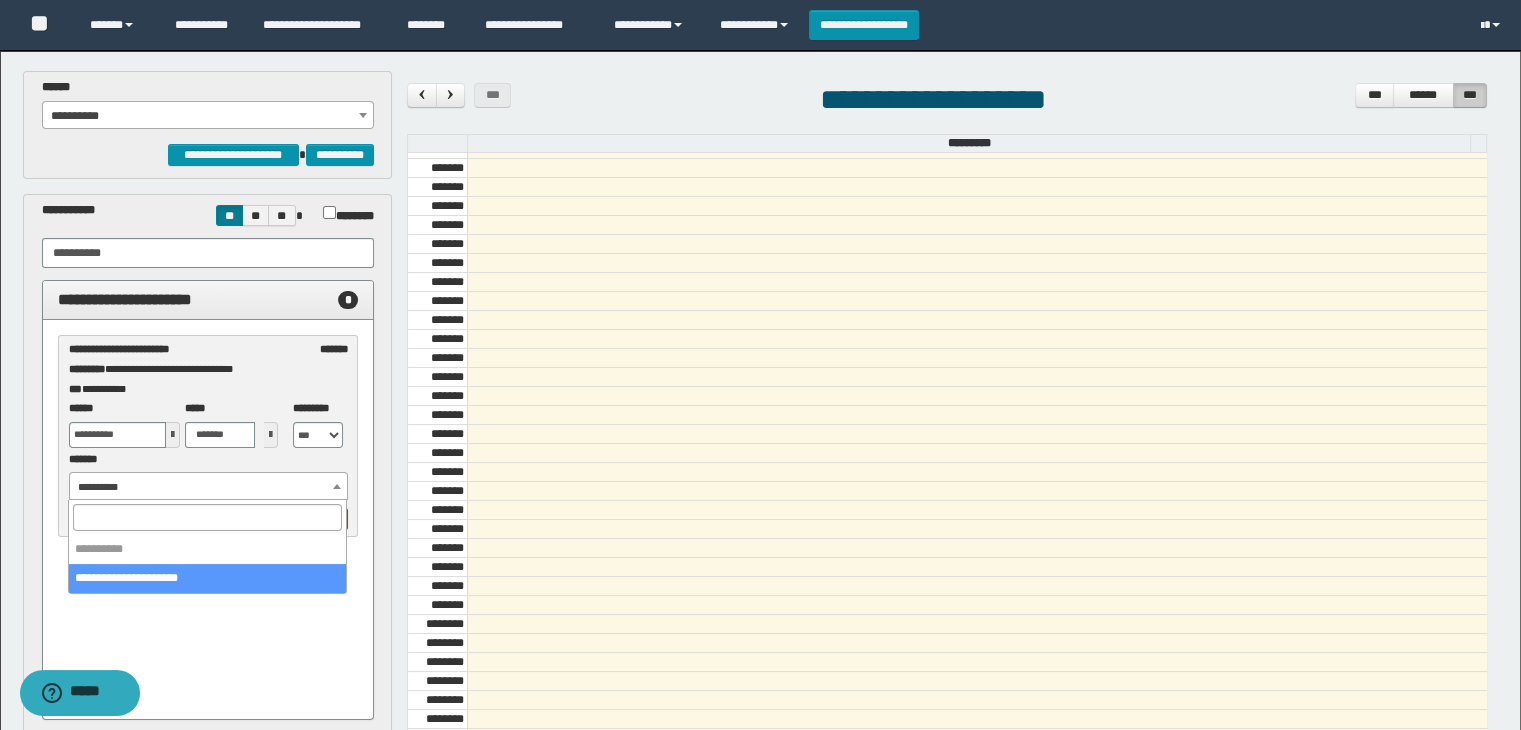 select on "******" 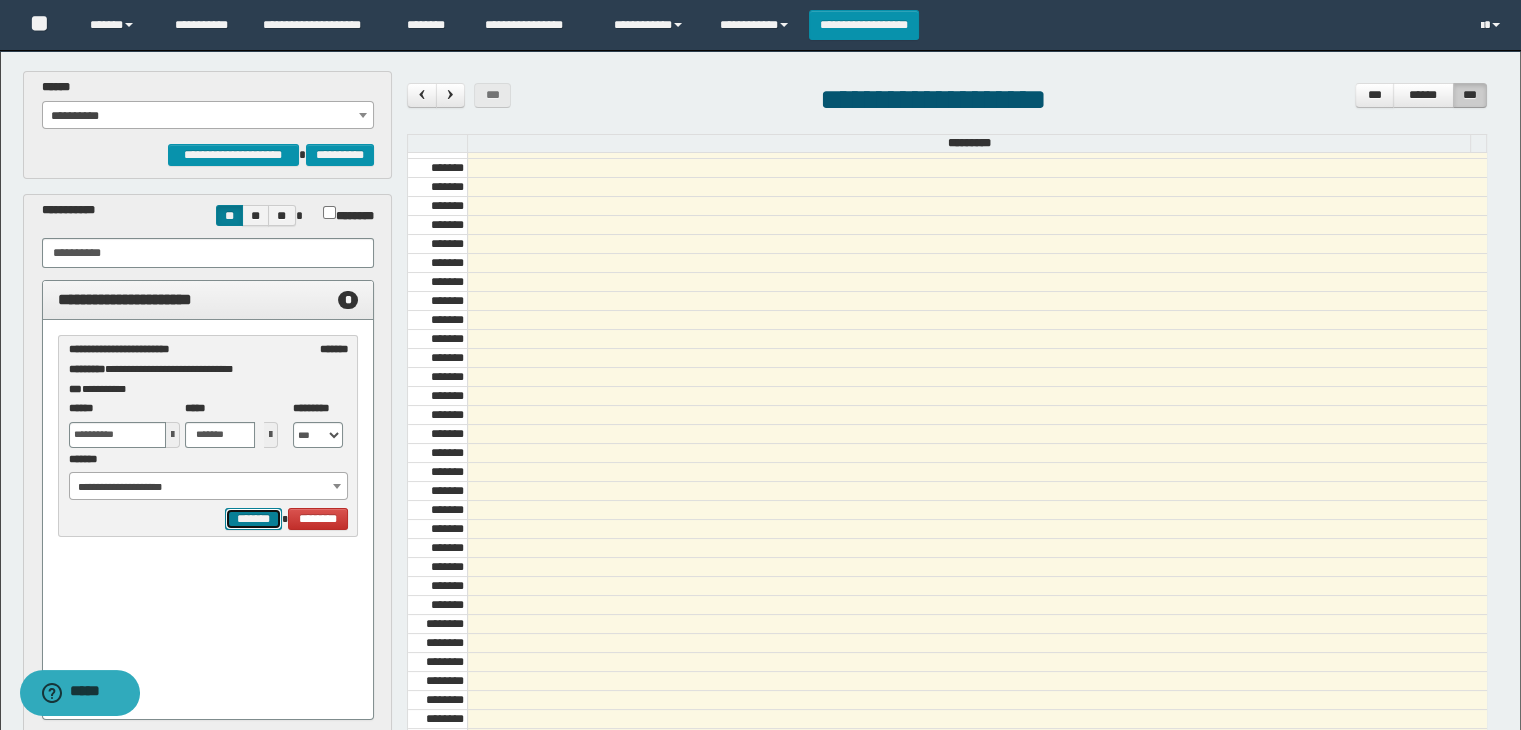 click on "*******" at bounding box center [253, 519] 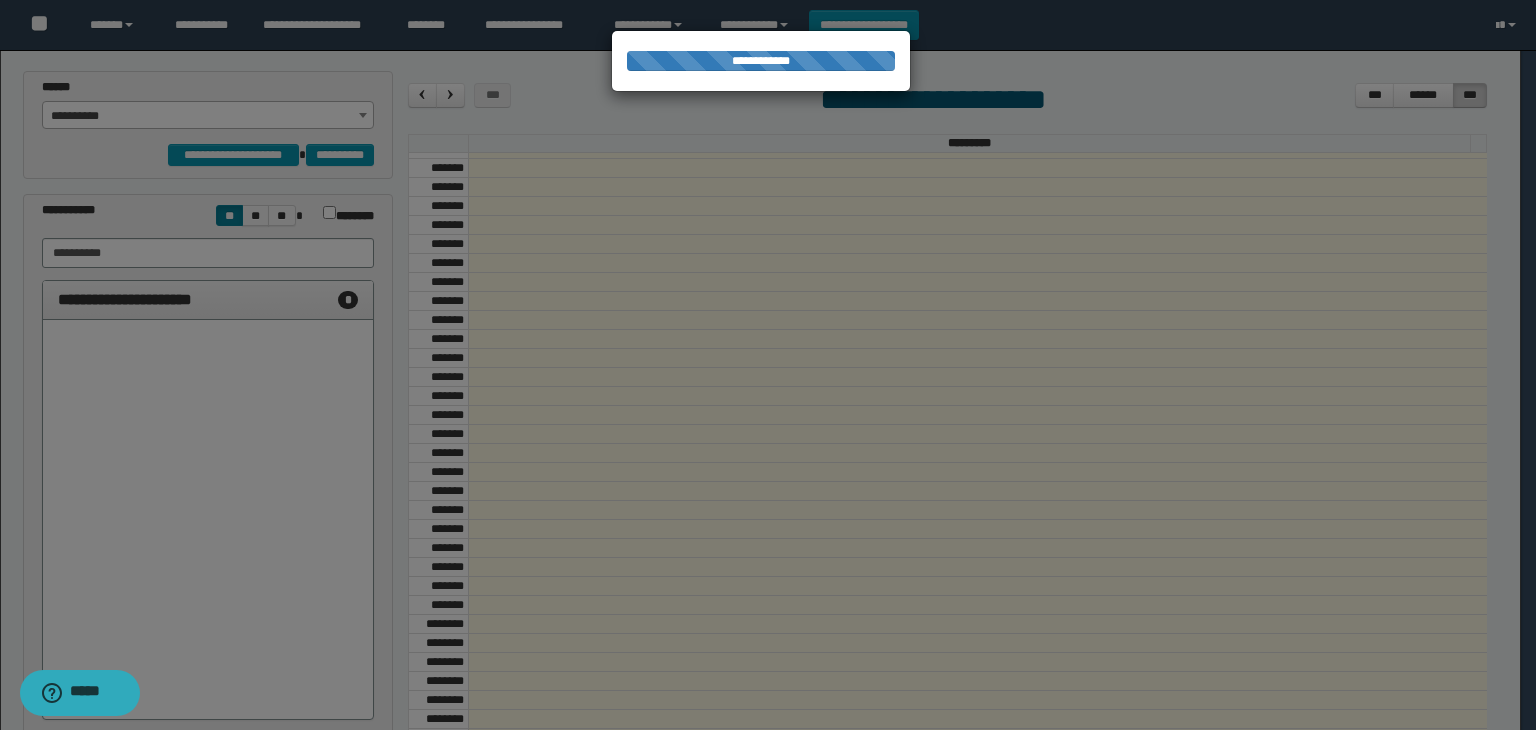 select on "******" 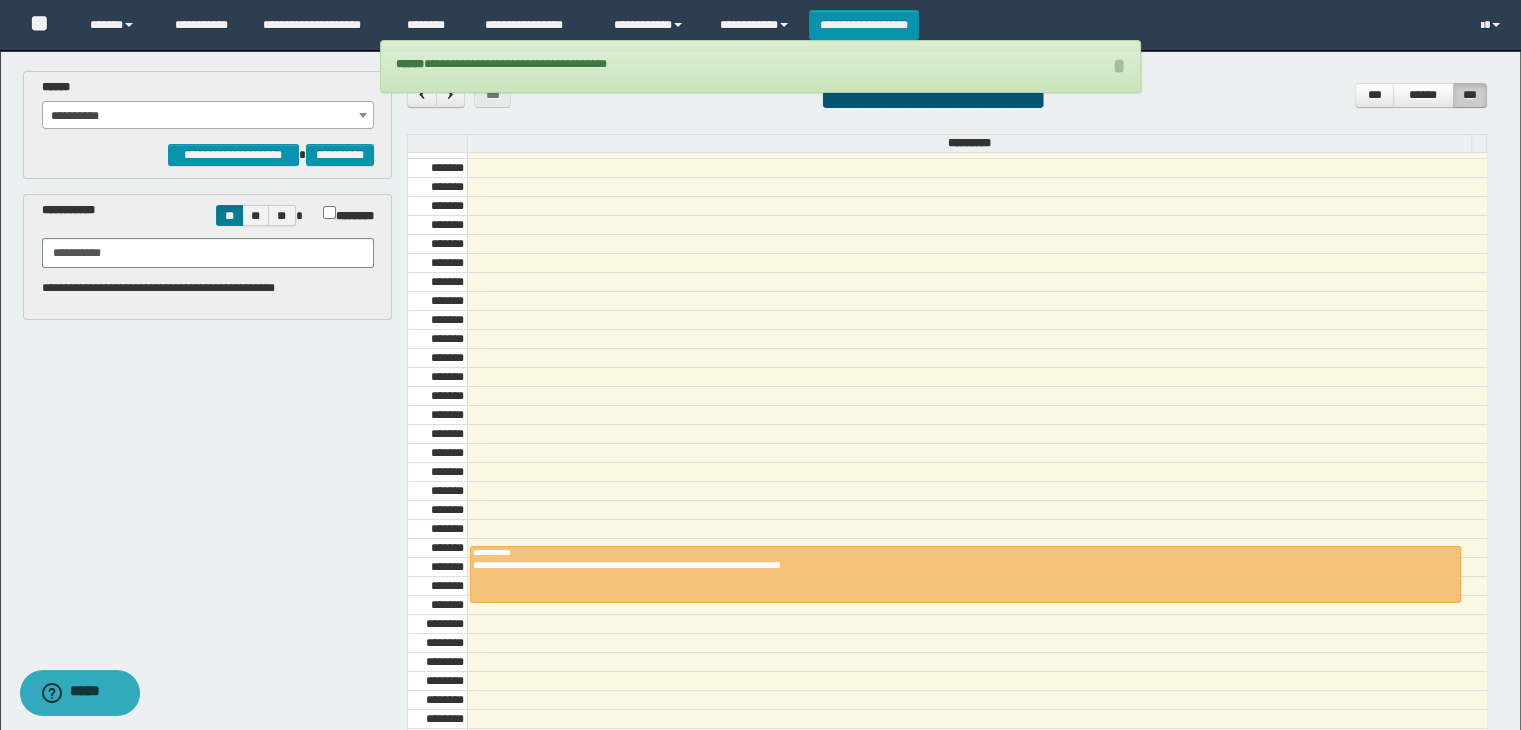 click at bounding box center [977, 548] 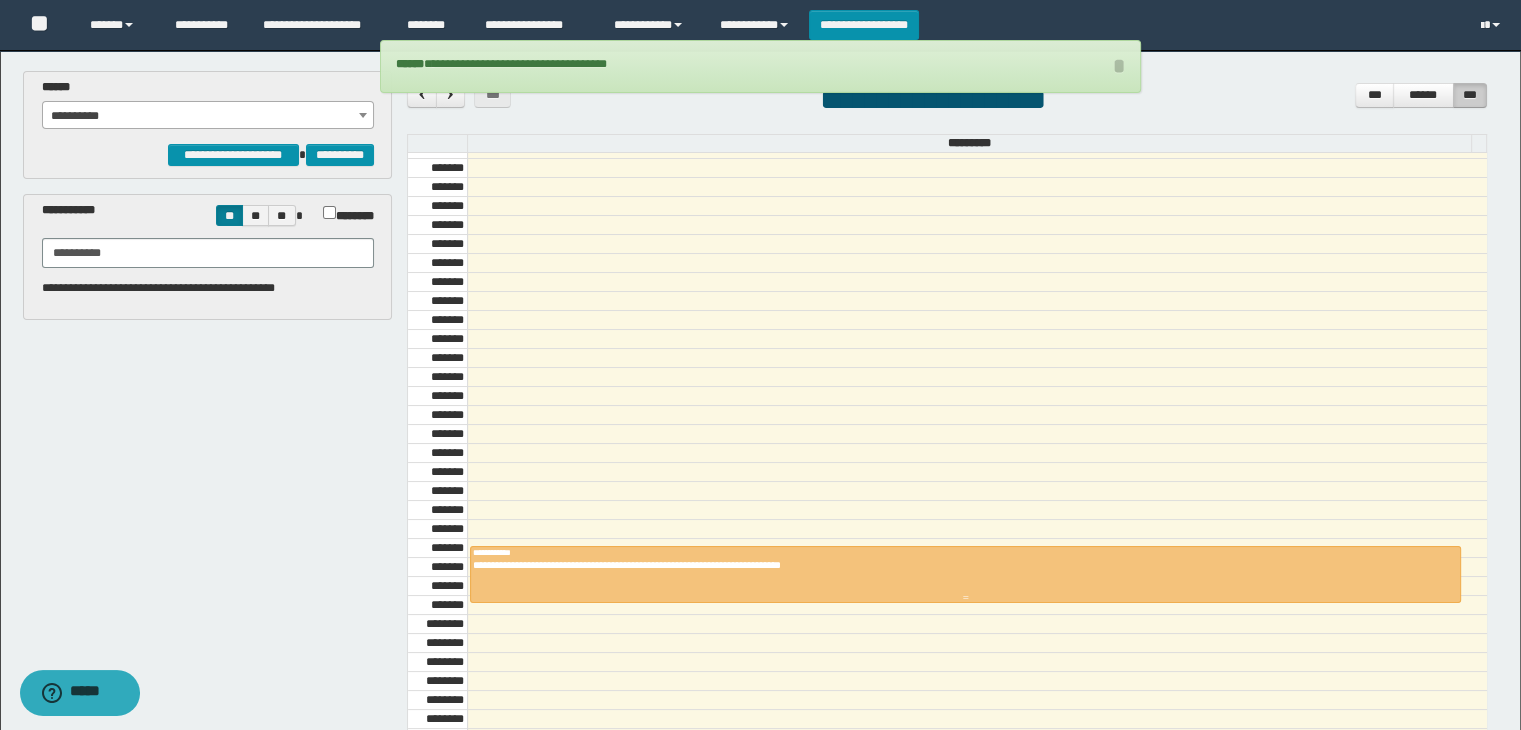 click on "**********" at bounding box center (965, 552) 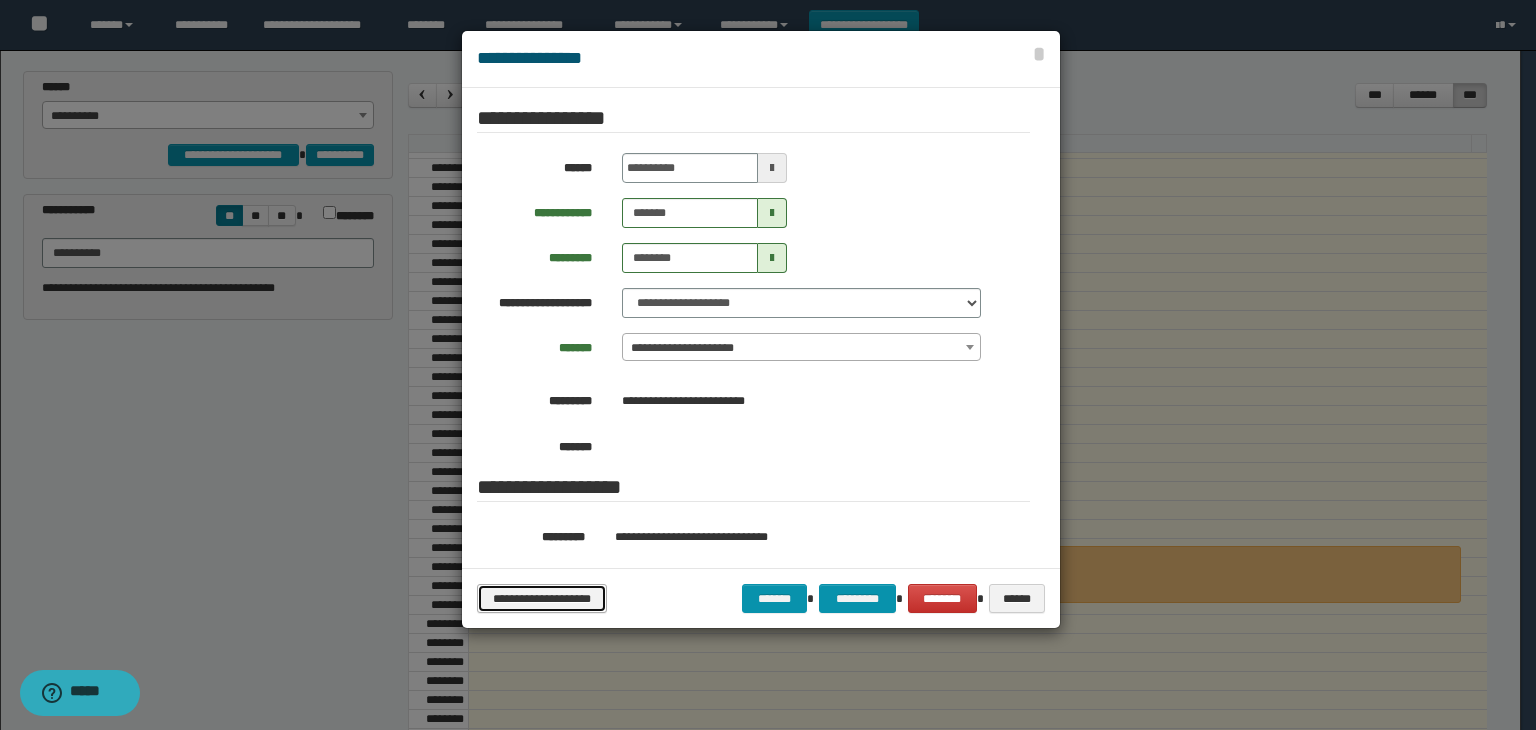 click on "**********" at bounding box center (542, 599) 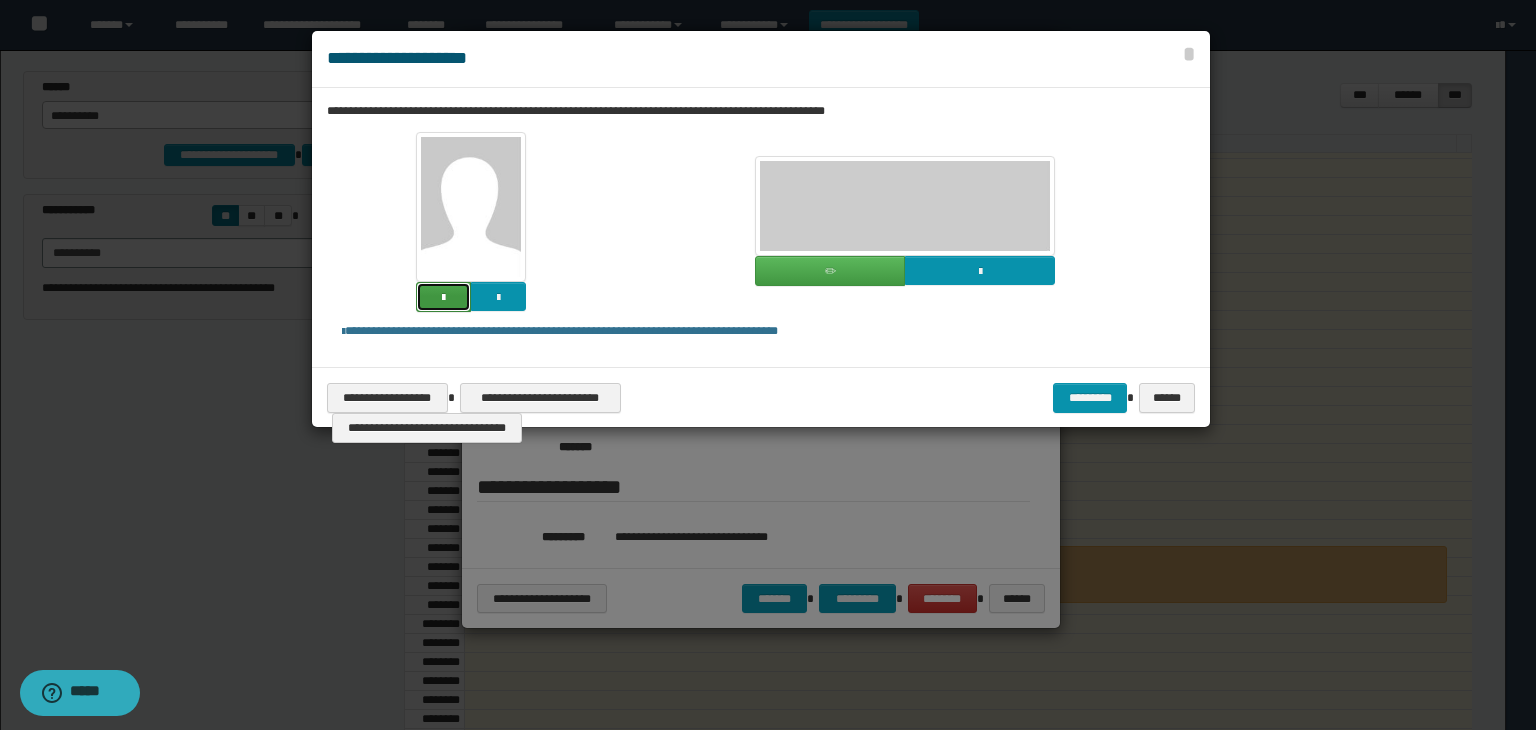 click at bounding box center (443, 297) 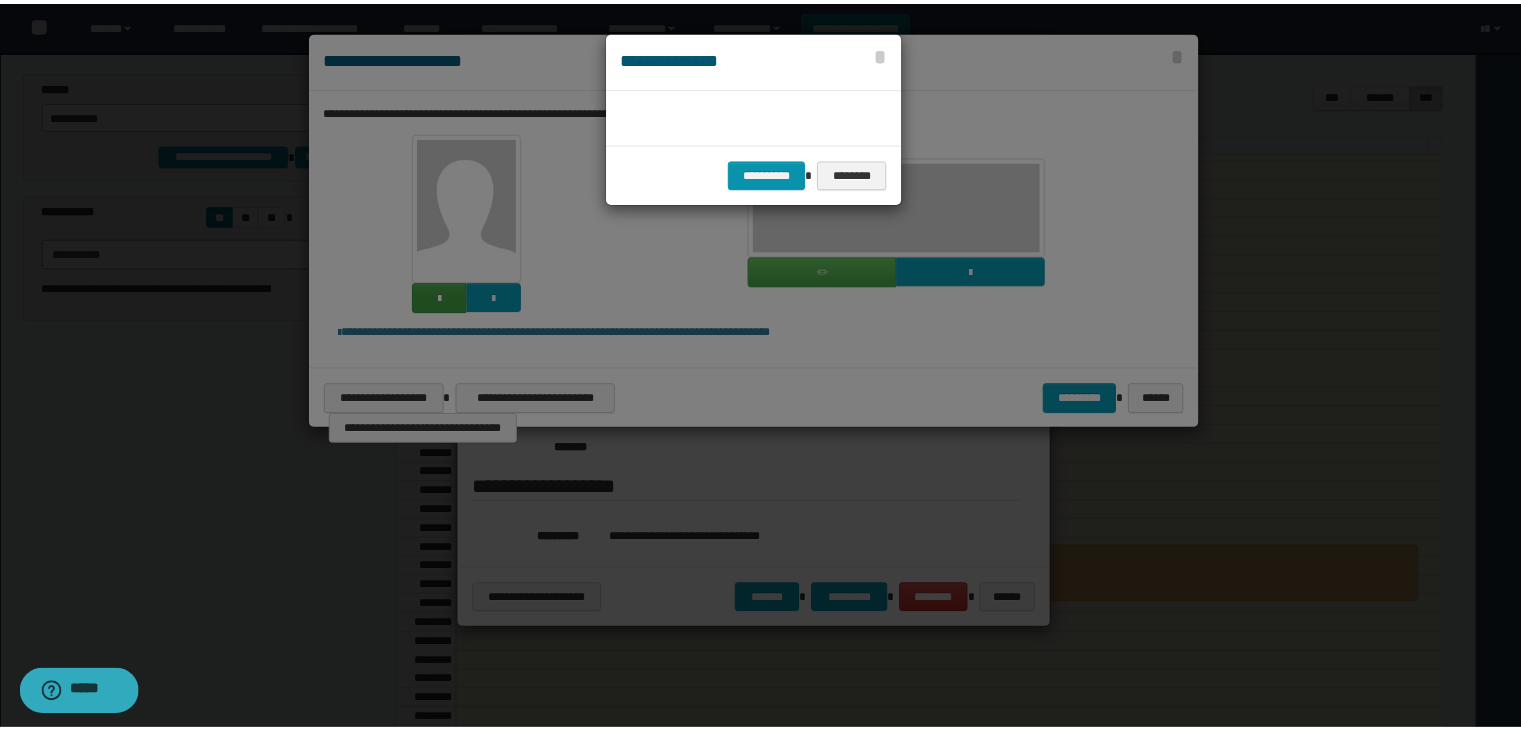 scroll, scrollTop: 44, scrollLeft: 104, axis: both 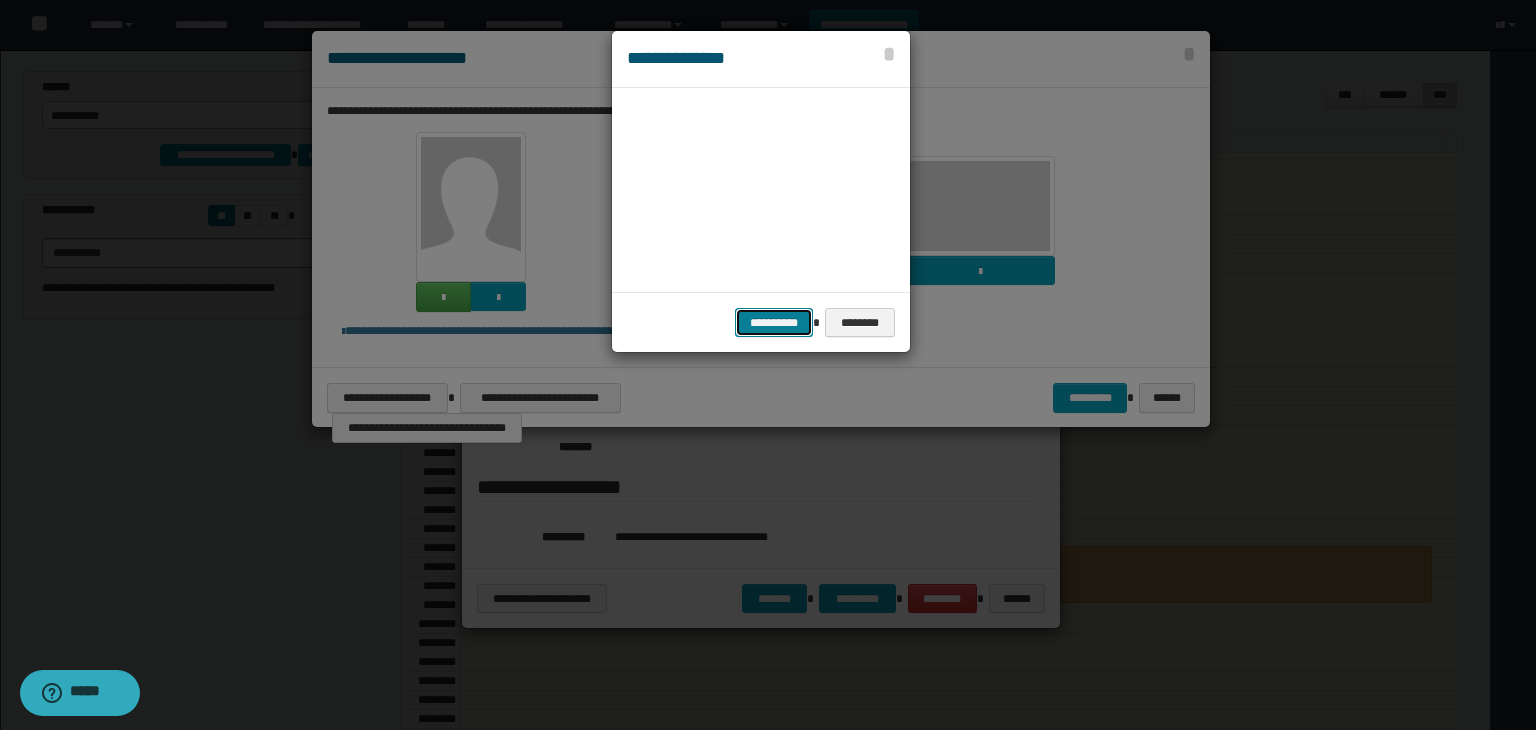click on "**********" at bounding box center [774, 323] 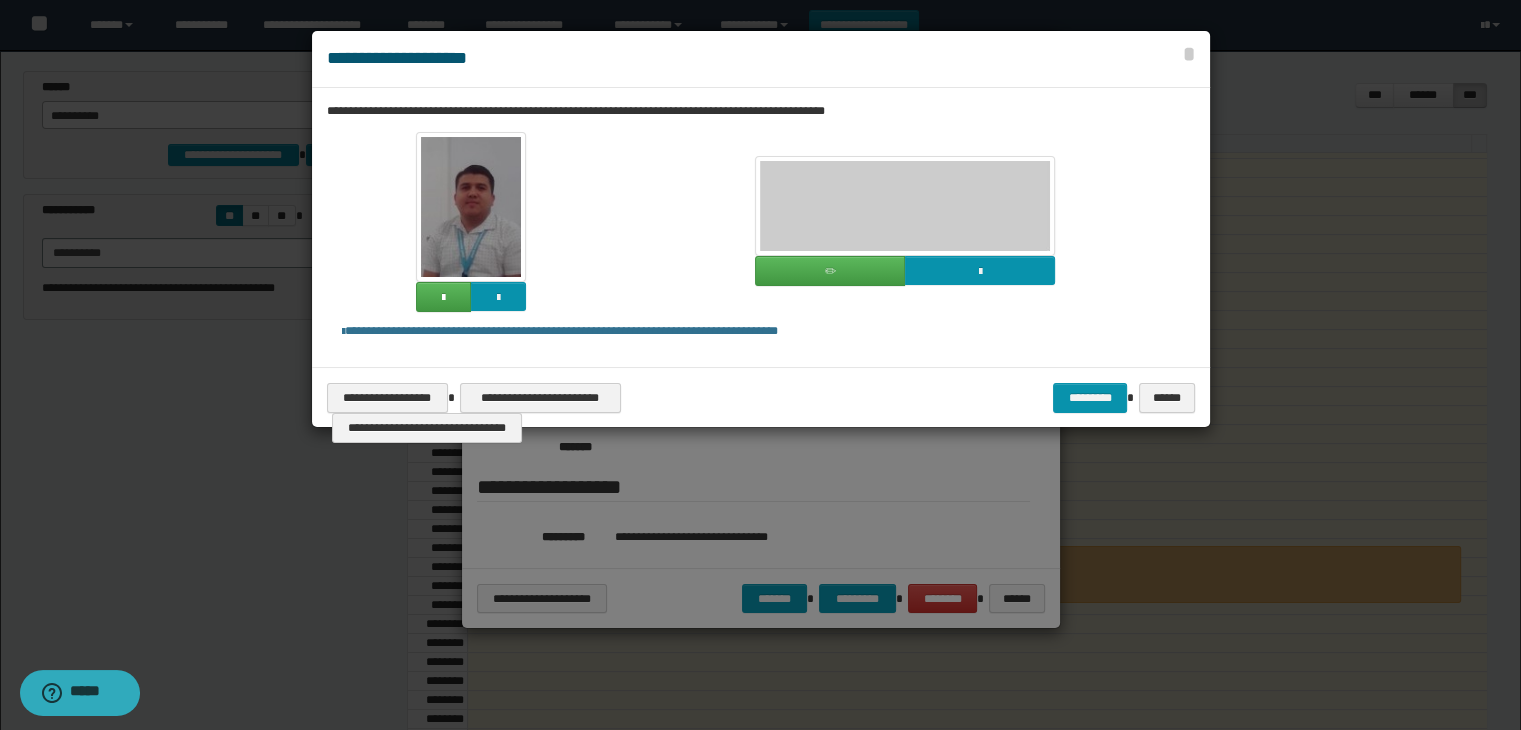 click at bounding box center (761, 222) 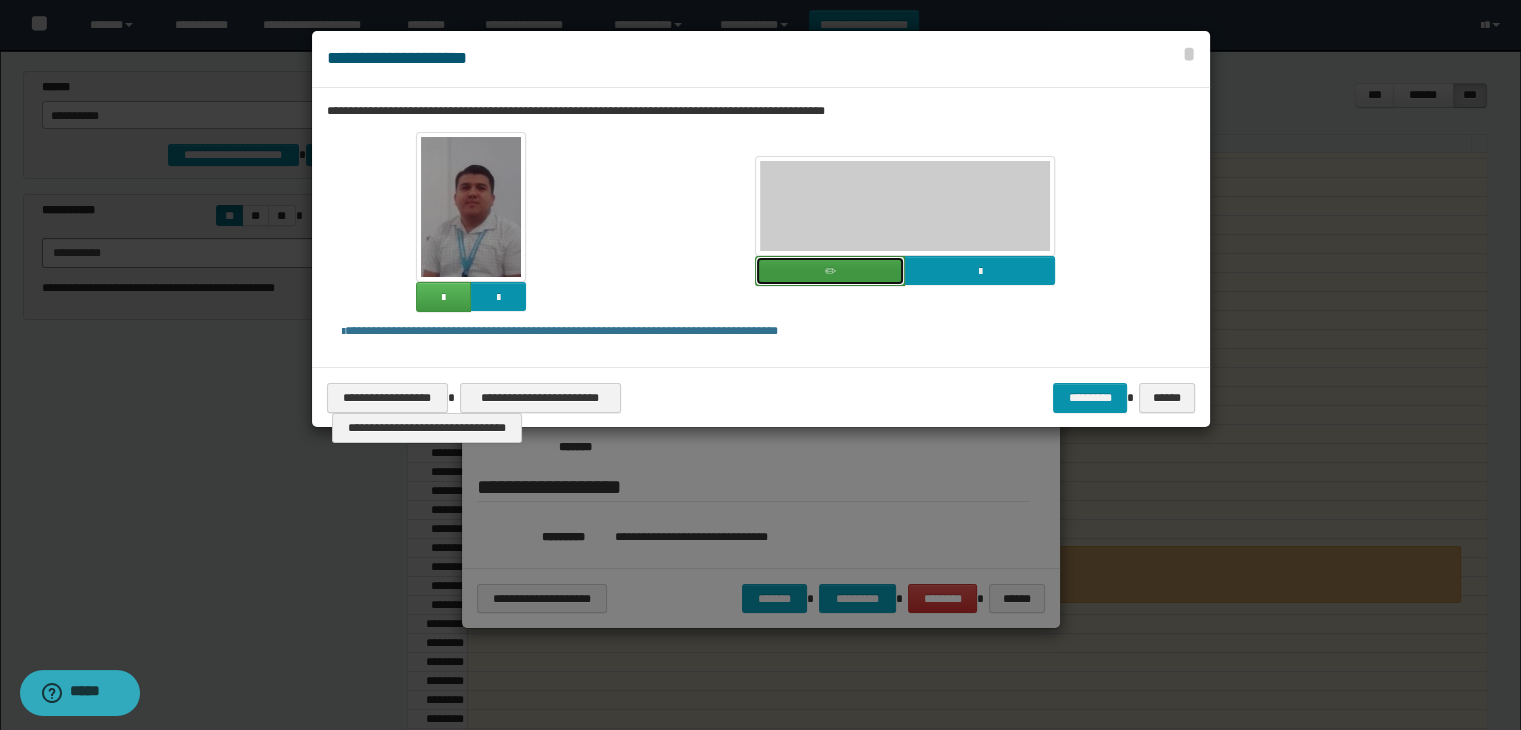 click at bounding box center (830, 272) 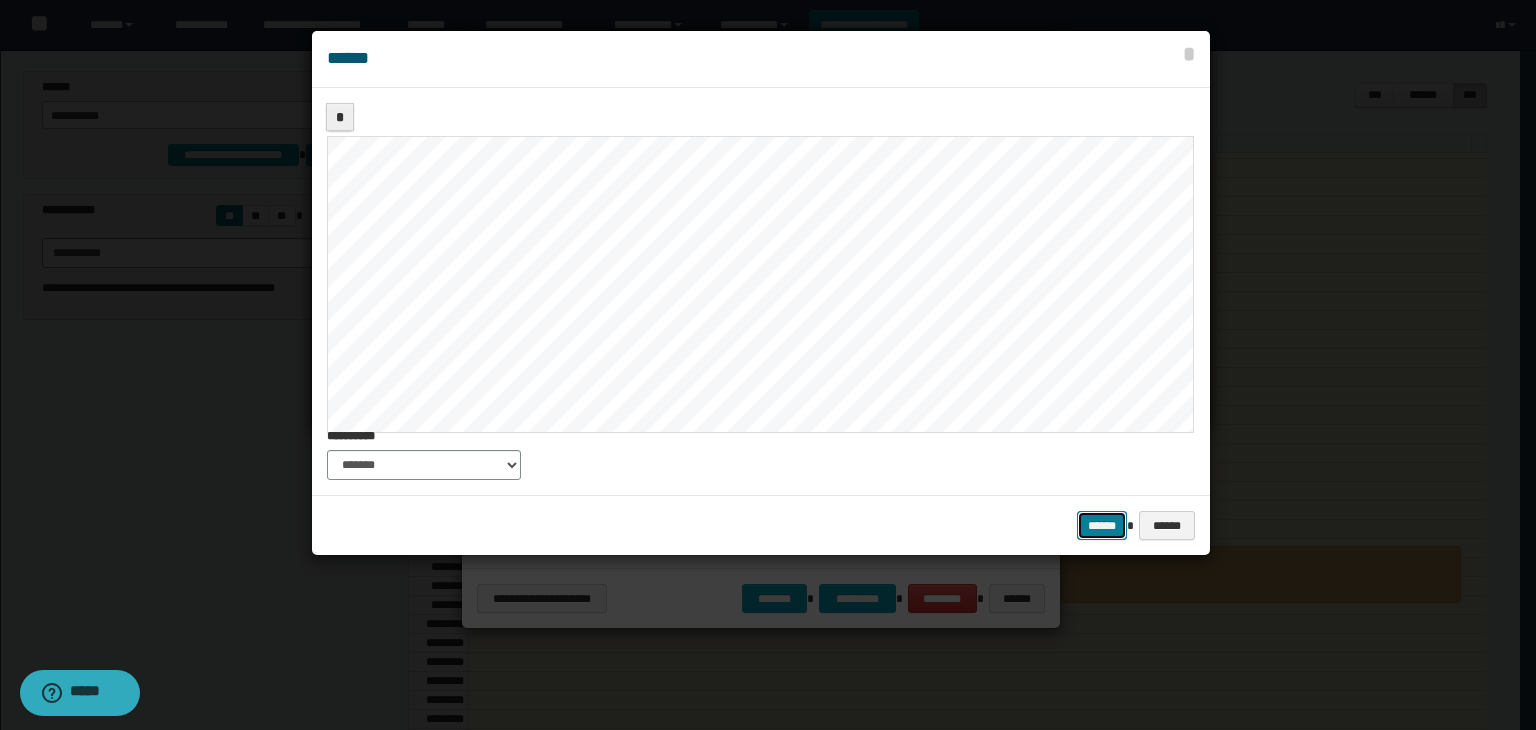click on "******" at bounding box center (1102, 526) 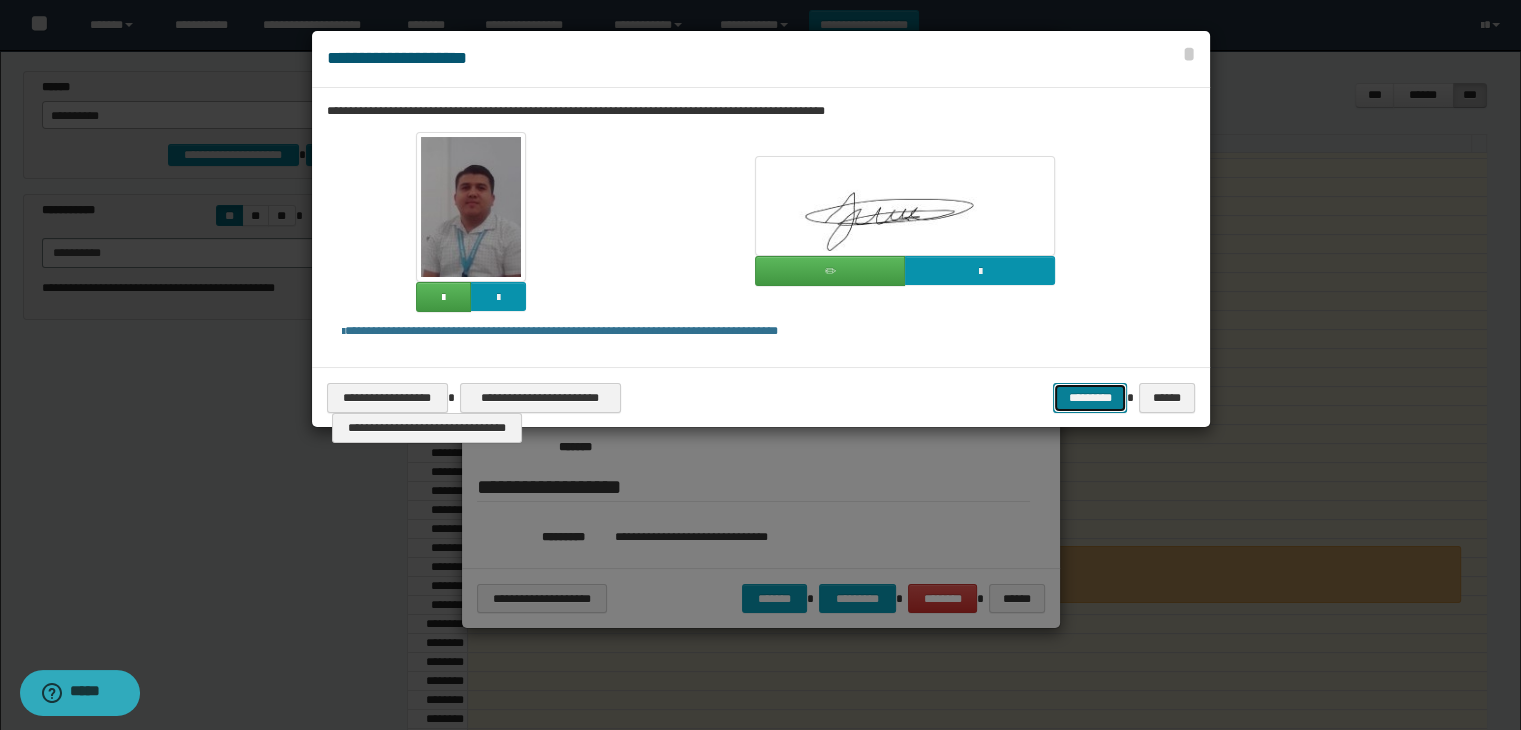 click on "*********" at bounding box center [1090, 398] 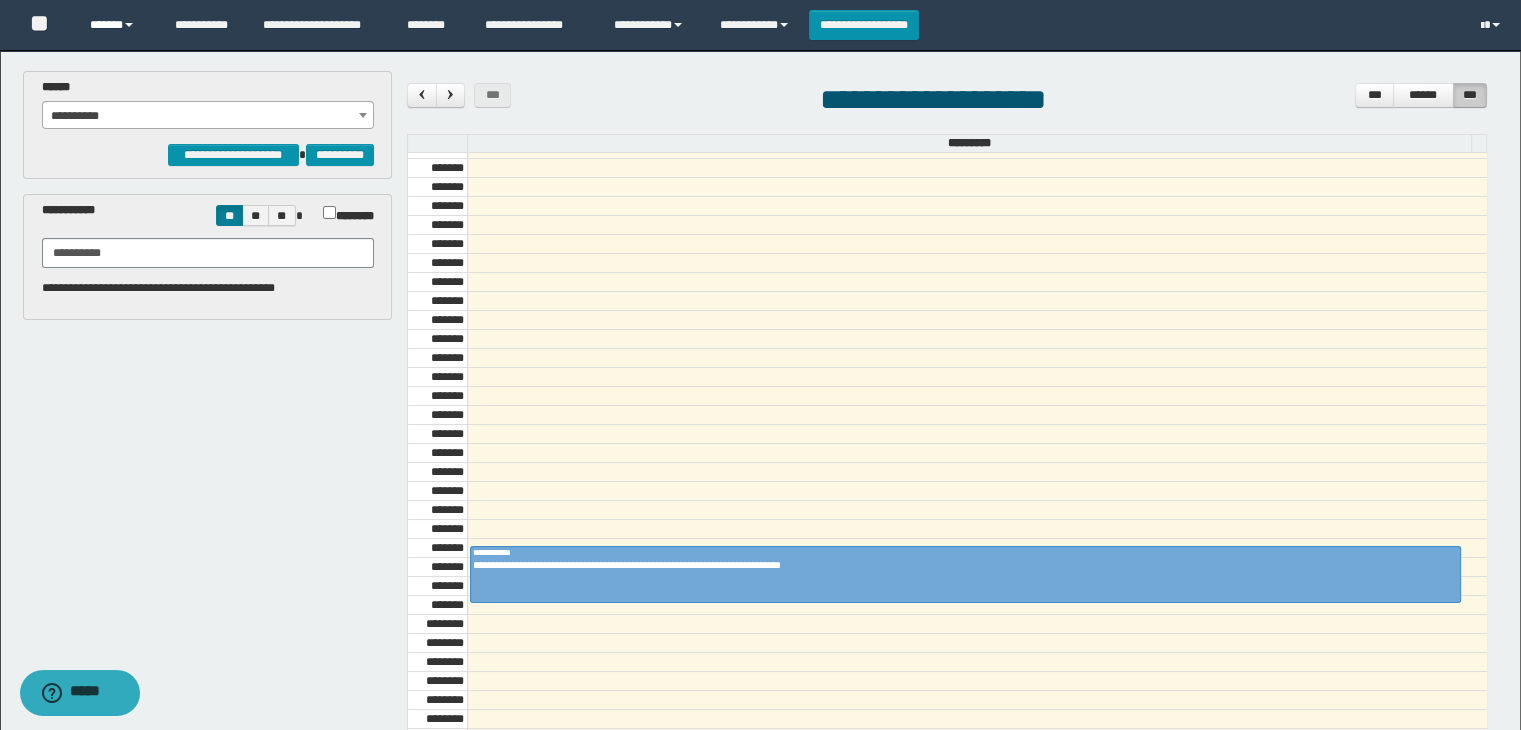 click on "******" at bounding box center [117, 25] 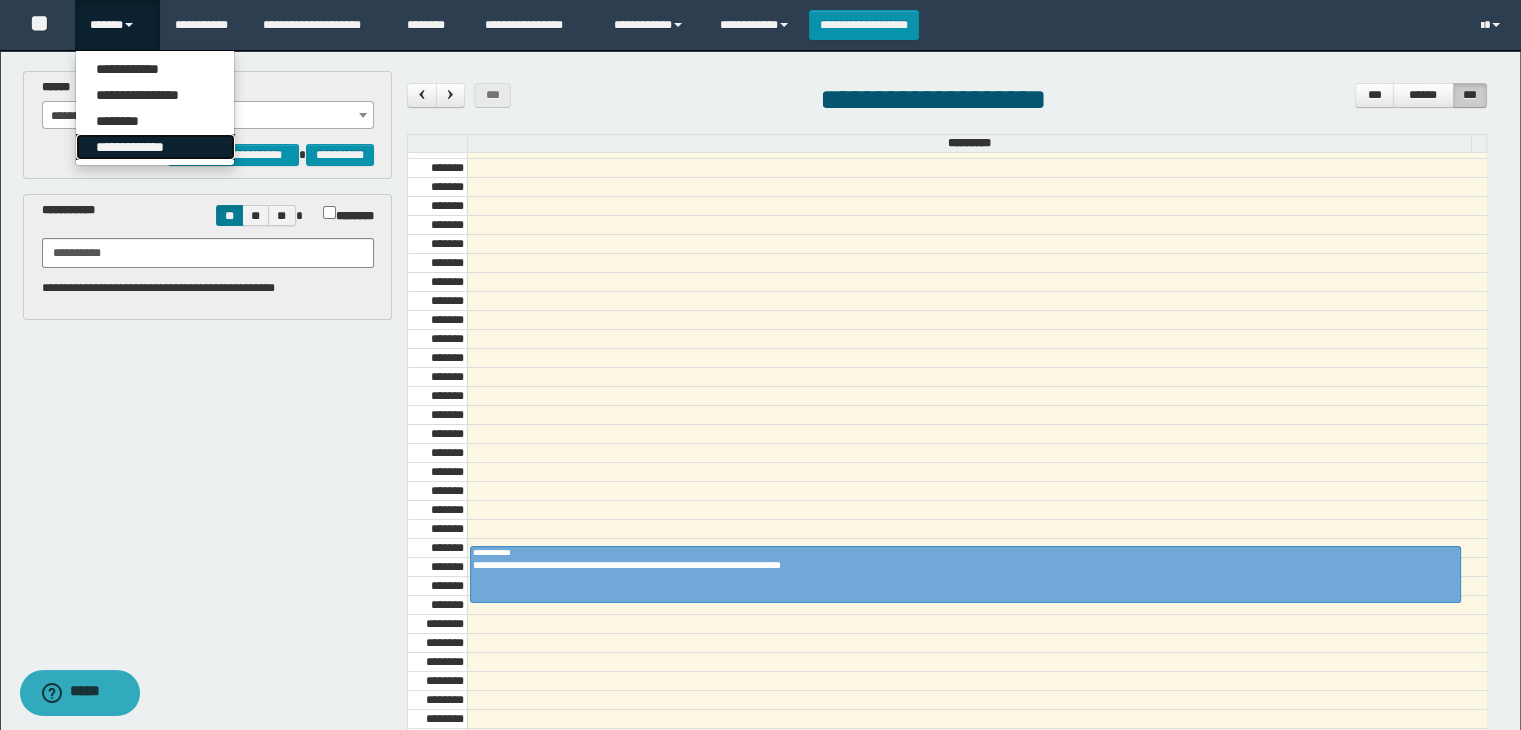 click on "**********" at bounding box center (155, 147) 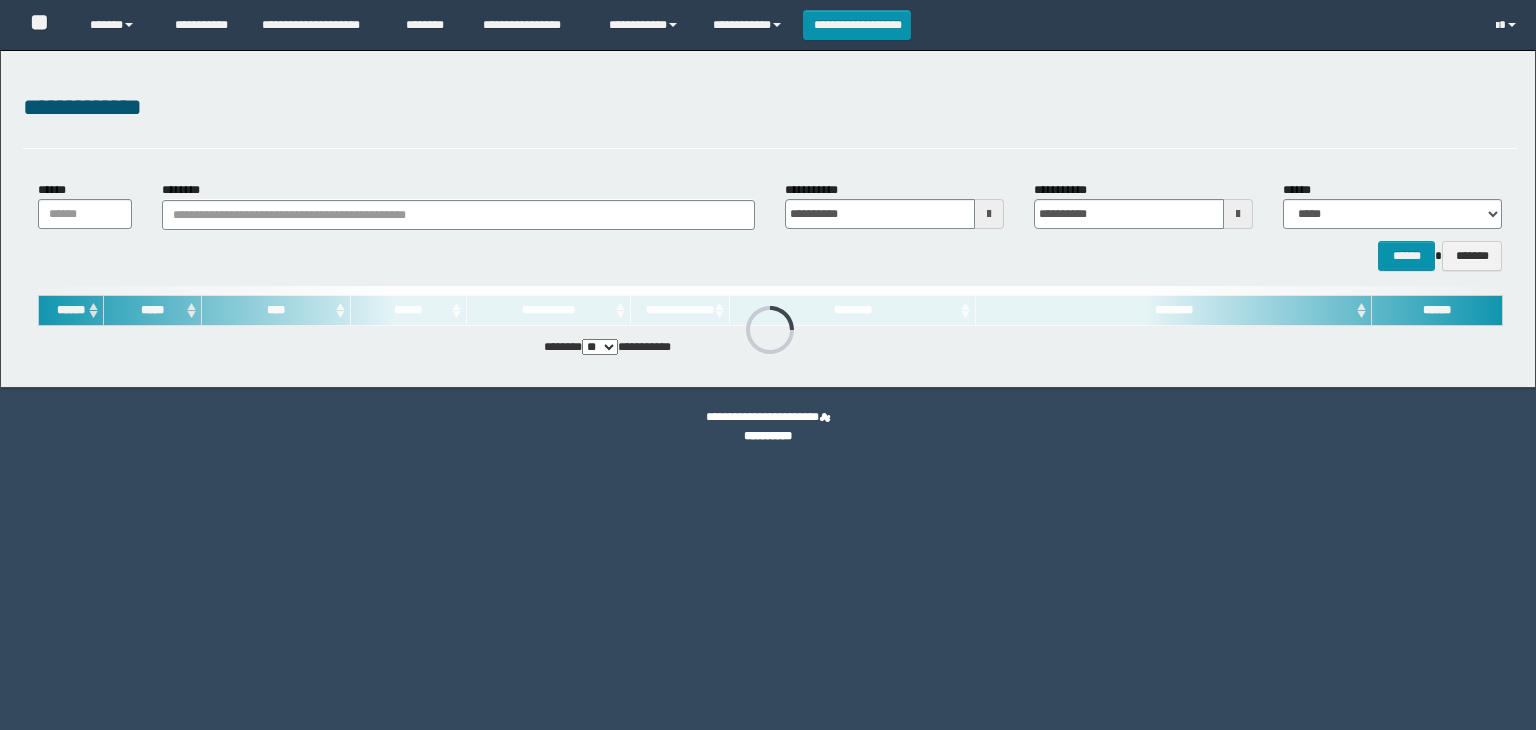 scroll, scrollTop: 0, scrollLeft: 0, axis: both 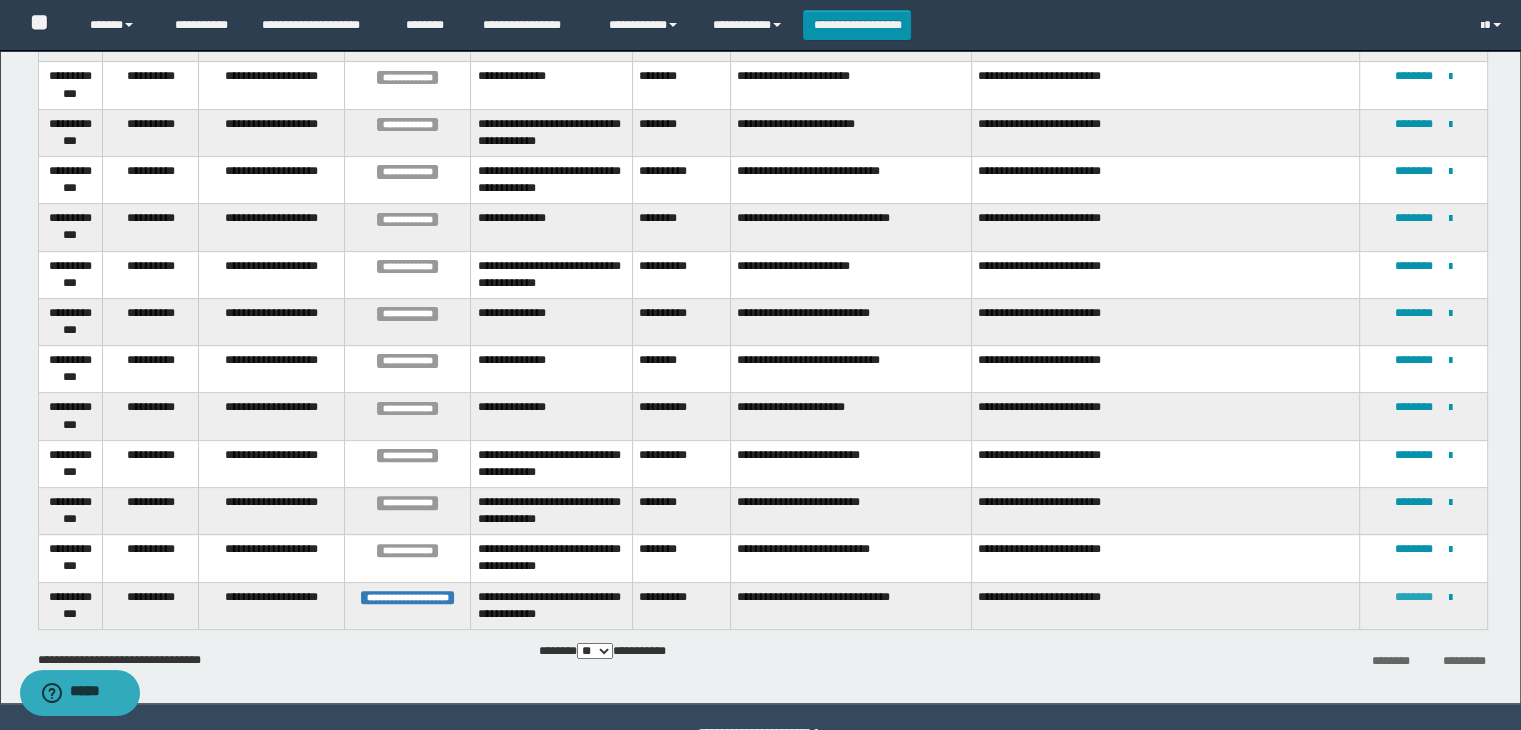 click on "********" at bounding box center [1414, 597] 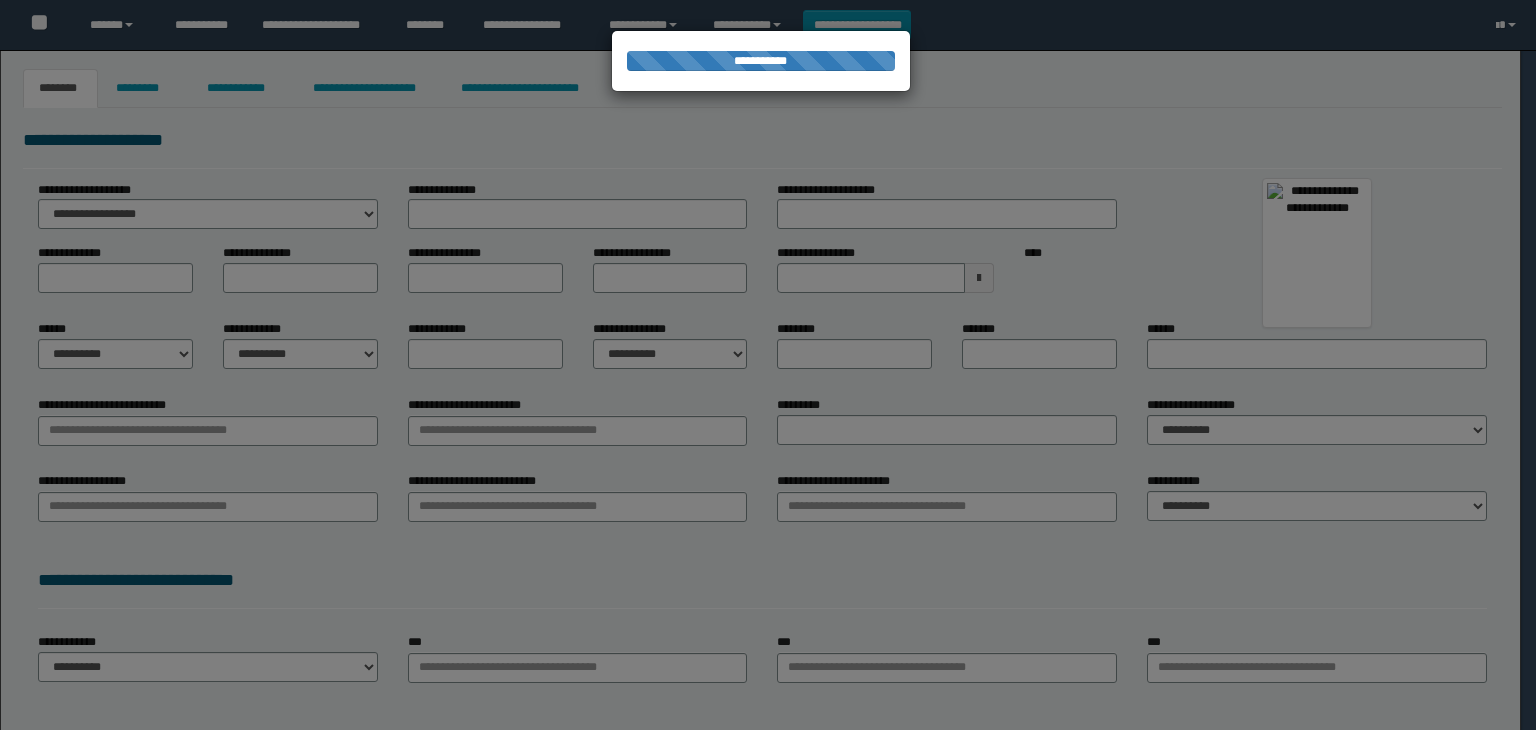 scroll, scrollTop: 0, scrollLeft: 0, axis: both 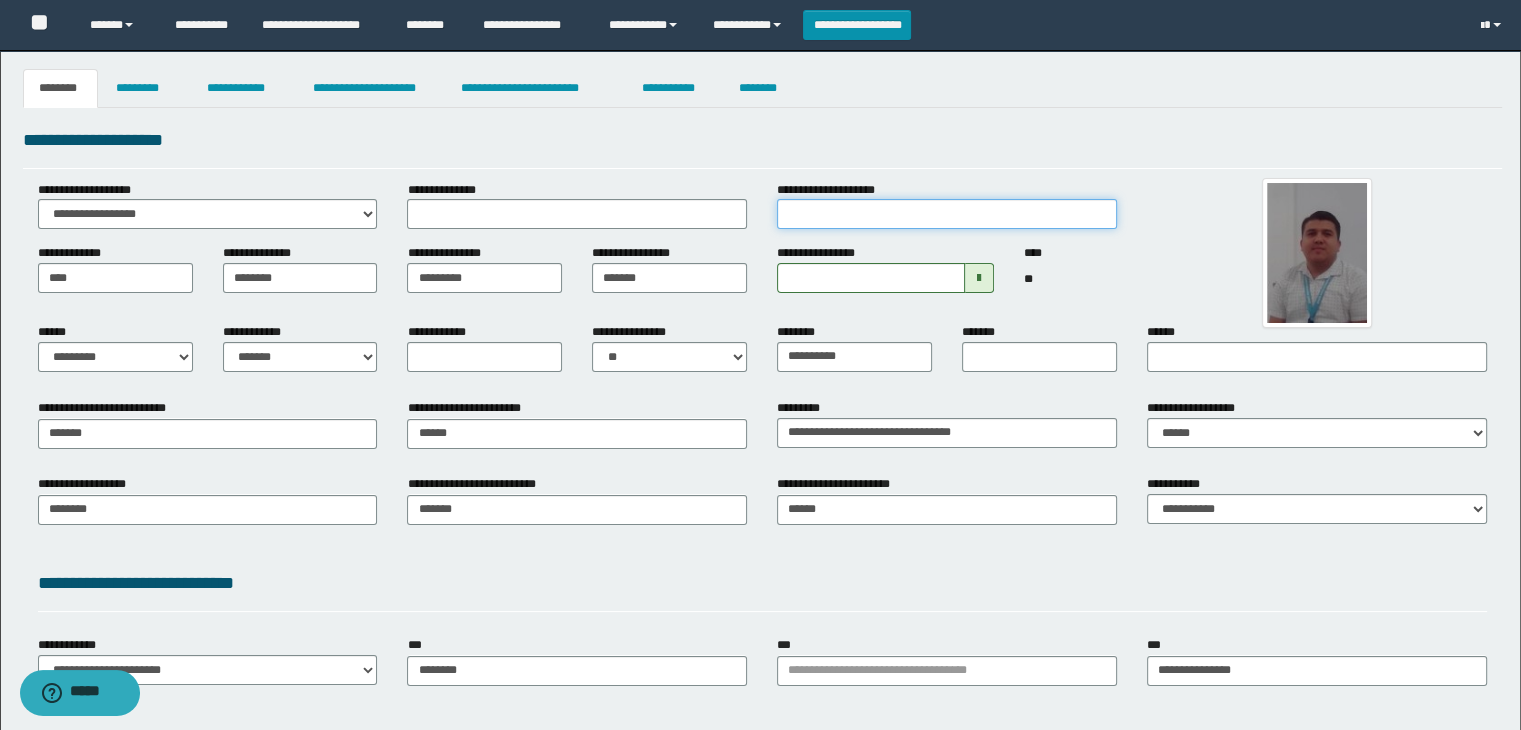 click on "**********" at bounding box center [947, 214] 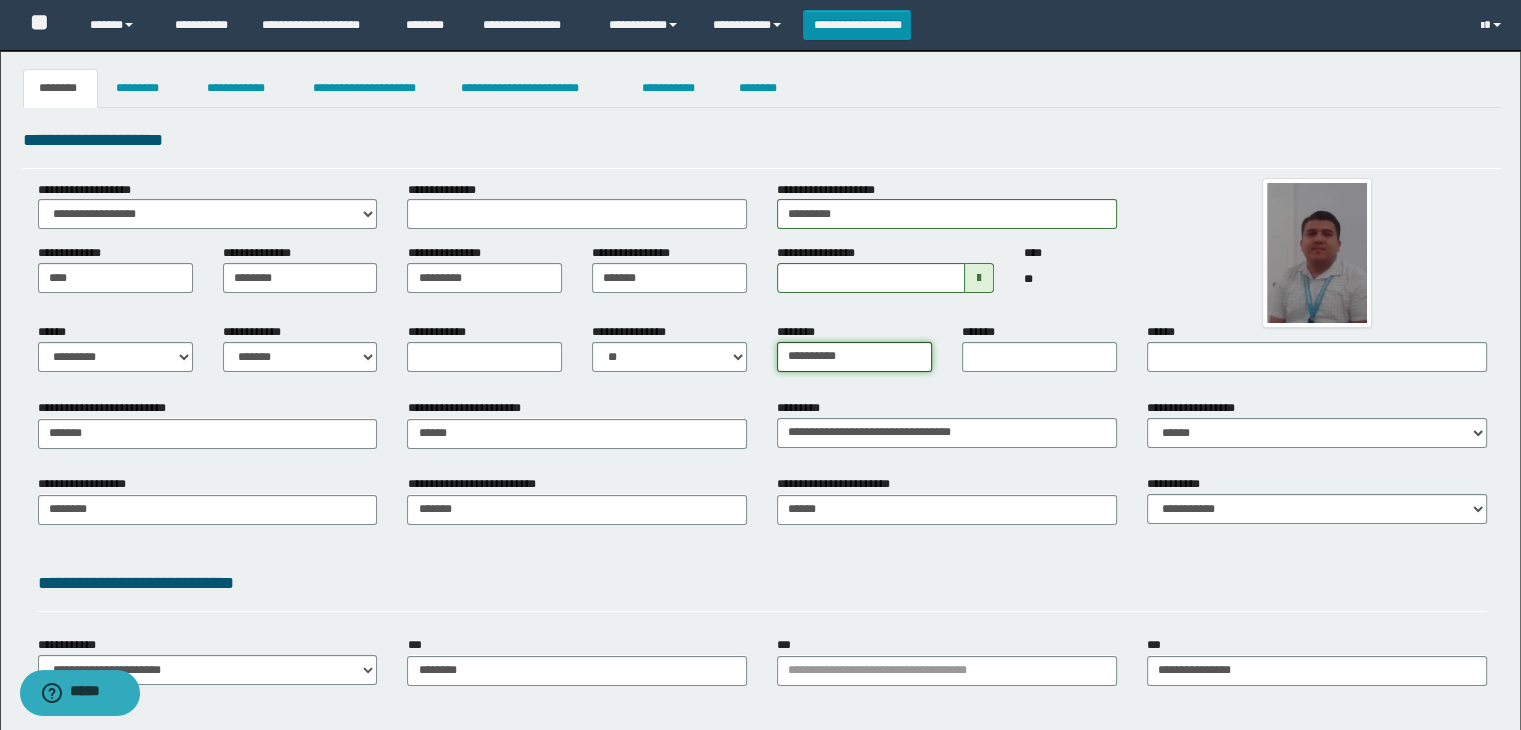 drag, startPoint x: 874, startPoint y: 359, endPoint x: 373, endPoint y: 358, distance: 501.001 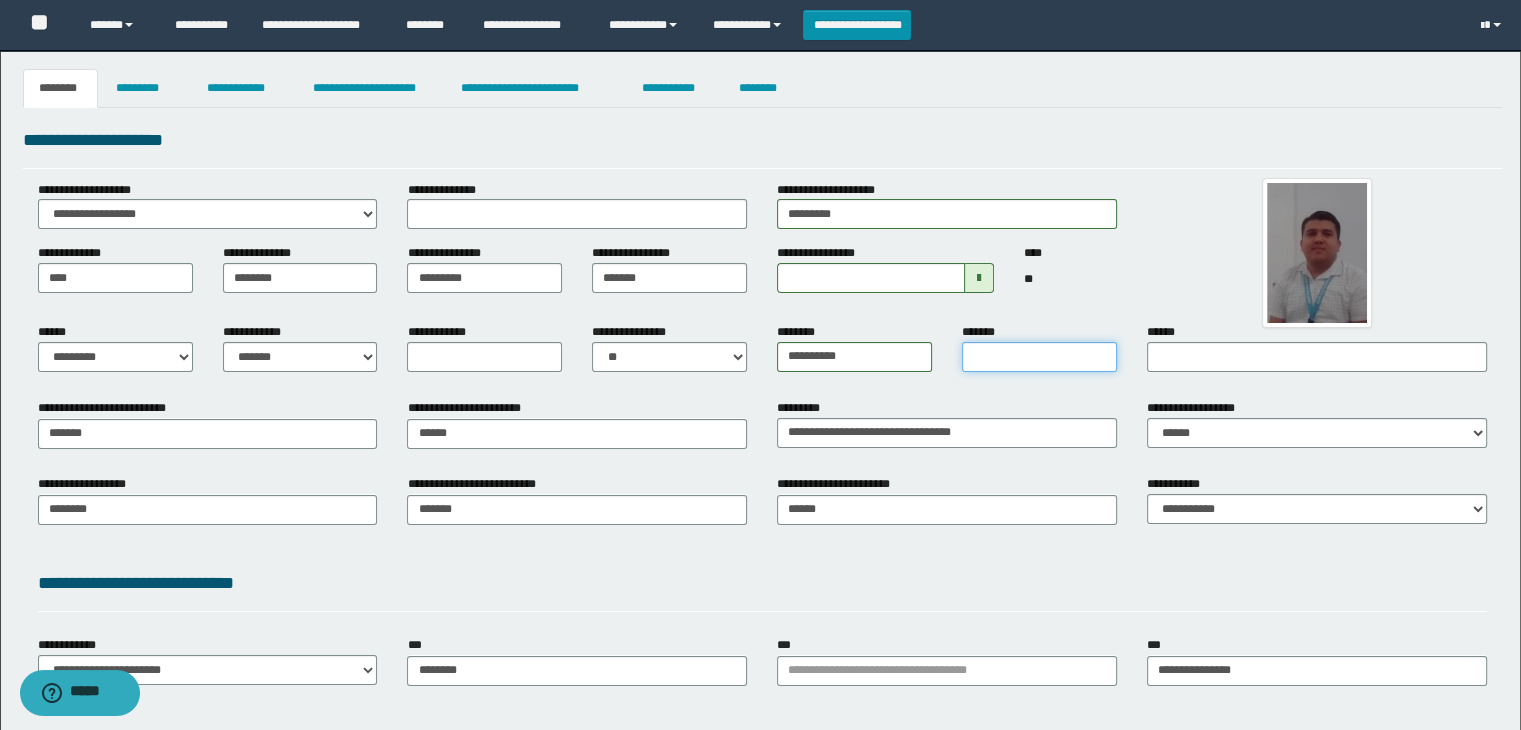 click on "*******" at bounding box center [1039, 357] 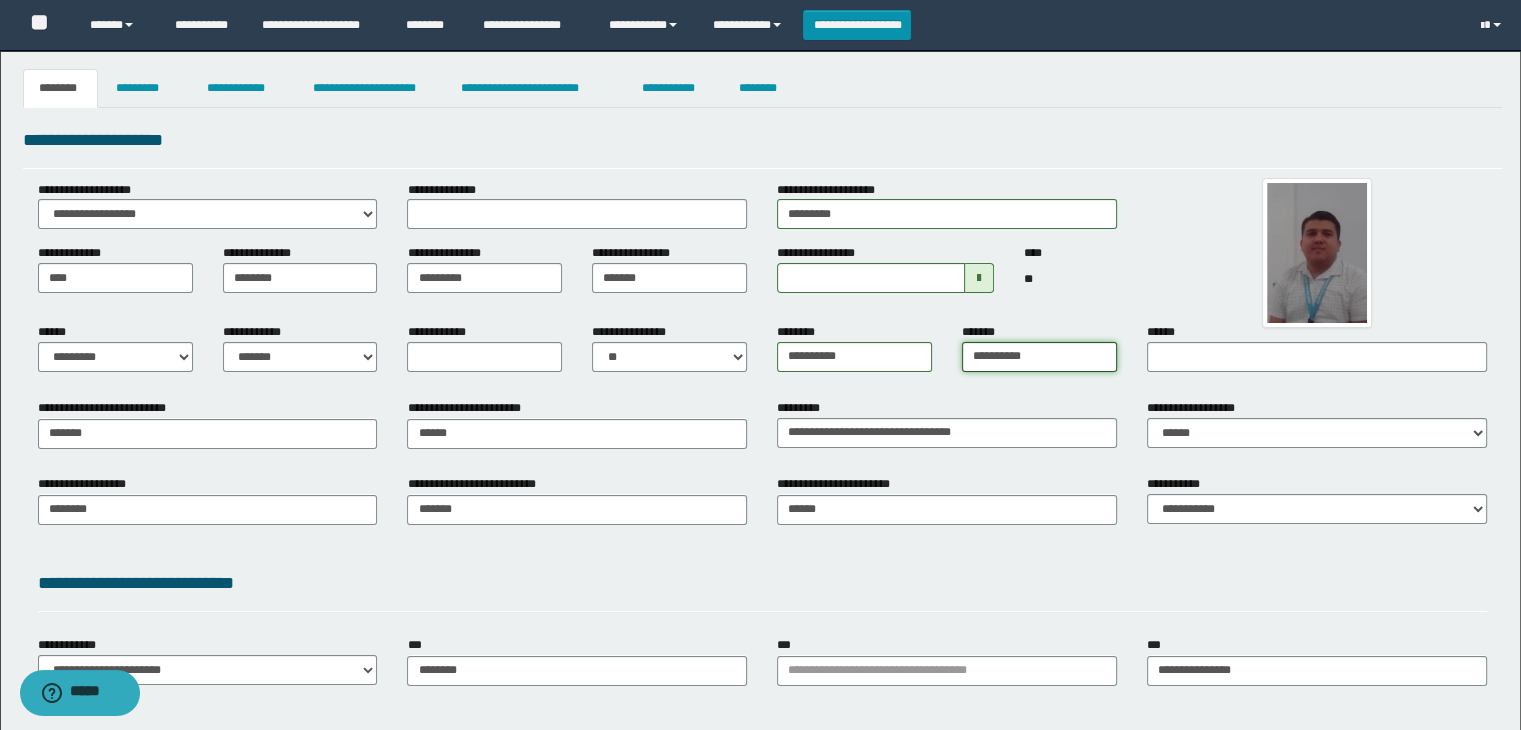 type on "**********" 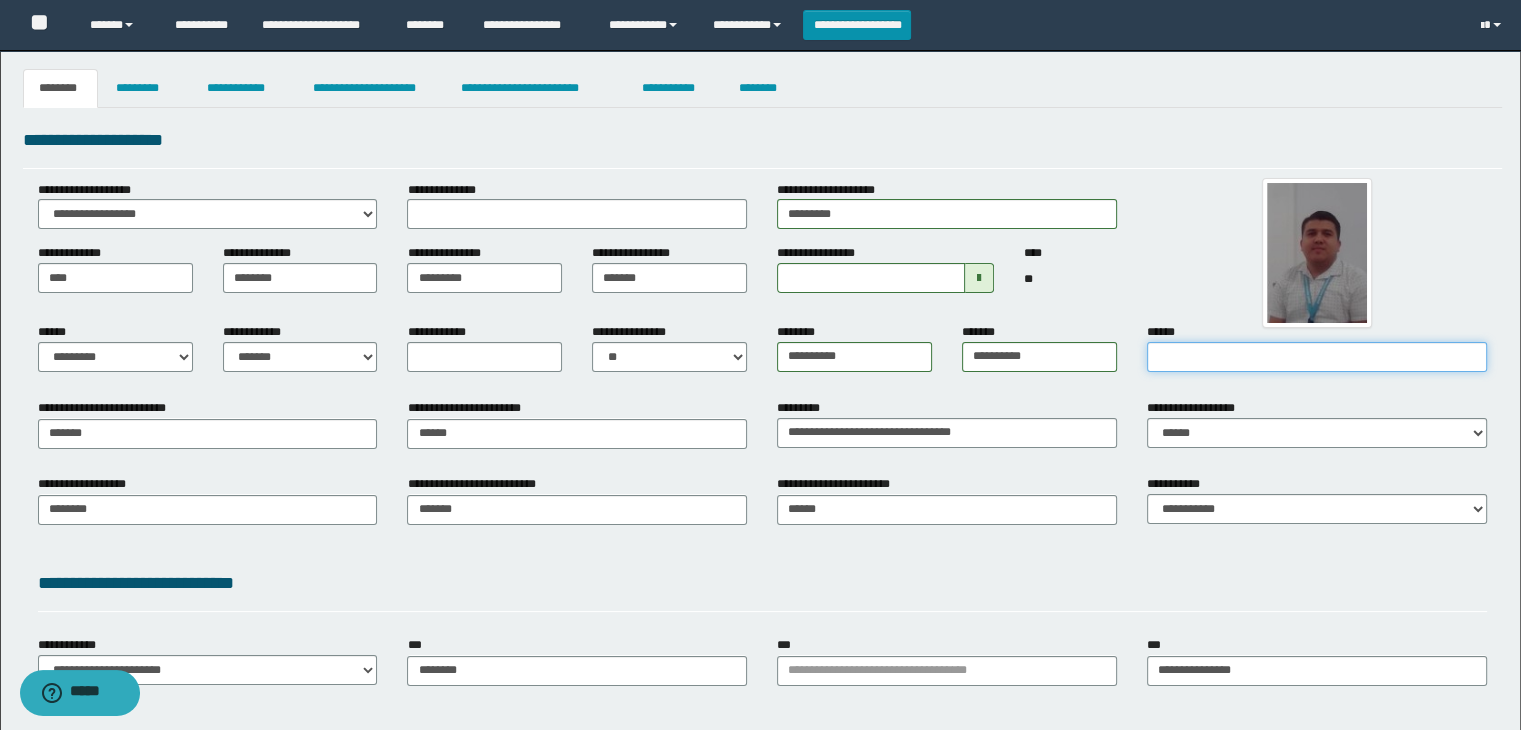 click on "******" at bounding box center (1317, 357) 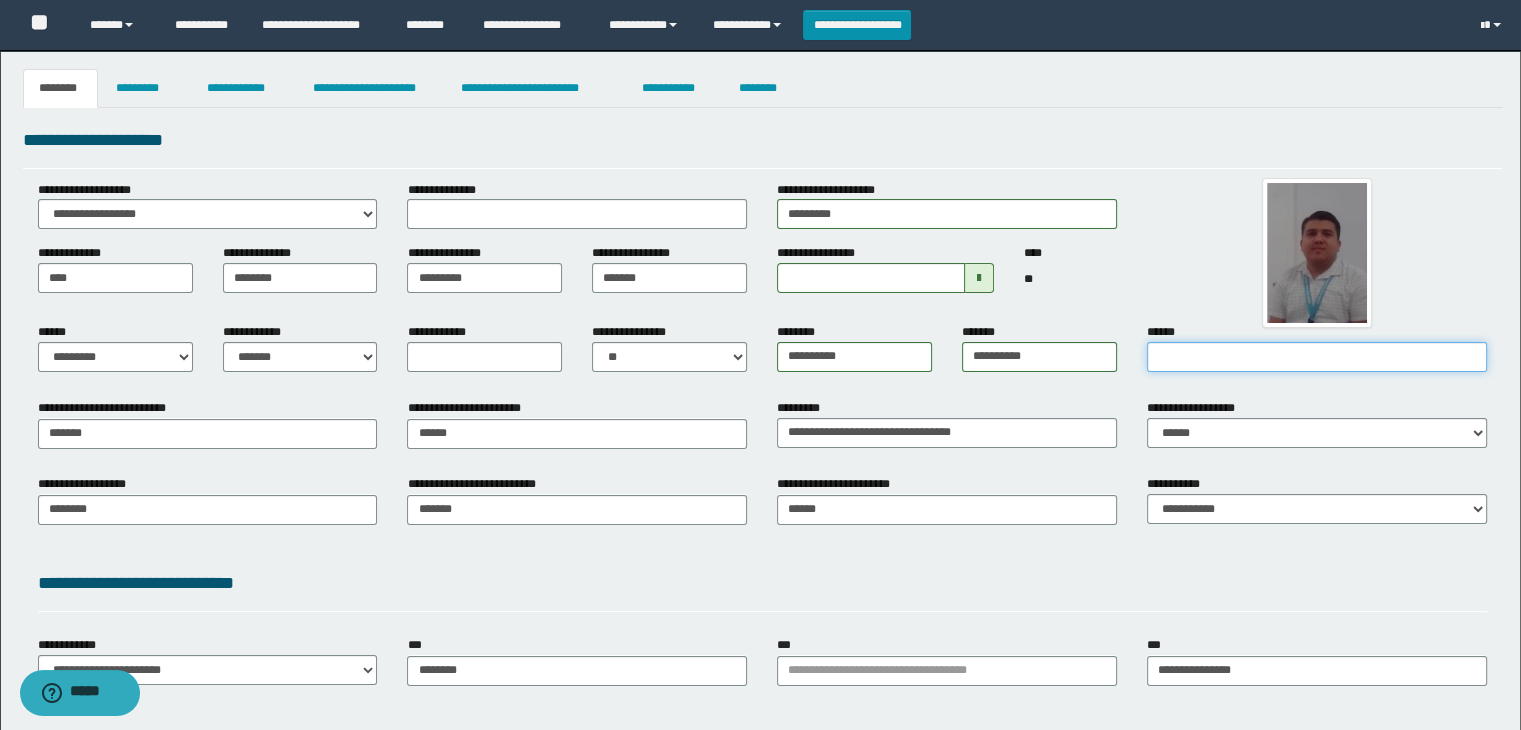 paste on "**********" 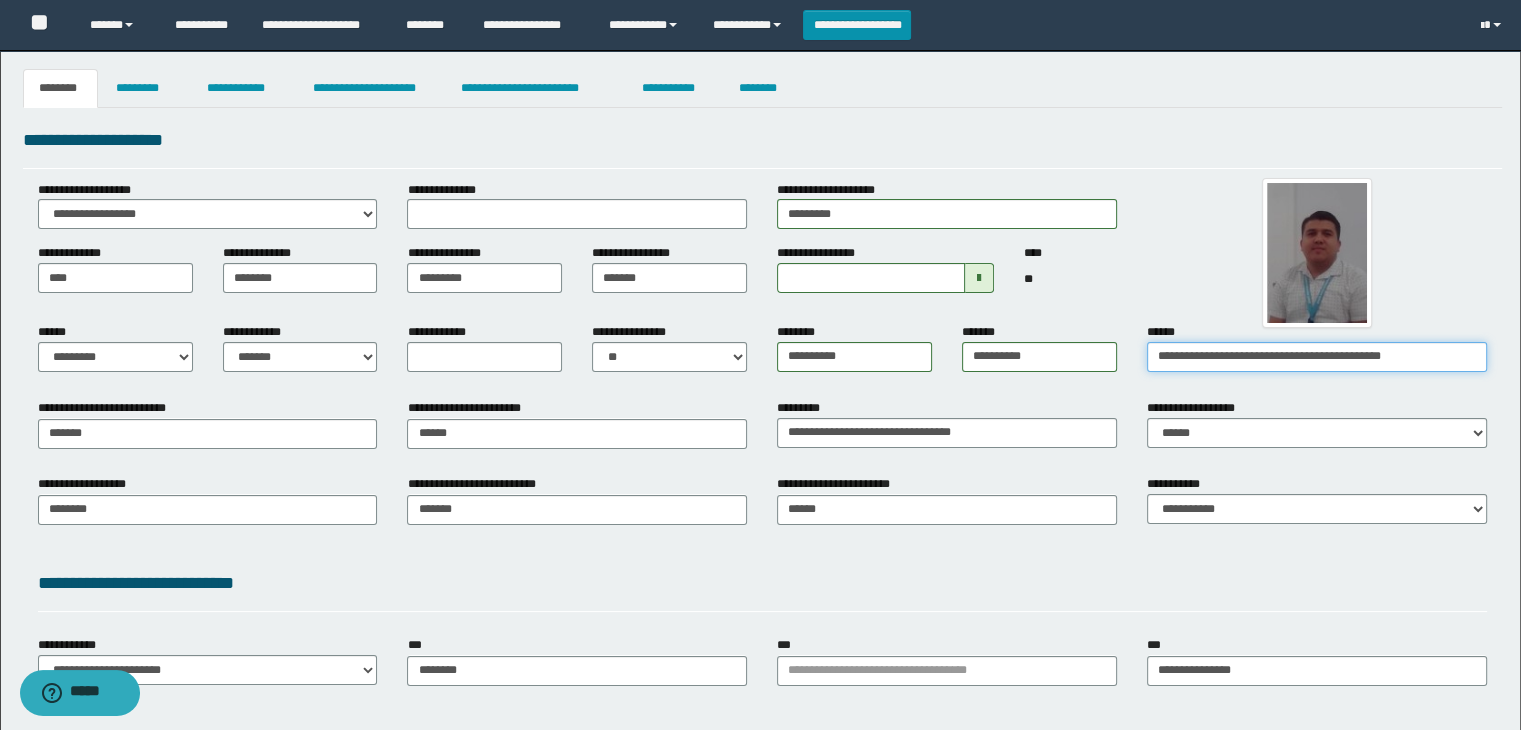drag, startPoint x: 1292, startPoint y: 353, endPoint x: 1456, endPoint y: 356, distance: 164.02744 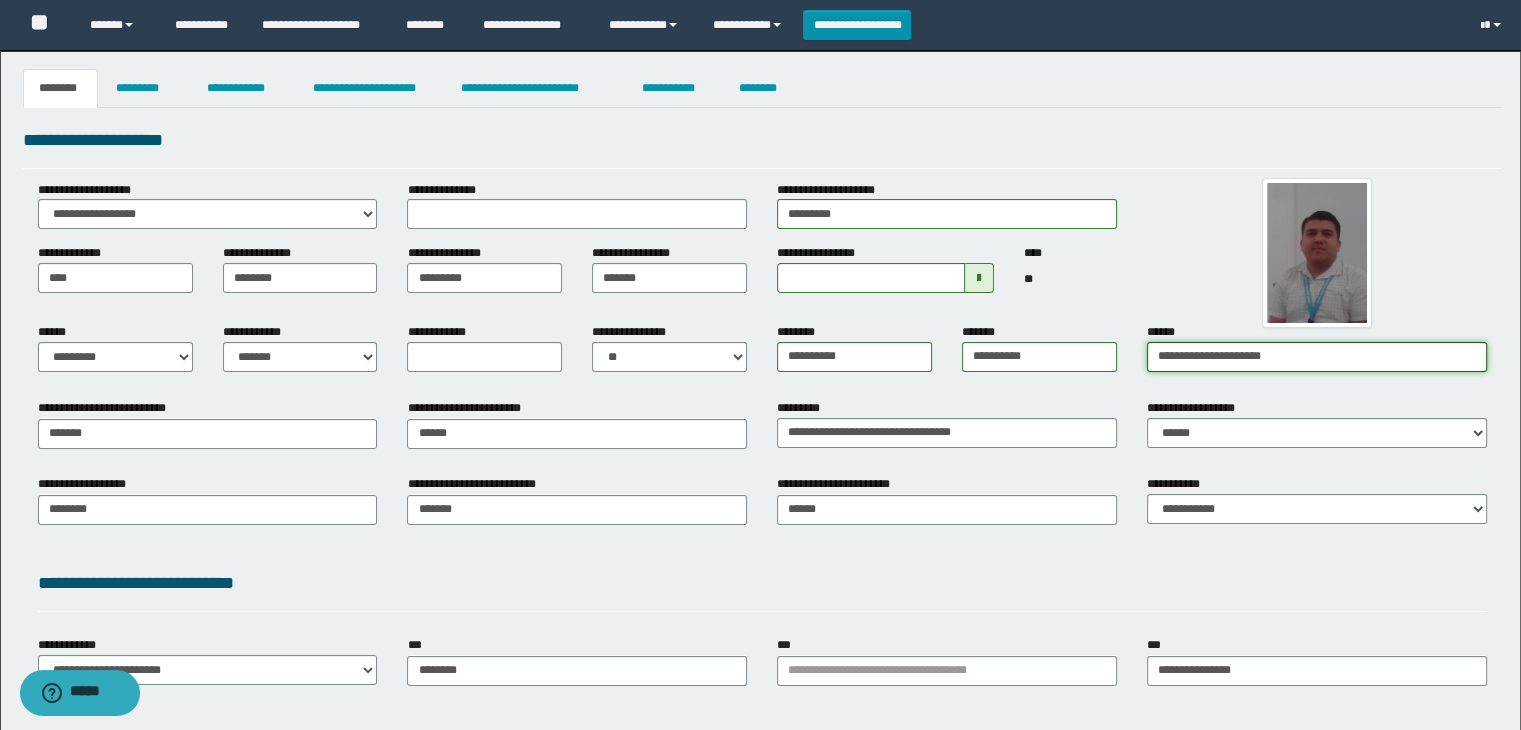 click on "**********" at bounding box center (1317, 357) 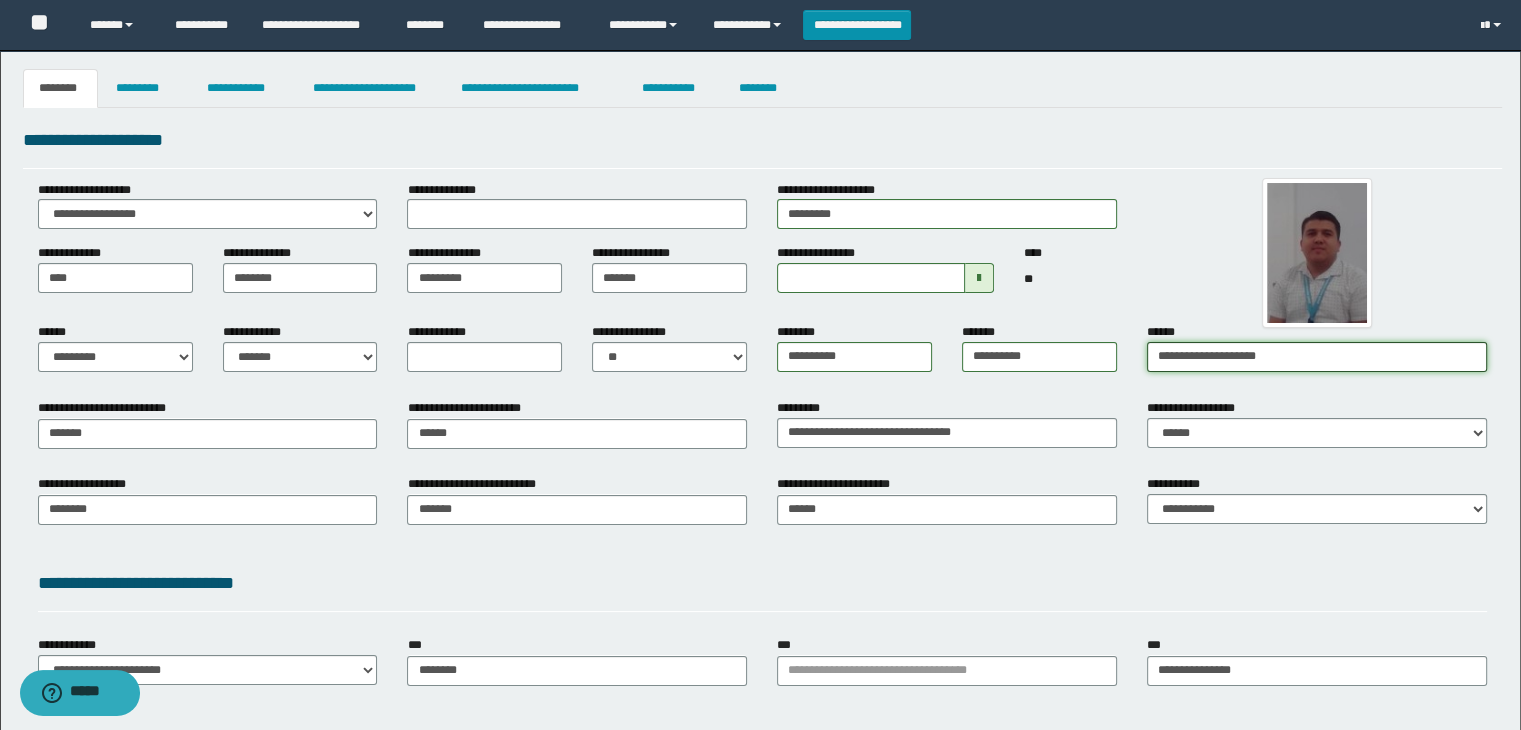 type on "**********" 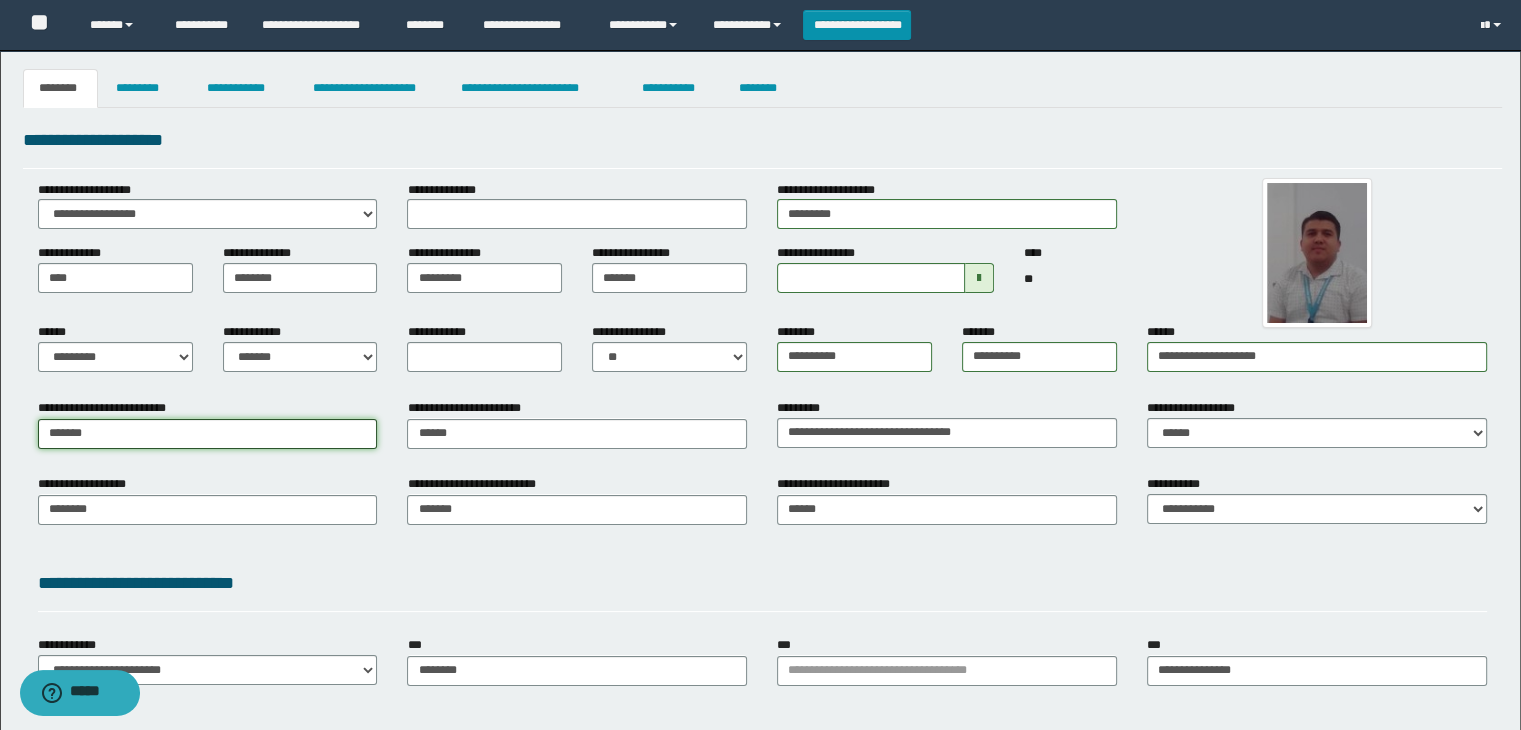 click on "*******" at bounding box center (208, 434) 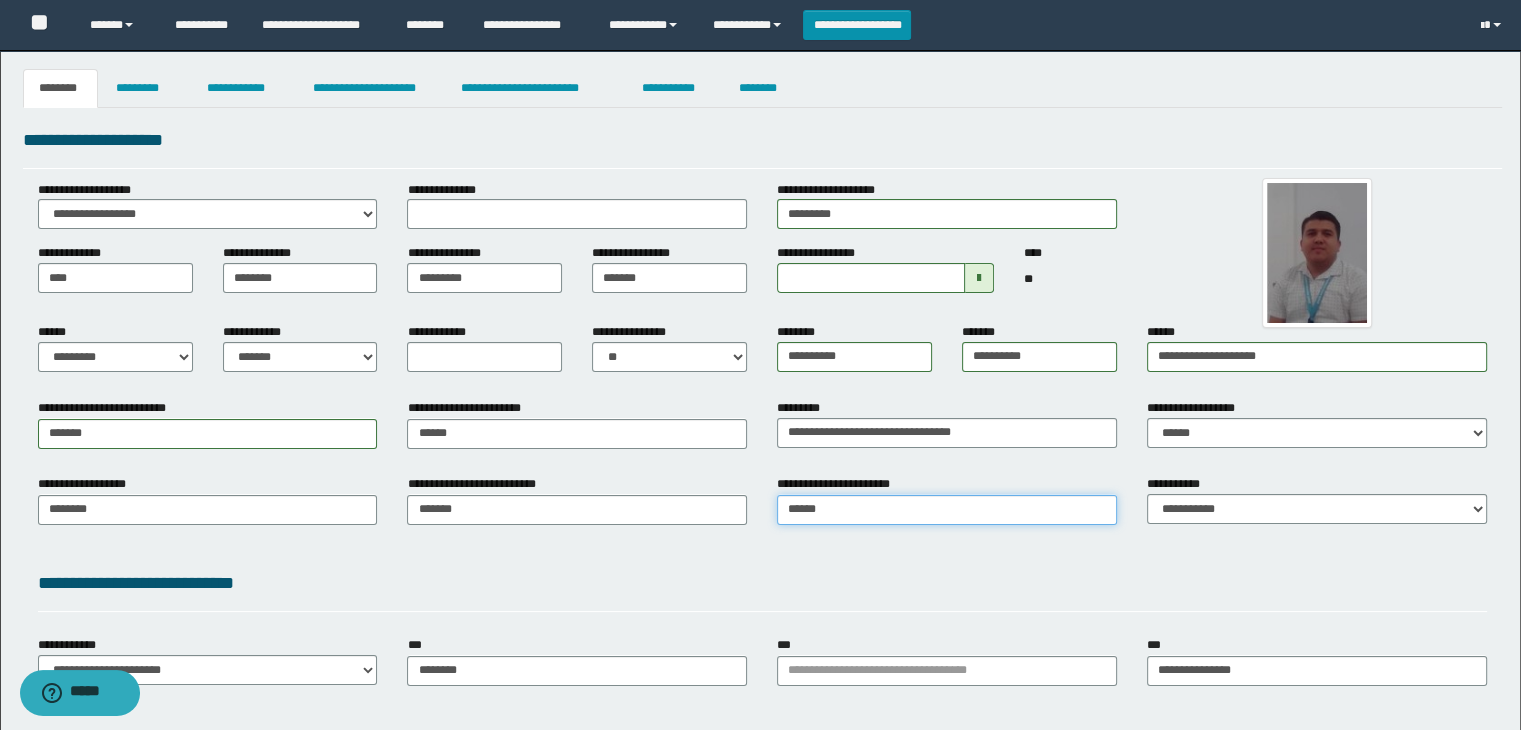 type on "**********" 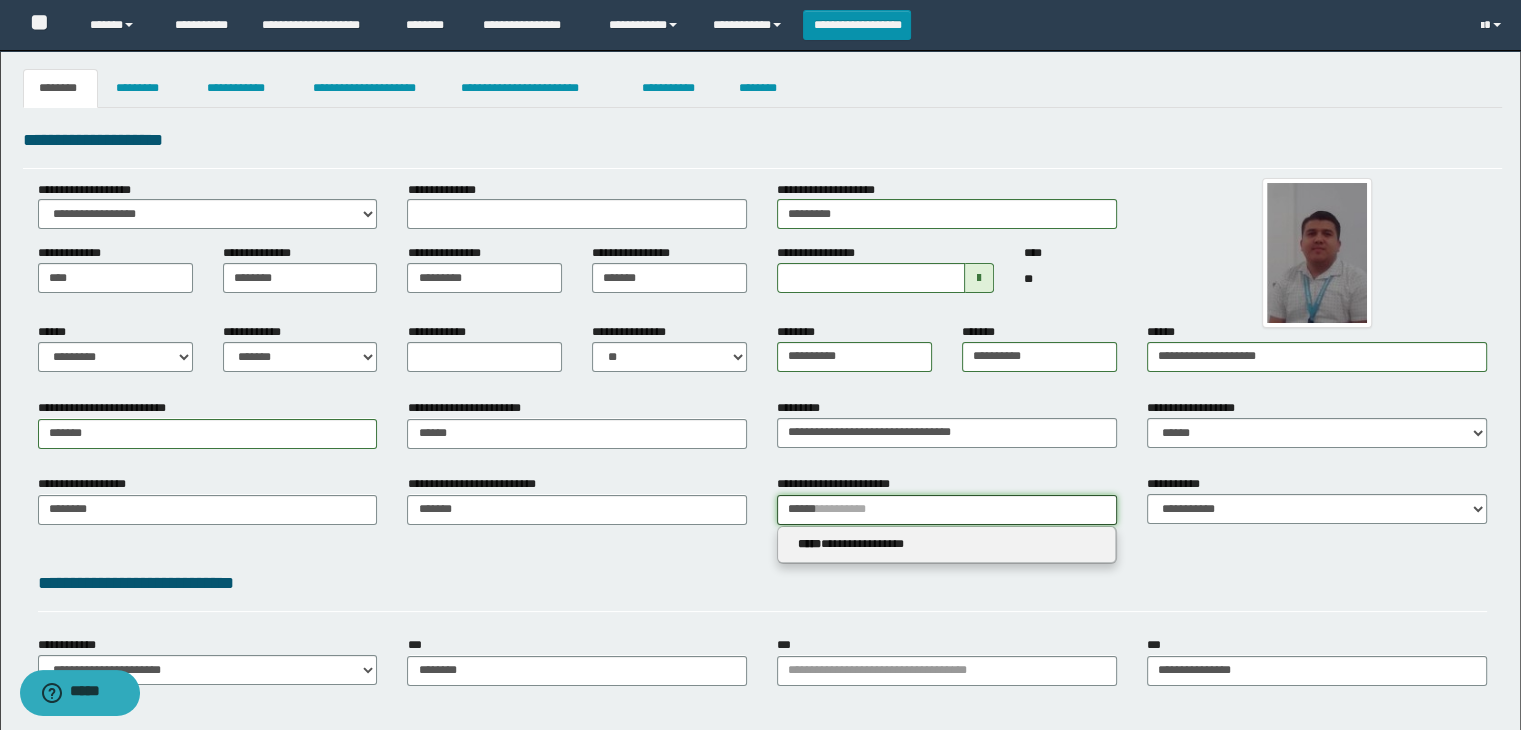 click on "******" at bounding box center [947, 510] 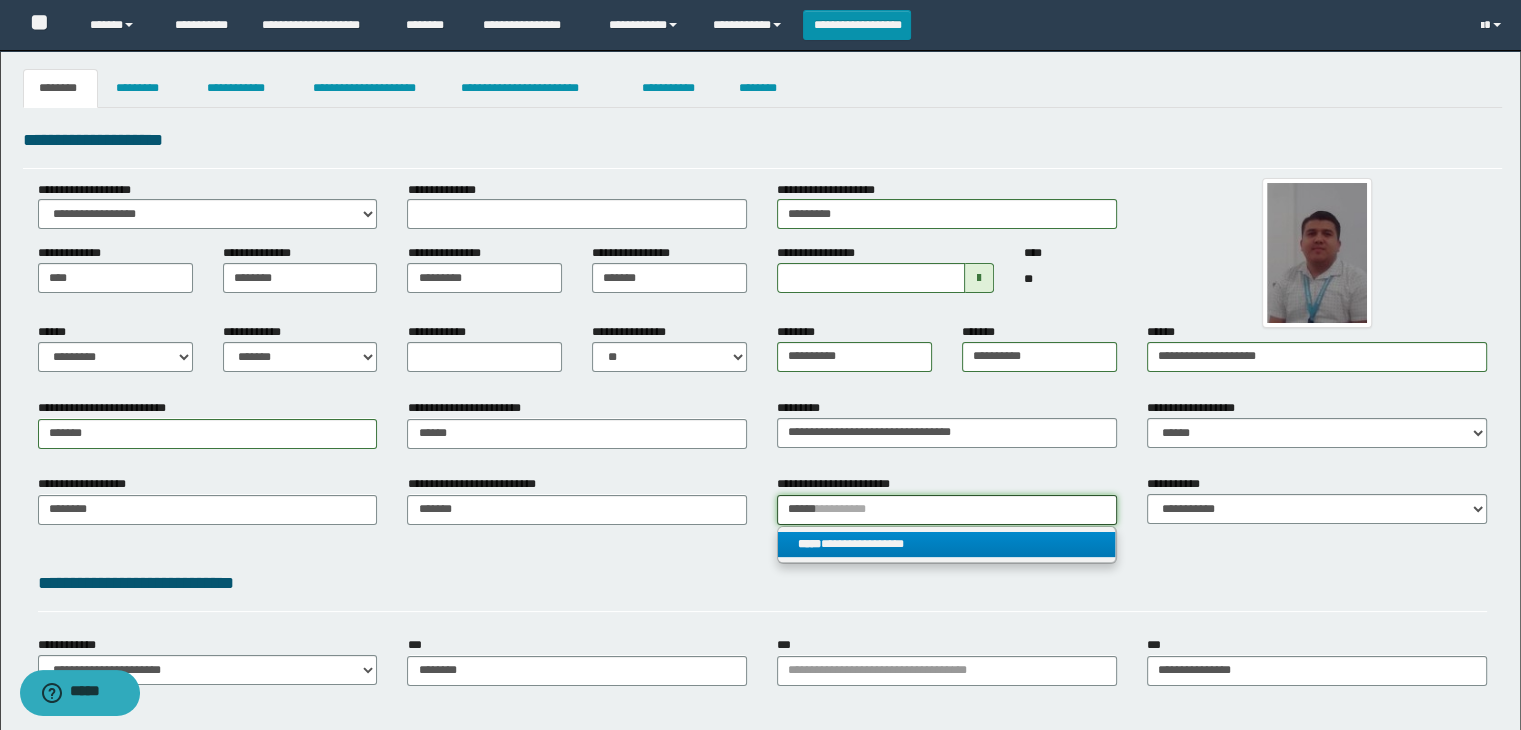 drag, startPoint x: 994, startPoint y: 508, endPoint x: 492, endPoint y: 508, distance: 502 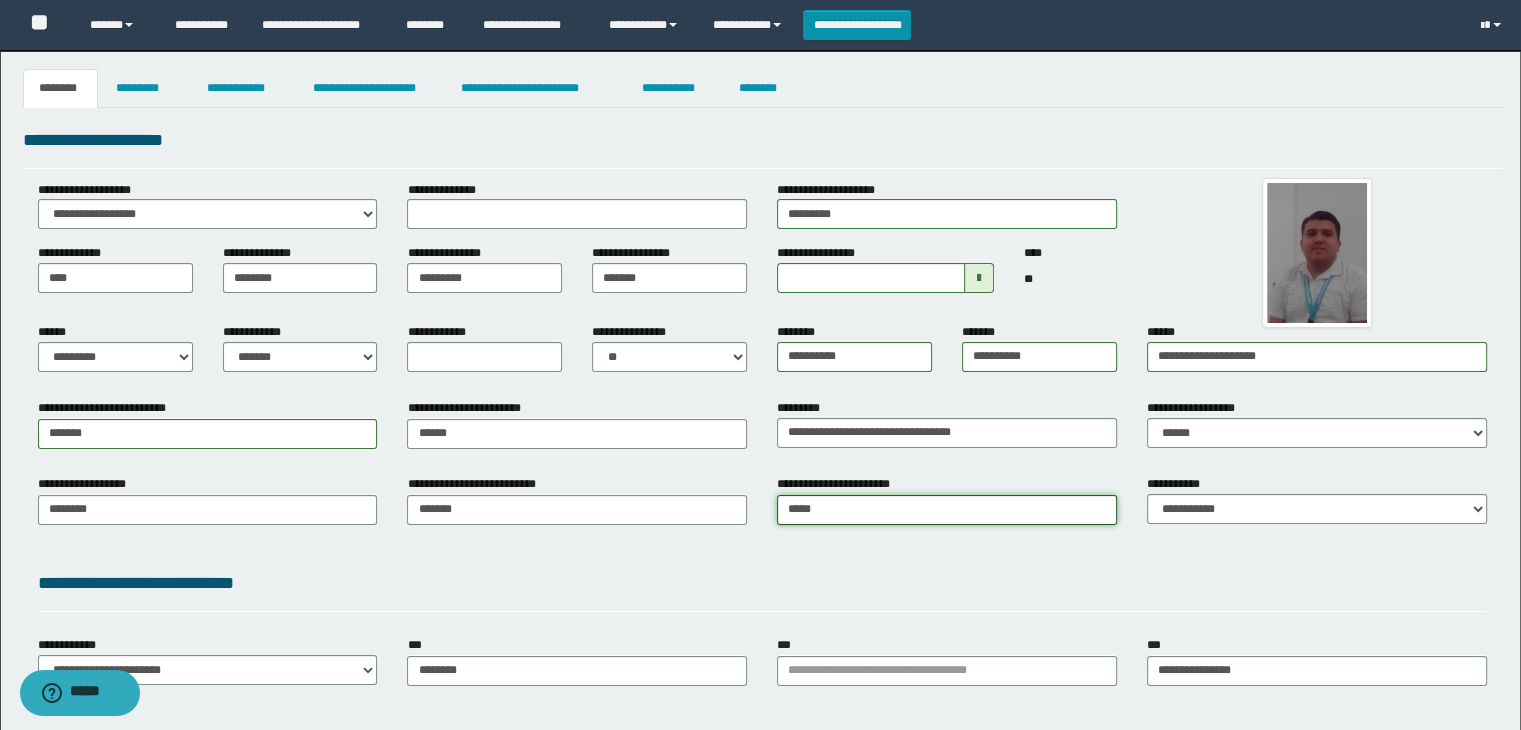 type on "******" 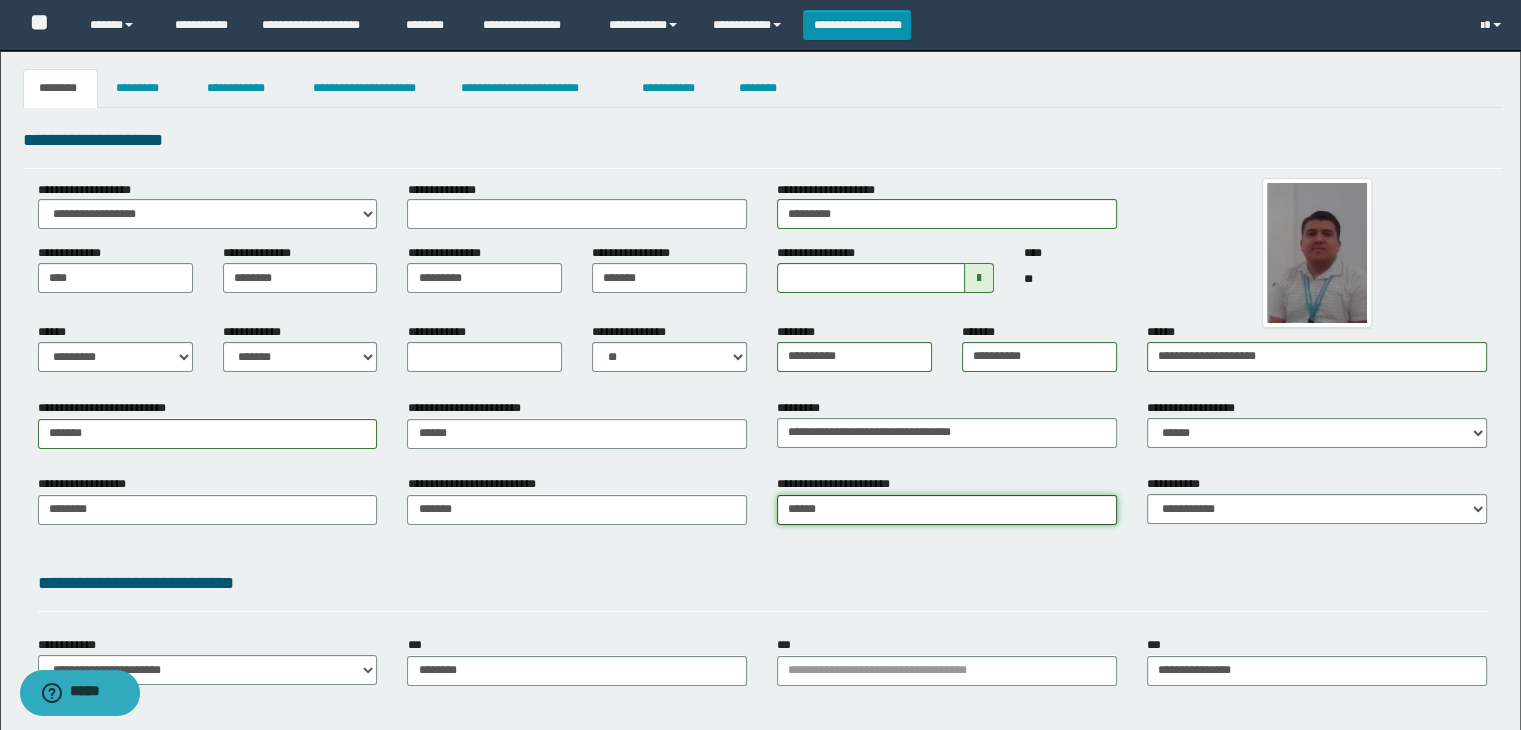 type on "**********" 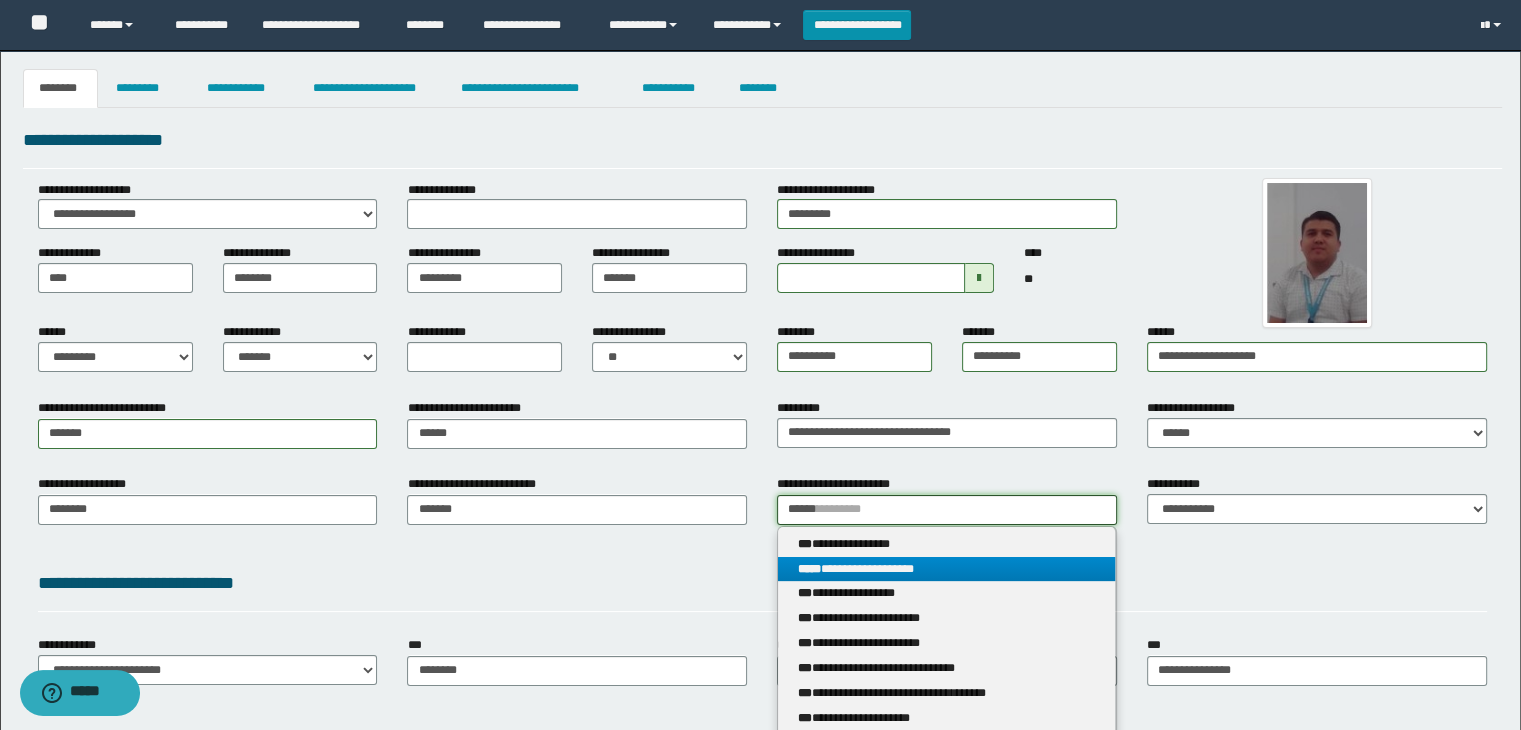 type on "******" 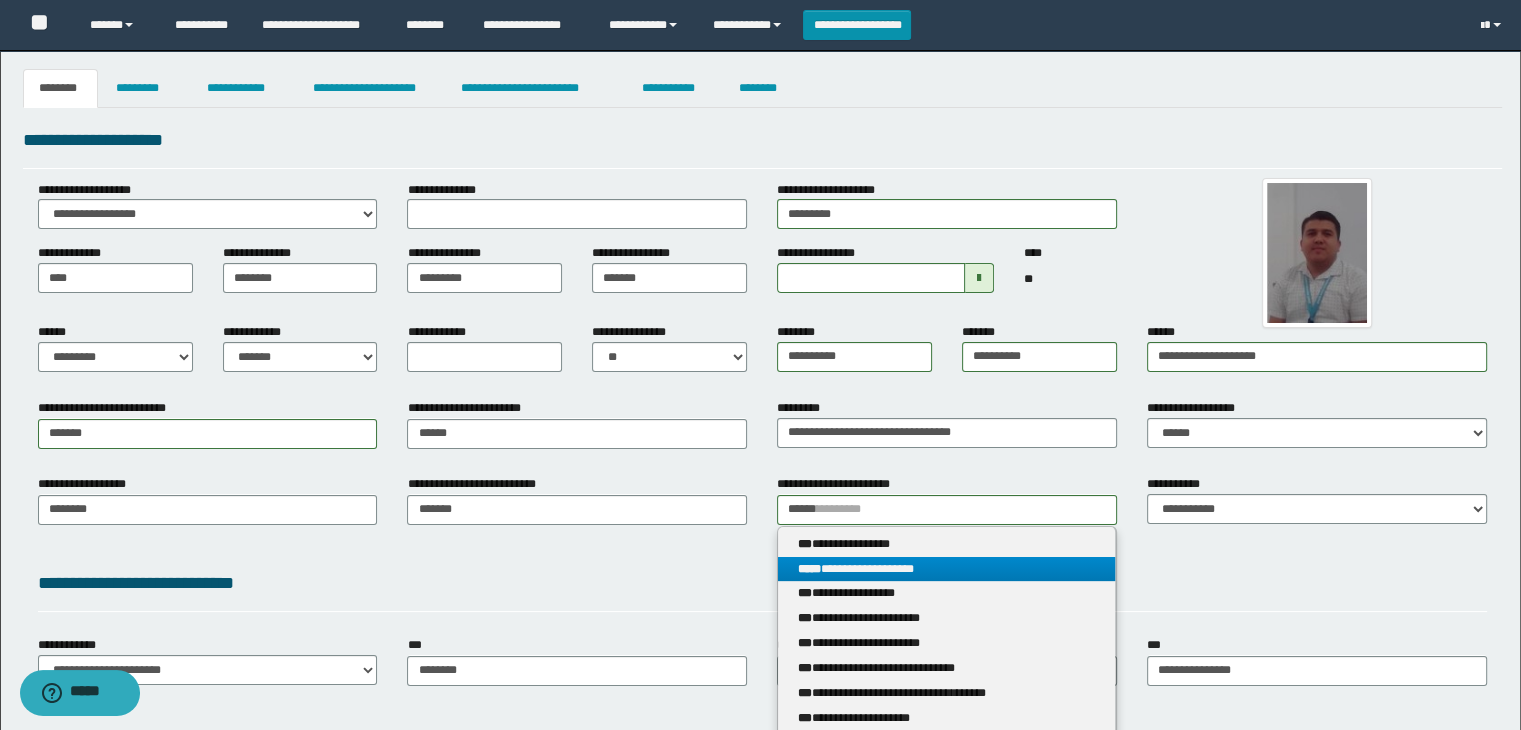 click on "**********" at bounding box center (947, 569) 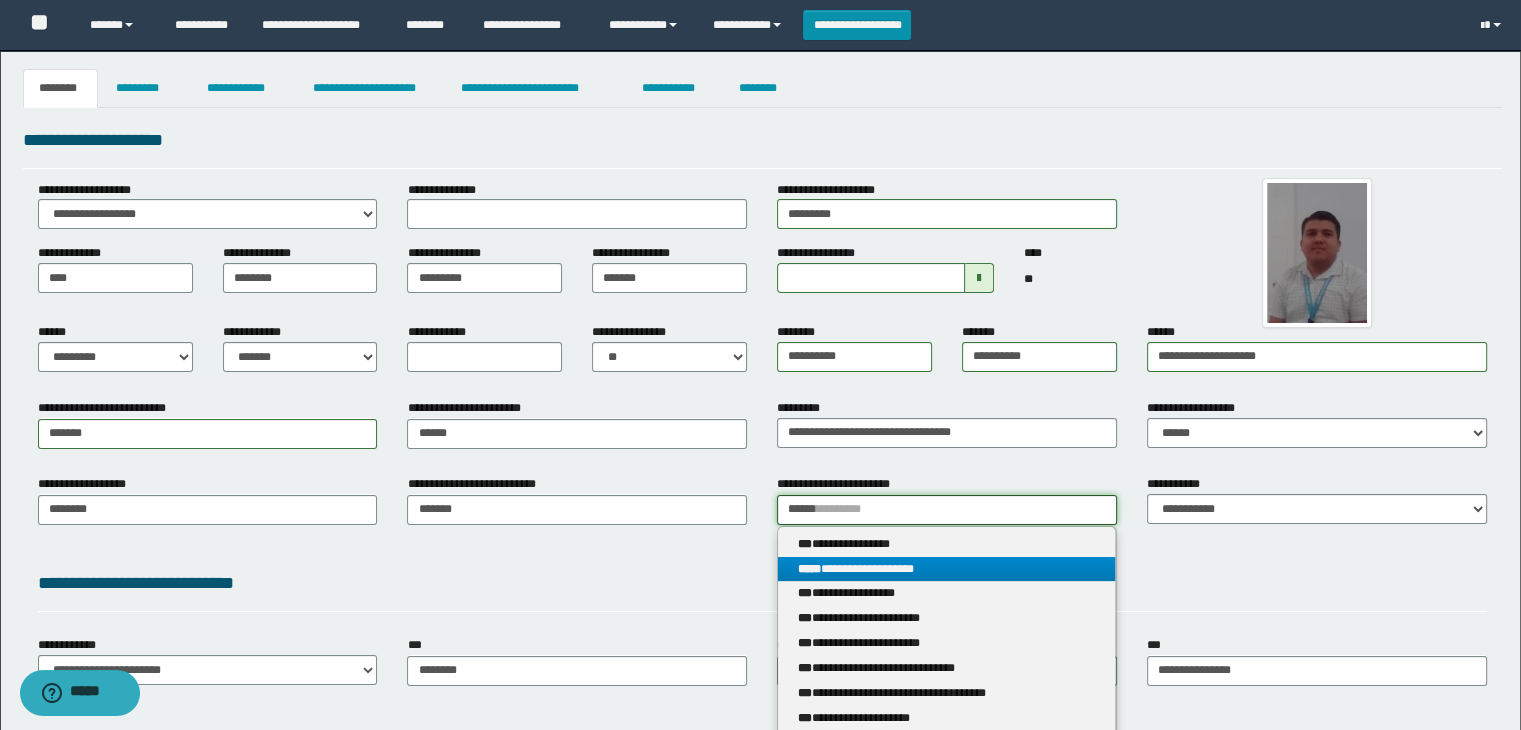 type 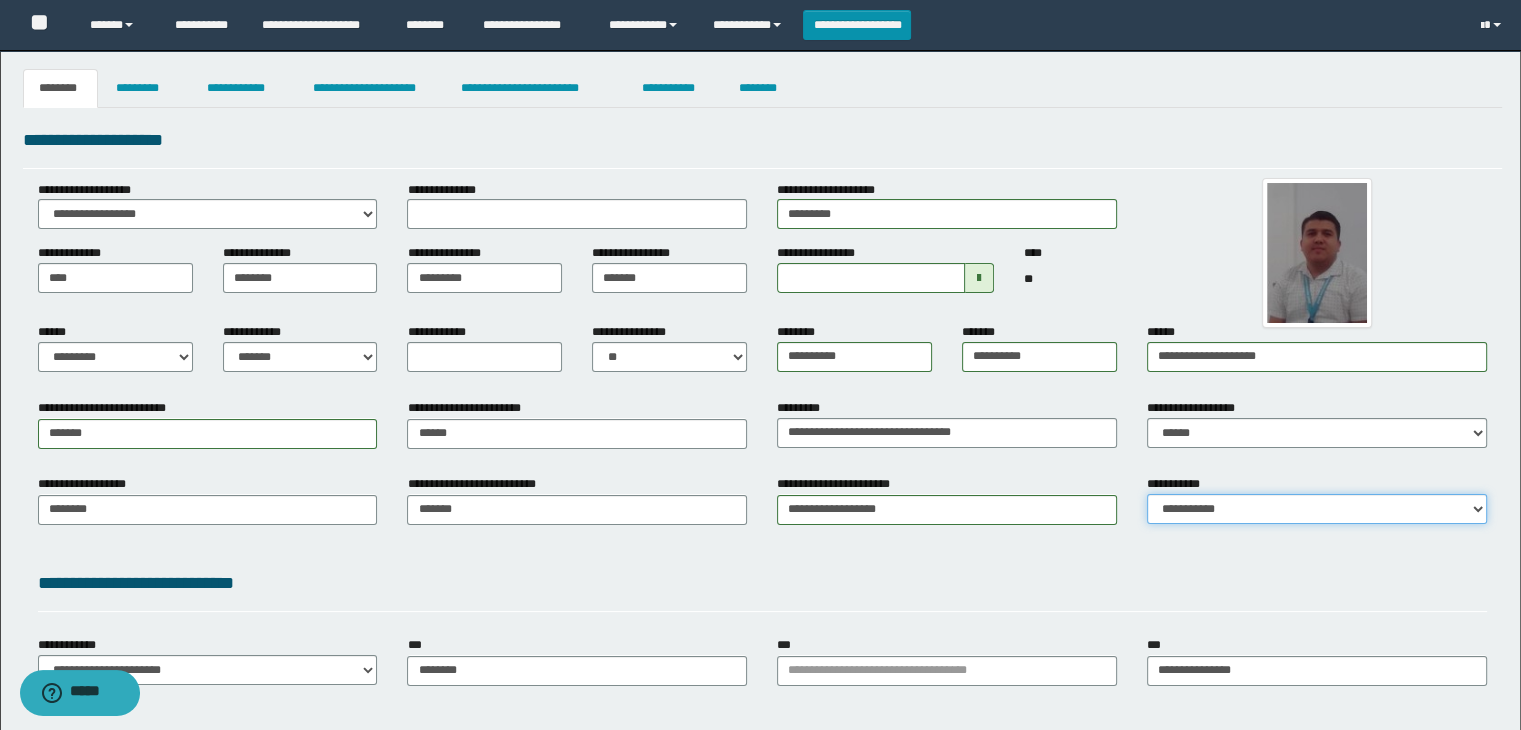 click on "**********" at bounding box center [1317, 509] 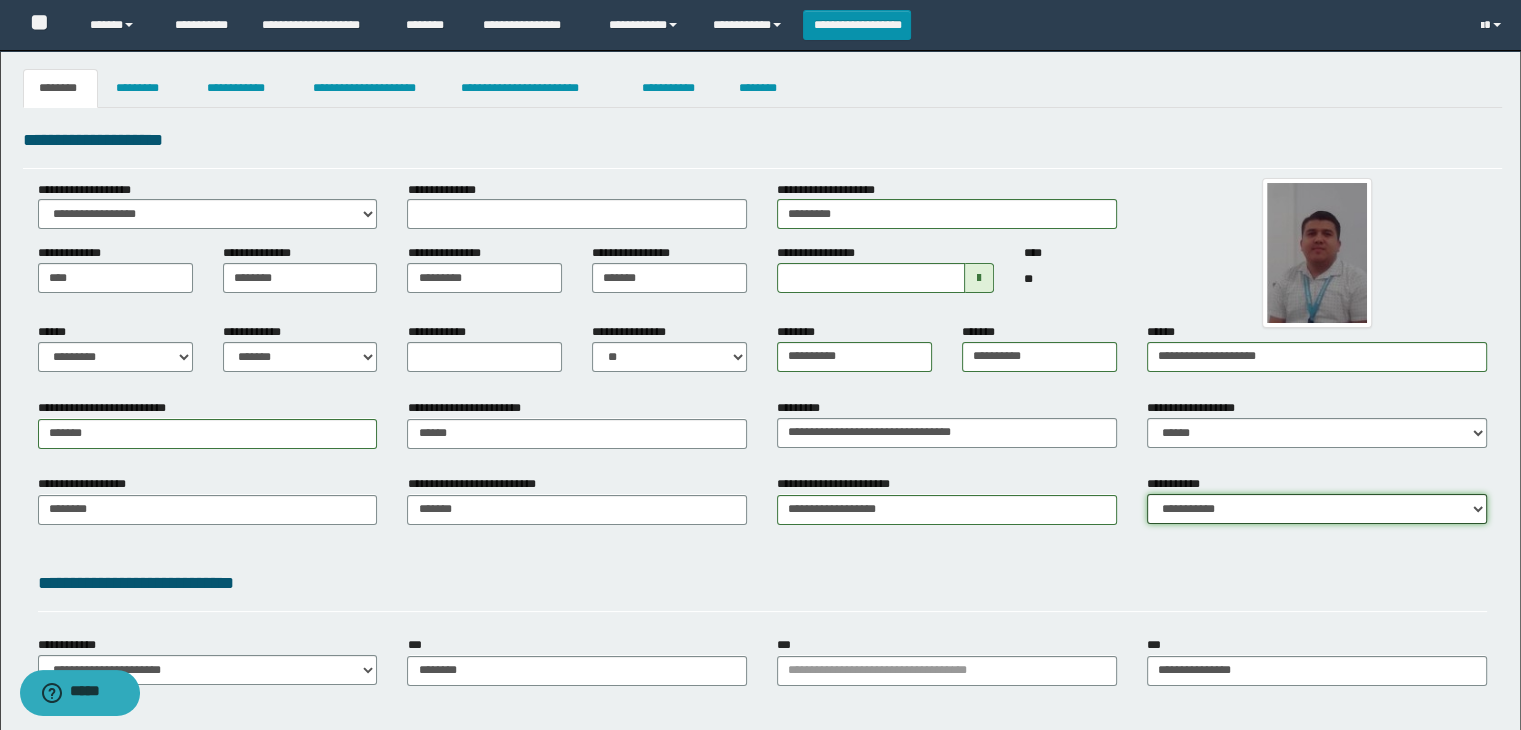 click on "**********" at bounding box center (1317, 509) 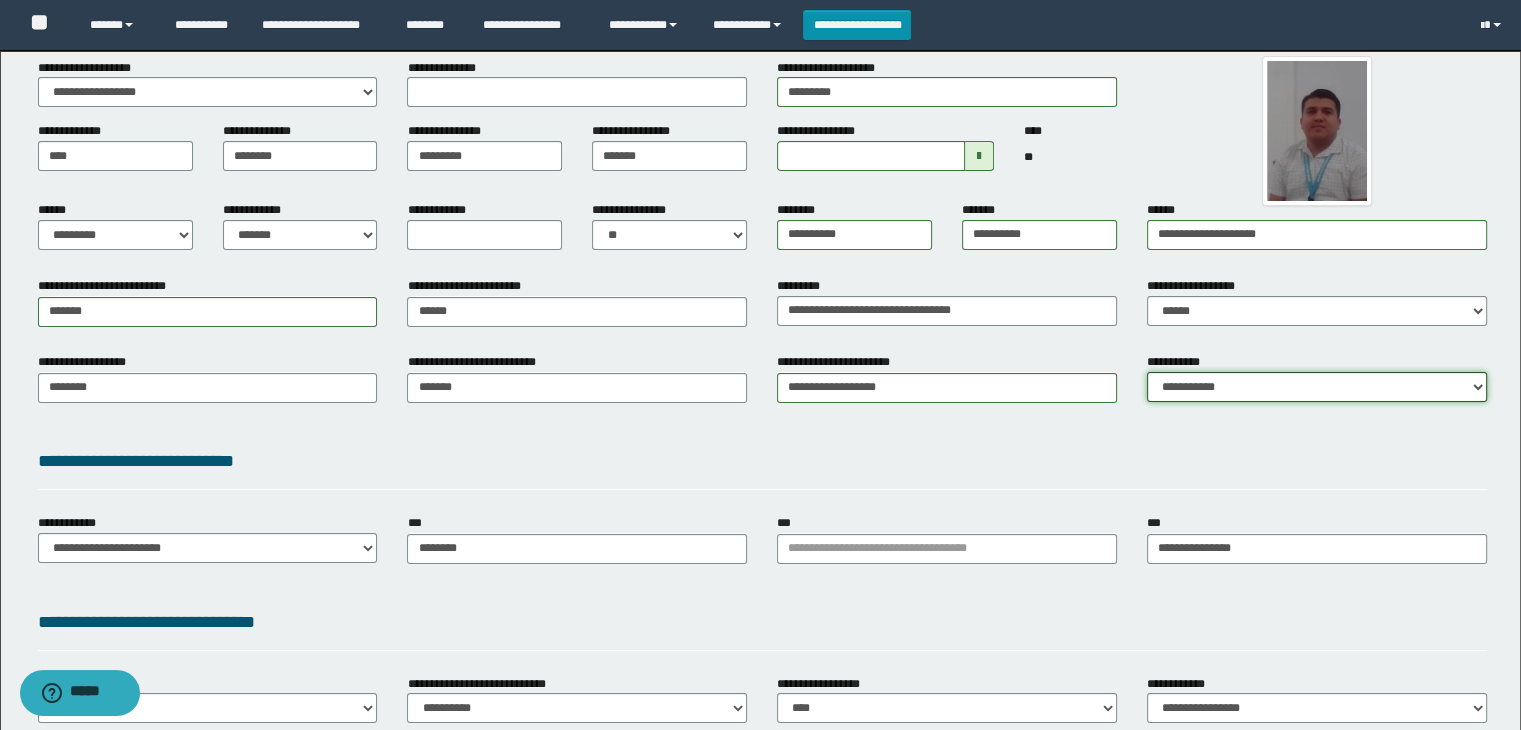 scroll, scrollTop: 284, scrollLeft: 0, axis: vertical 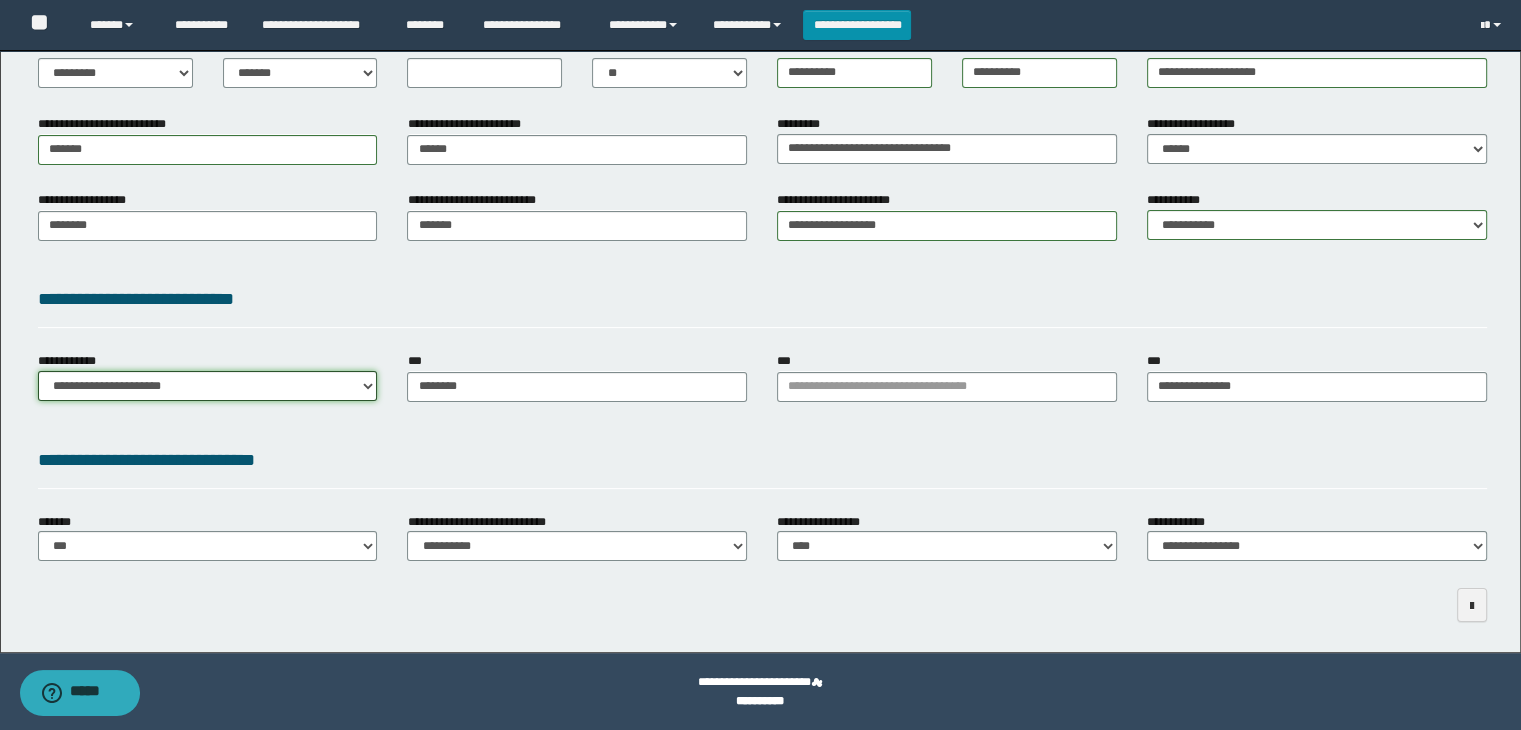click on "**********" at bounding box center (208, 386) 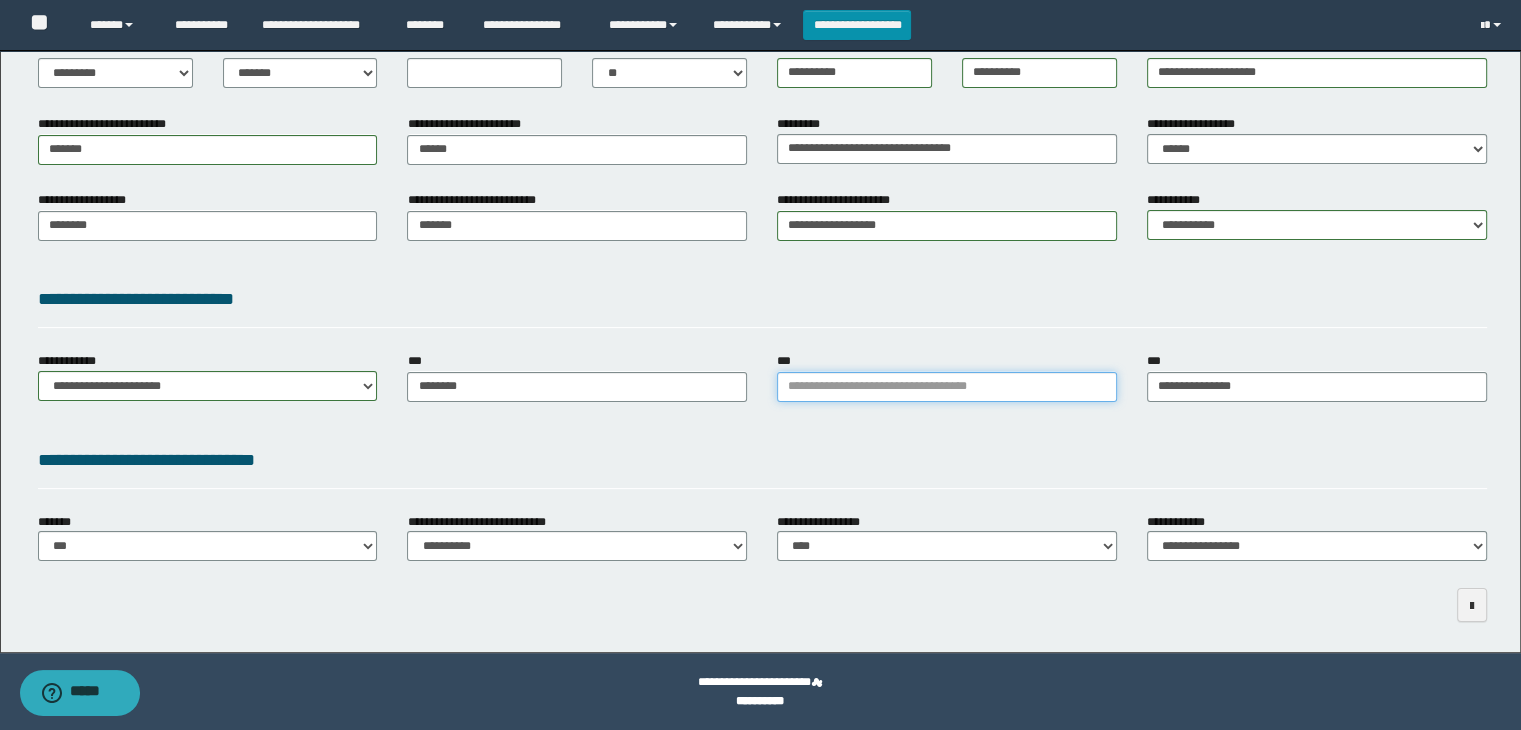 click on "***" at bounding box center (947, 387) 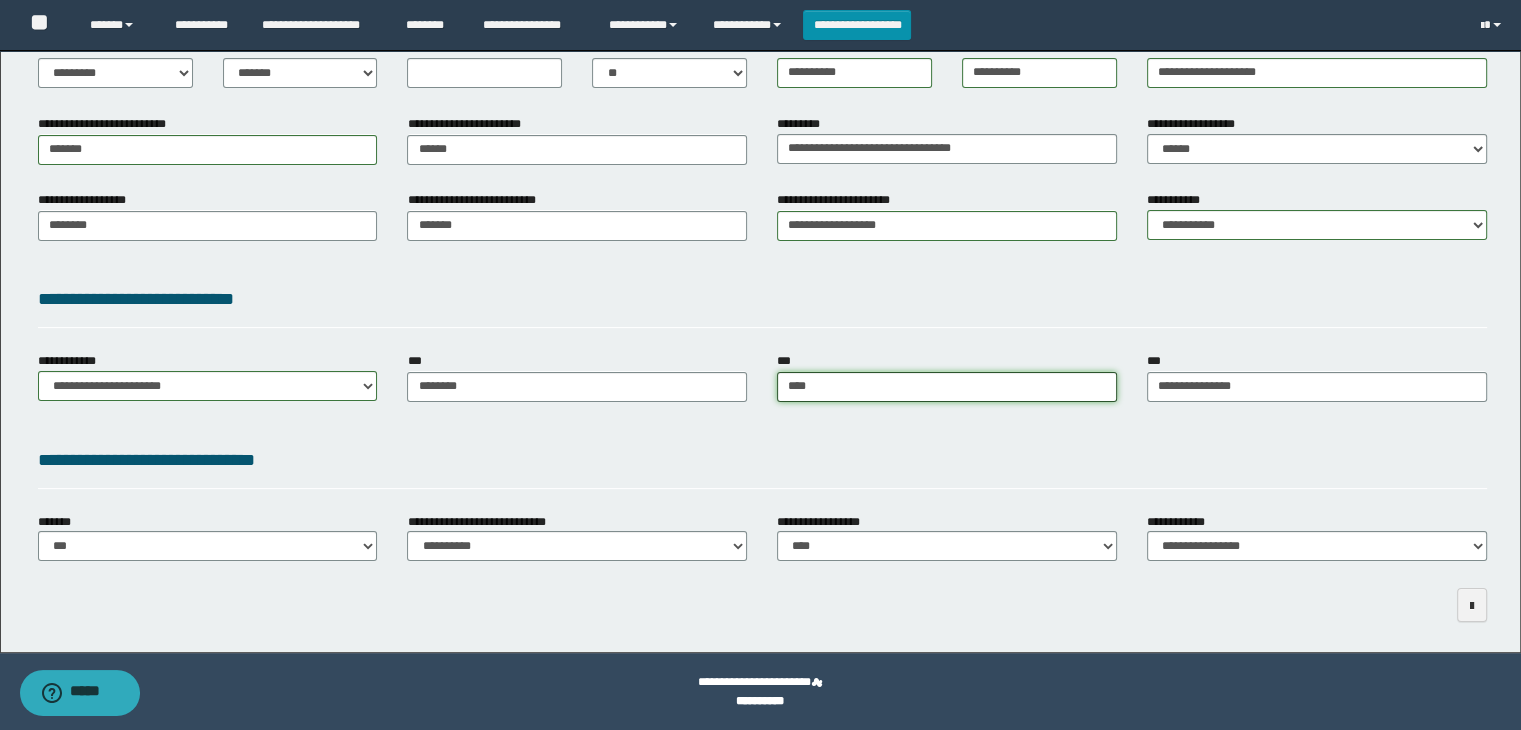 type on "*****" 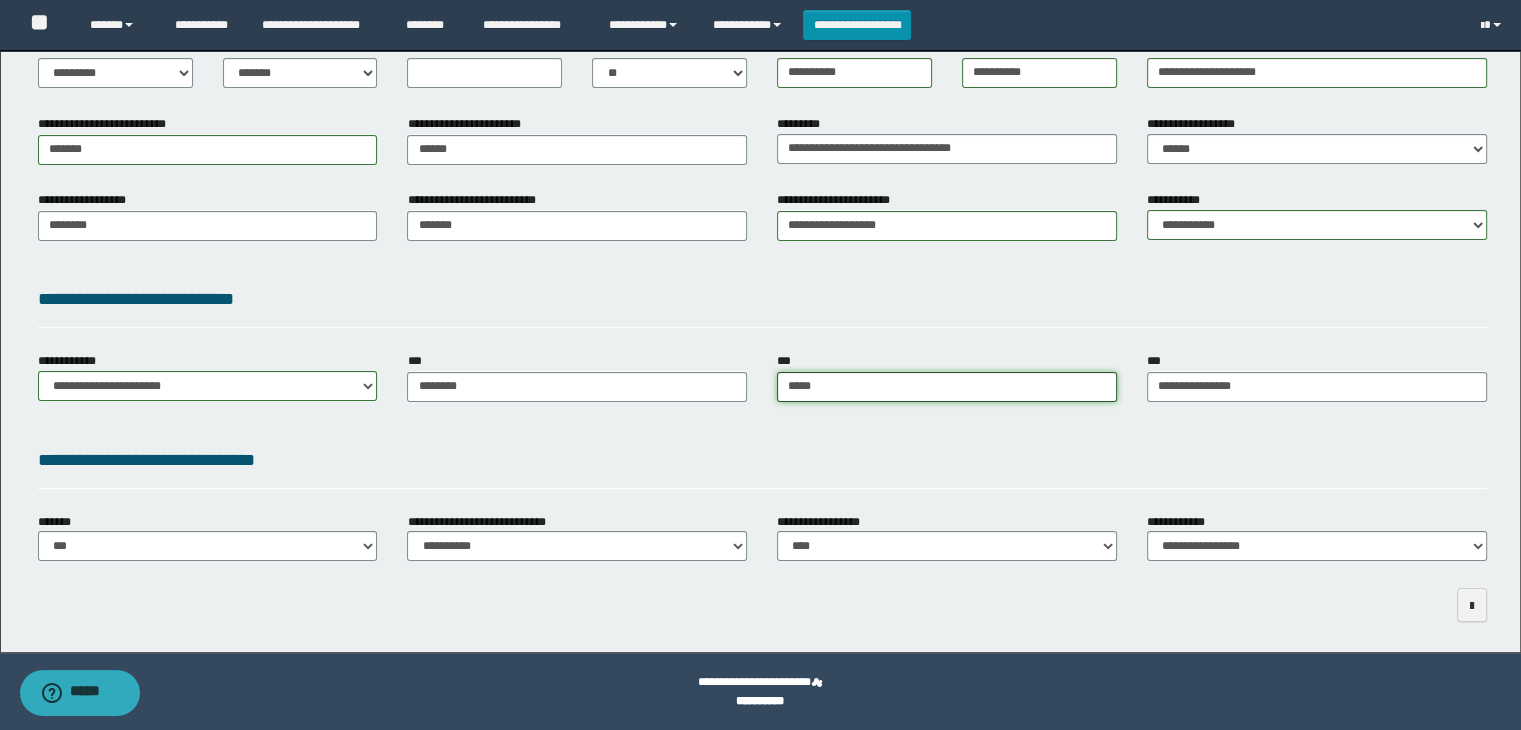 type on "**********" 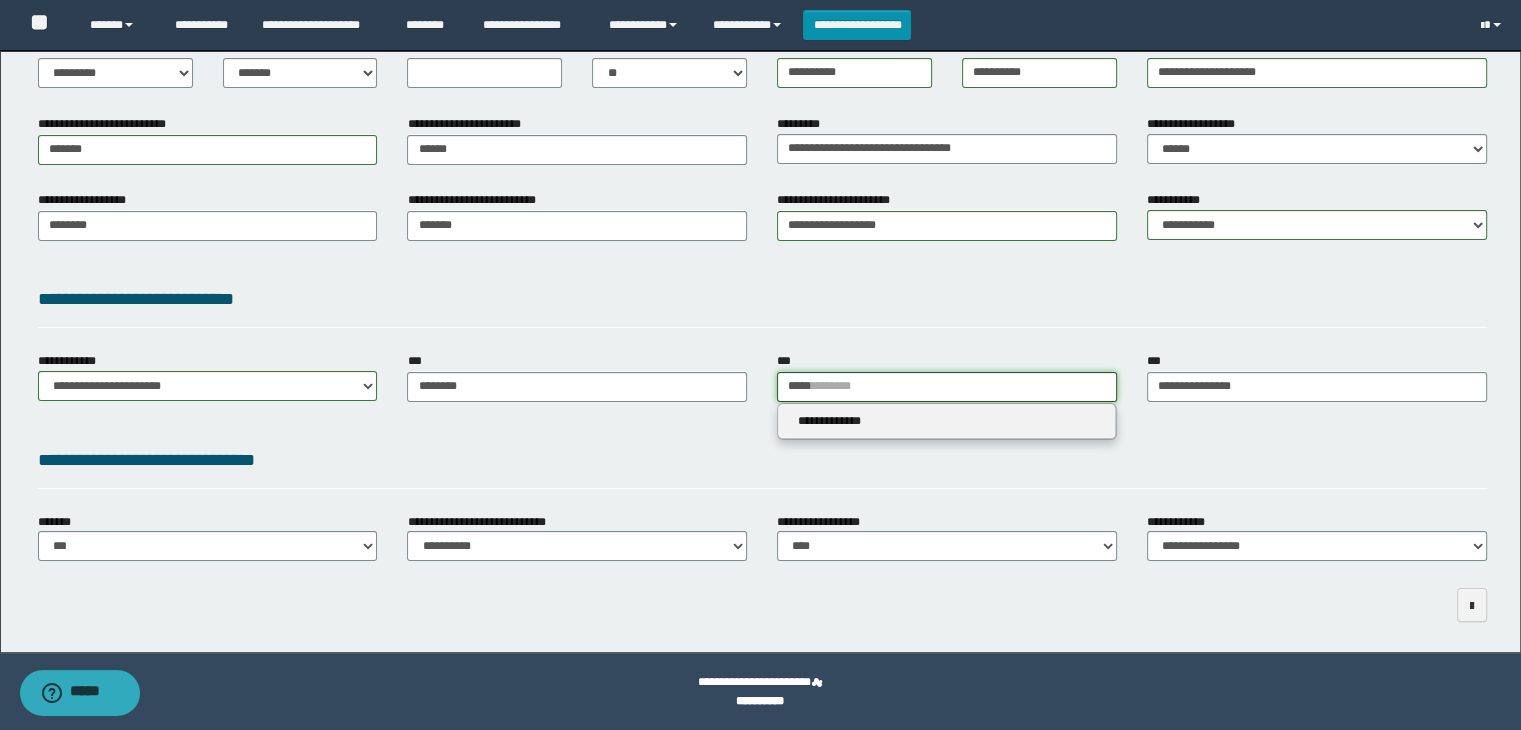 type on "*****" 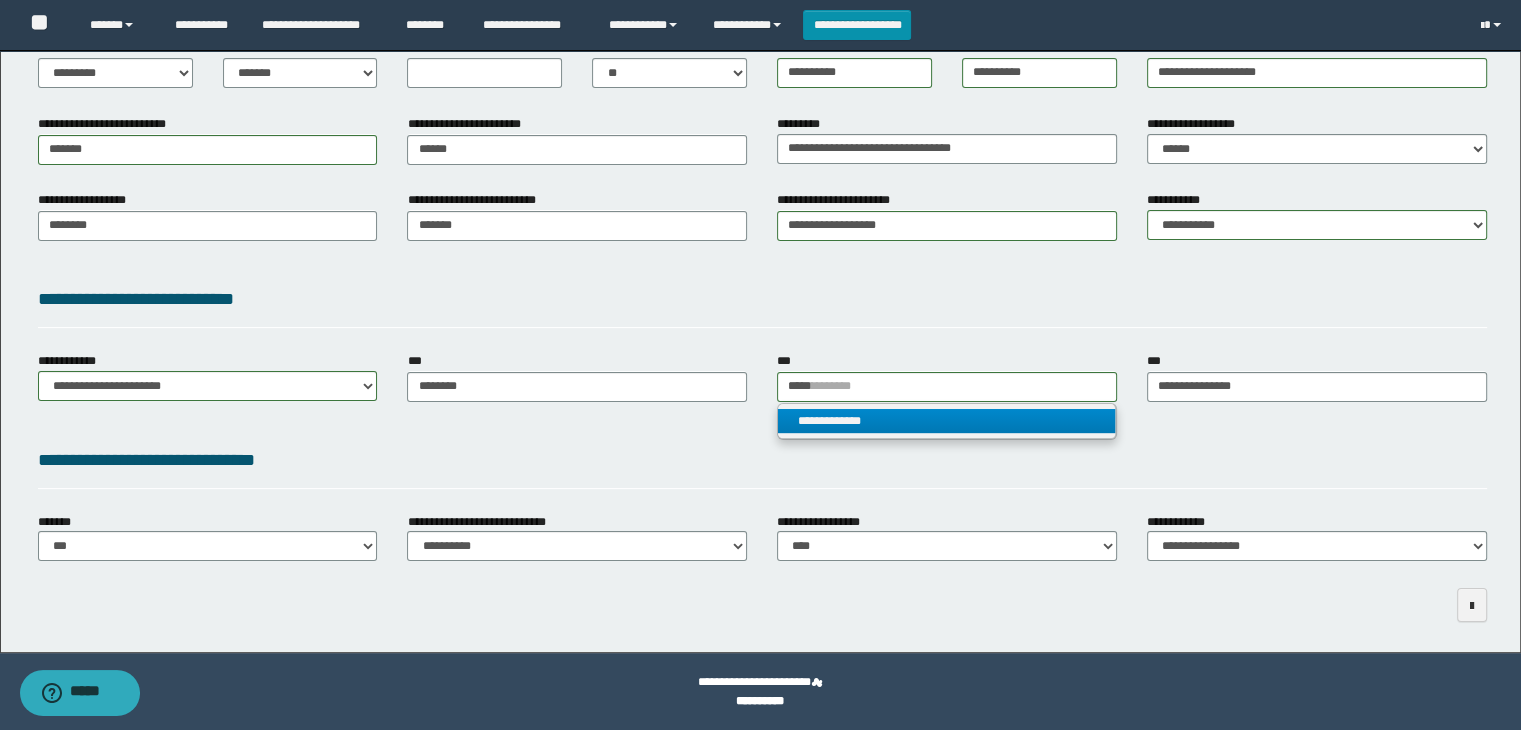 click on "**********" at bounding box center [947, 421] 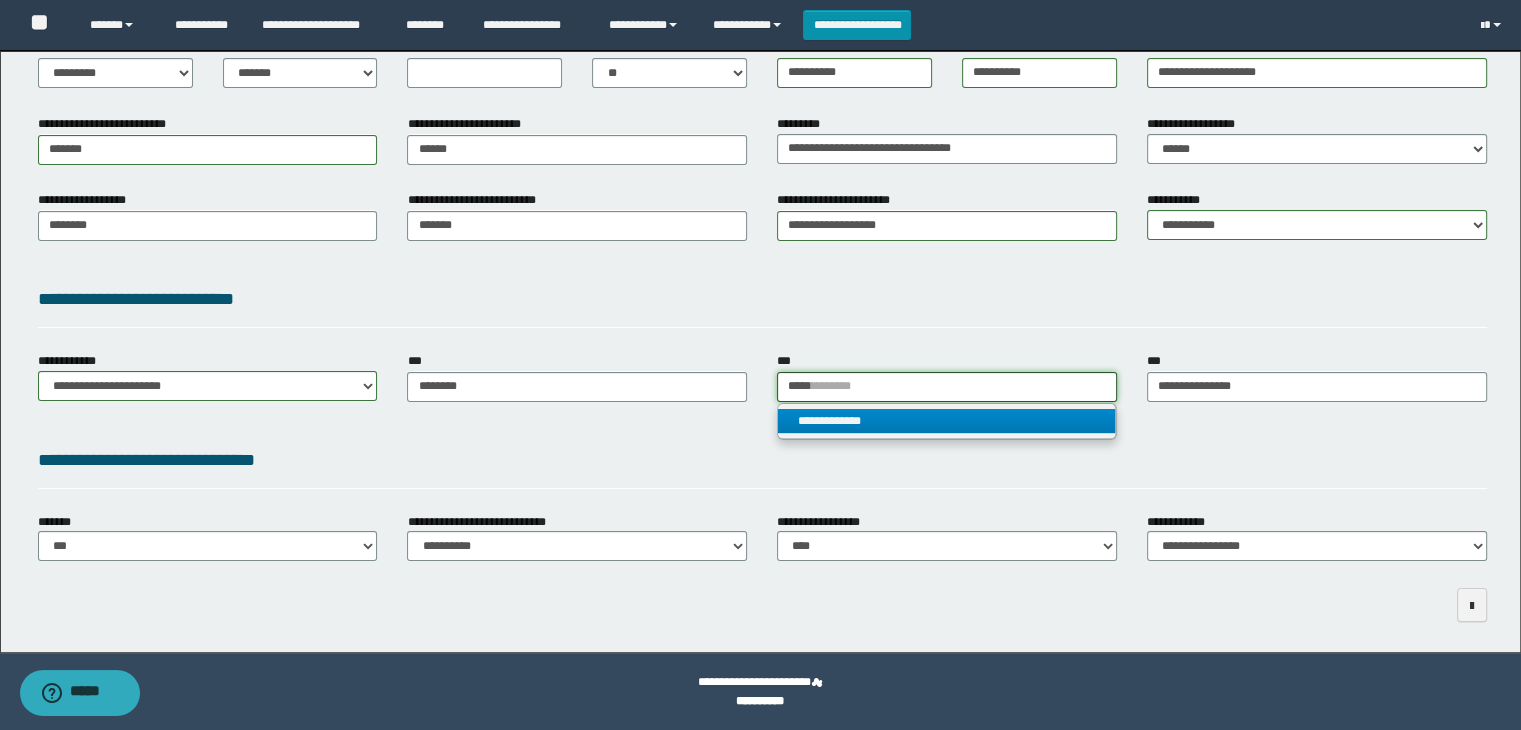 type 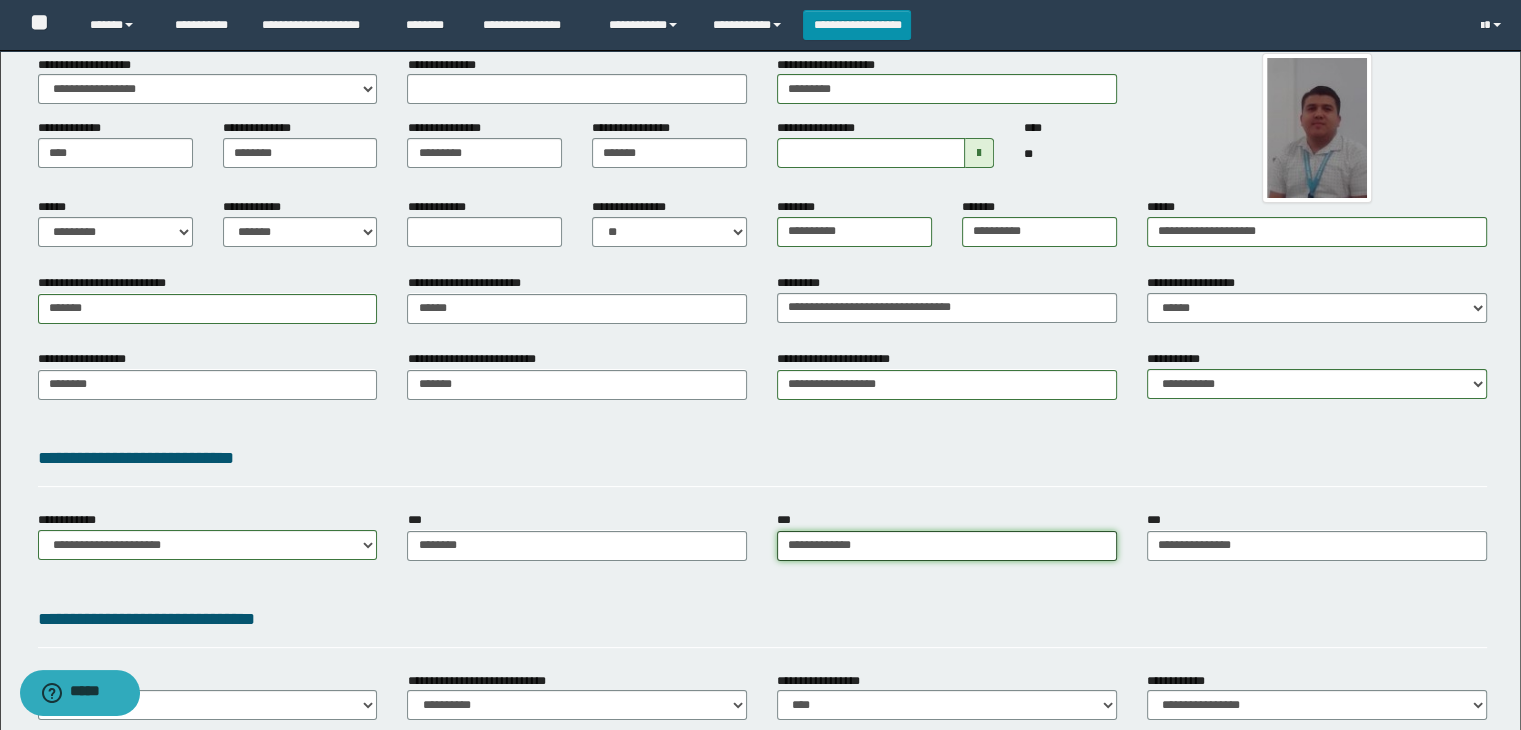 scroll, scrollTop: 0, scrollLeft: 0, axis: both 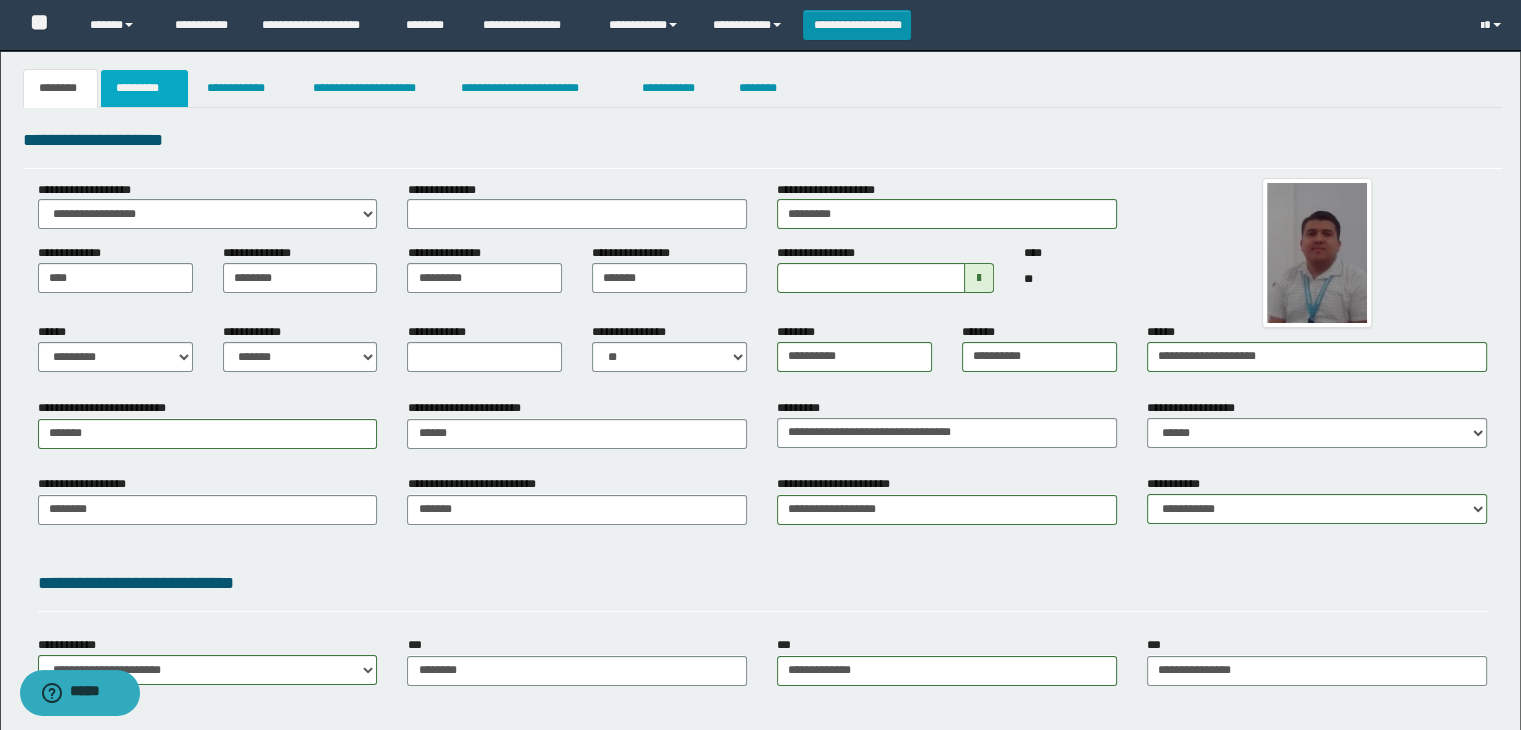 click on "*********" at bounding box center (144, 88) 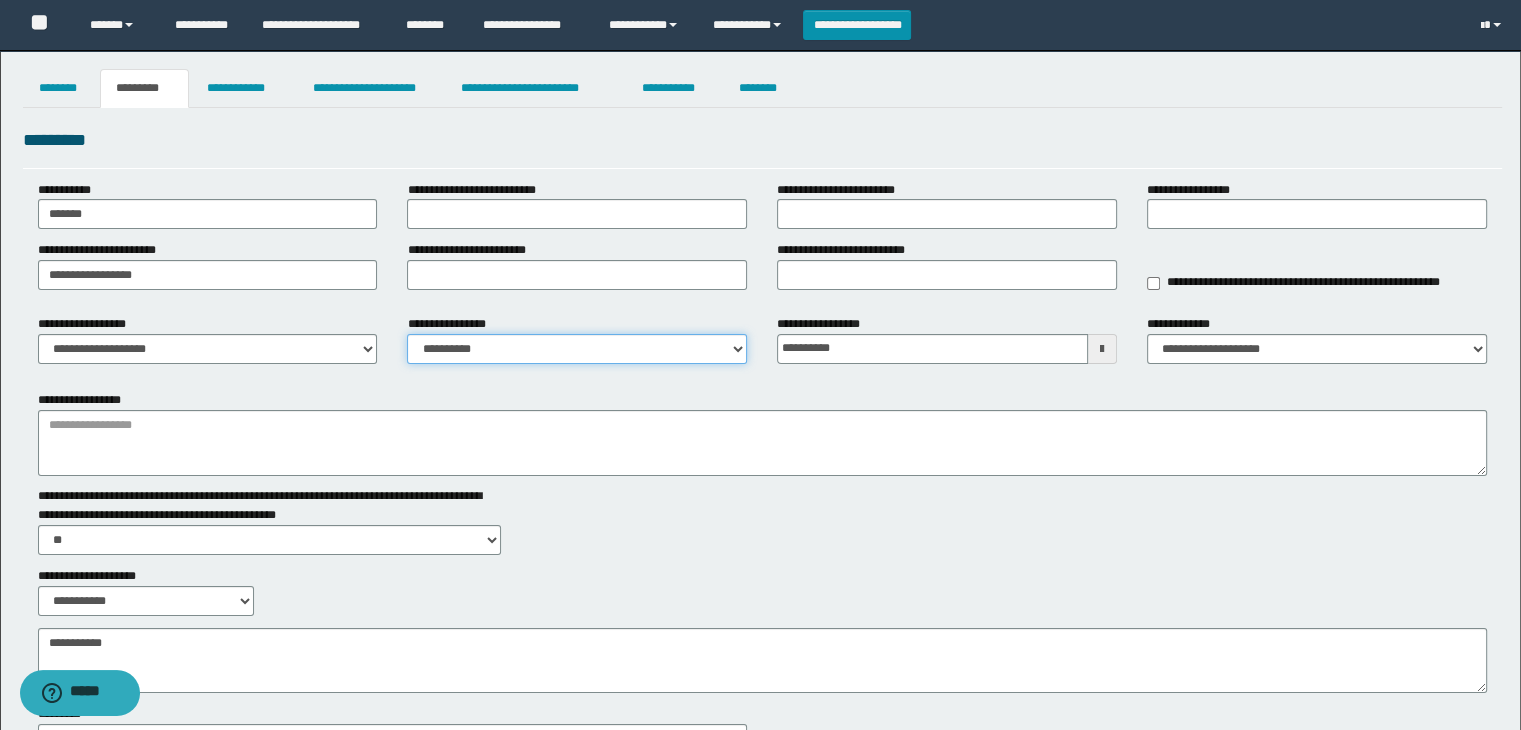click on "**********" at bounding box center [577, 349] 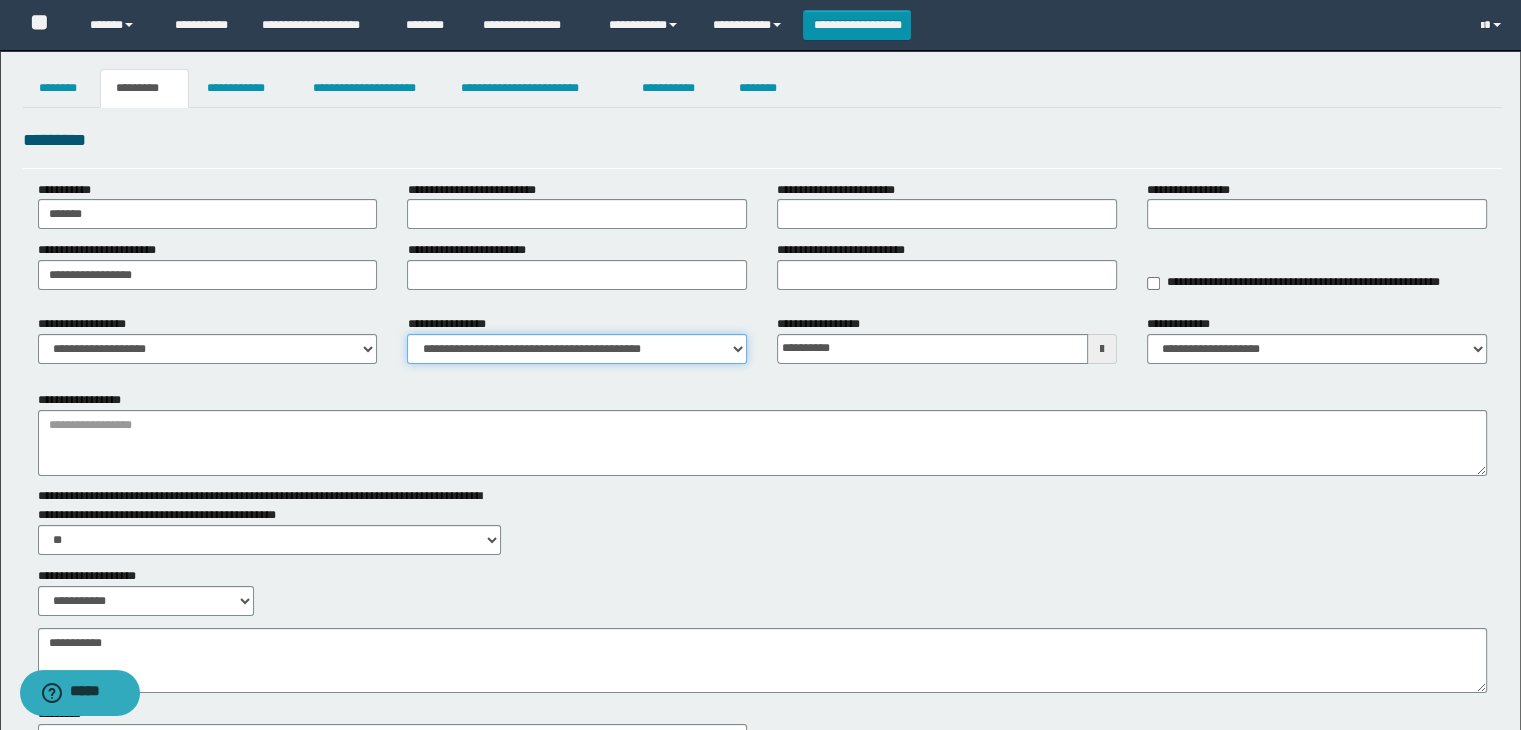 click on "**********" at bounding box center (577, 349) 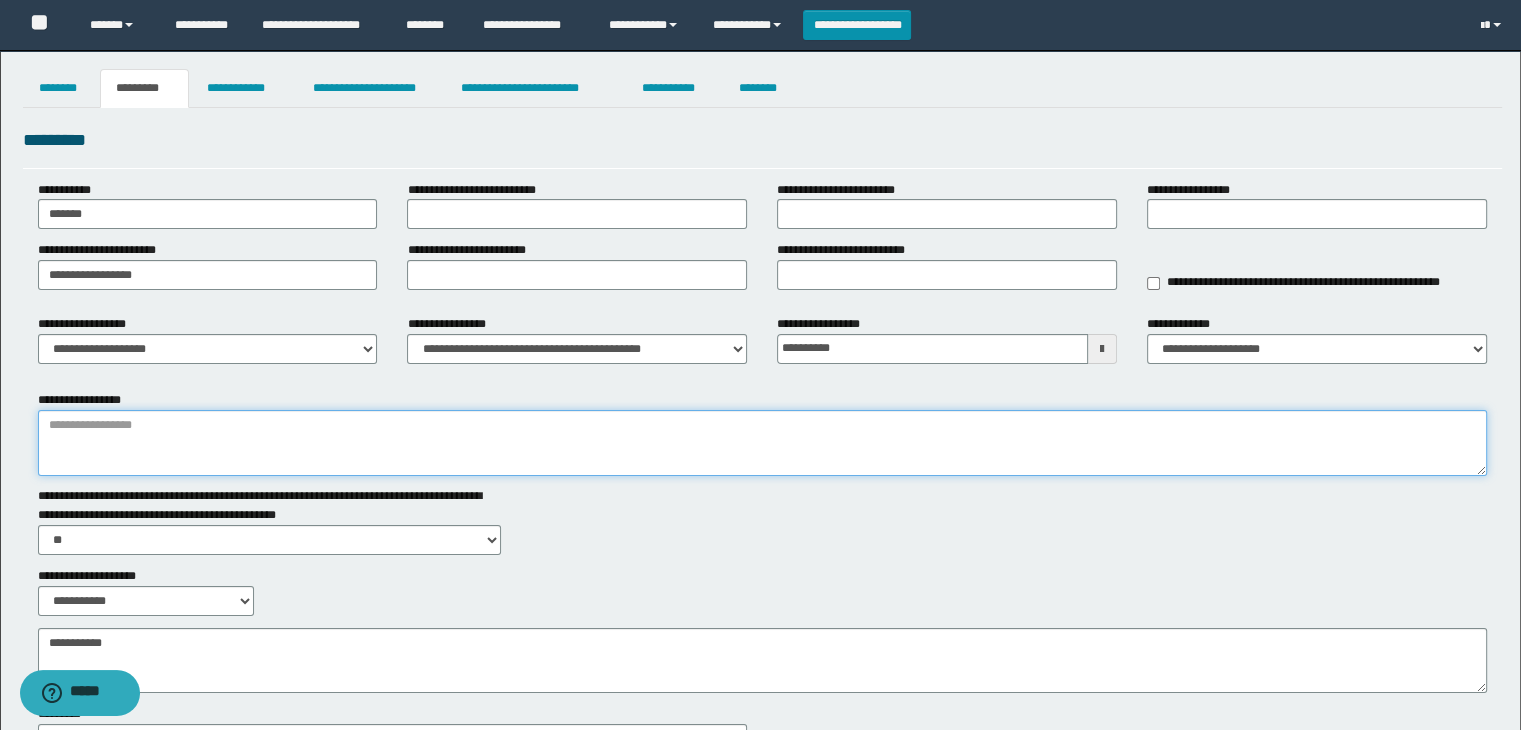 click on "**********" at bounding box center (763, 443) 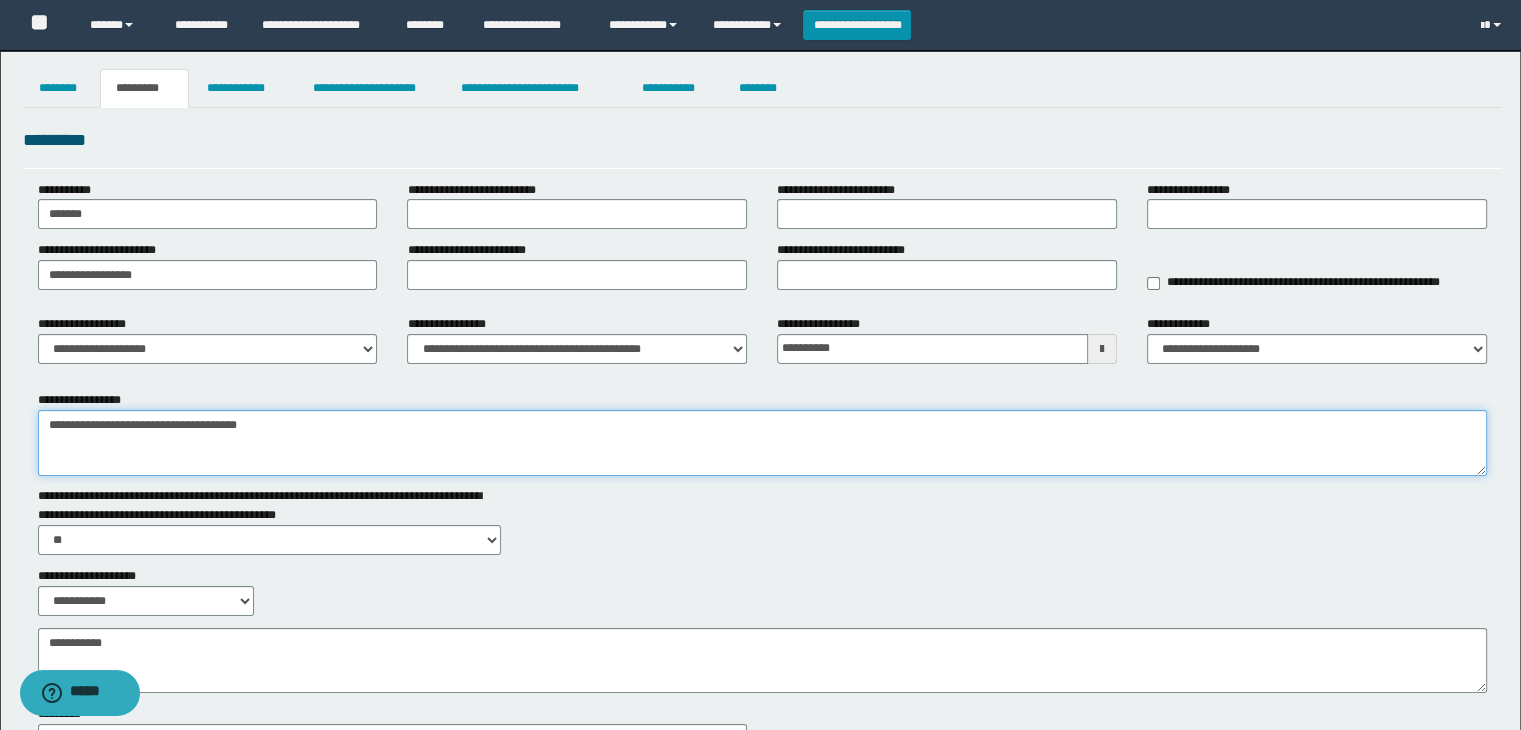 click on "**********" at bounding box center [763, 443] 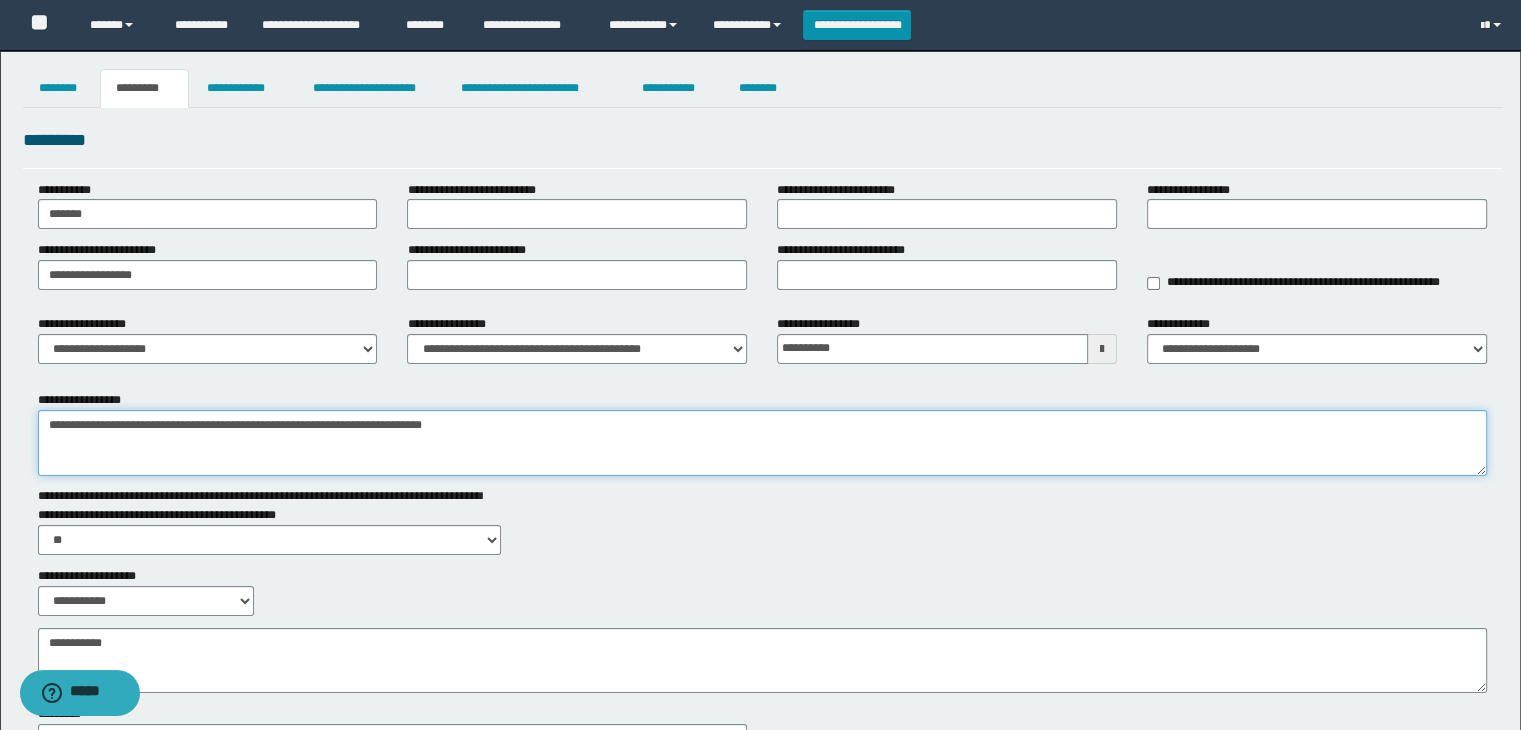 type on "**********" 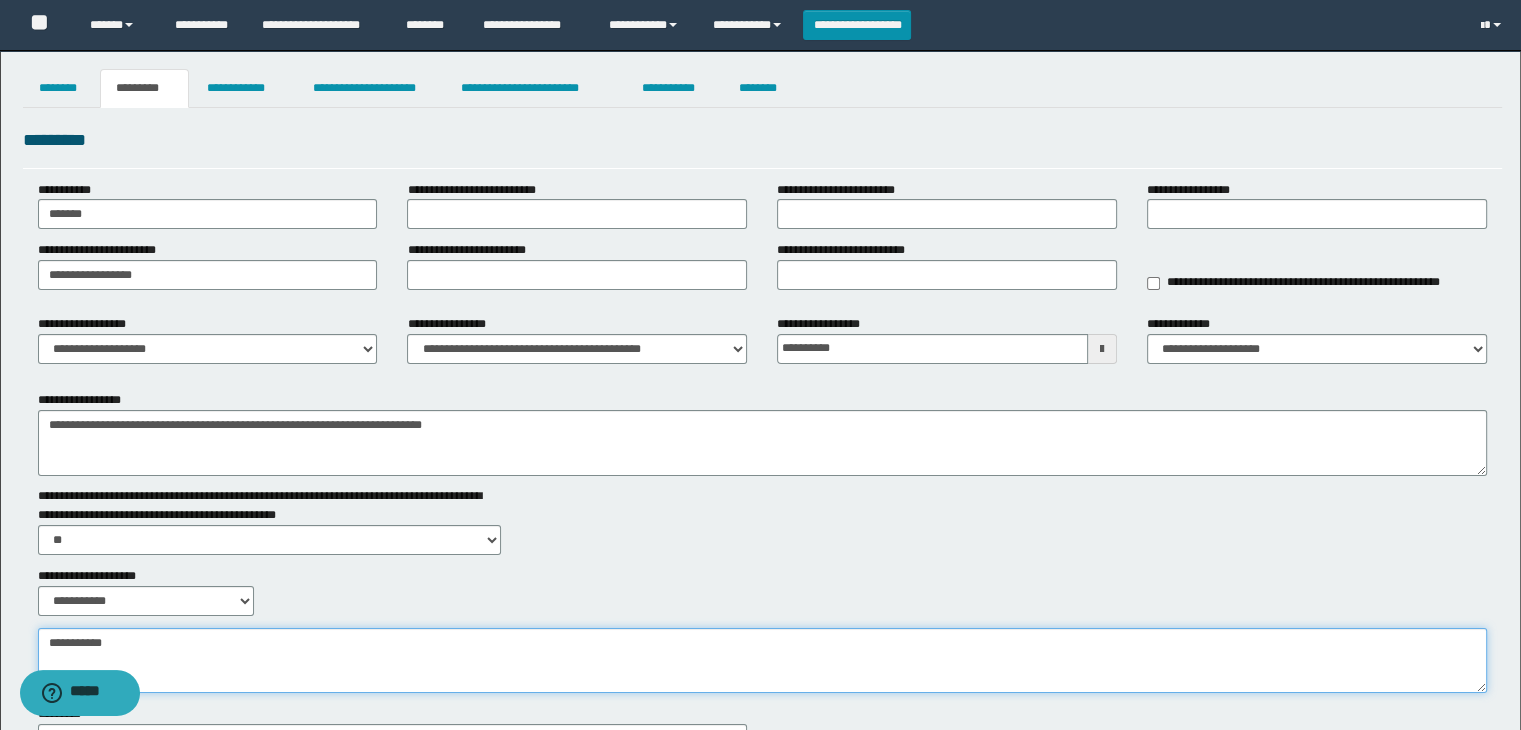 click on "**********" at bounding box center (763, 661) 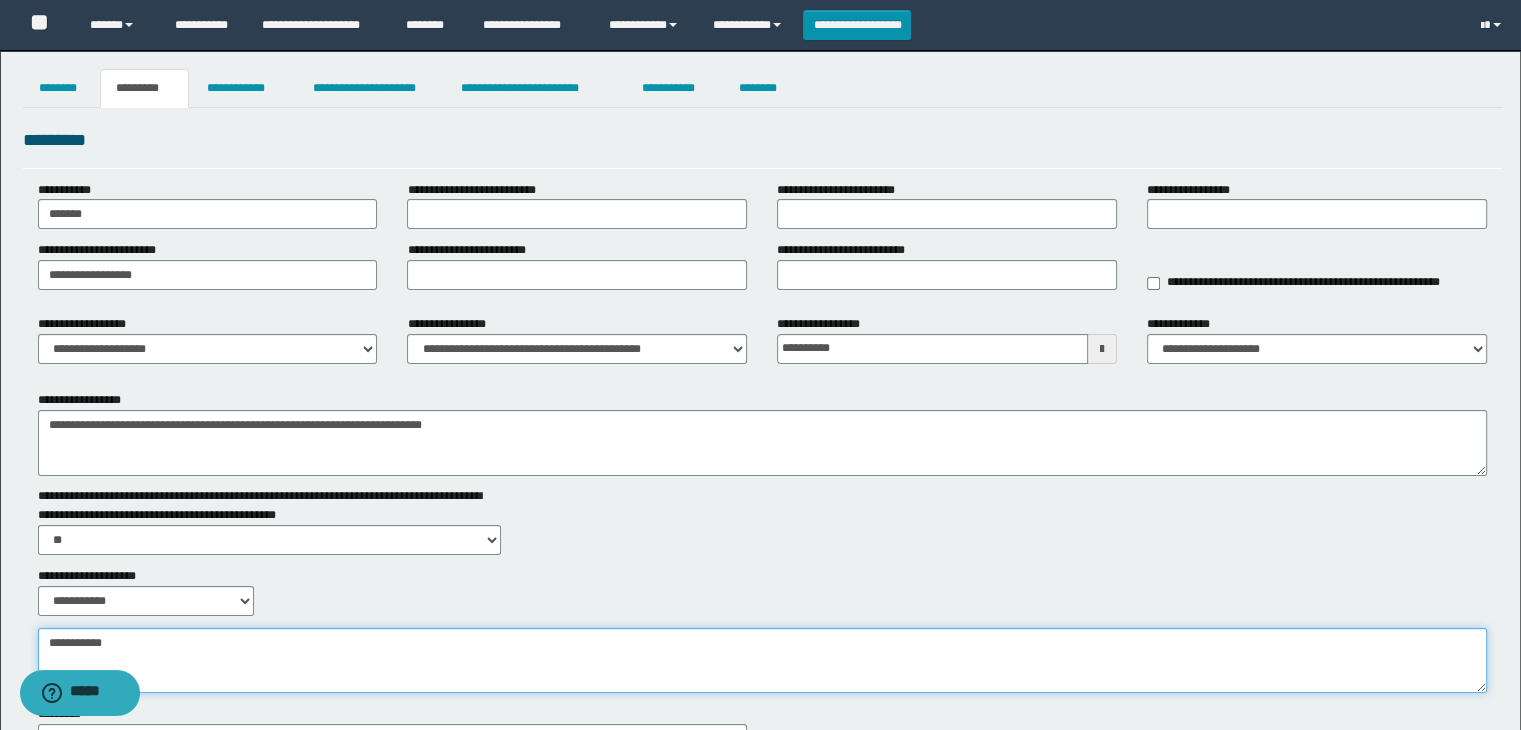 paste on "**********" 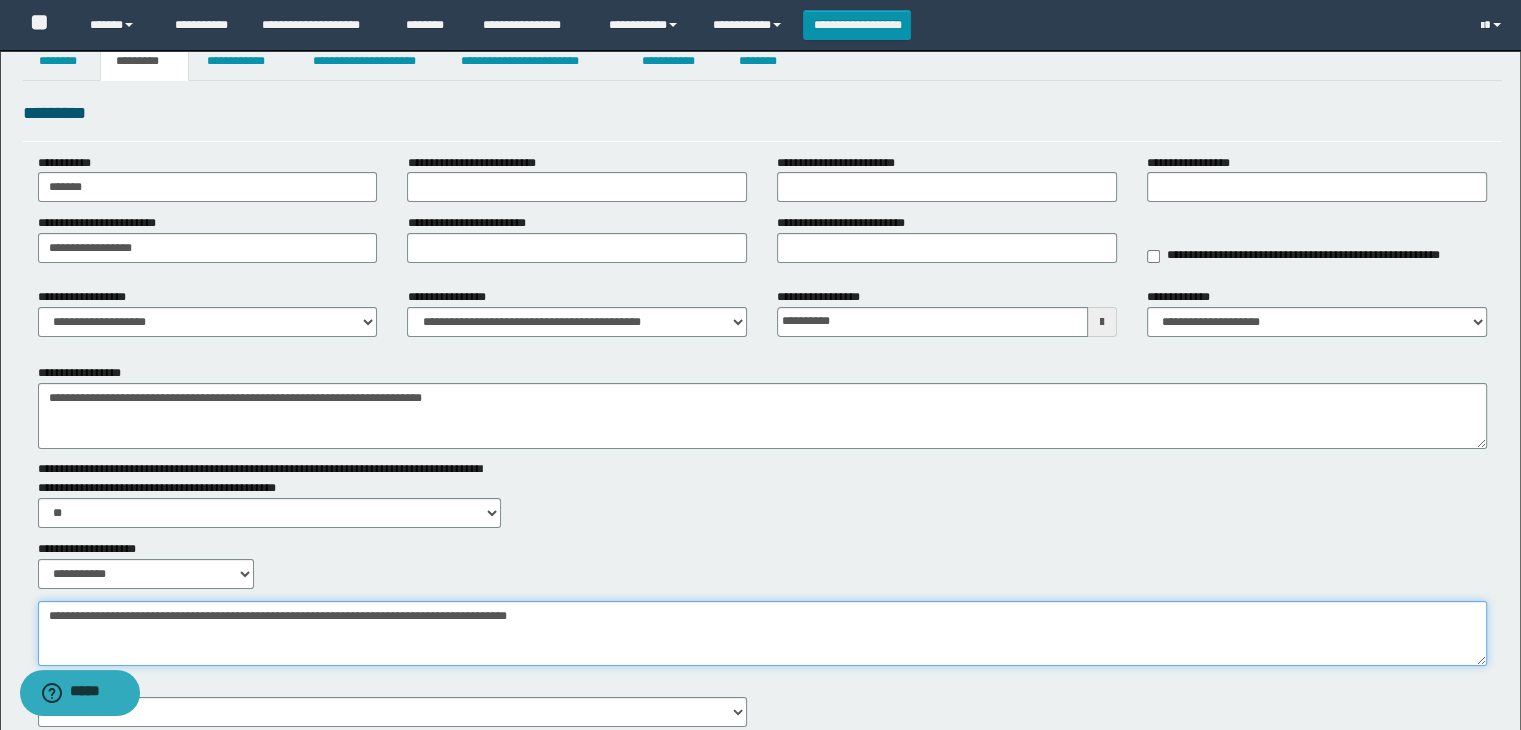 scroll, scrollTop: 0, scrollLeft: 0, axis: both 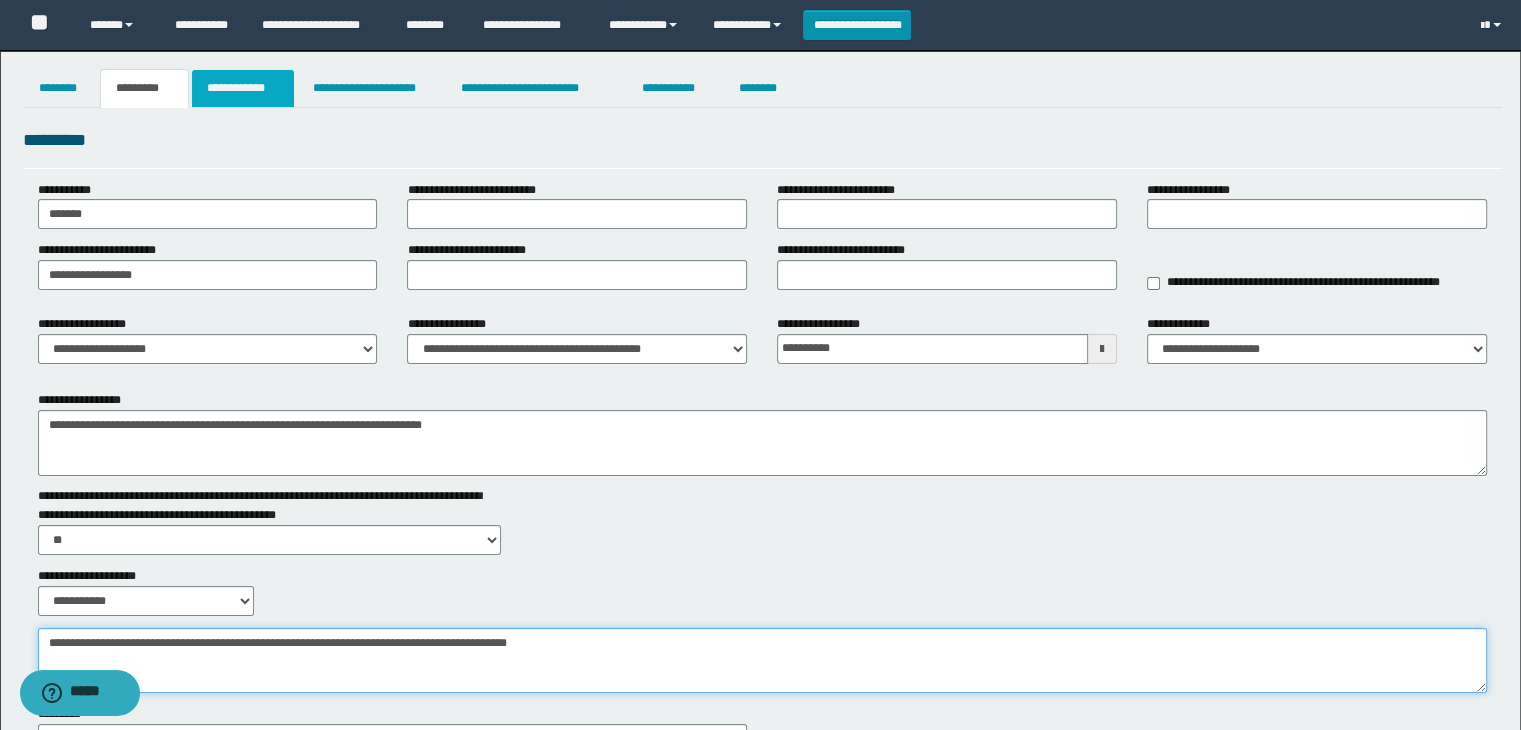 type on "**********" 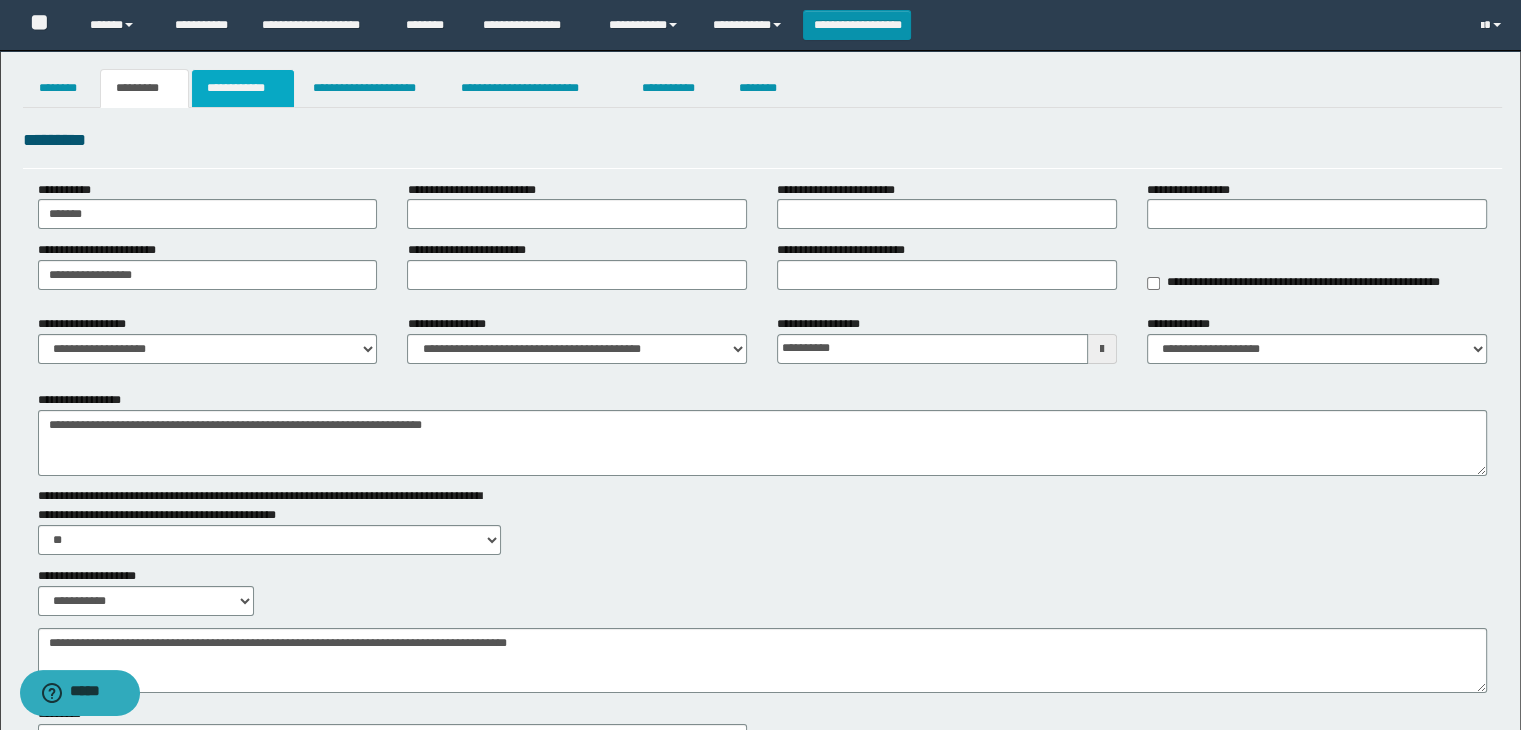 click on "**********" at bounding box center (243, 88) 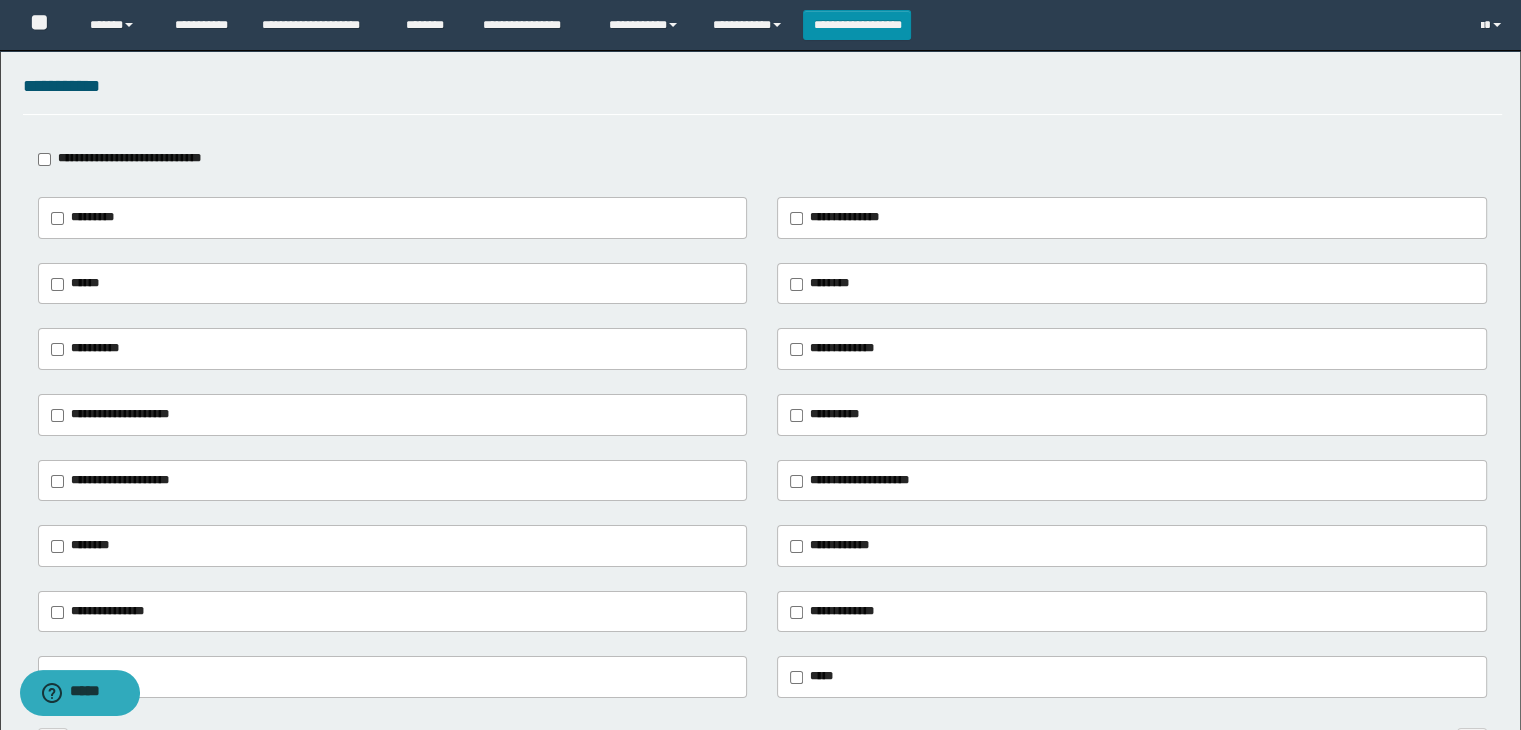 scroll, scrollTop: 0, scrollLeft: 0, axis: both 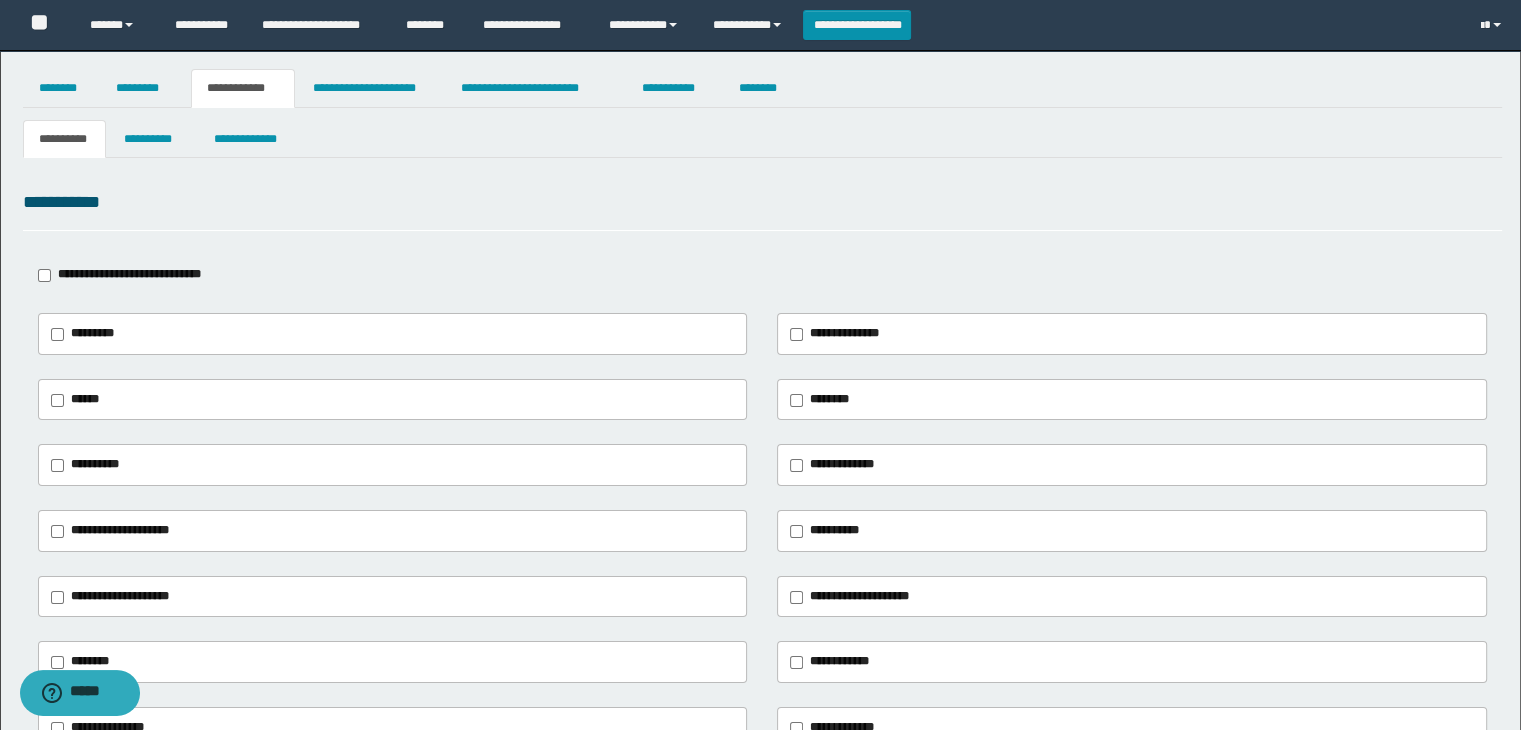 click on "*********" at bounding box center [393, 334] 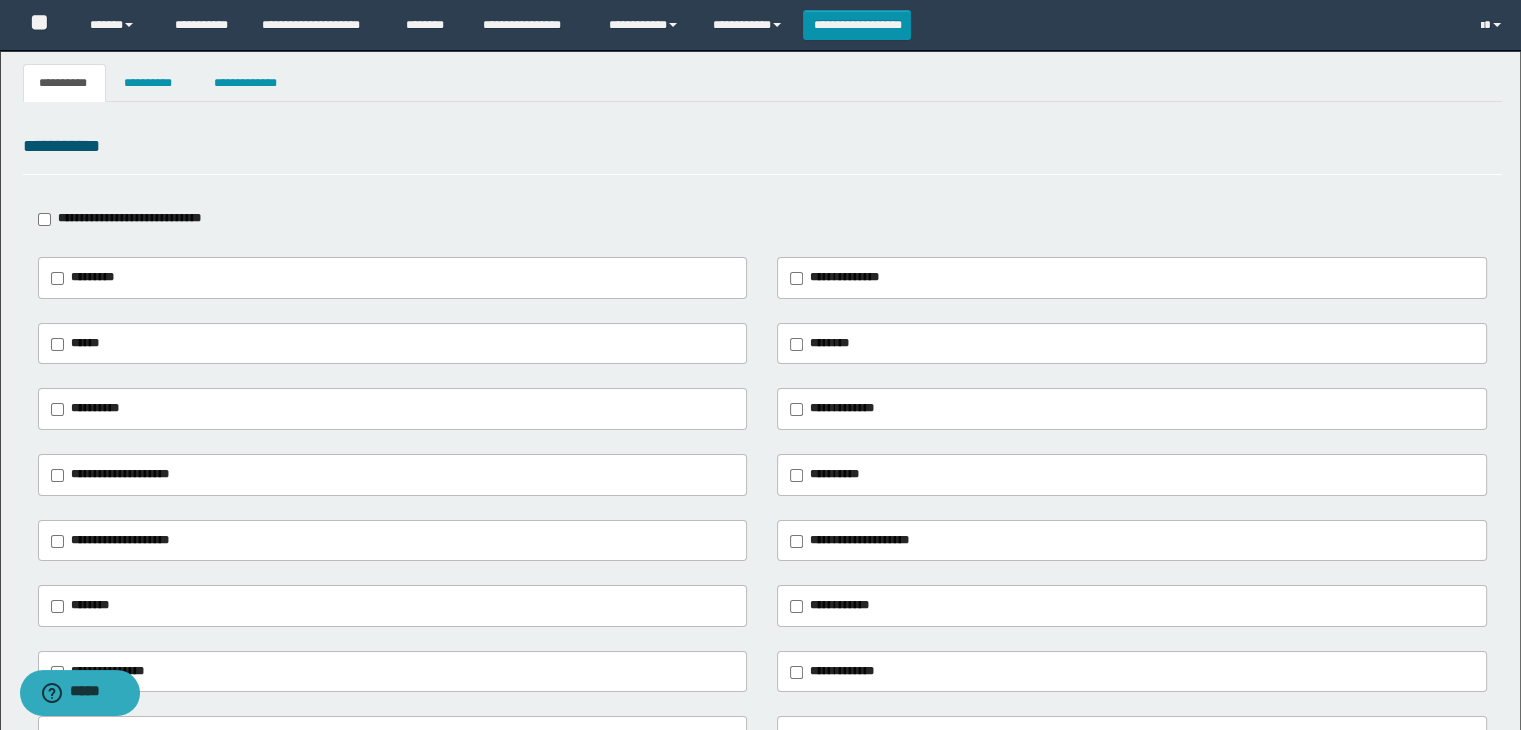 scroll, scrollTop: 100, scrollLeft: 0, axis: vertical 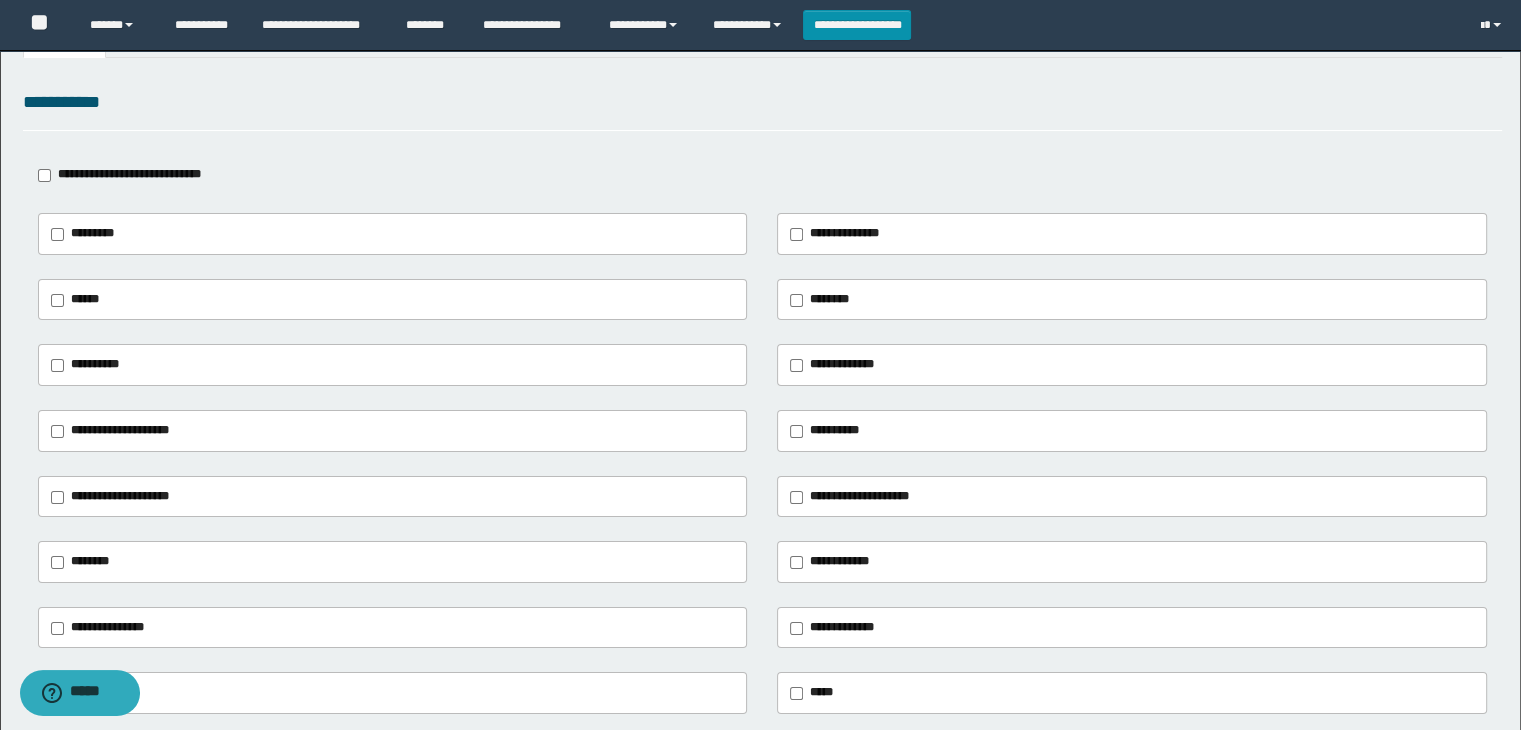click on "*********" at bounding box center [87, 234] 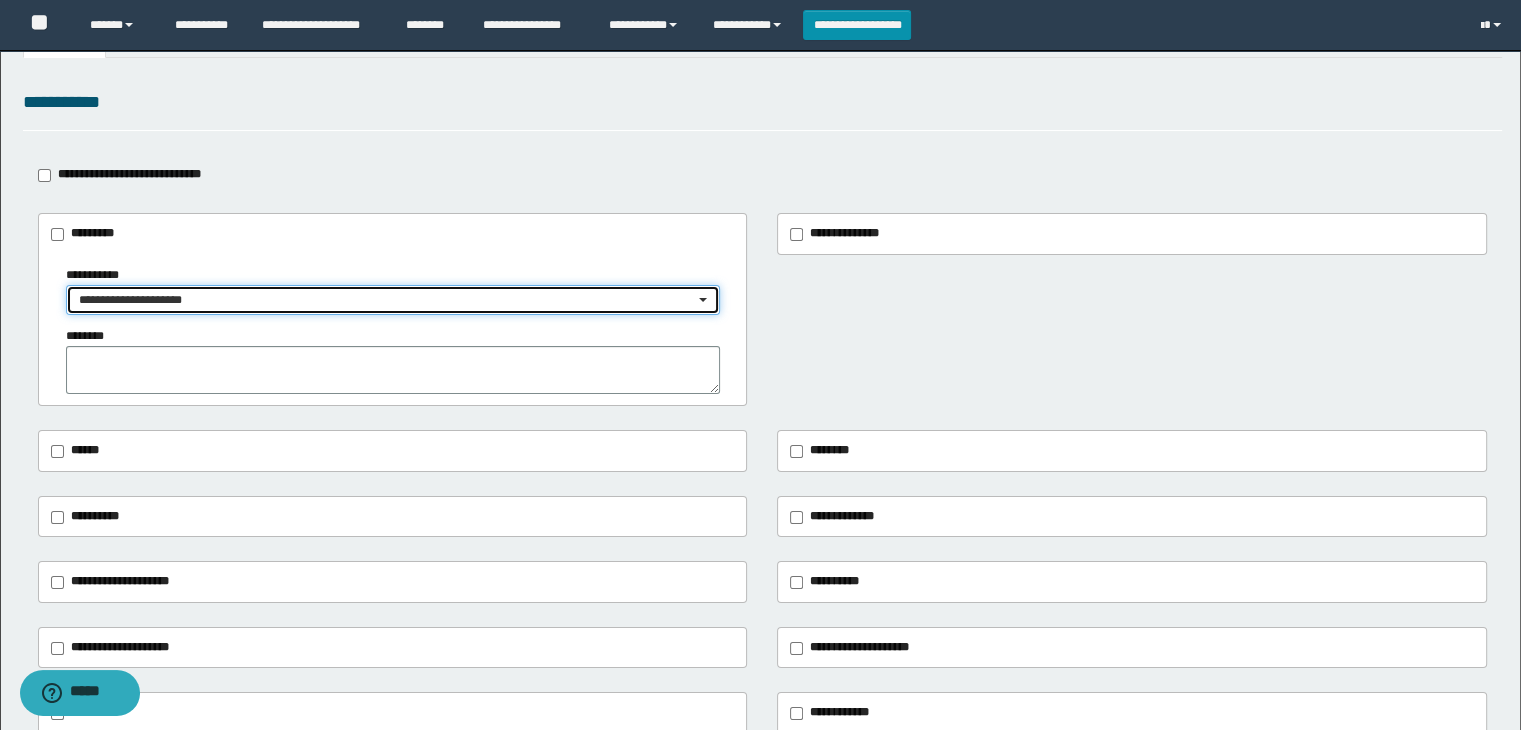 click on "**********" at bounding box center [387, 300] 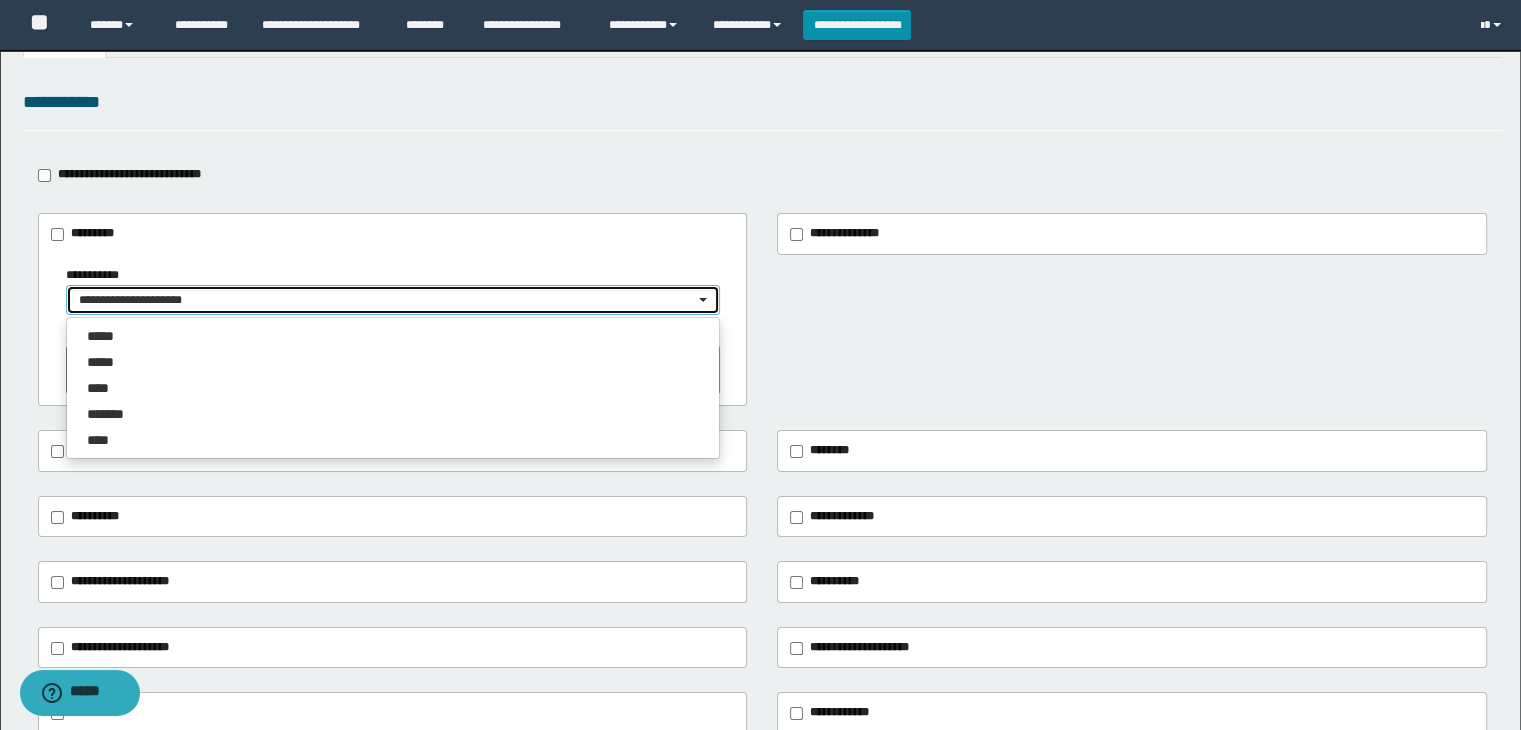 click on "**********" at bounding box center [387, 300] 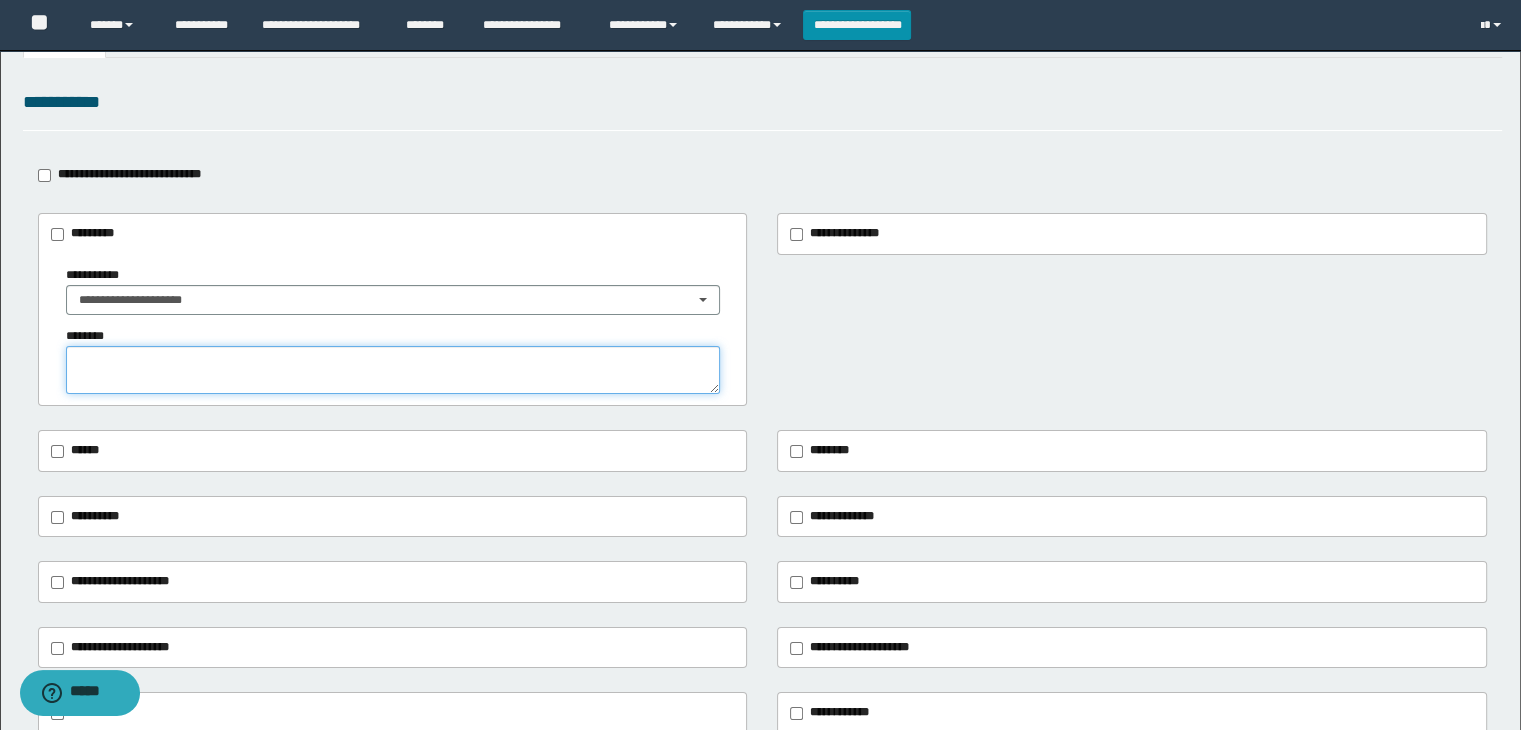 click at bounding box center [393, 370] 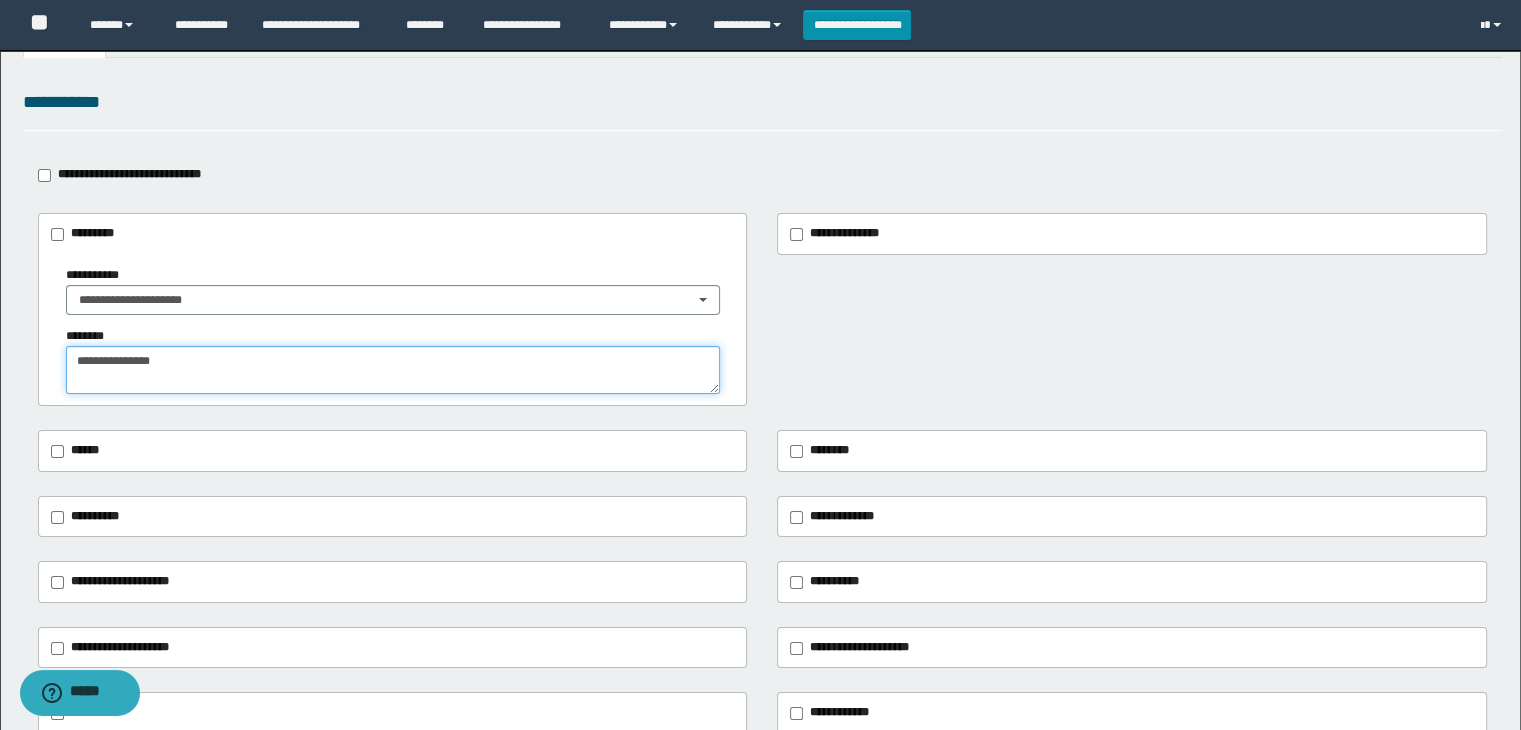 click on "**********" at bounding box center (393, 370) 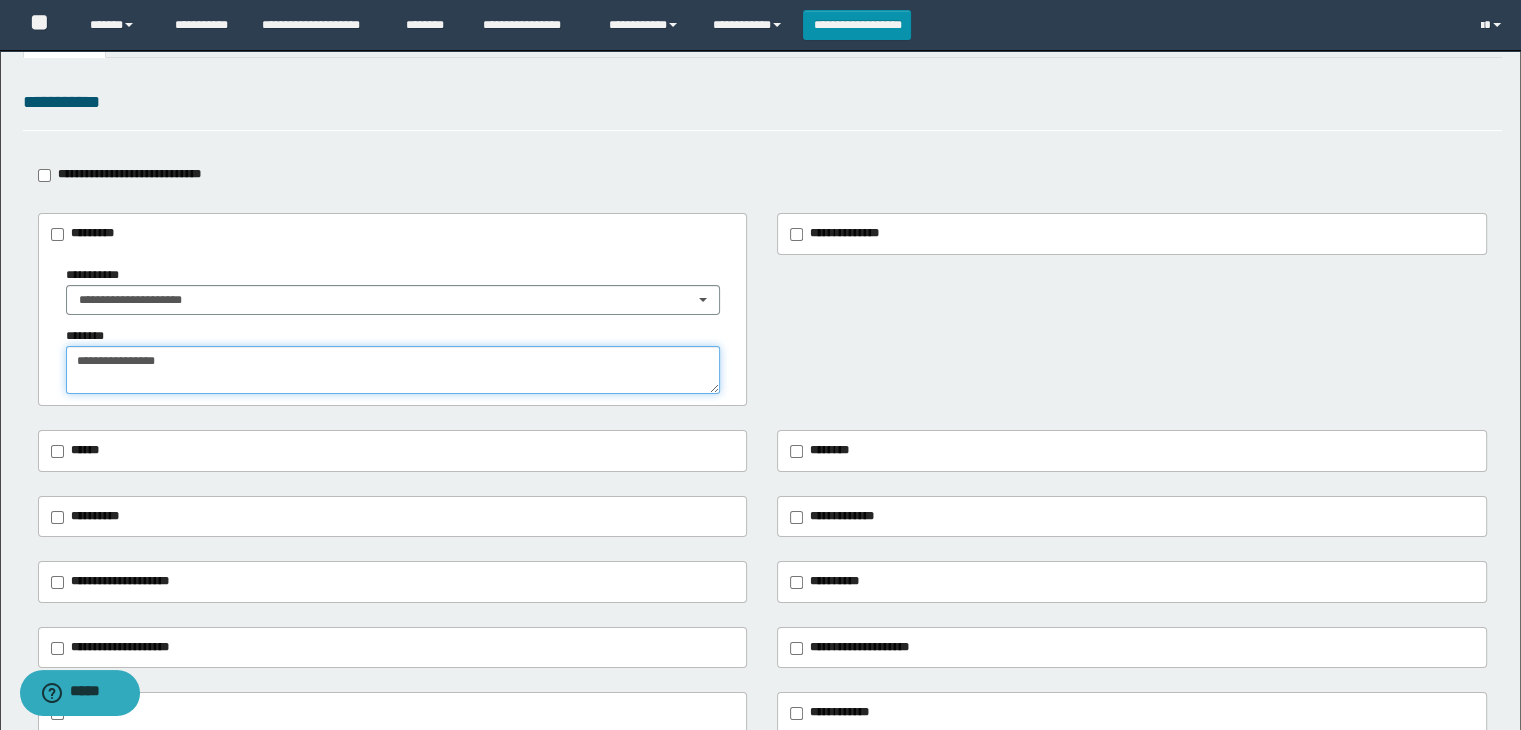 click on "**********" at bounding box center [393, 370] 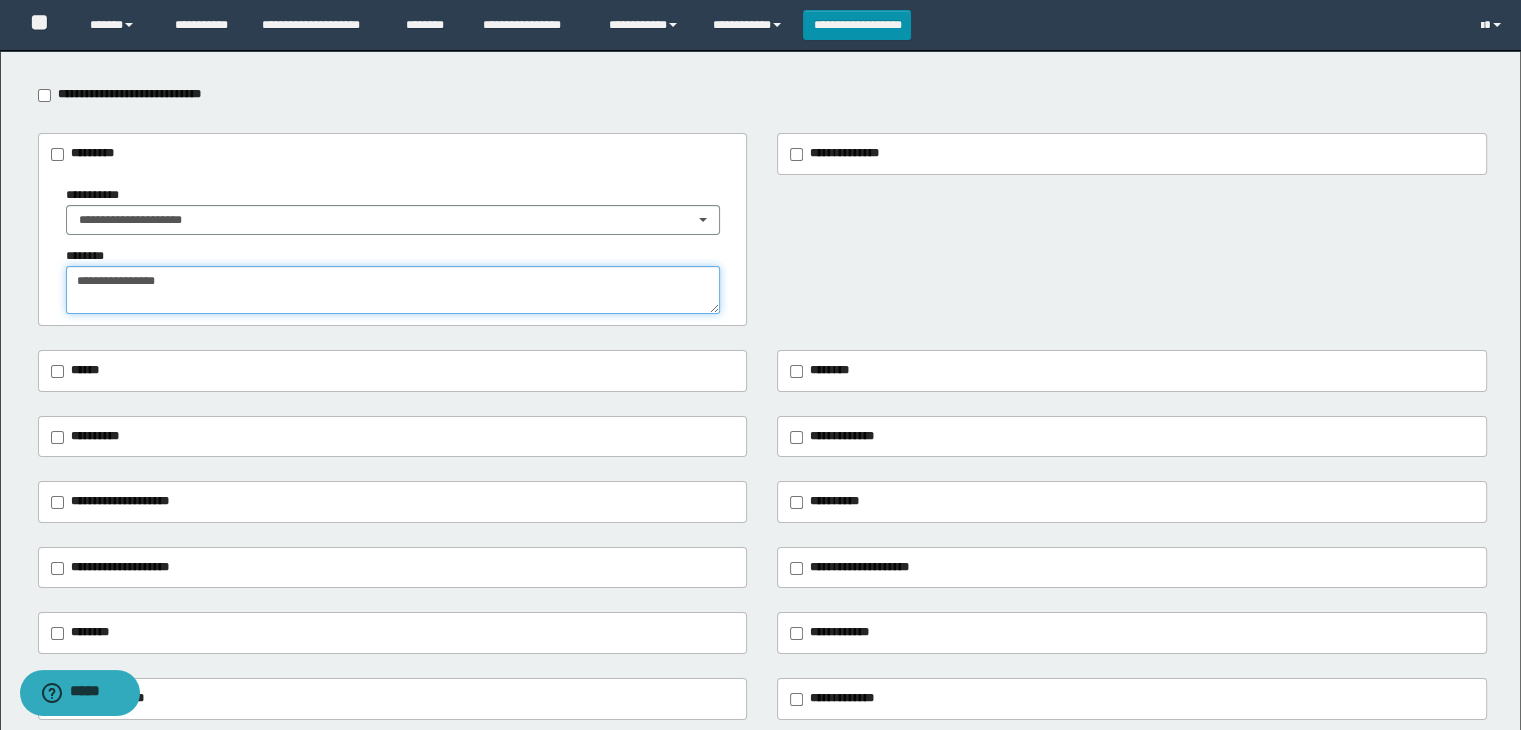 scroll, scrollTop: 100, scrollLeft: 0, axis: vertical 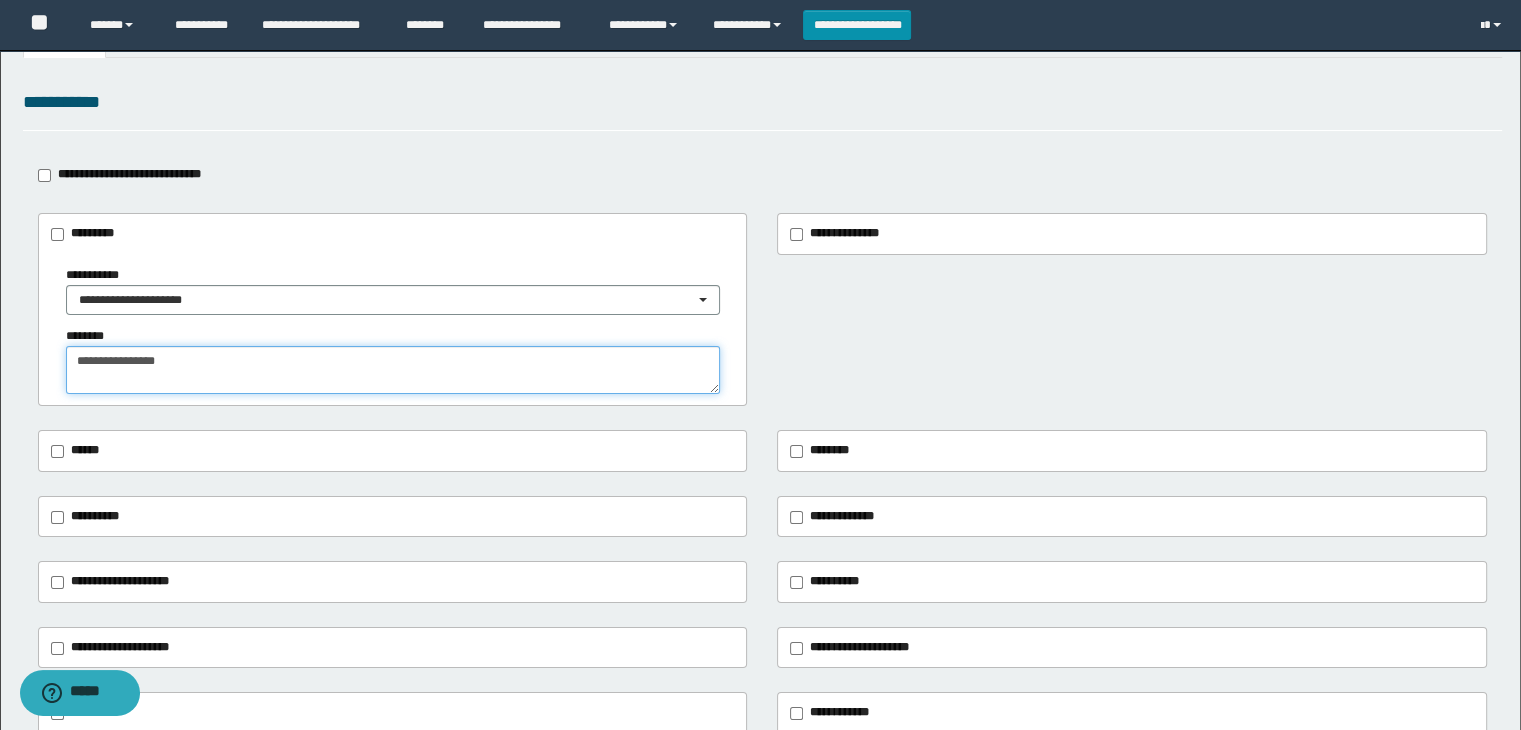 type on "**********" 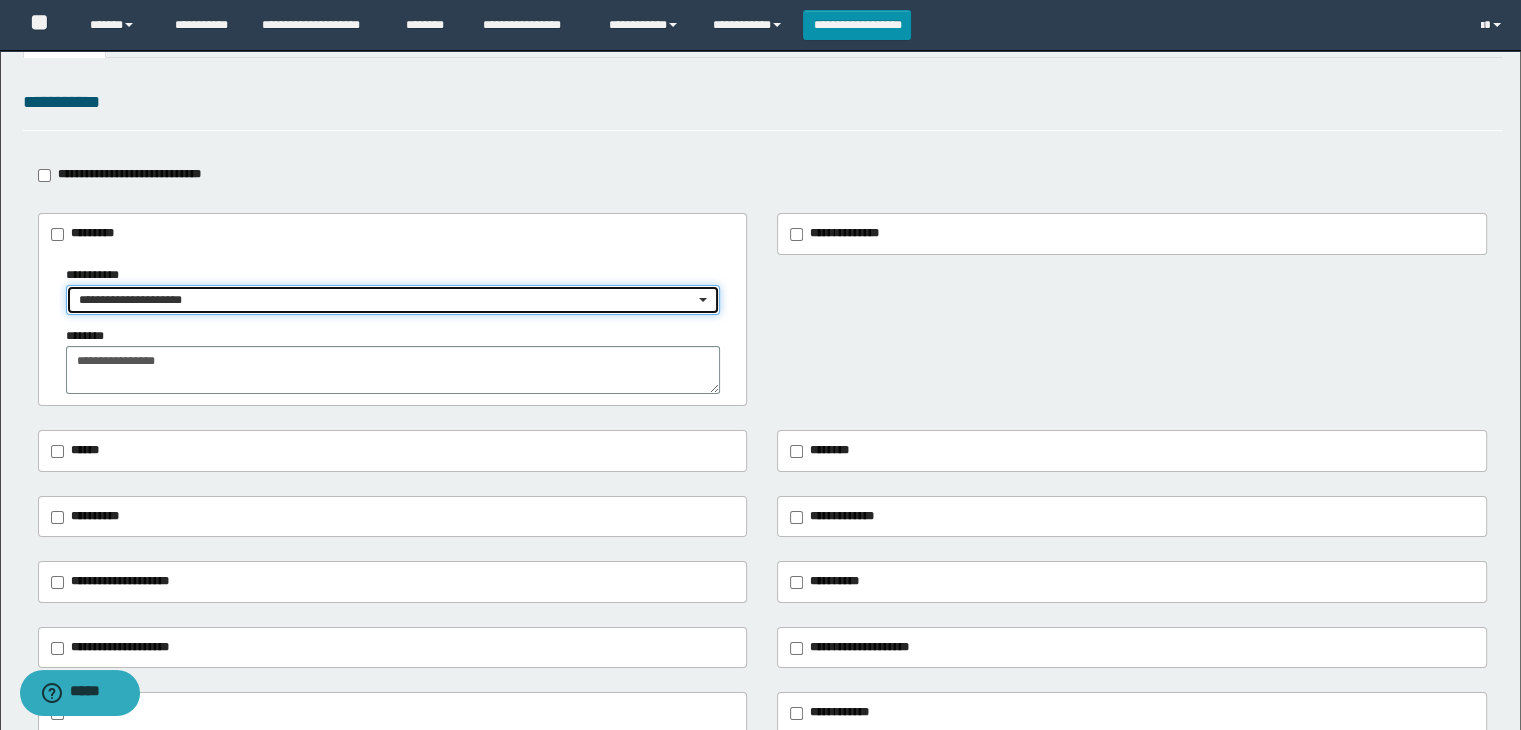 click on "**********" at bounding box center [387, 300] 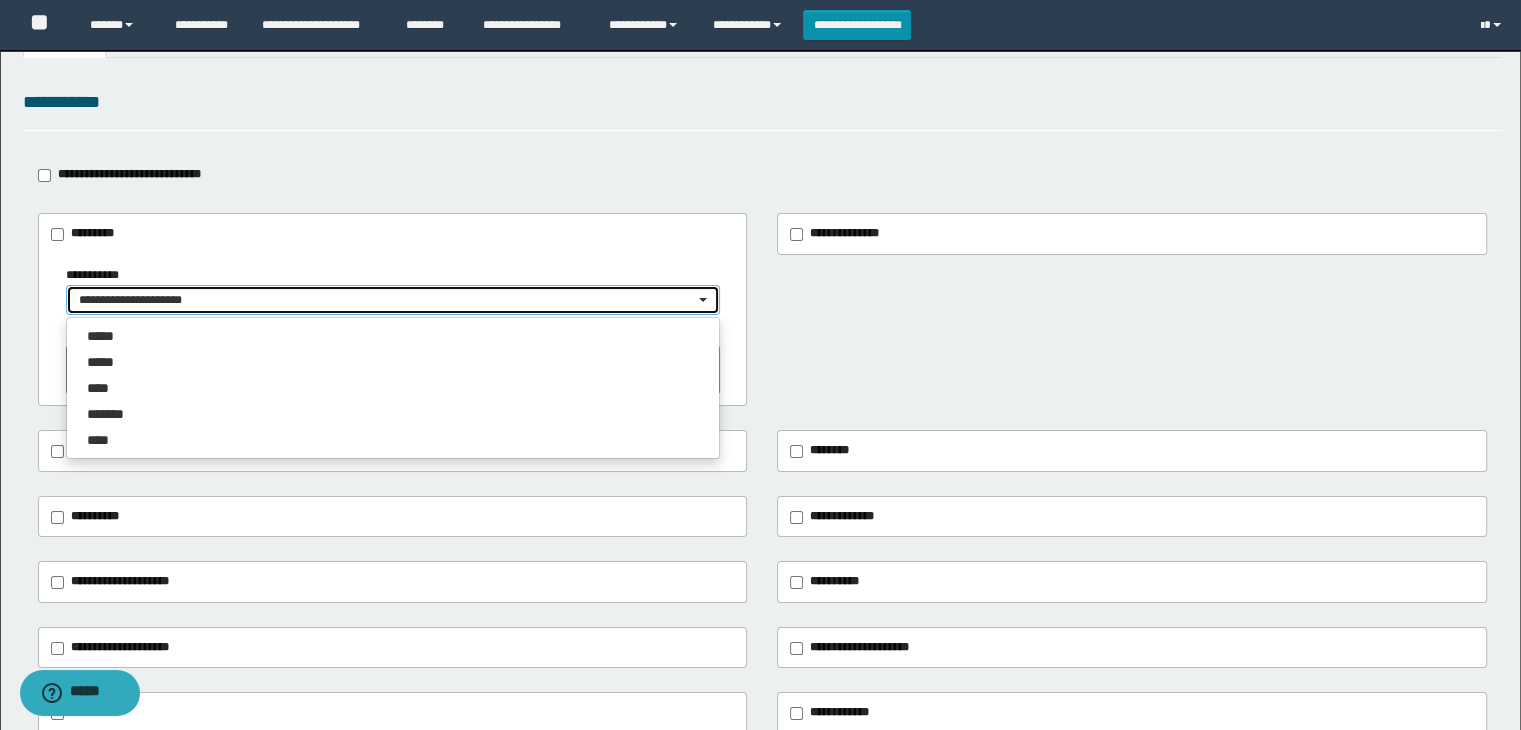 click on "**********" at bounding box center [387, 300] 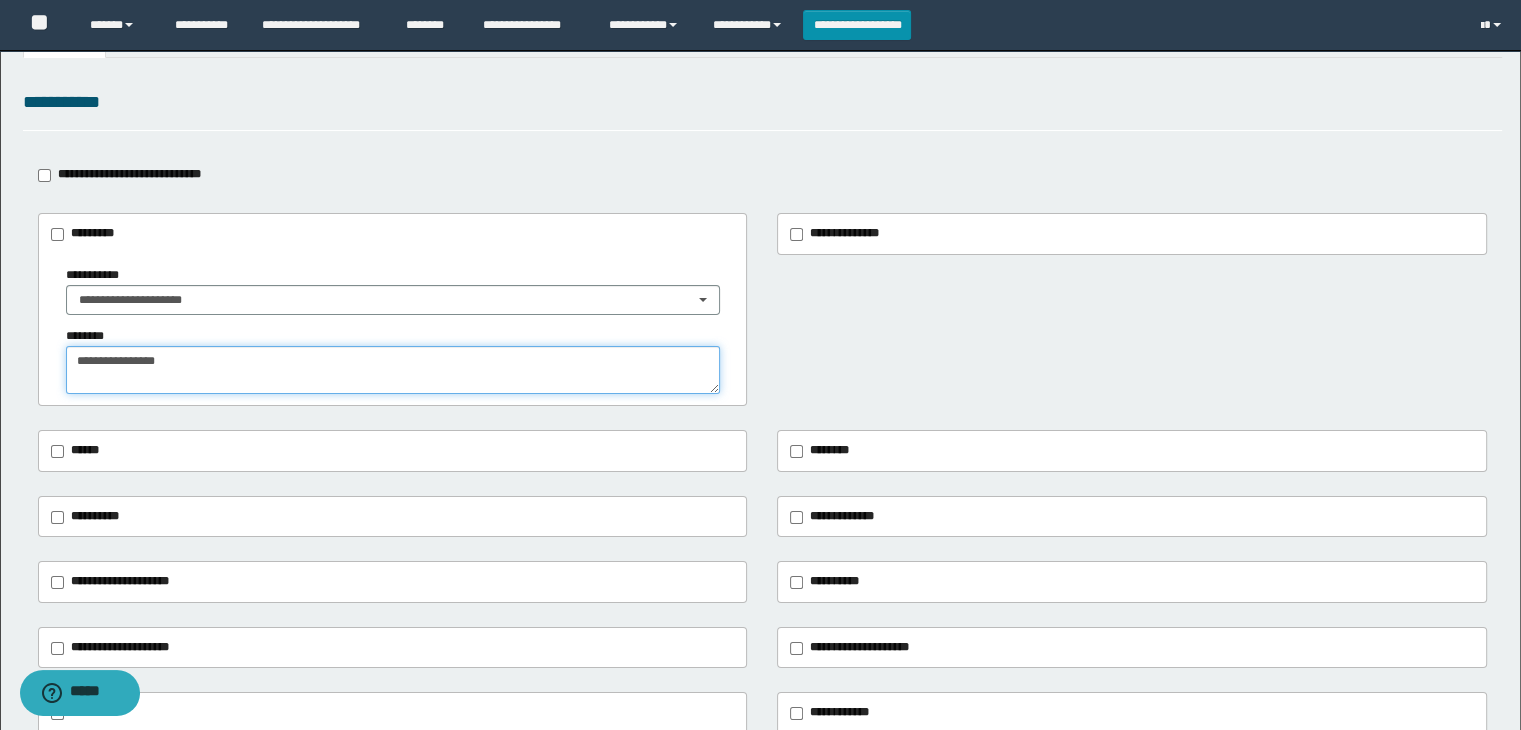 drag, startPoint x: 224, startPoint y: 373, endPoint x: 0, endPoint y: 366, distance: 224.10934 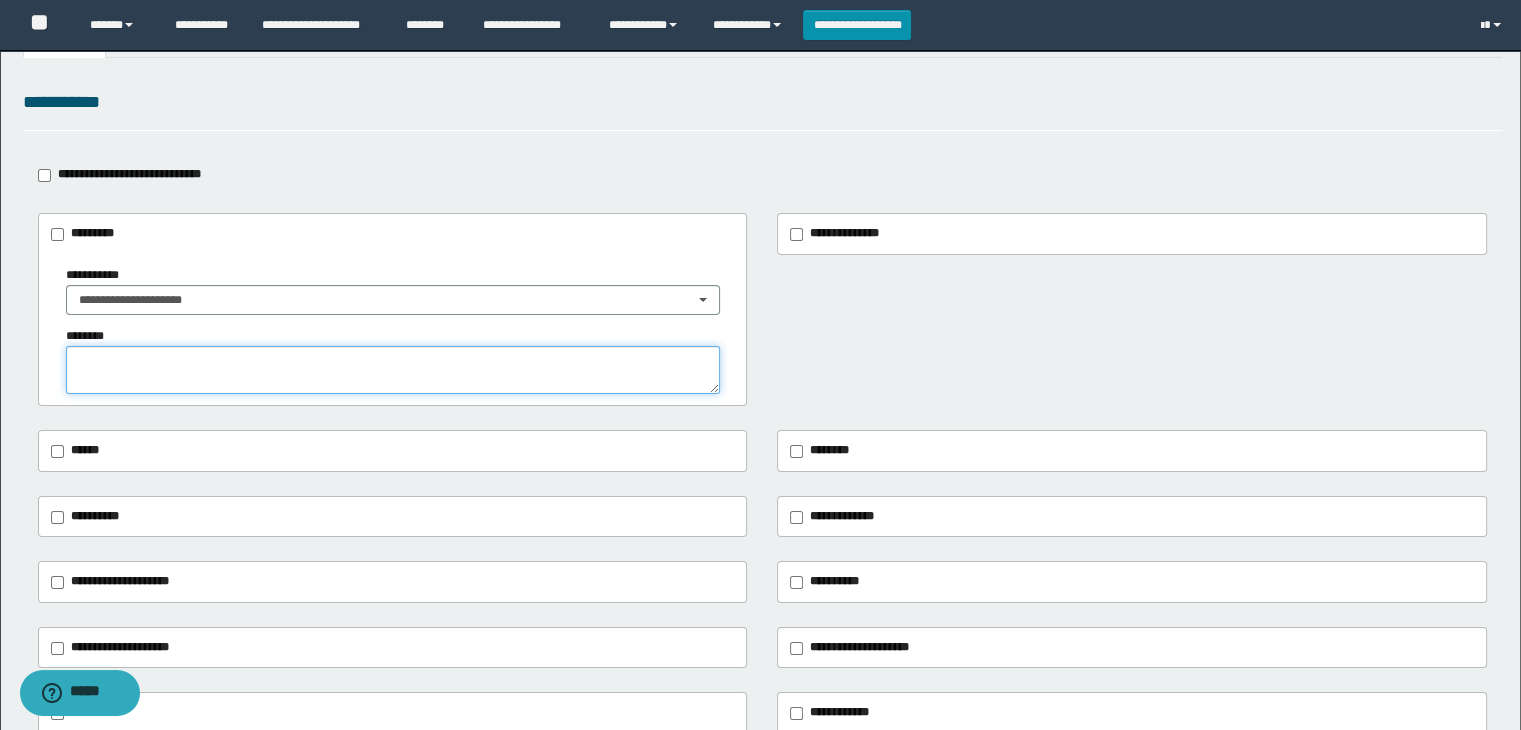 type 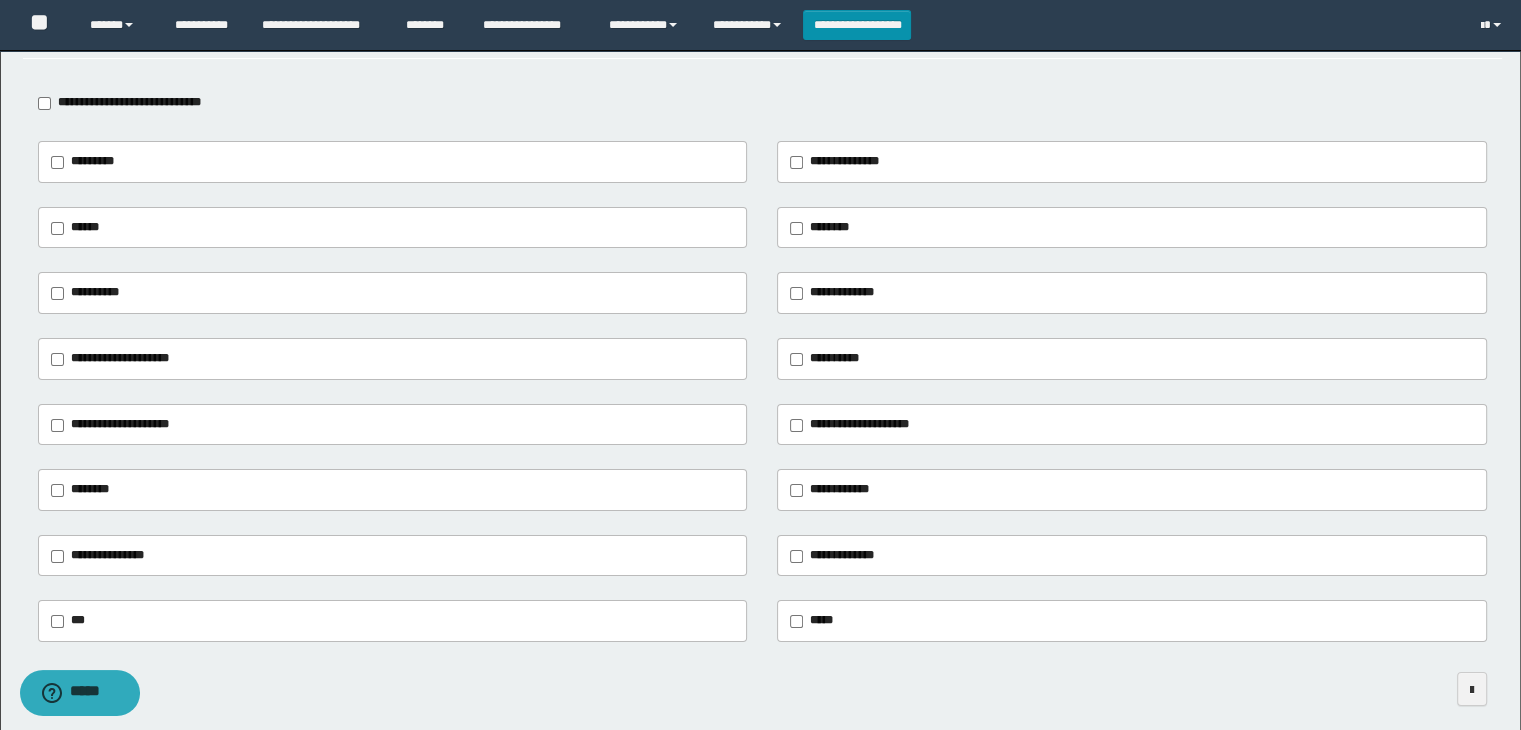 scroll, scrollTop: 256, scrollLeft: 0, axis: vertical 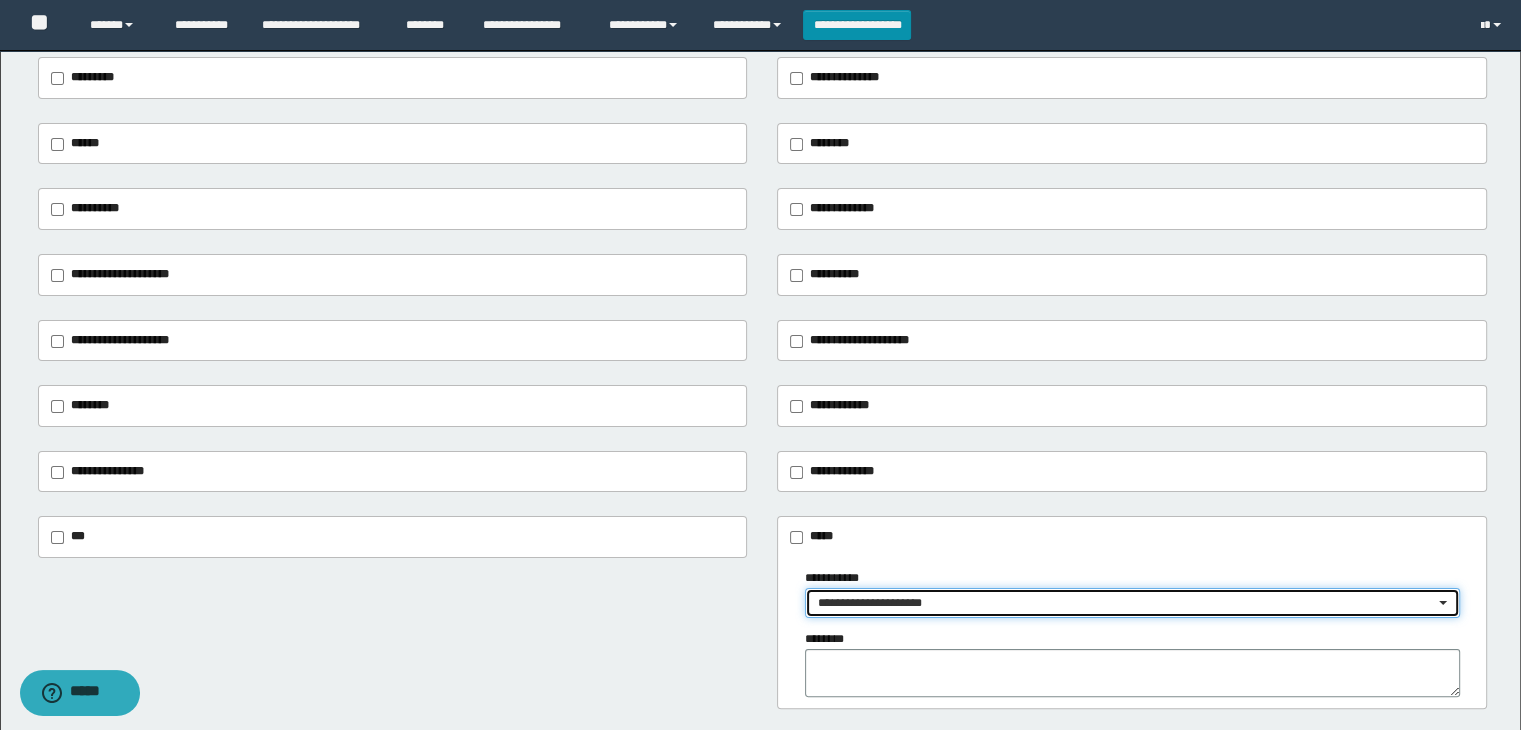 click on "**********" at bounding box center (1126, 603) 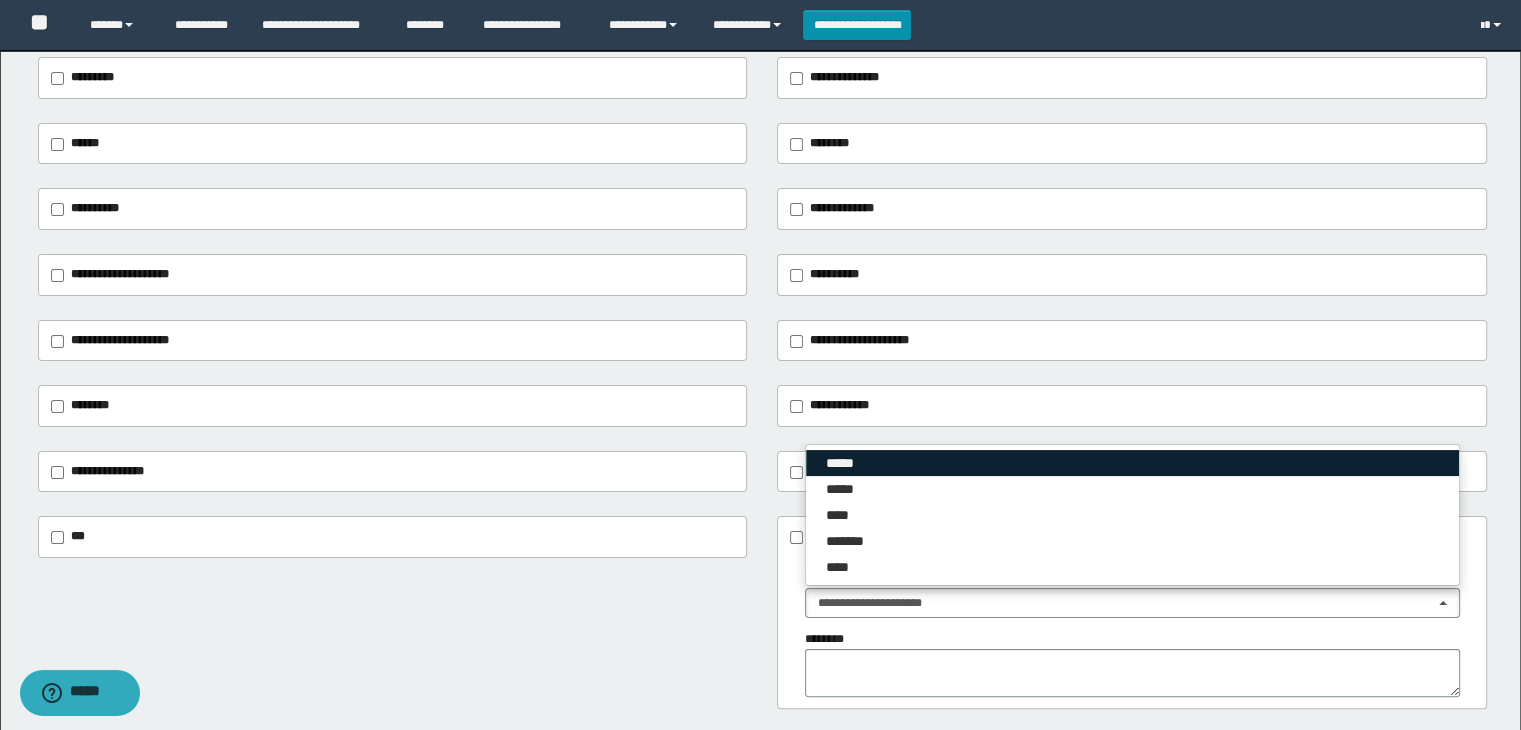 click on "*****" at bounding box center [1132, 463] 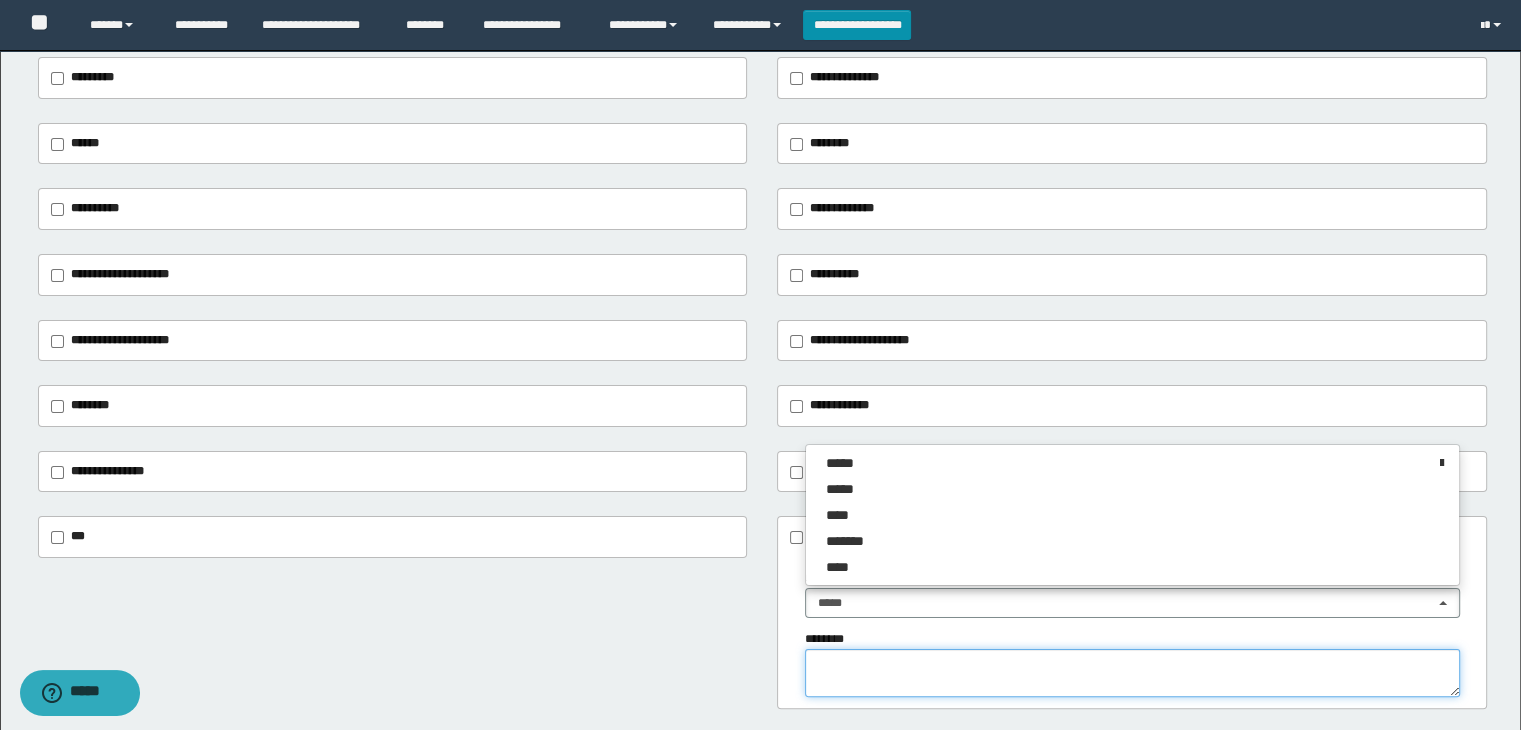 click at bounding box center [1132, 673] 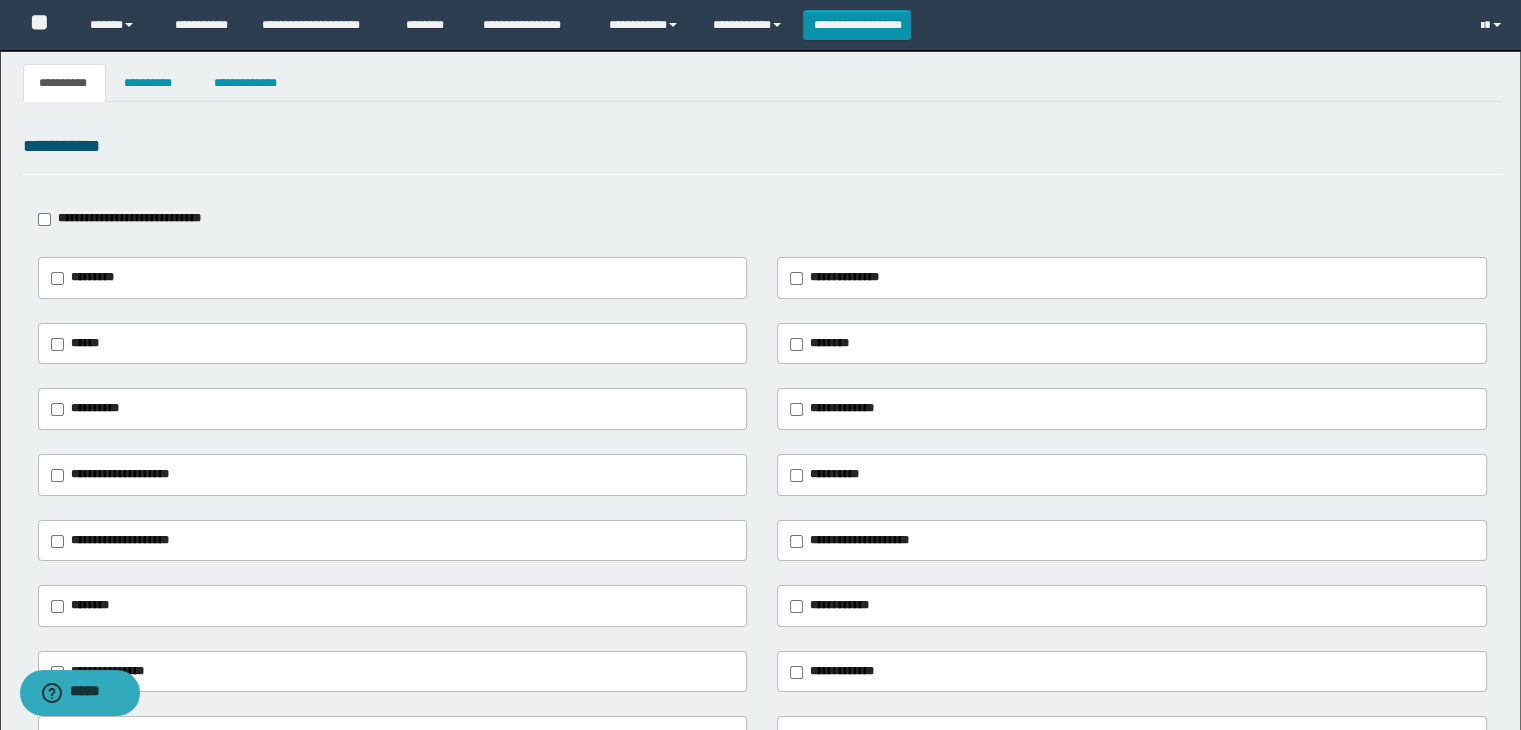 scroll, scrollTop: 356, scrollLeft: 0, axis: vertical 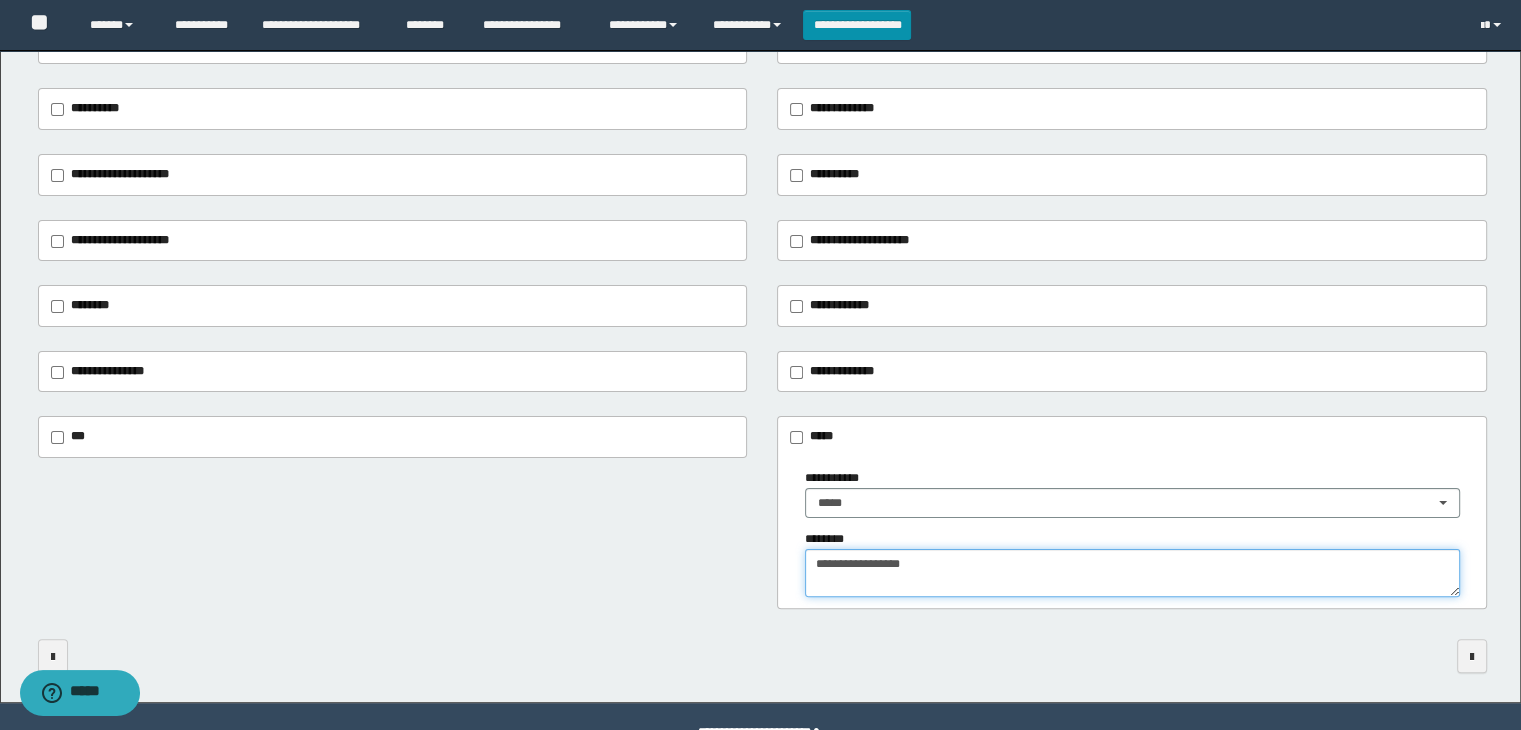 click on "**********" at bounding box center (1132, 573) 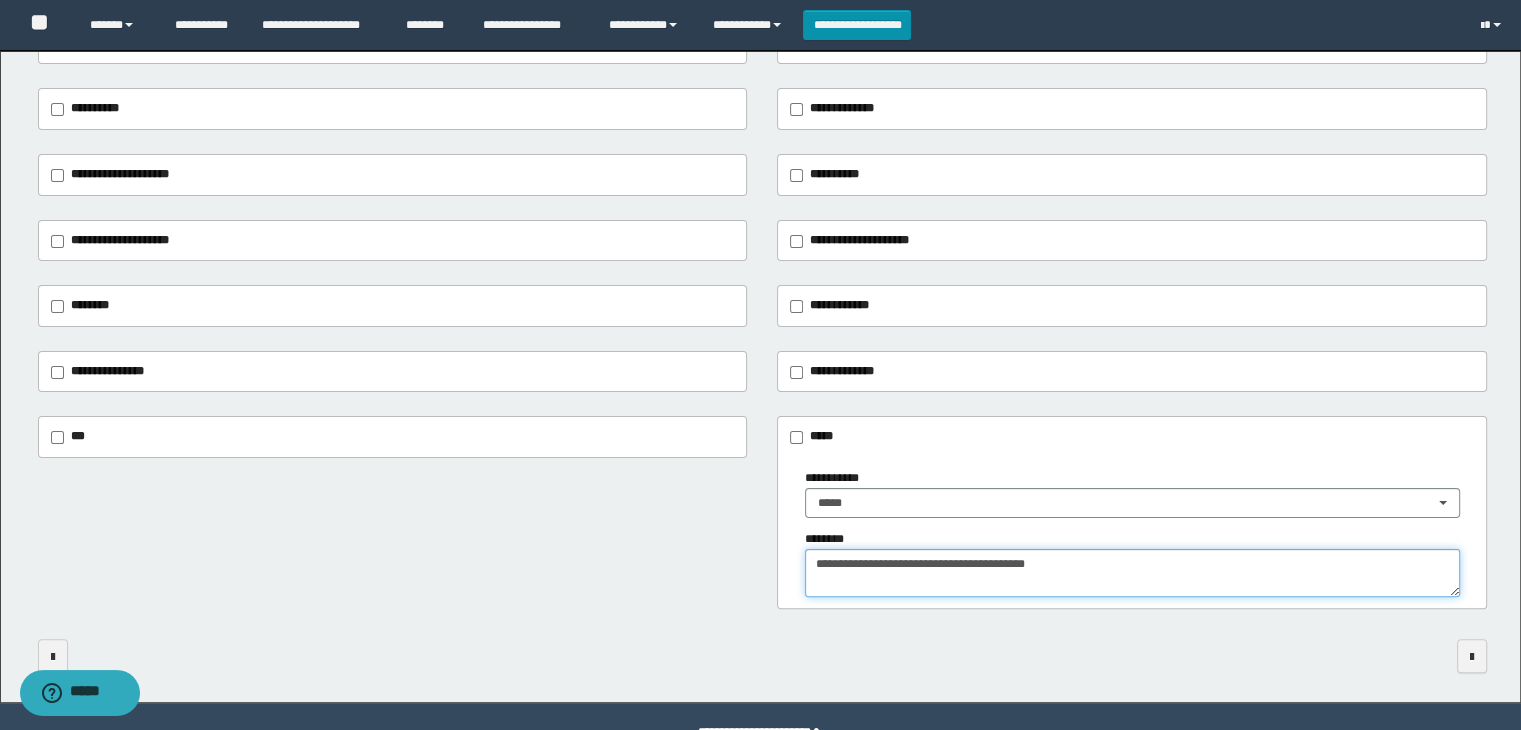 type on "**********" 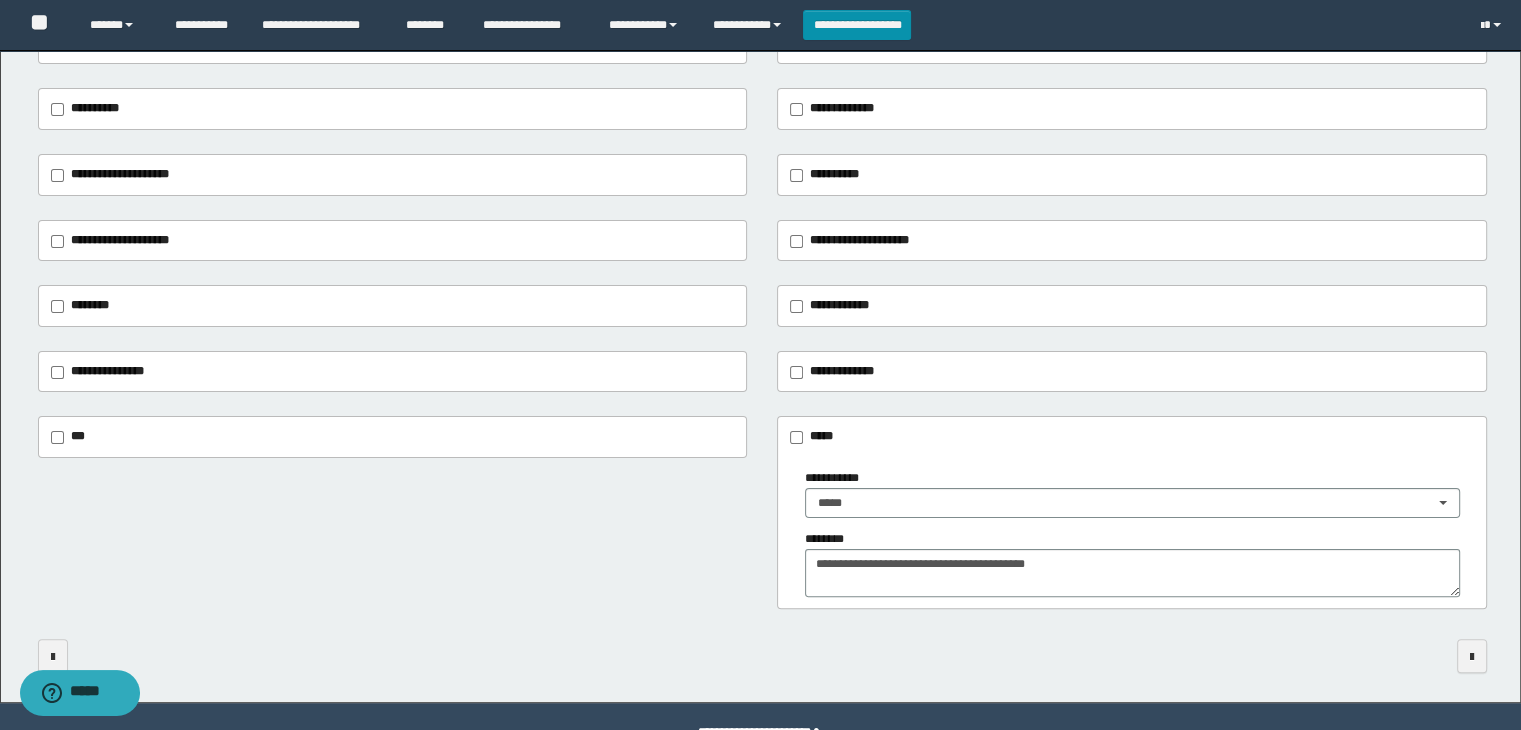 click on "**********" at bounding box center [1132, 532] 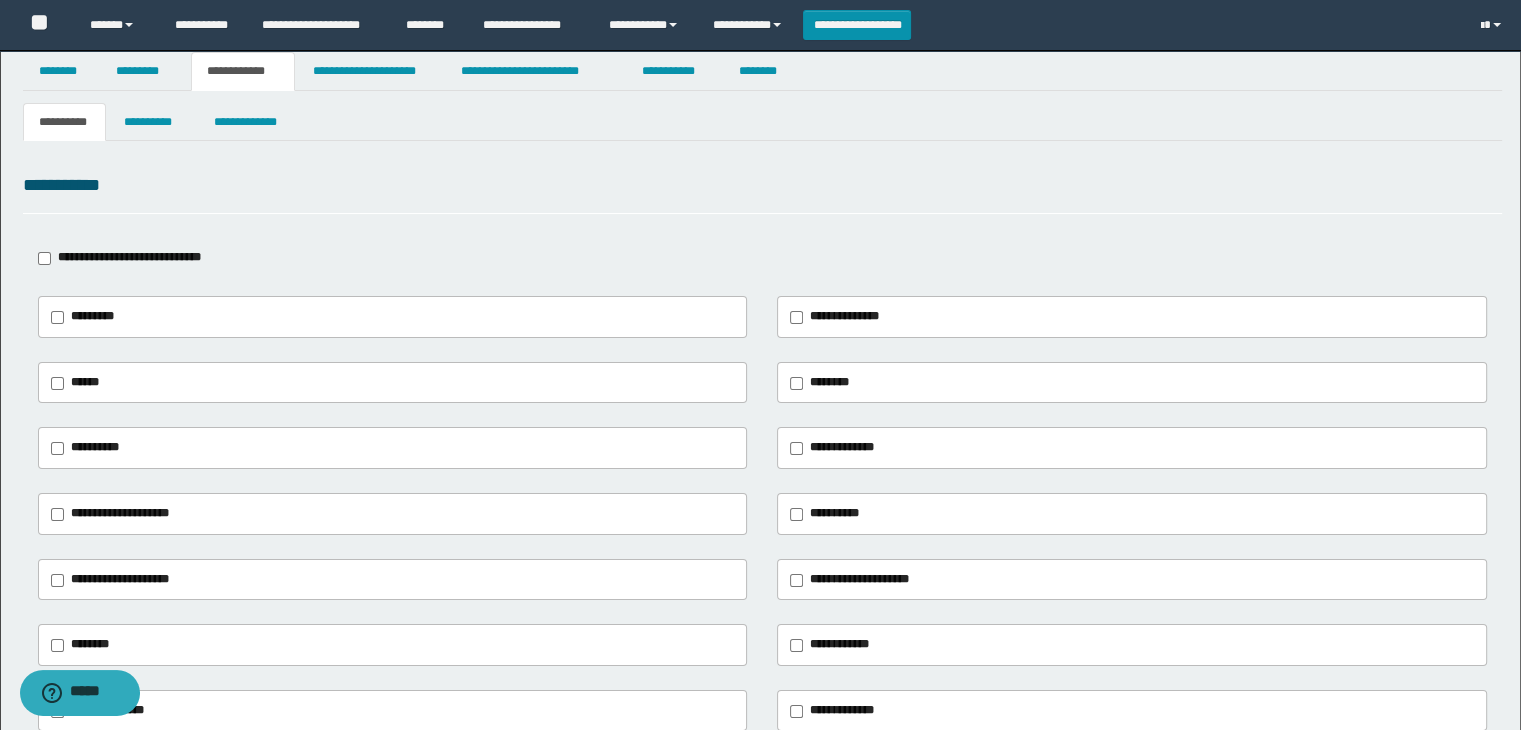 scroll, scrollTop: 0, scrollLeft: 0, axis: both 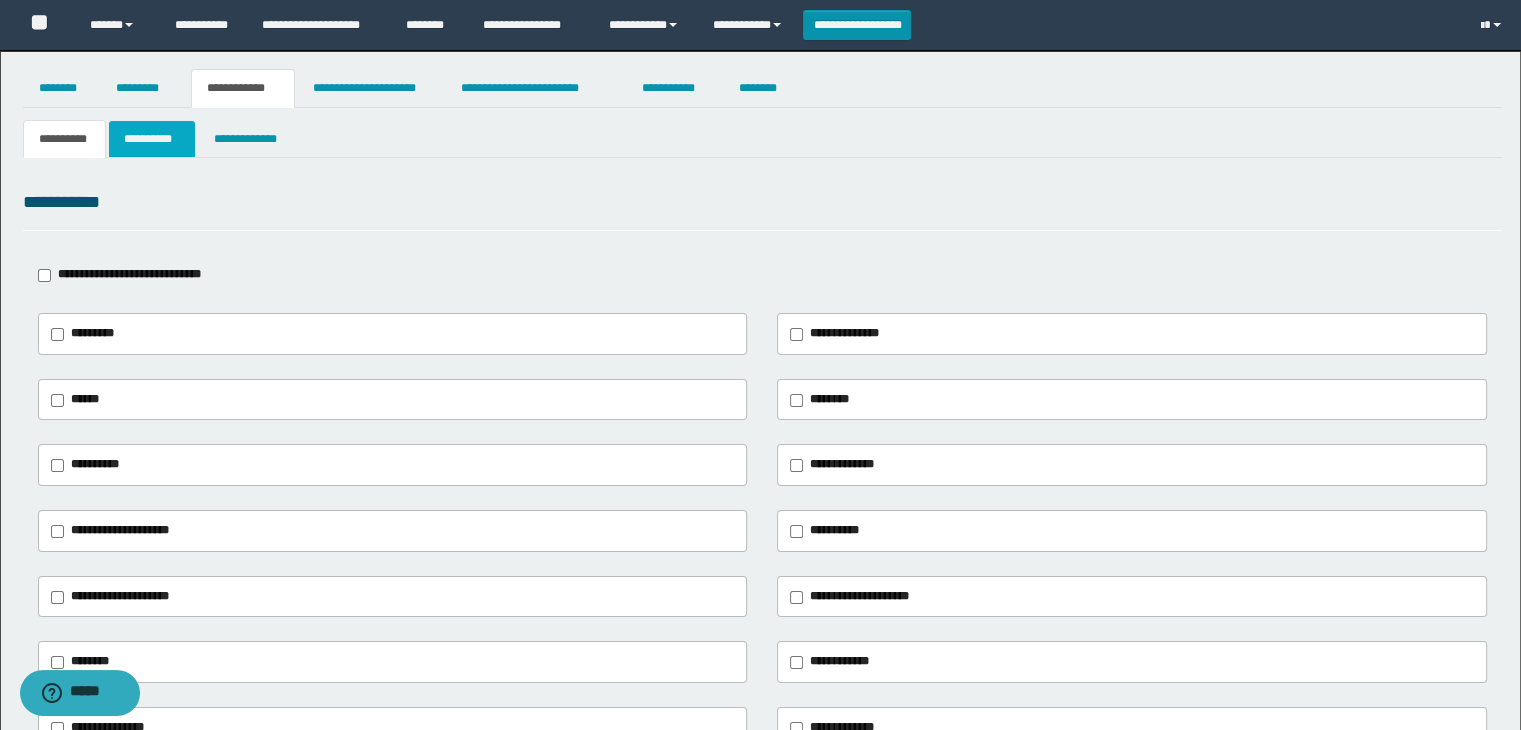 click on "**********" at bounding box center (152, 139) 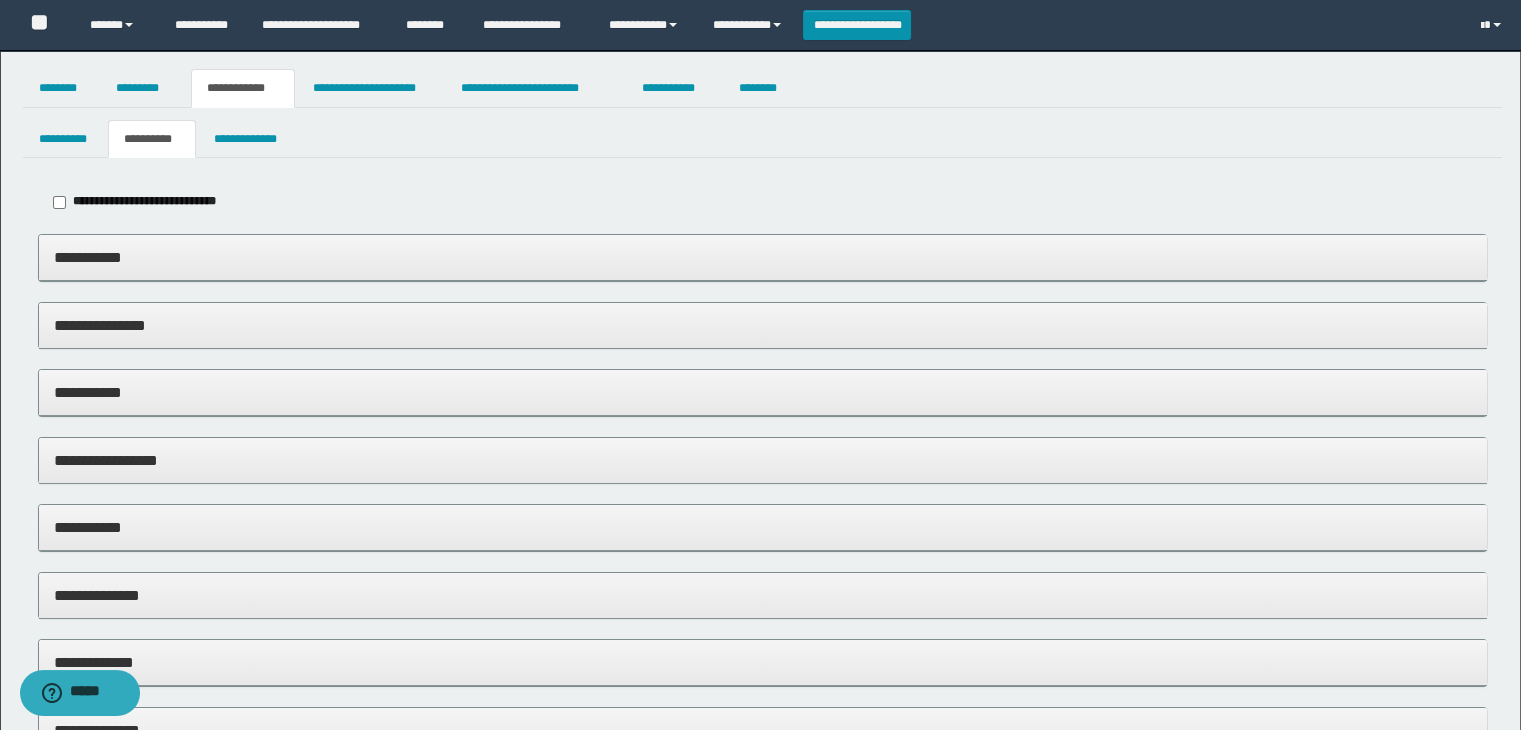 click on "**********" at bounding box center [763, 257] 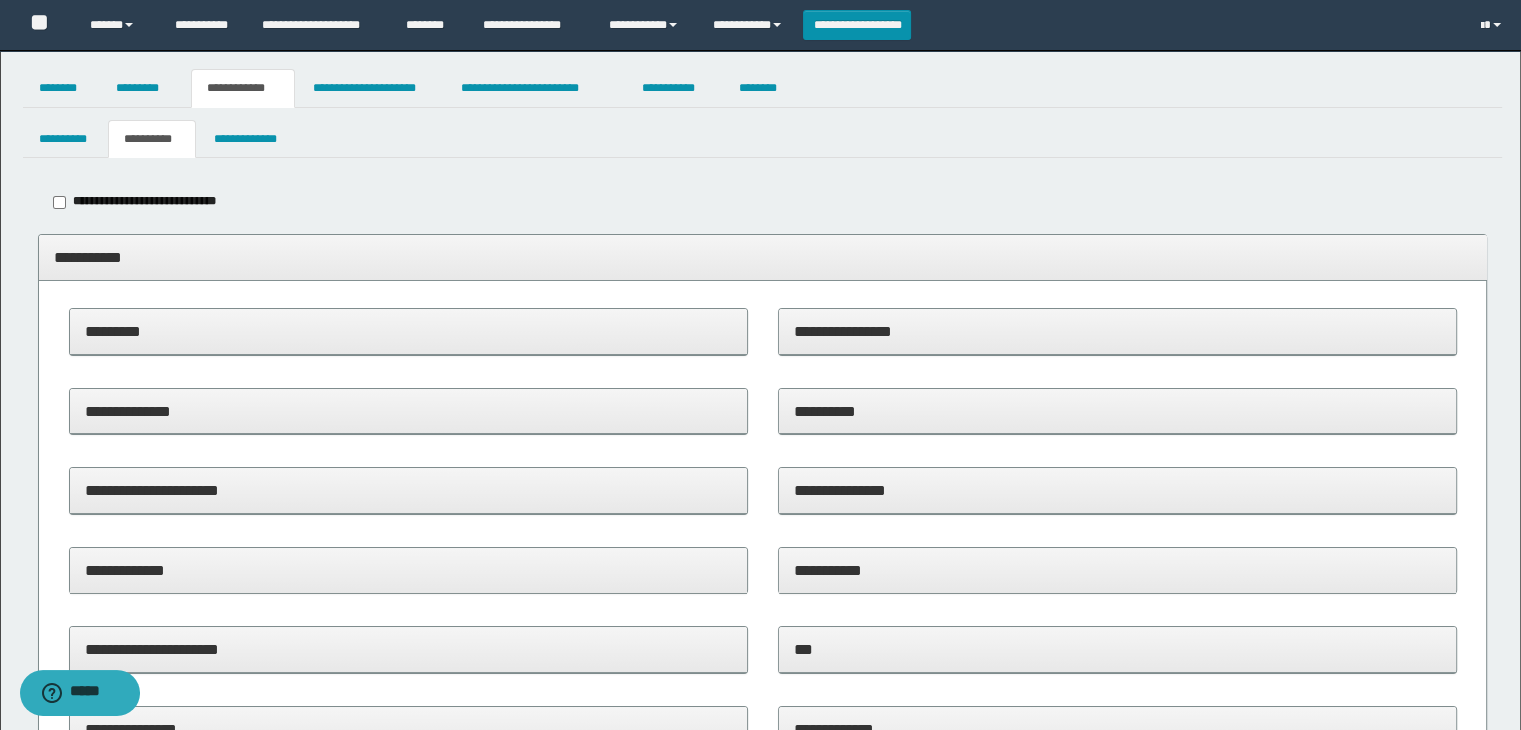 click on "*********" at bounding box center (408, 331) 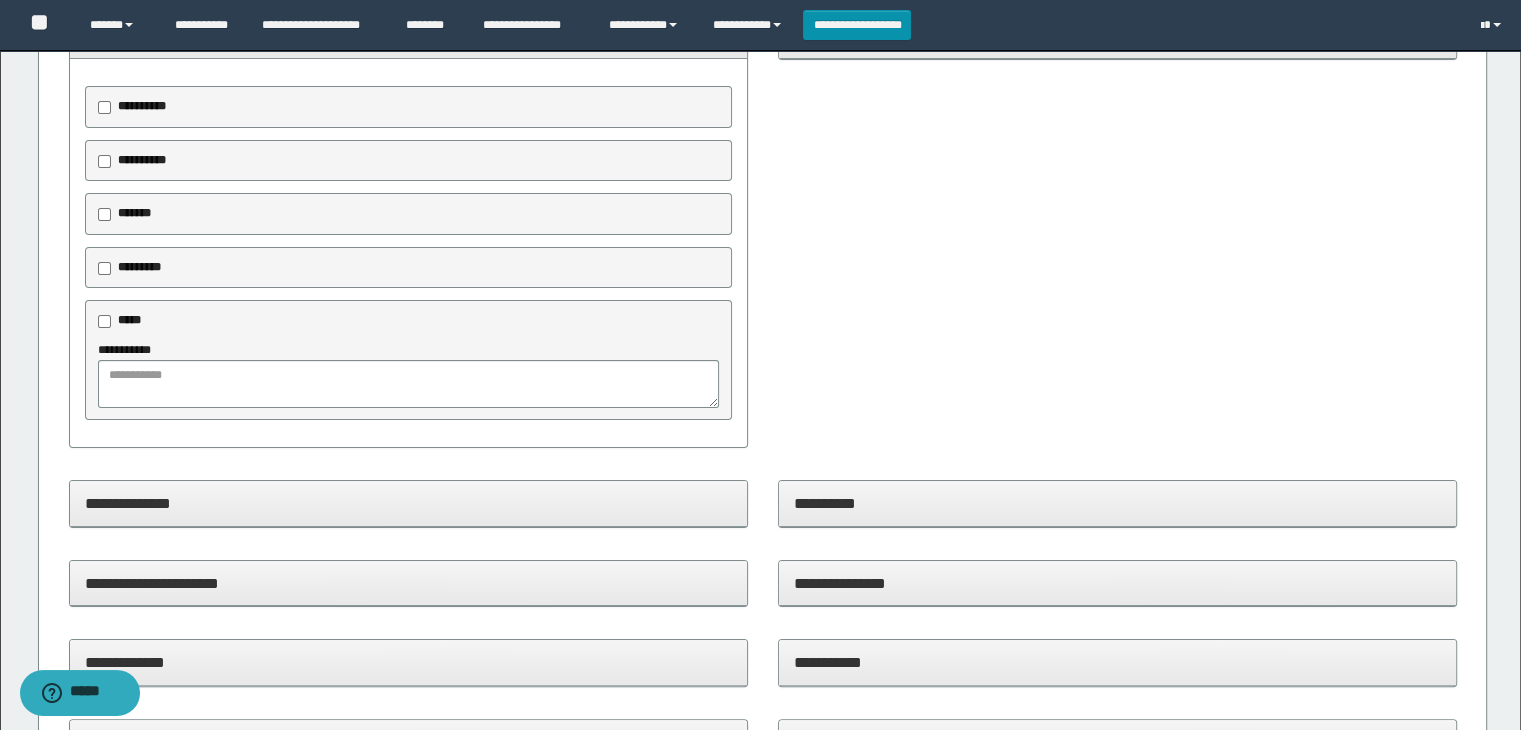 scroll, scrollTop: 300, scrollLeft: 0, axis: vertical 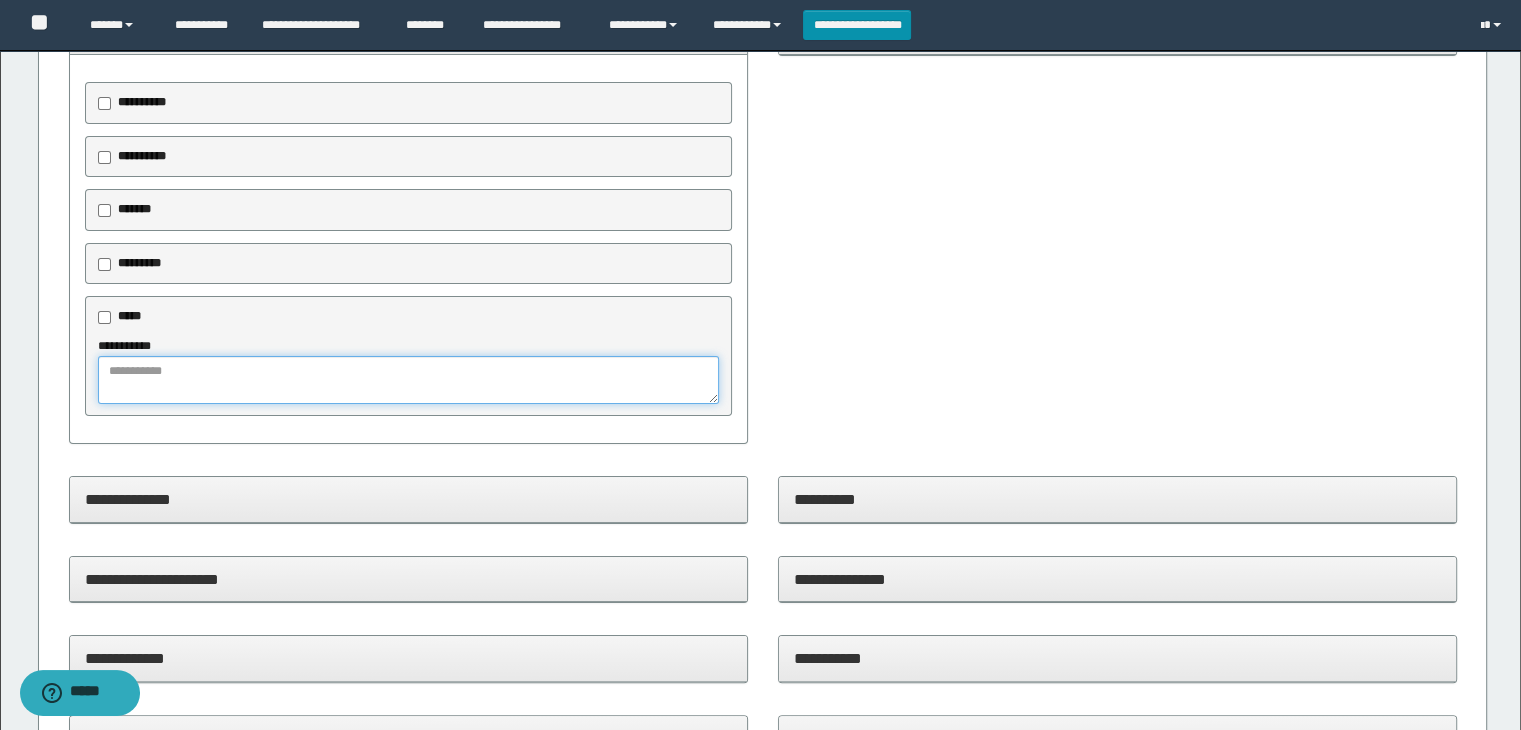 click at bounding box center [409, 380] 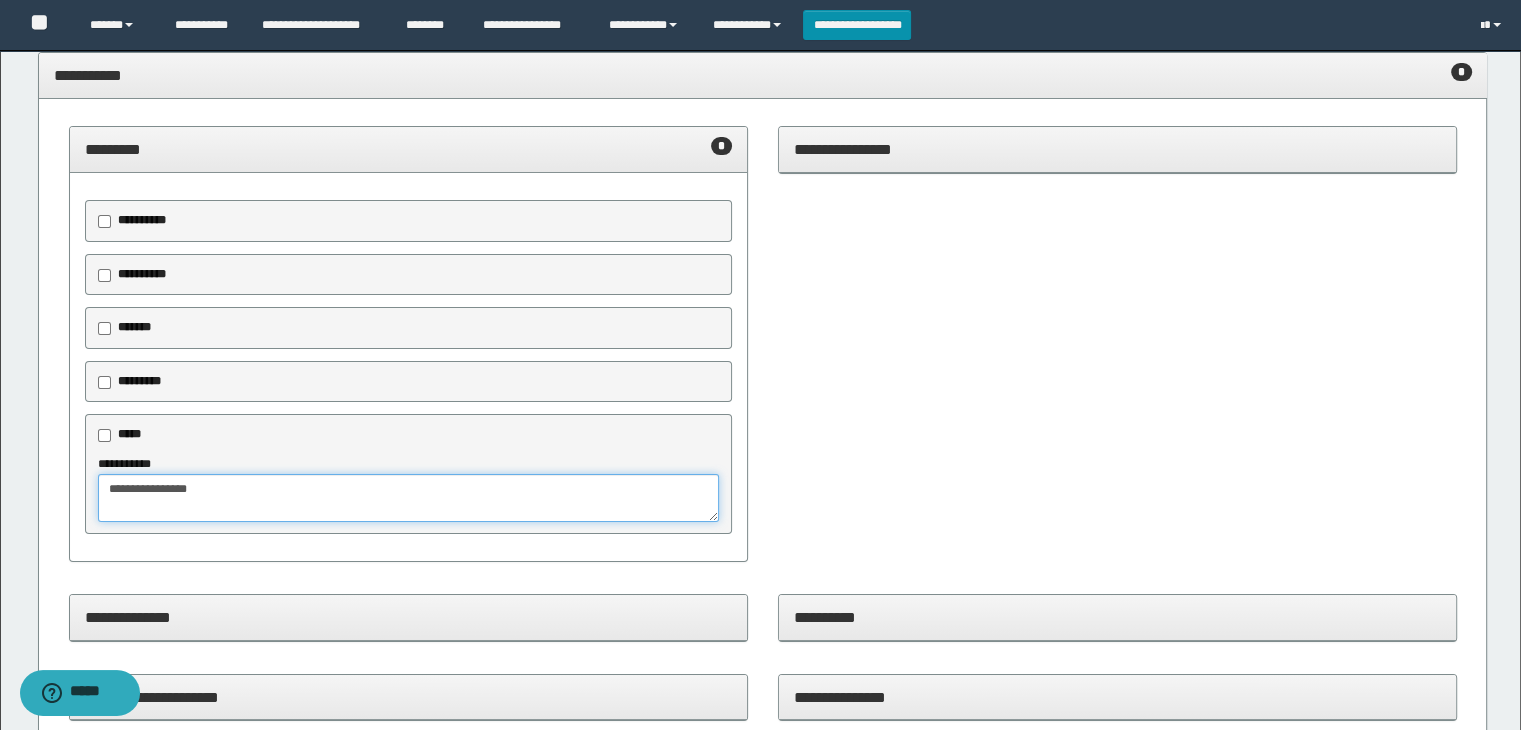 scroll, scrollTop: 0, scrollLeft: 0, axis: both 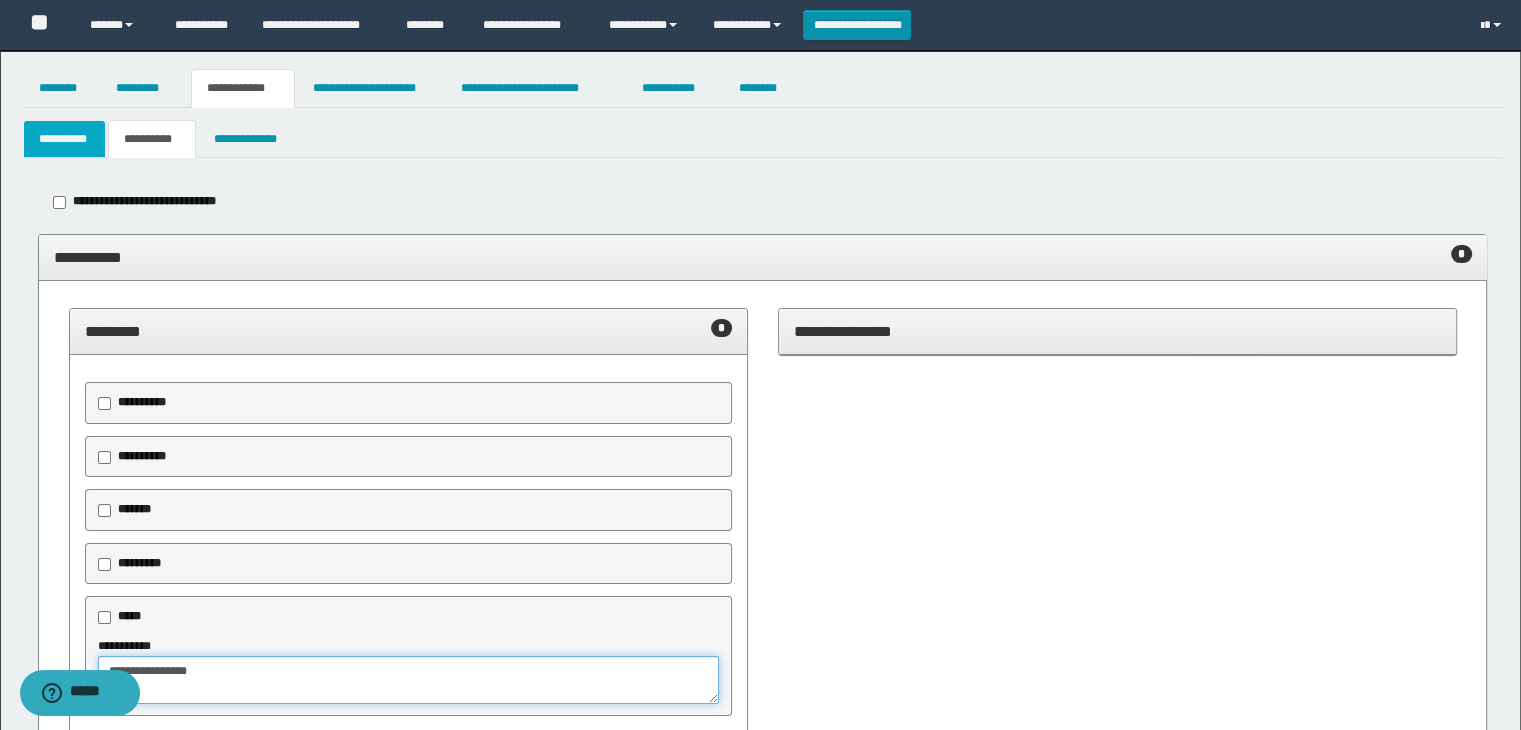type on "**********" 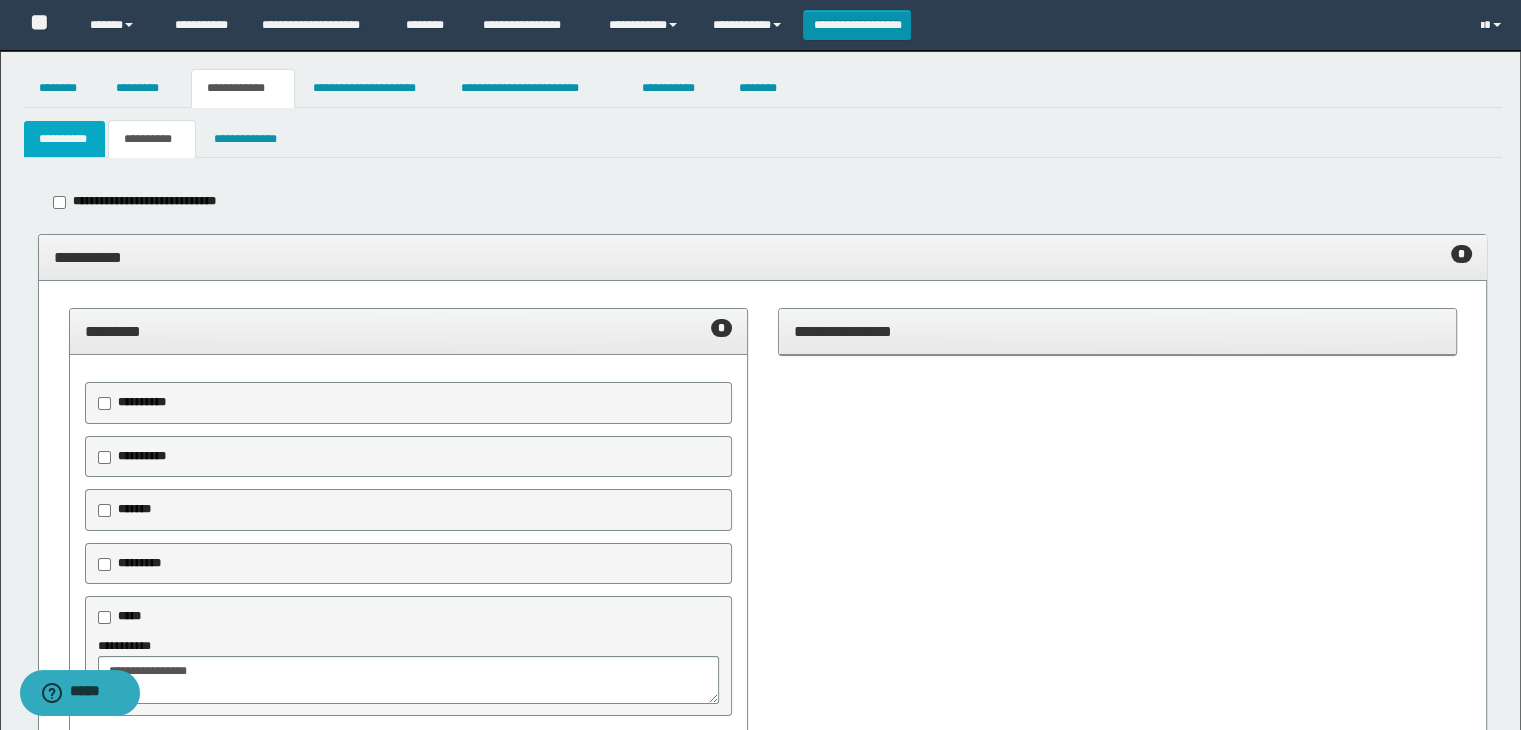 click on "**********" at bounding box center [65, 139] 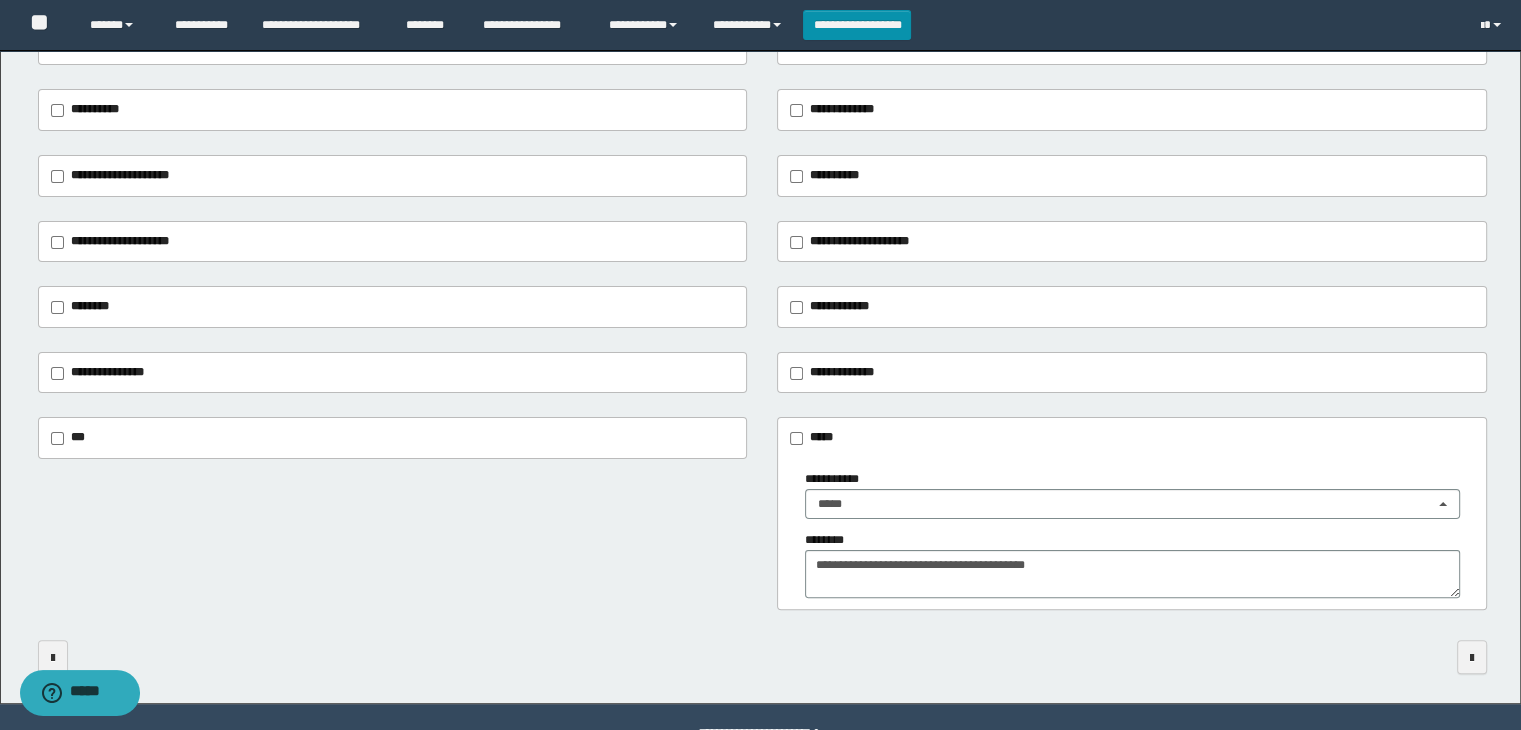 scroll, scrollTop: 407, scrollLeft: 0, axis: vertical 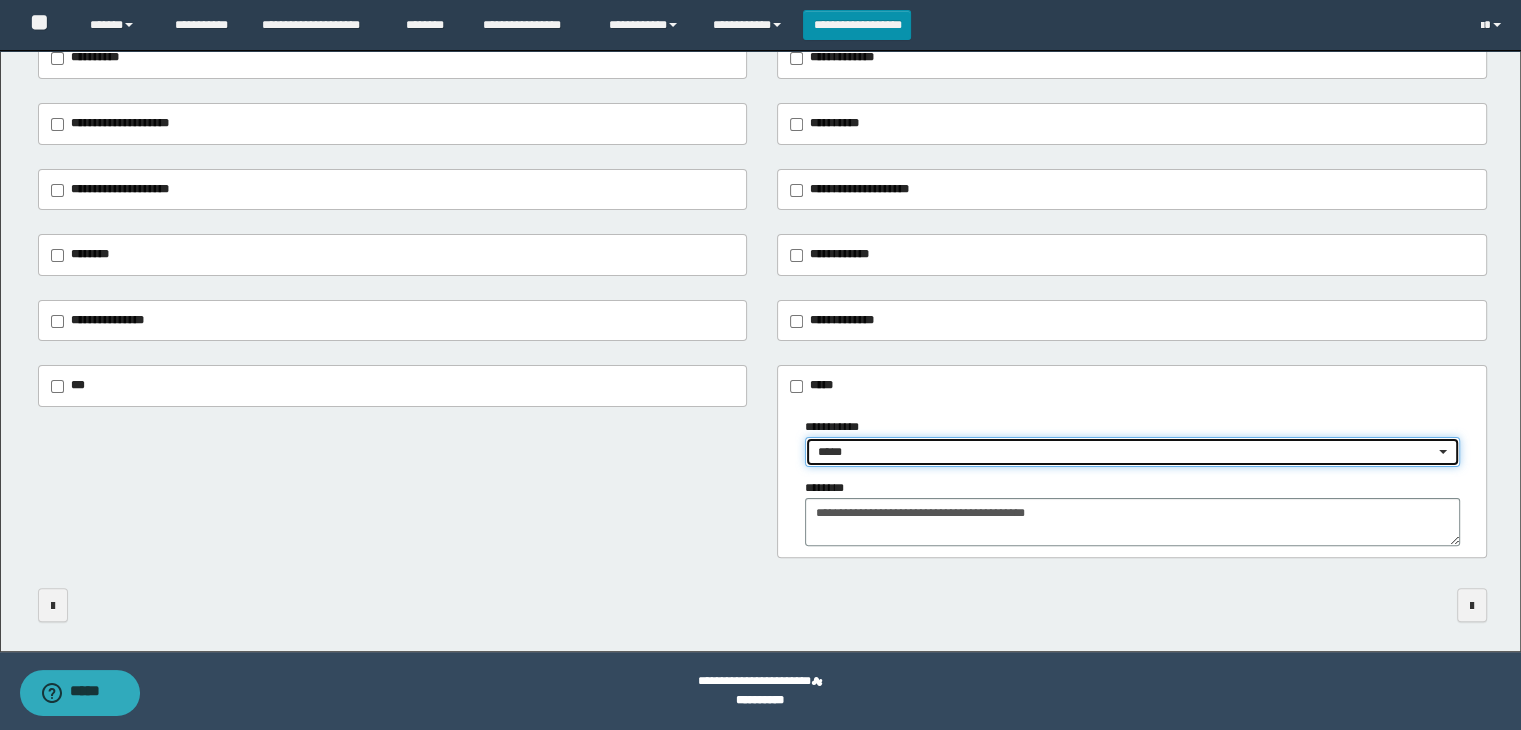 click on "*****" at bounding box center (1132, 452) 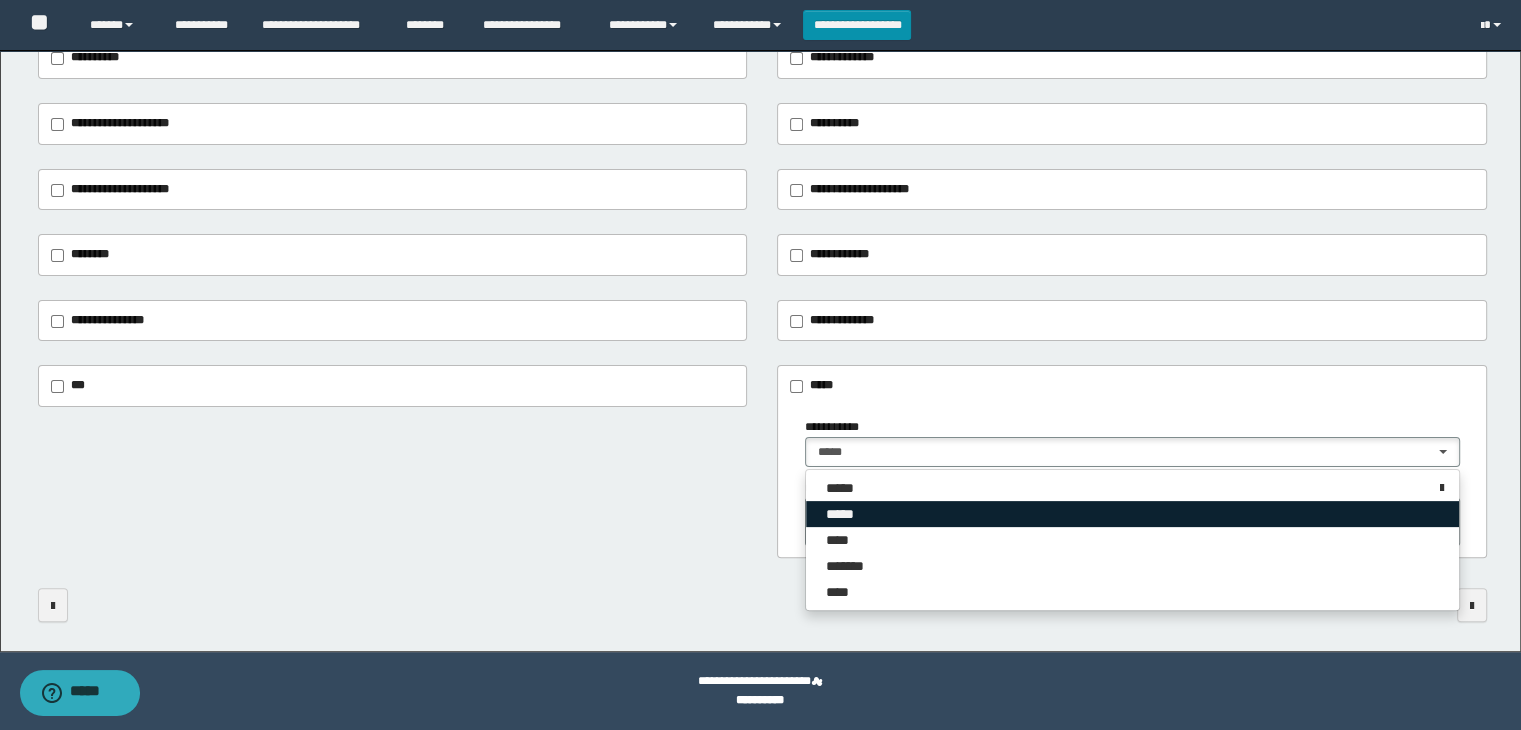 click on "*****" at bounding box center (1132, 514) 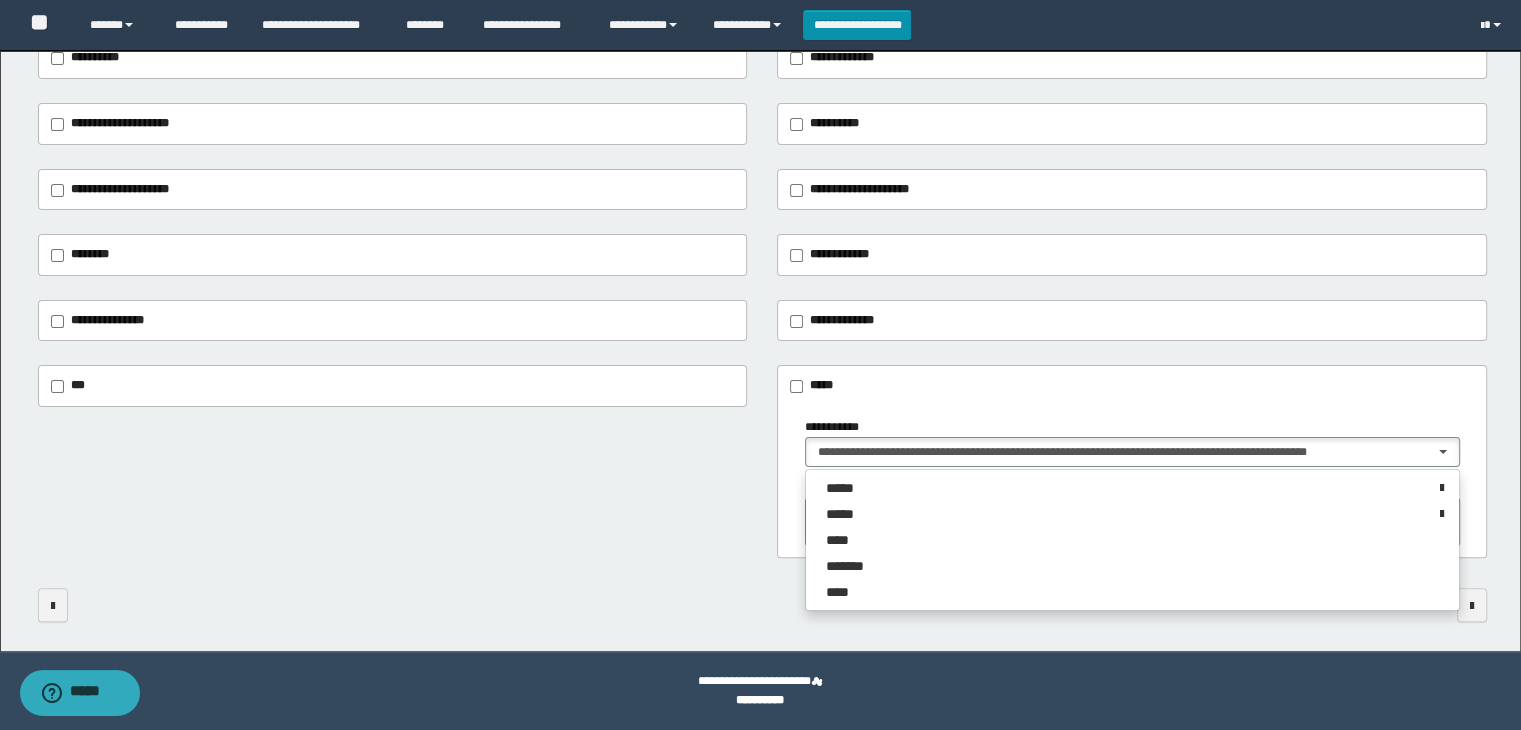 click on "**********" at bounding box center (1132, 481) 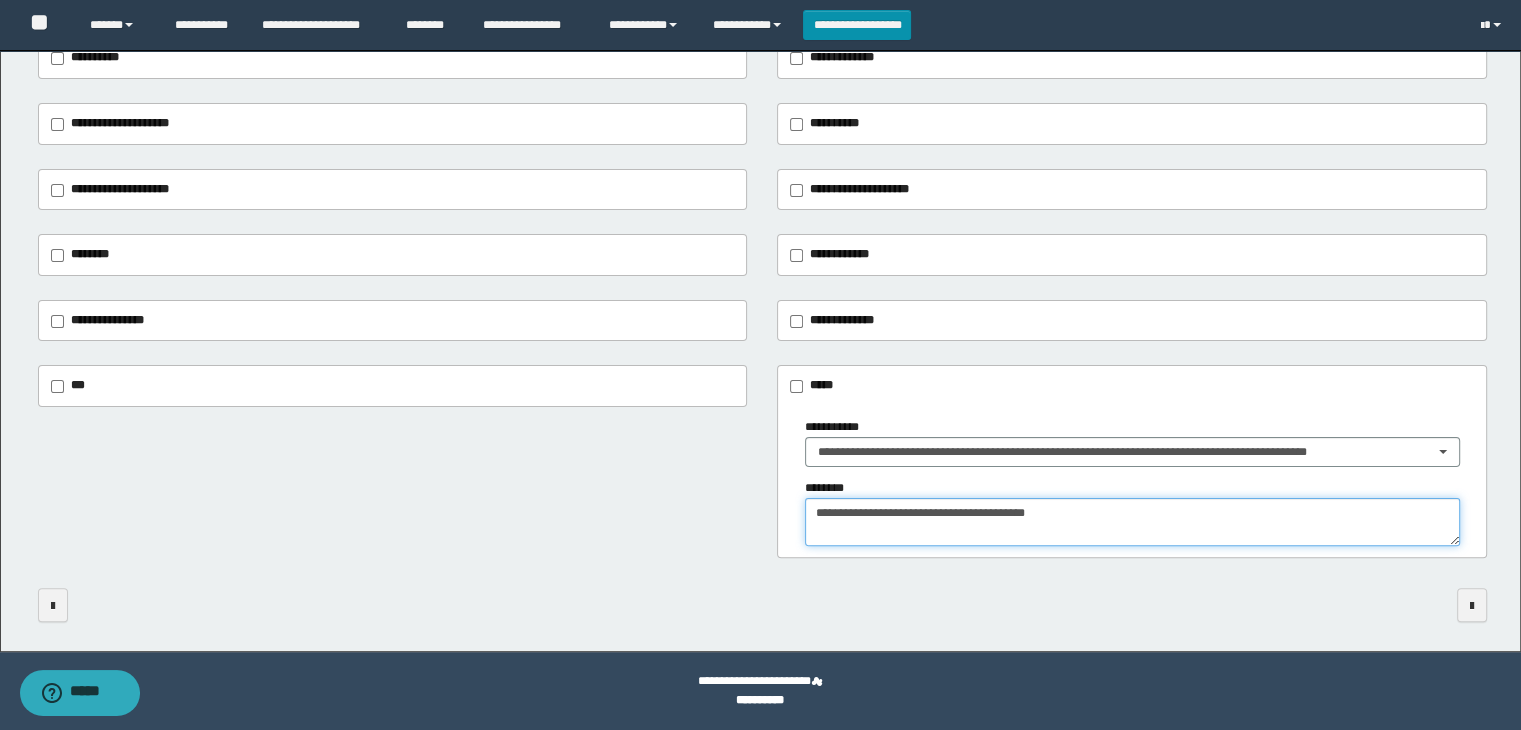 click on "**********" at bounding box center (1132, 522) 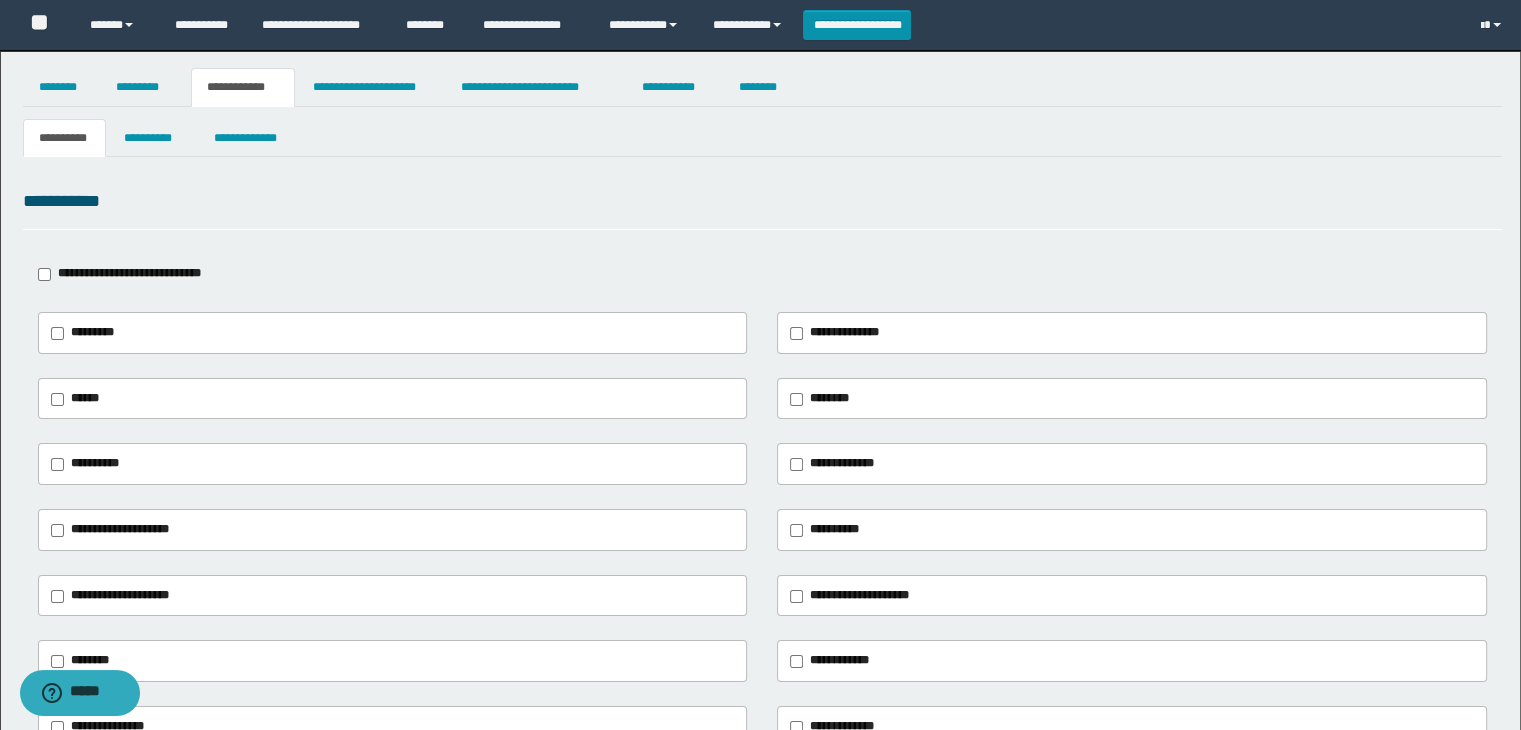scroll, scrollTop: 0, scrollLeft: 0, axis: both 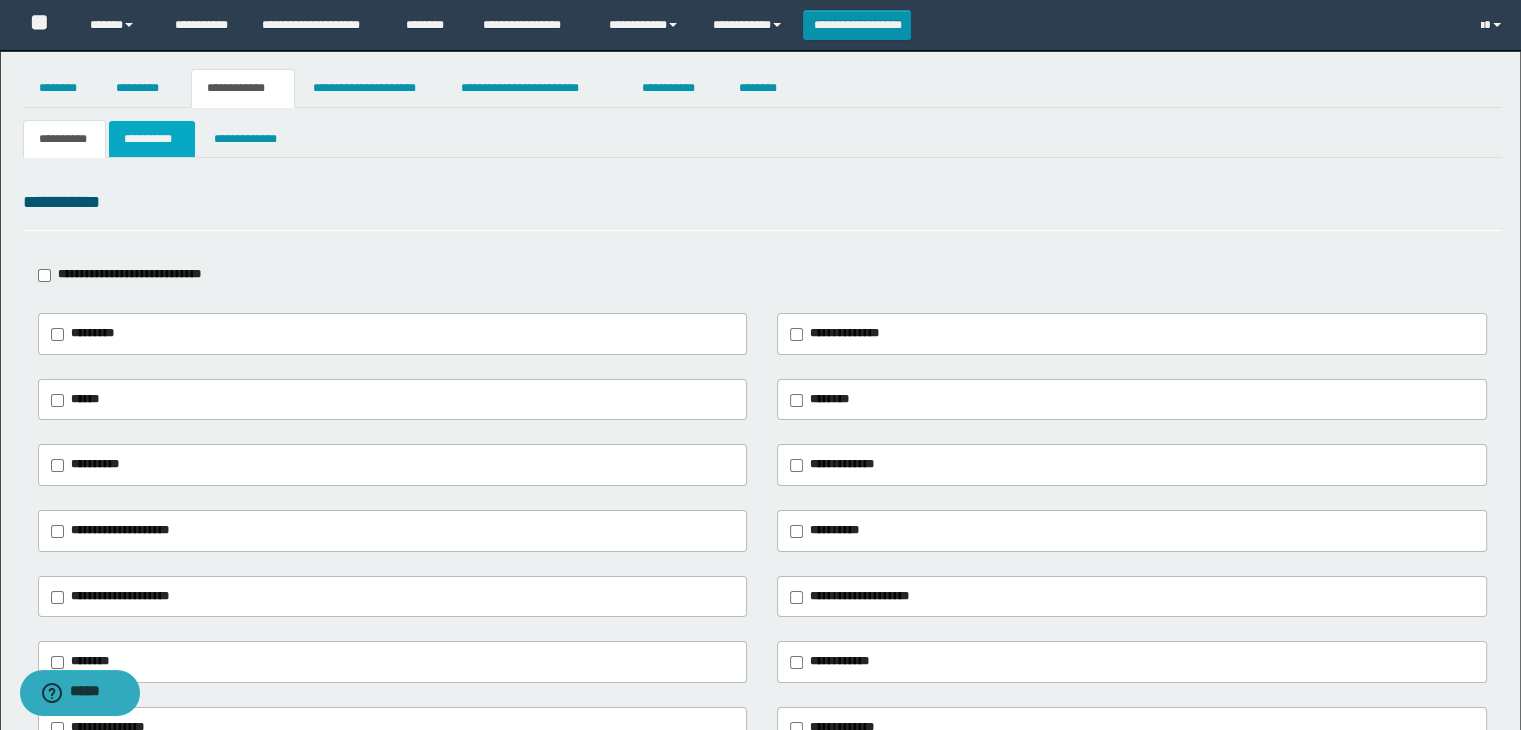 type on "**********" 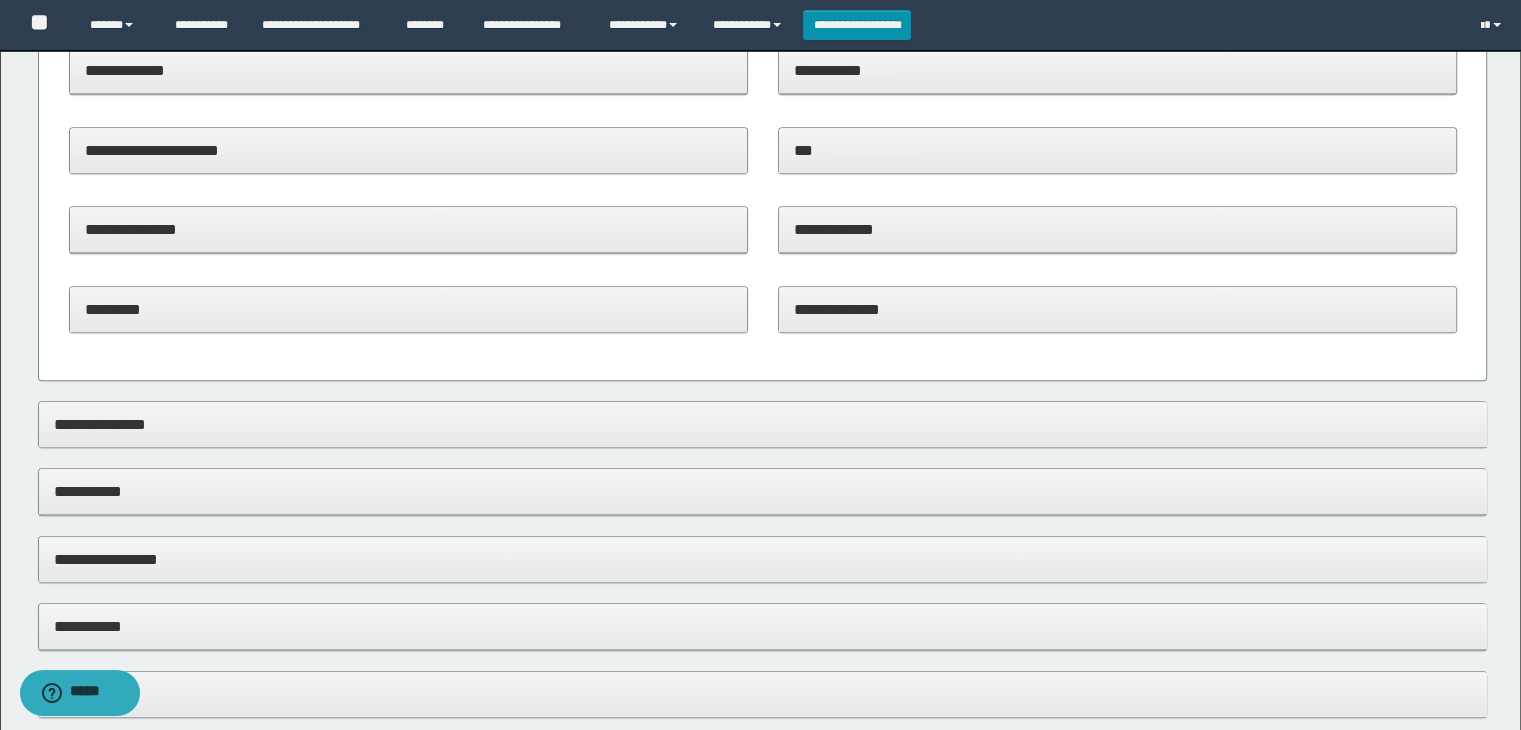 scroll, scrollTop: 1000, scrollLeft: 0, axis: vertical 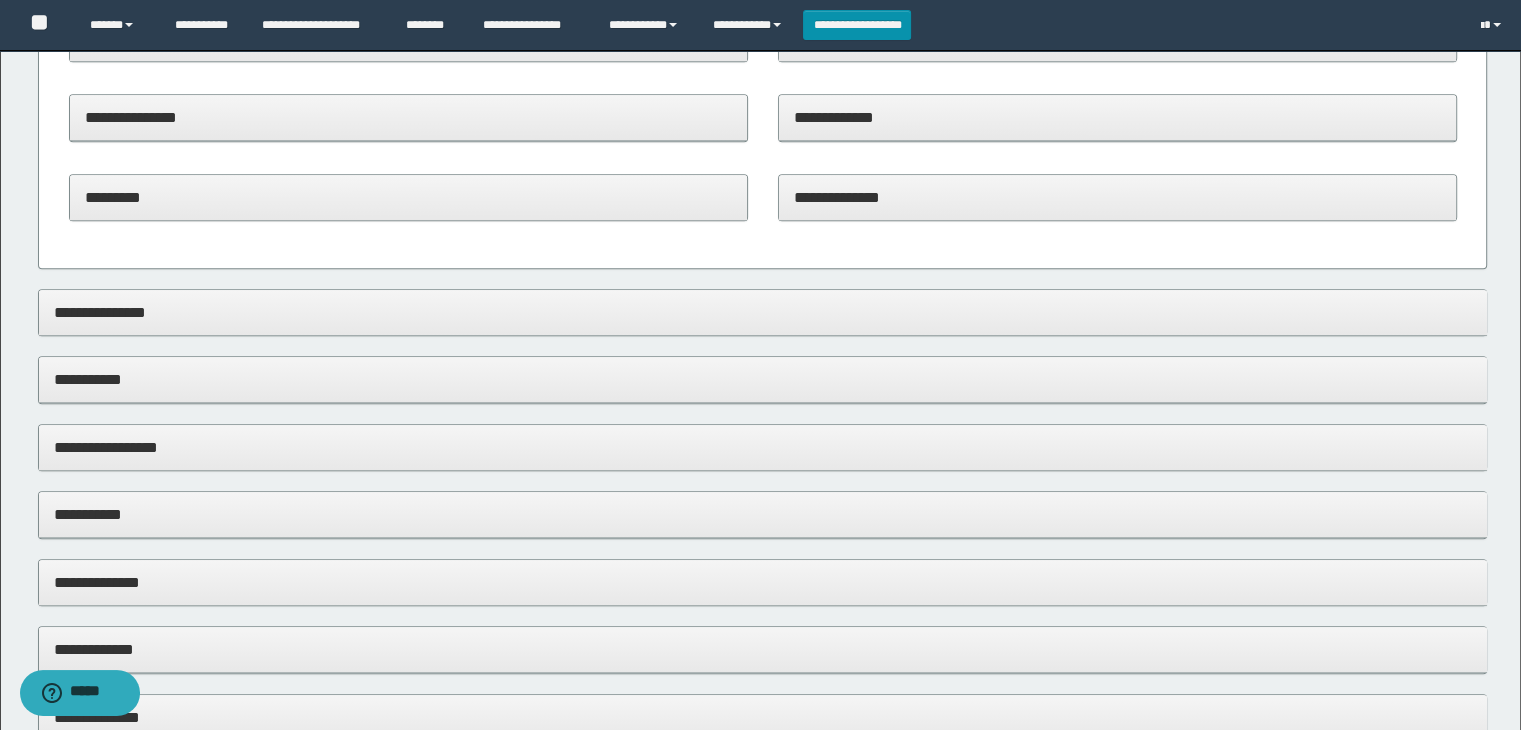 click on "**********" at bounding box center [763, 379] 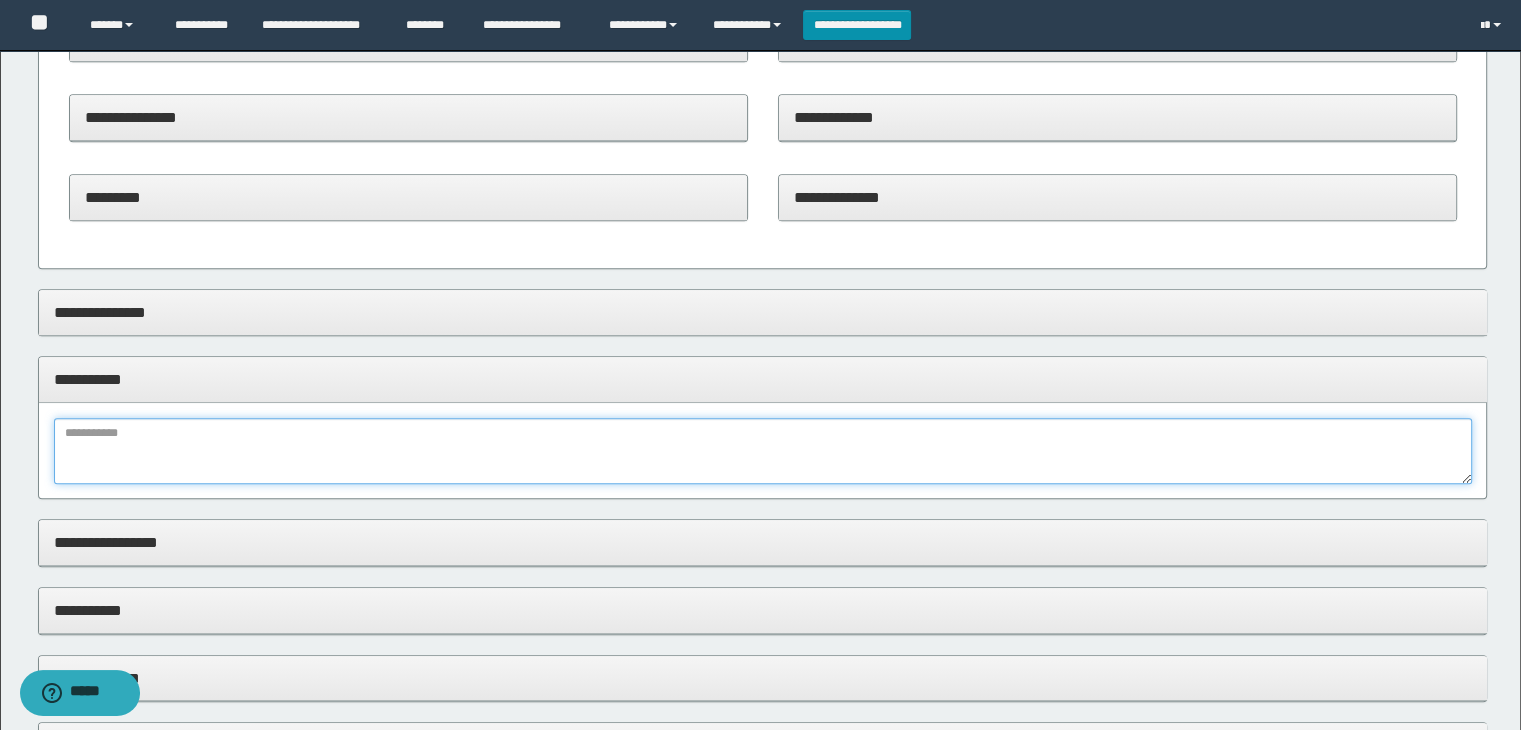 click at bounding box center (763, 451) 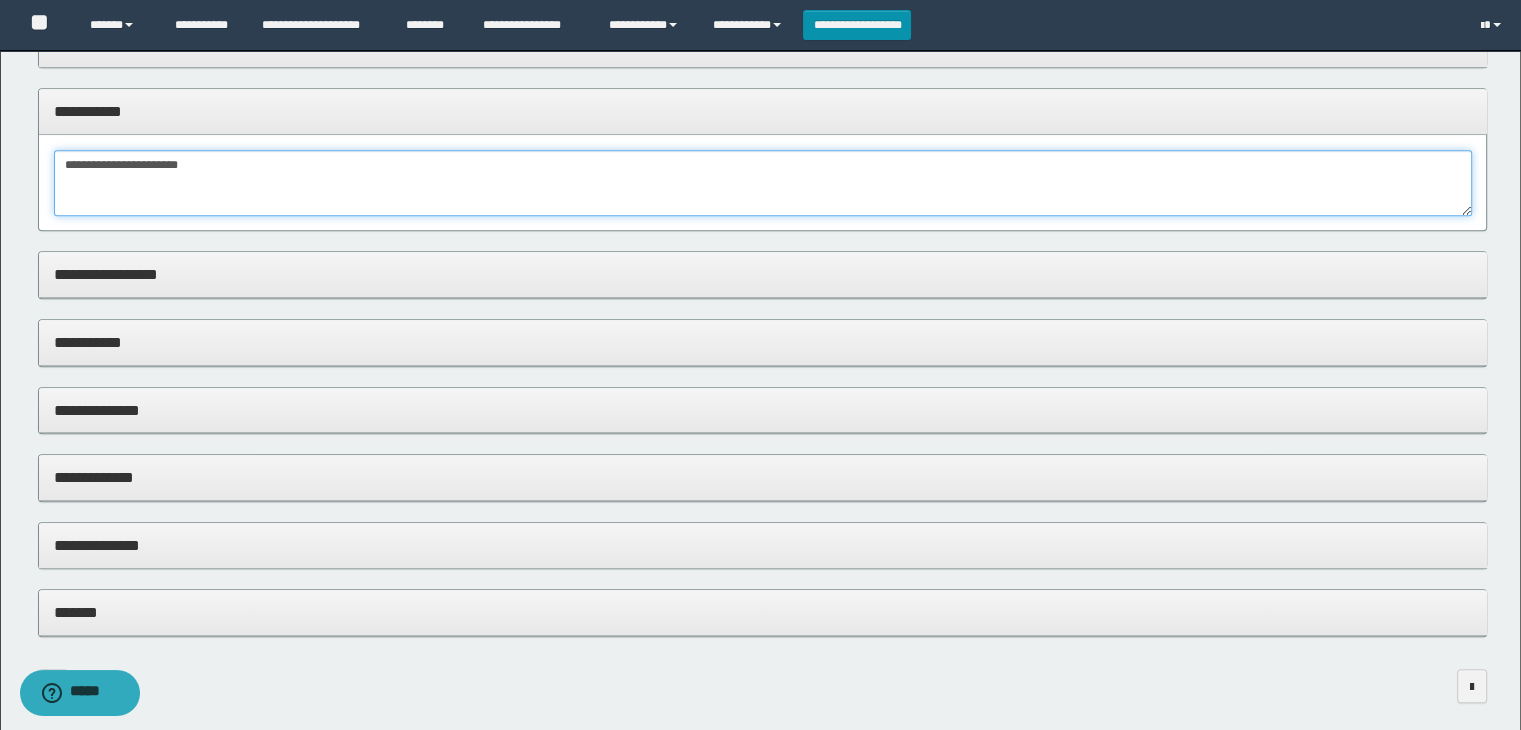 scroll, scrollTop: 1348, scrollLeft: 0, axis: vertical 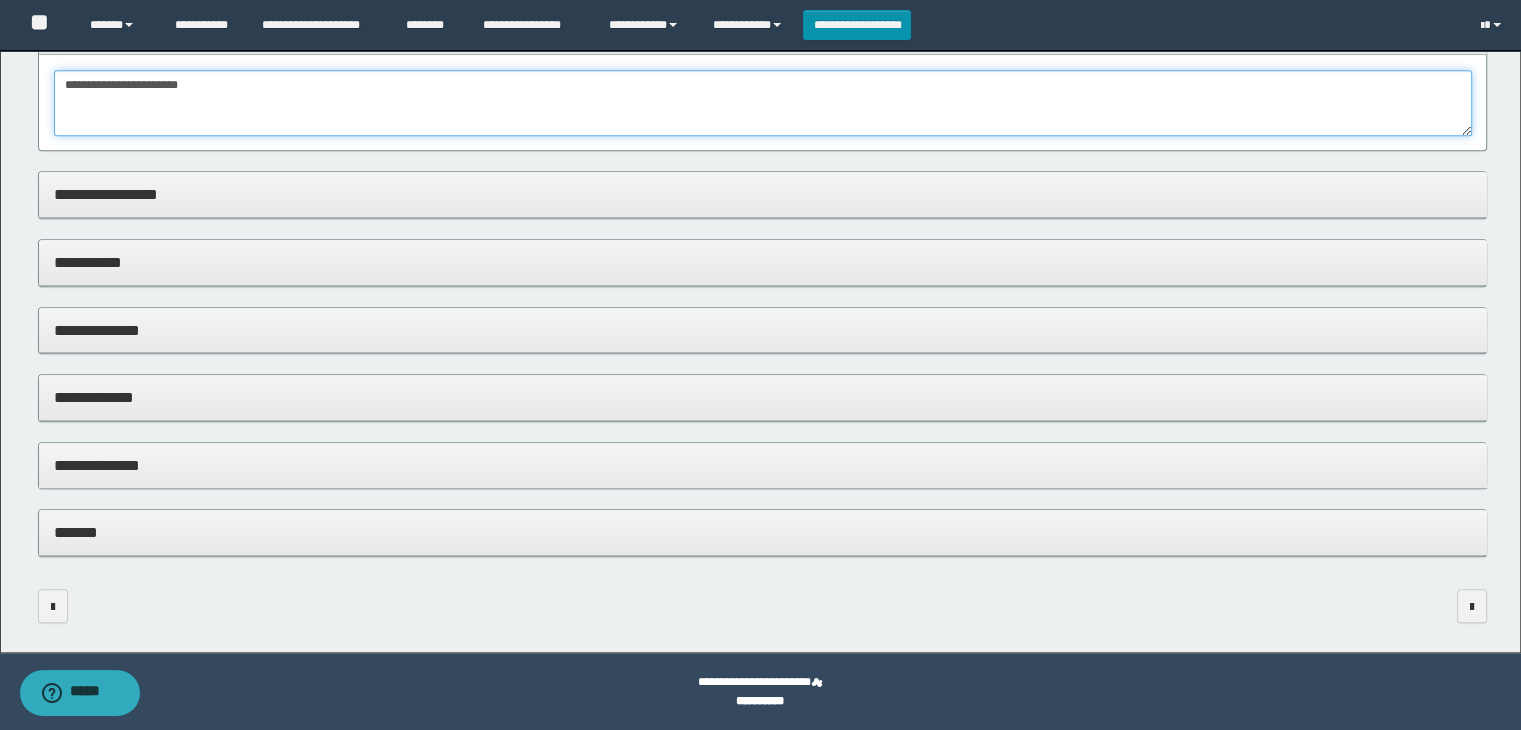 type on "**********" 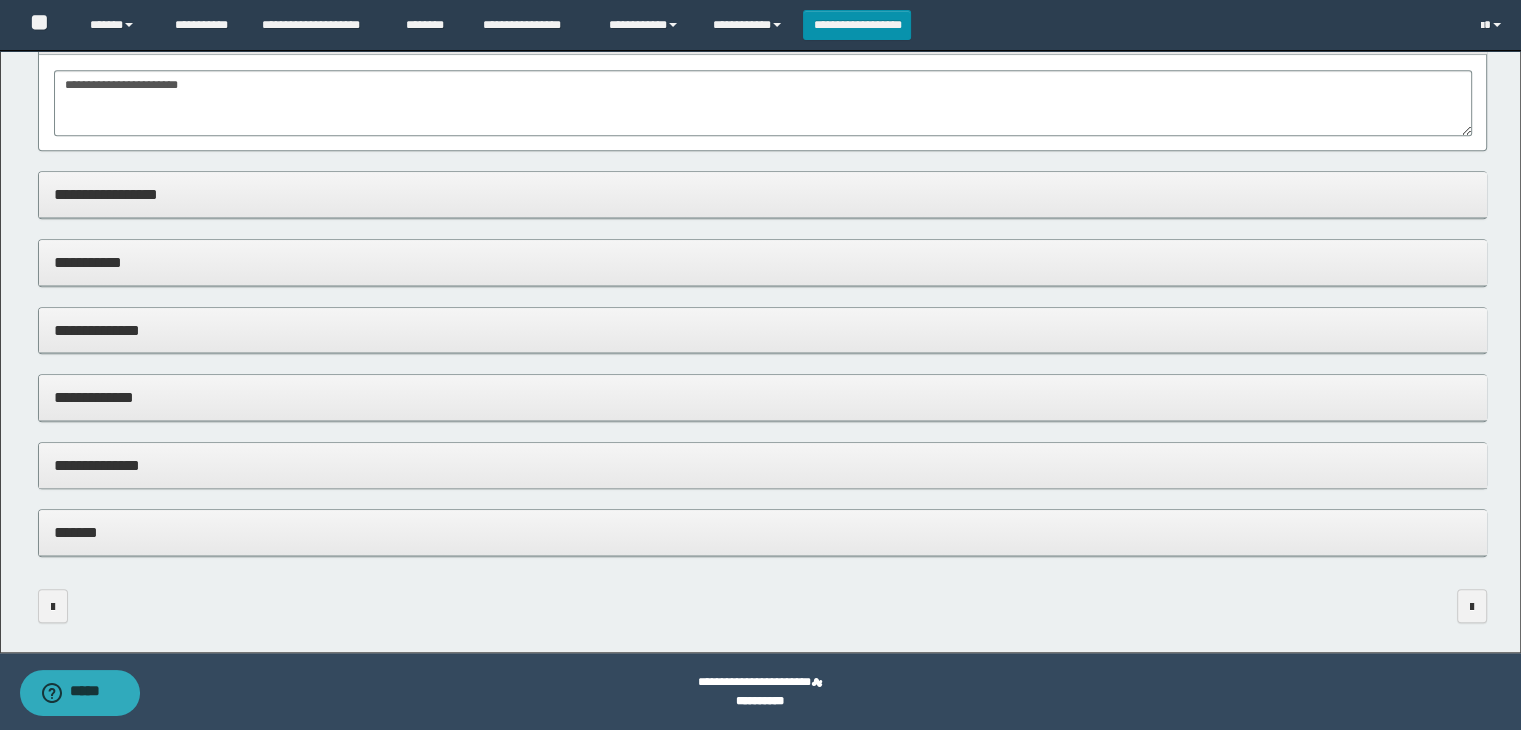 click on "**********" at bounding box center (763, 466) 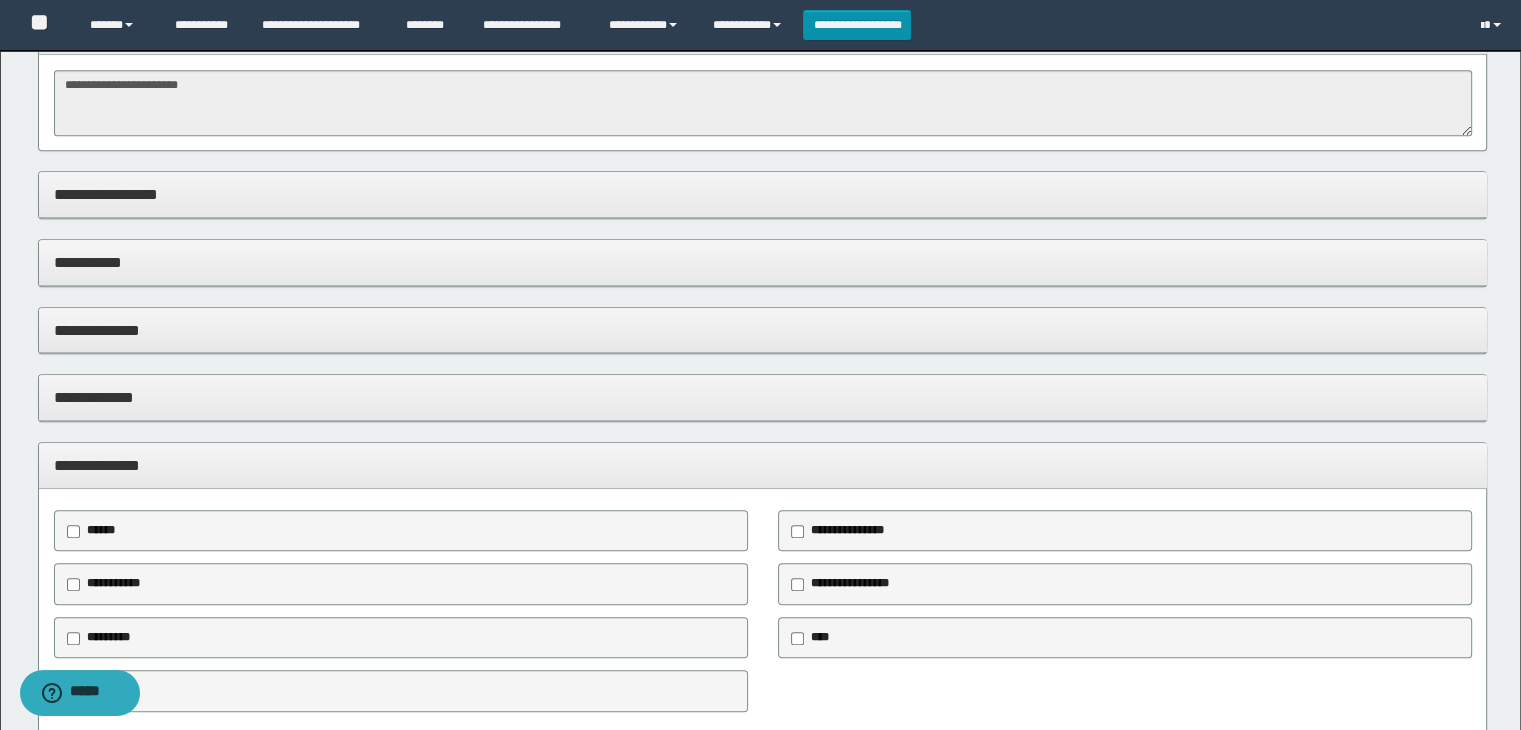 scroll, scrollTop: 1593, scrollLeft: 0, axis: vertical 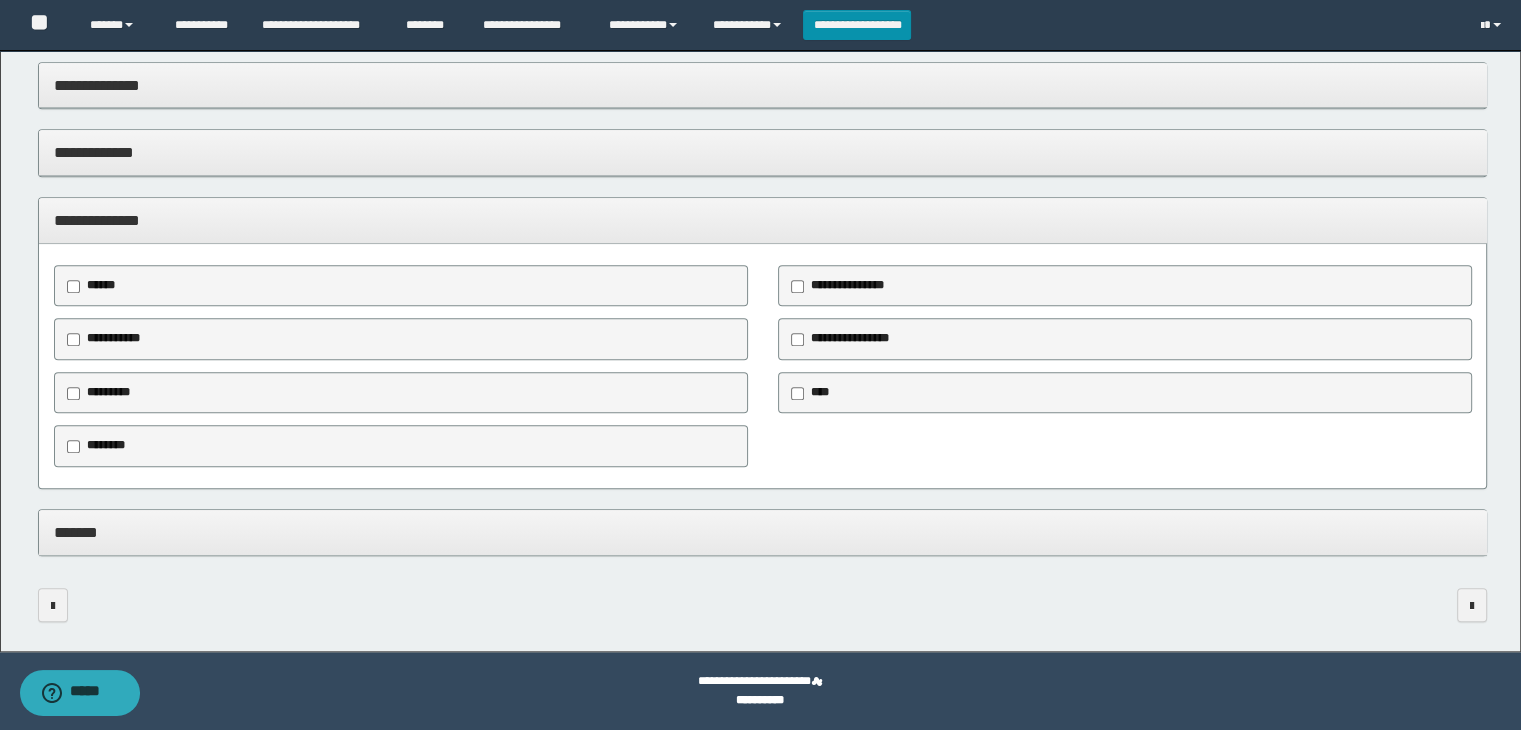 click on "********" at bounding box center [106, 445] 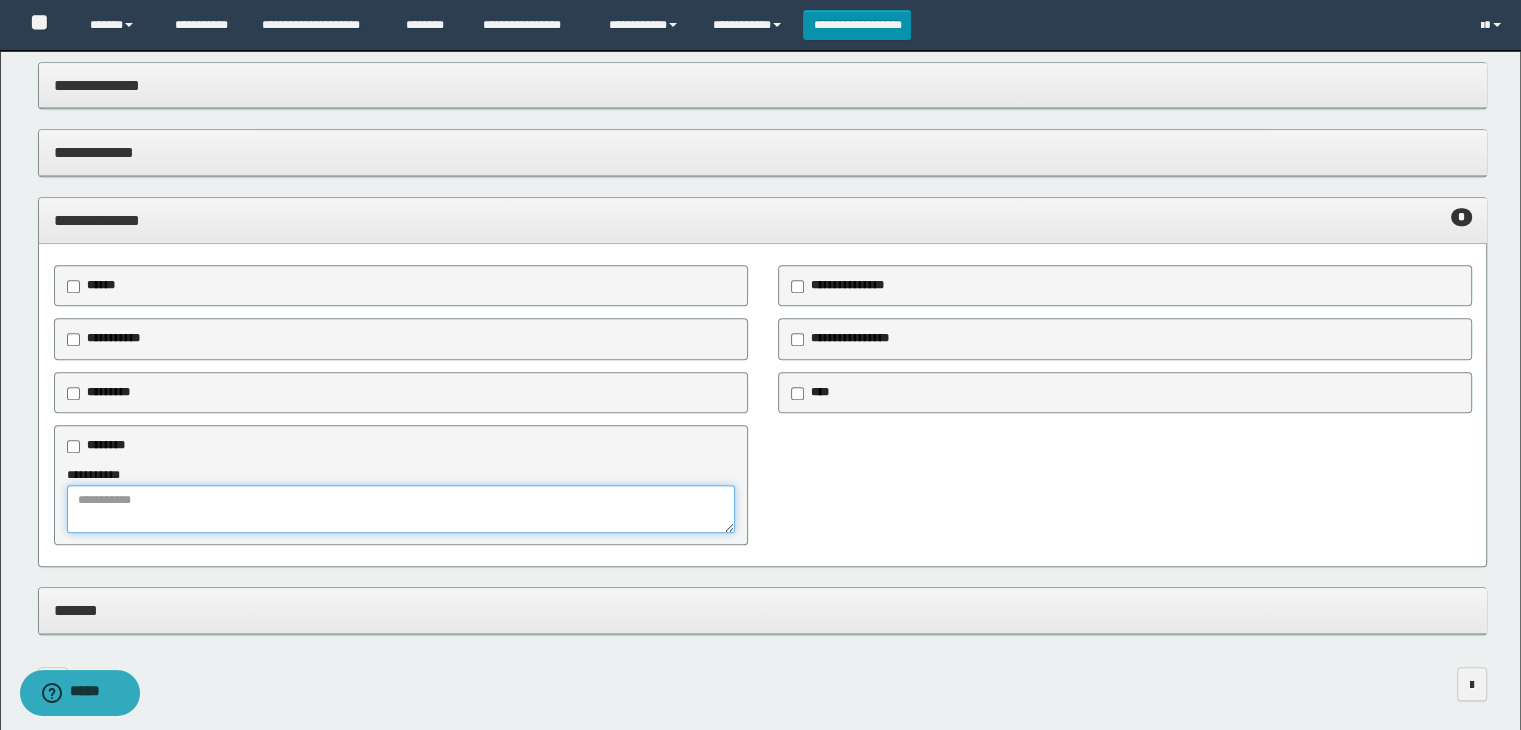 click at bounding box center (401, 509) 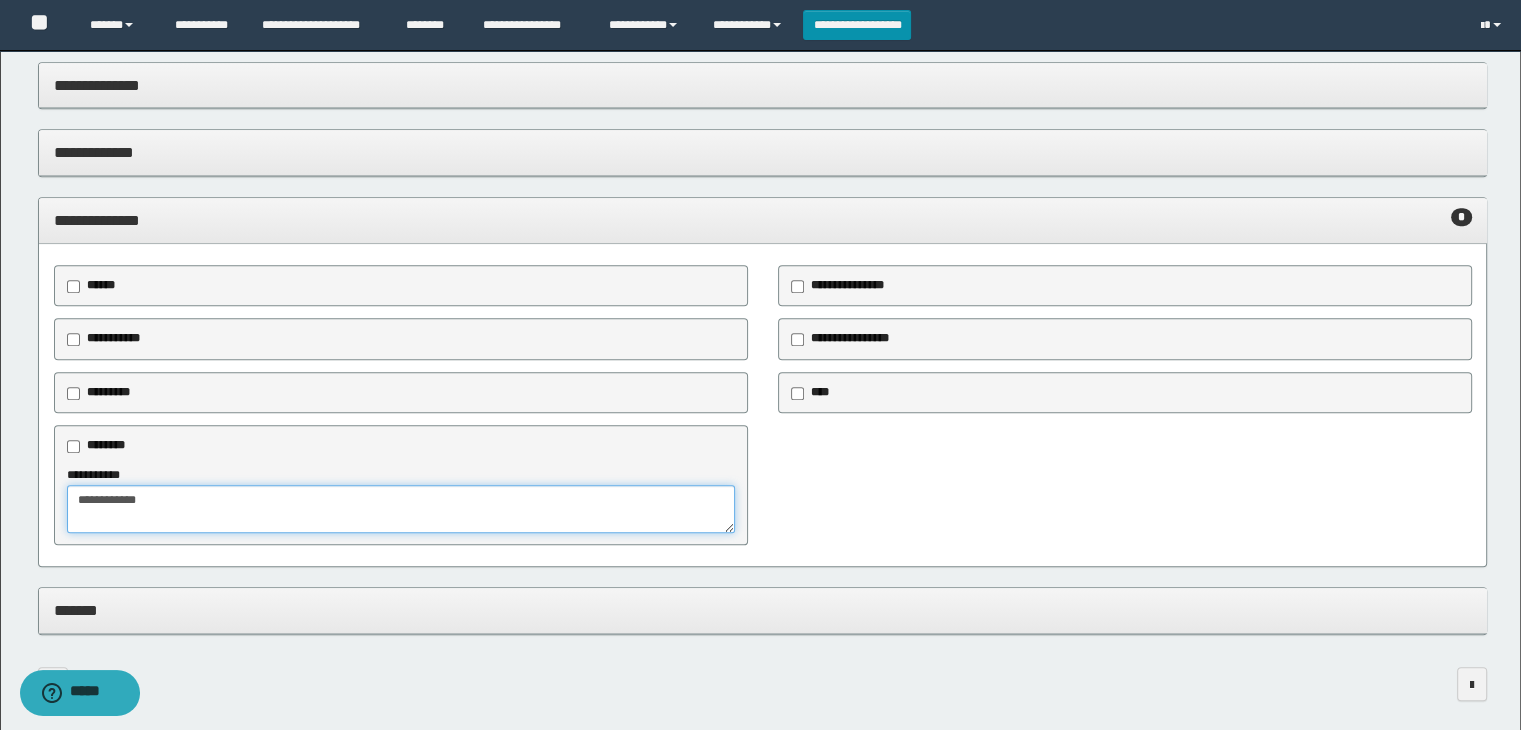 click on "**********" at bounding box center [401, 509] 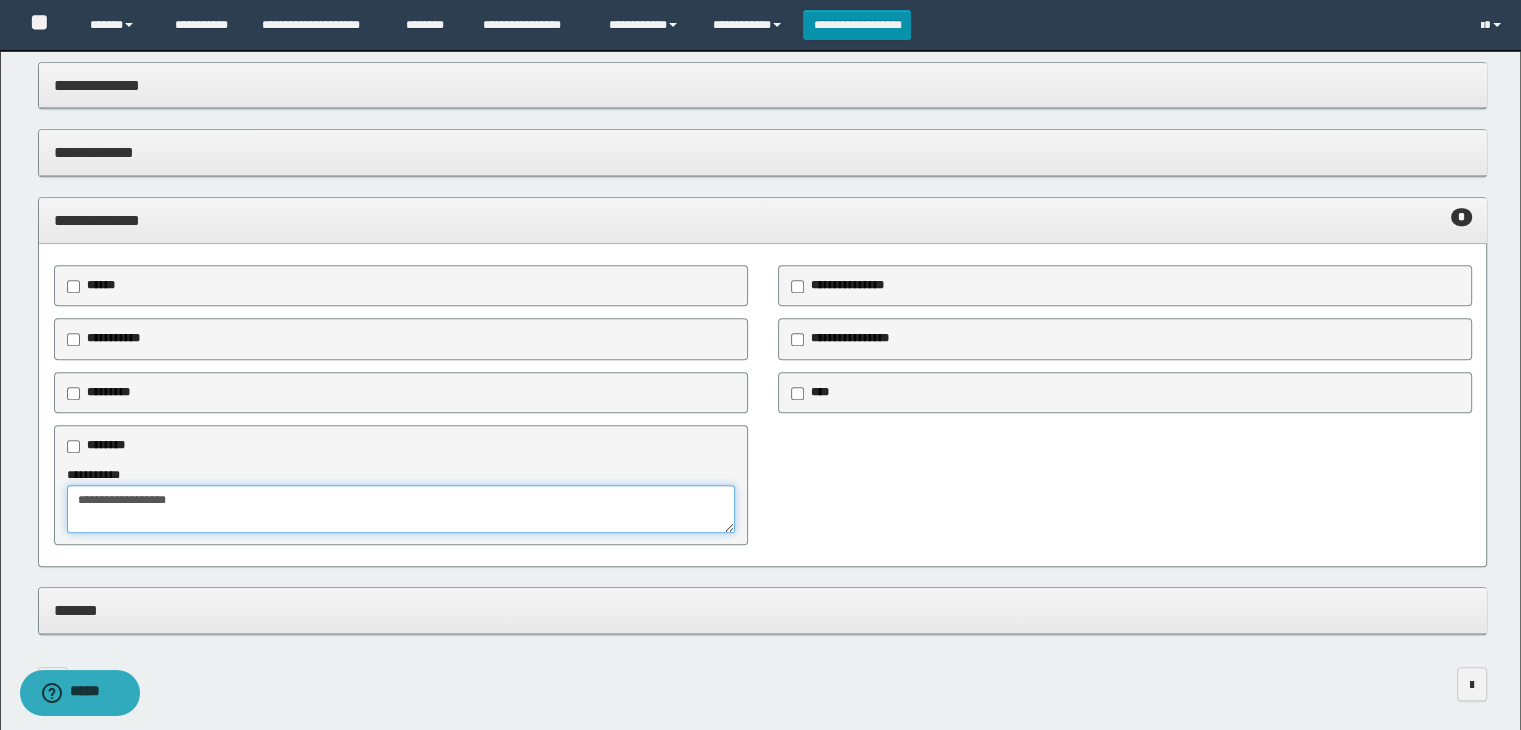 type on "**********" 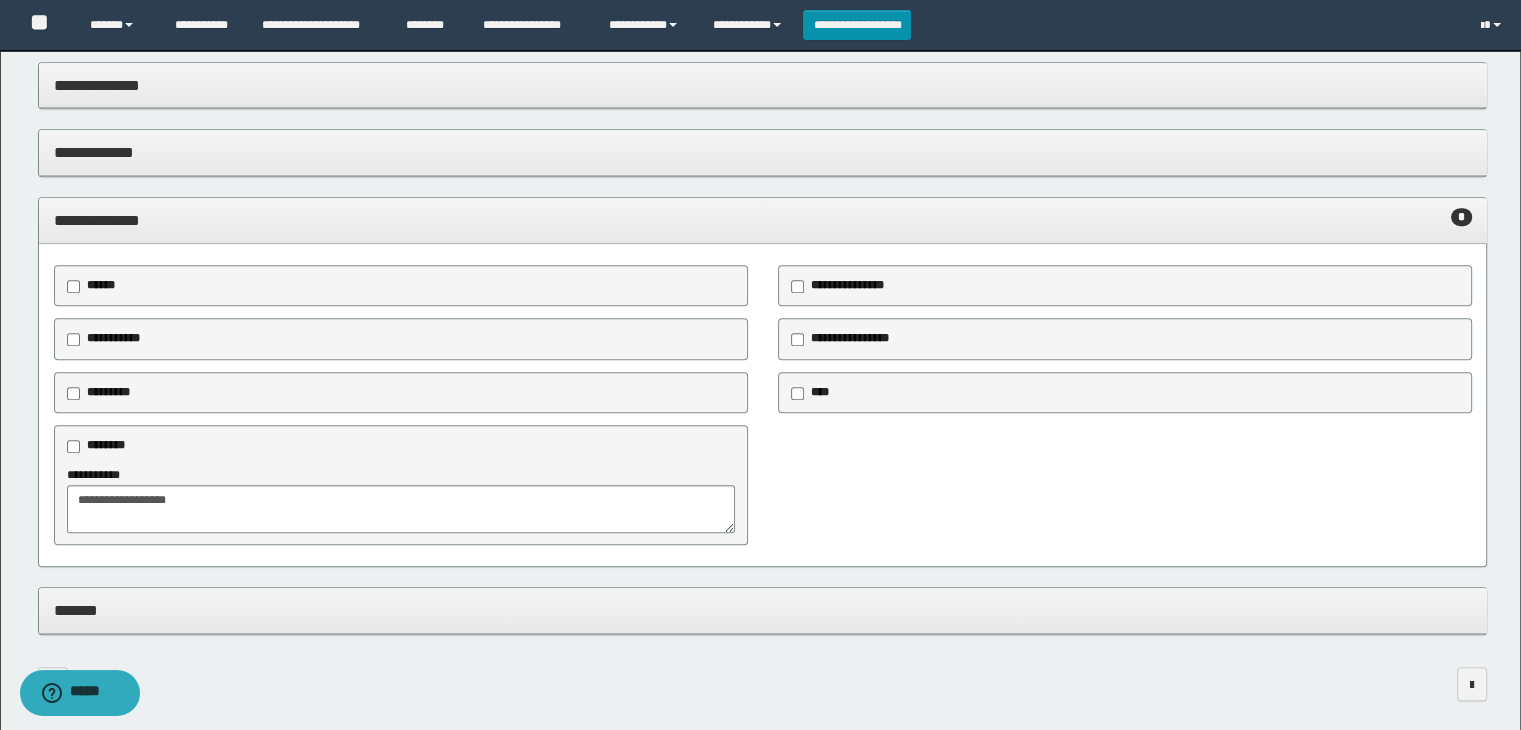 click on "*******" at bounding box center (763, 610) 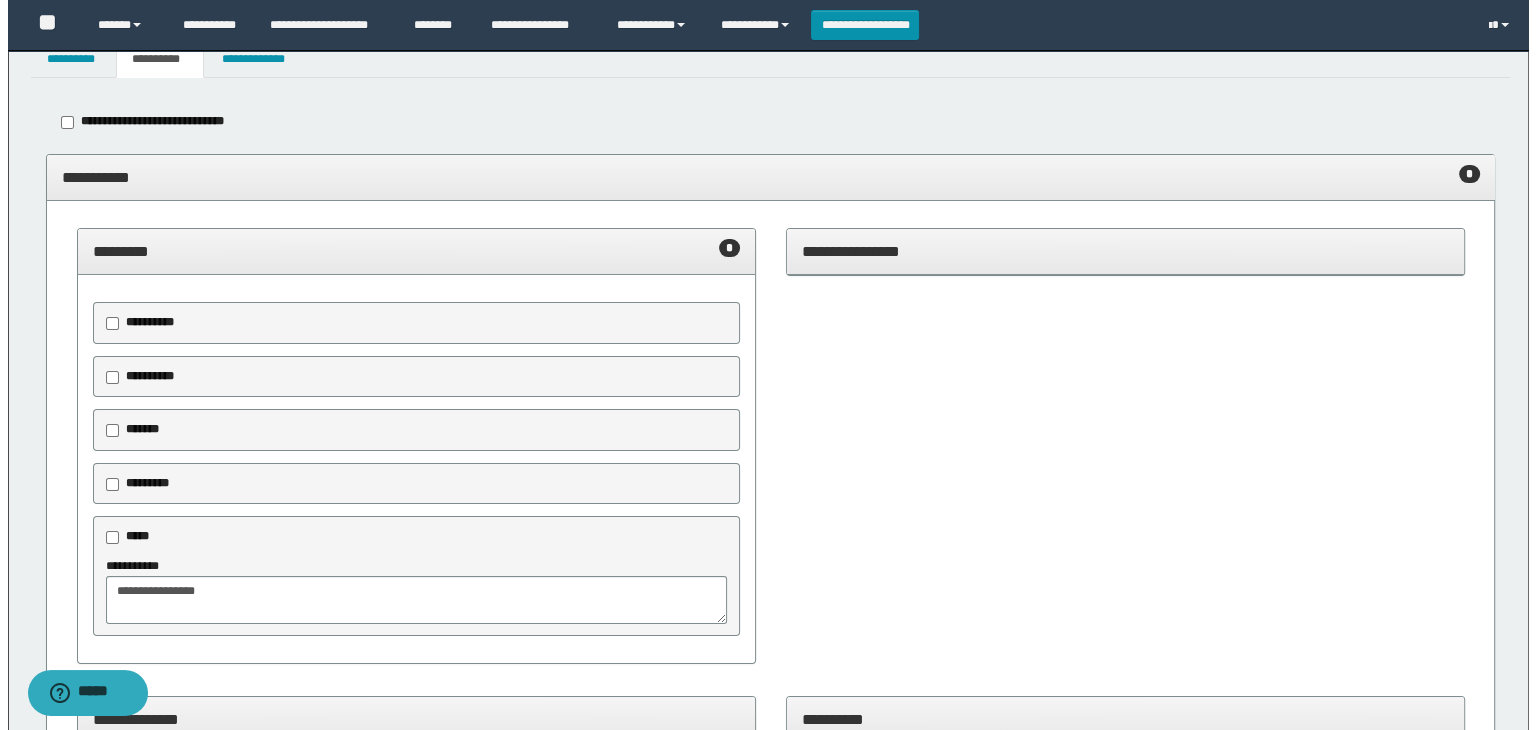 scroll, scrollTop: 0, scrollLeft: 0, axis: both 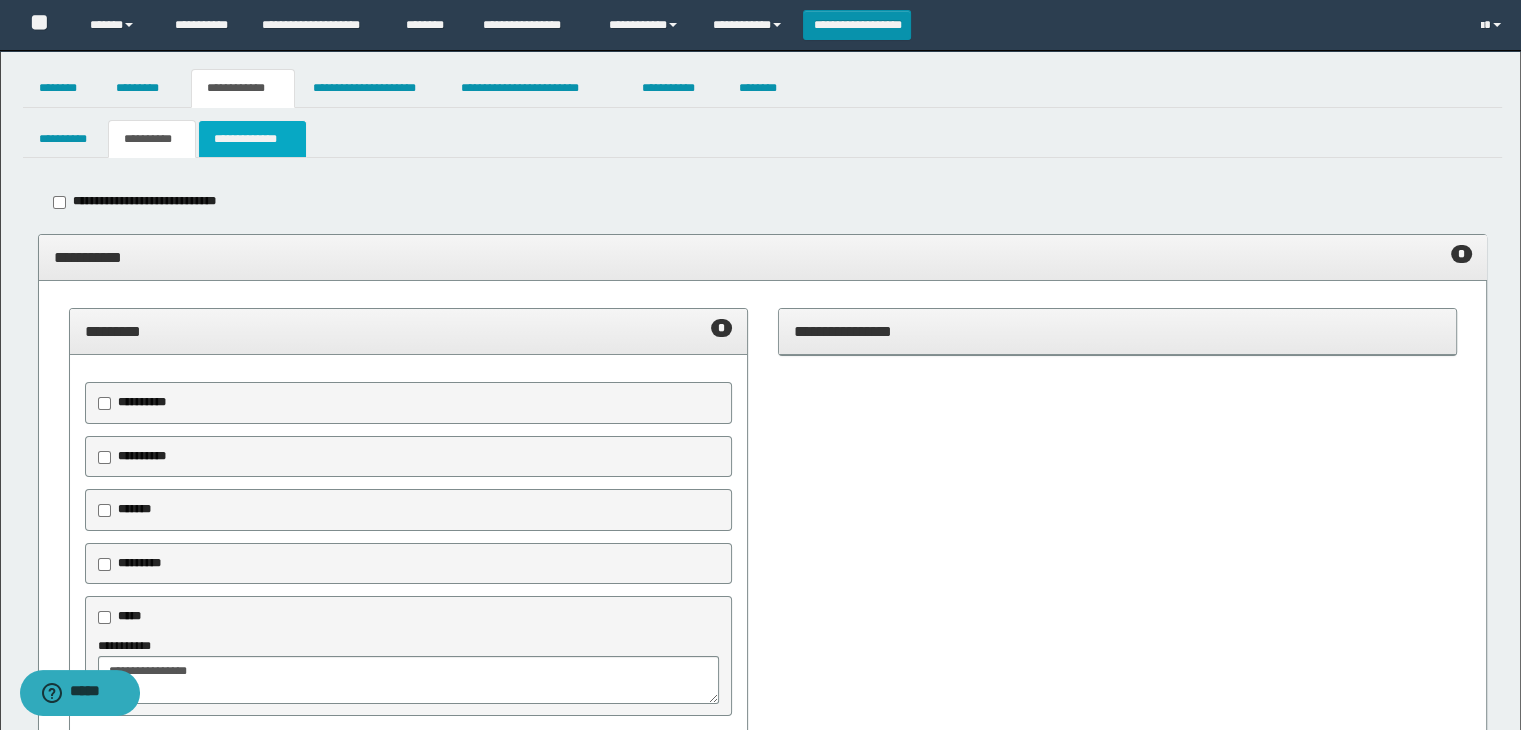 click on "**********" at bounding box center (252, 139) 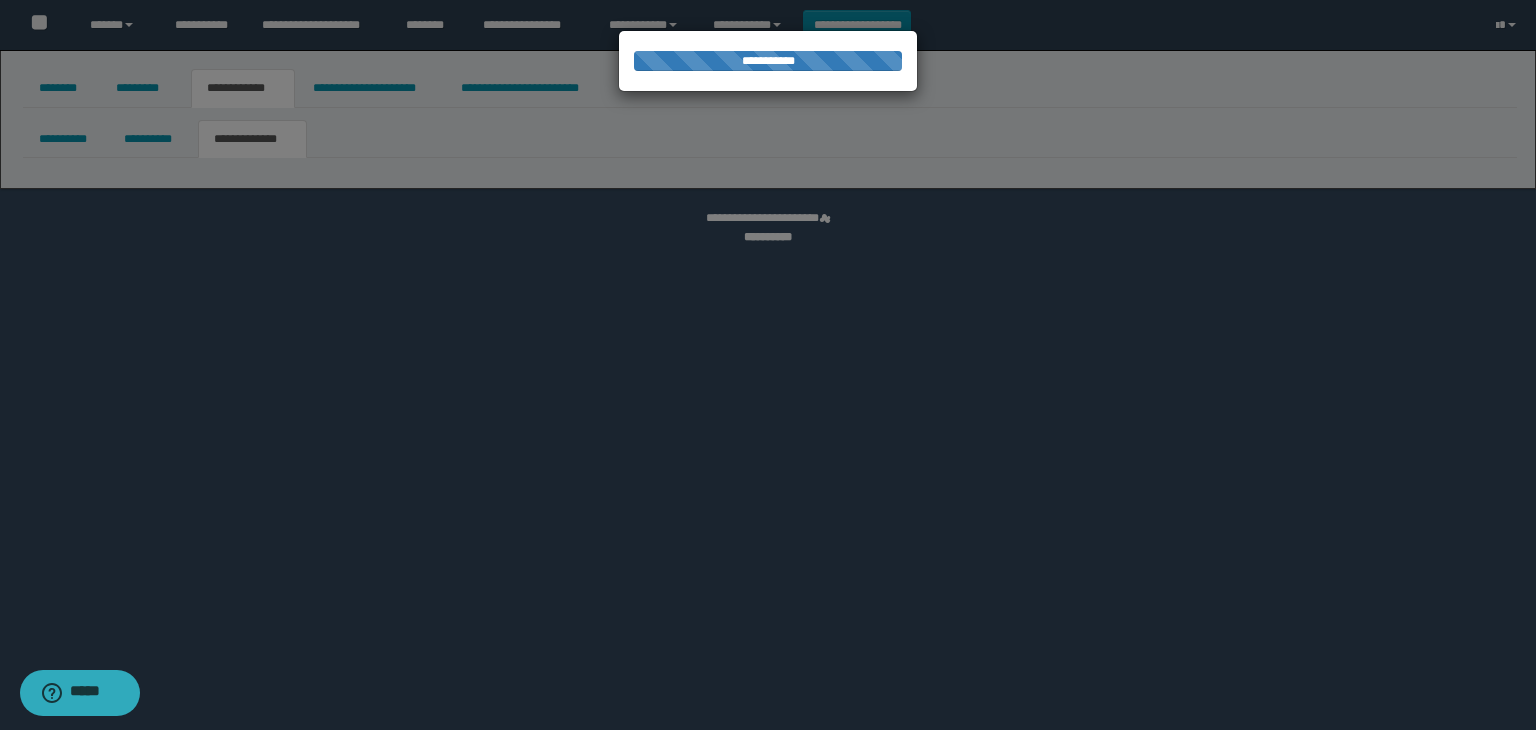 scroll, scrollTop: 0, scrollLeft: 0, axis: both 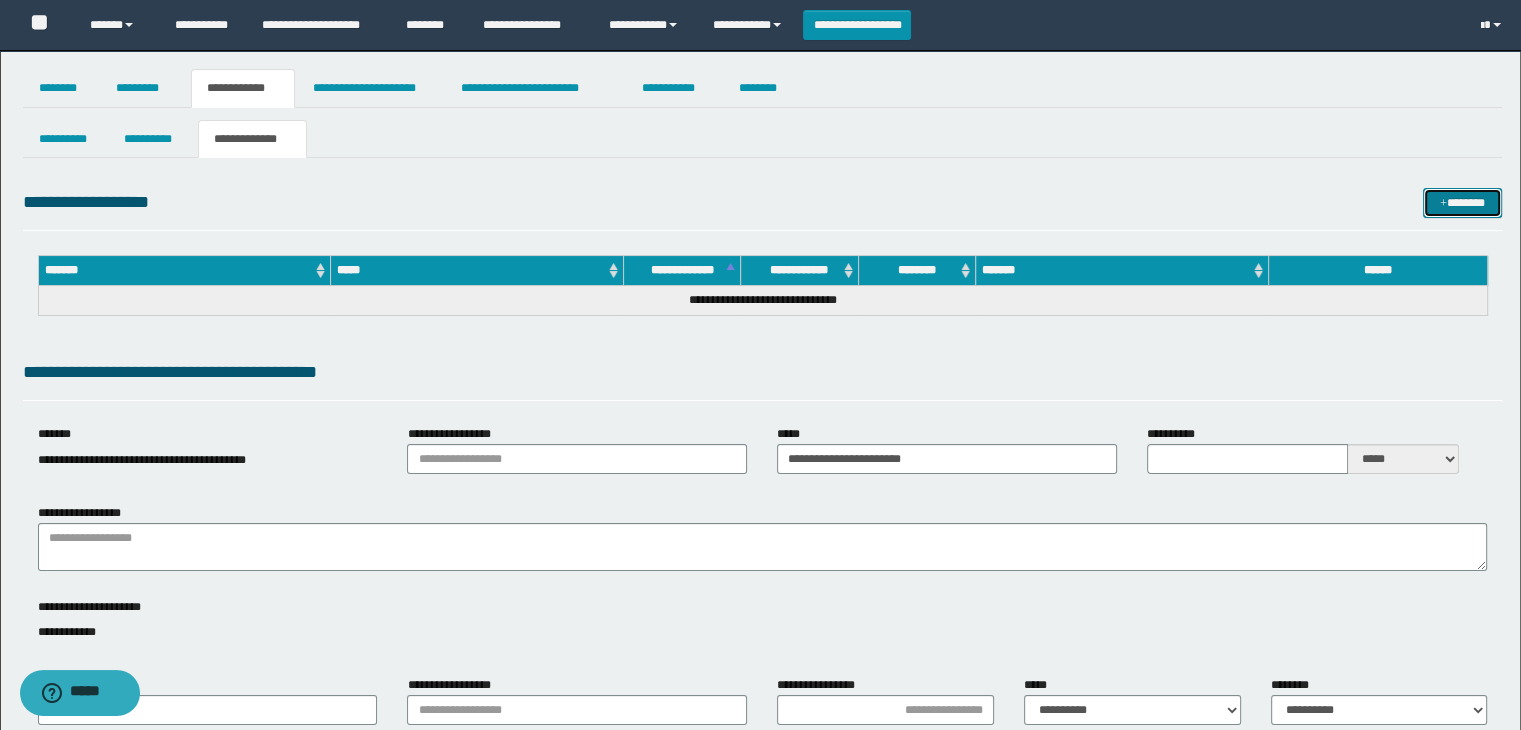 click on "*******" at bounding box center [1462, 203] 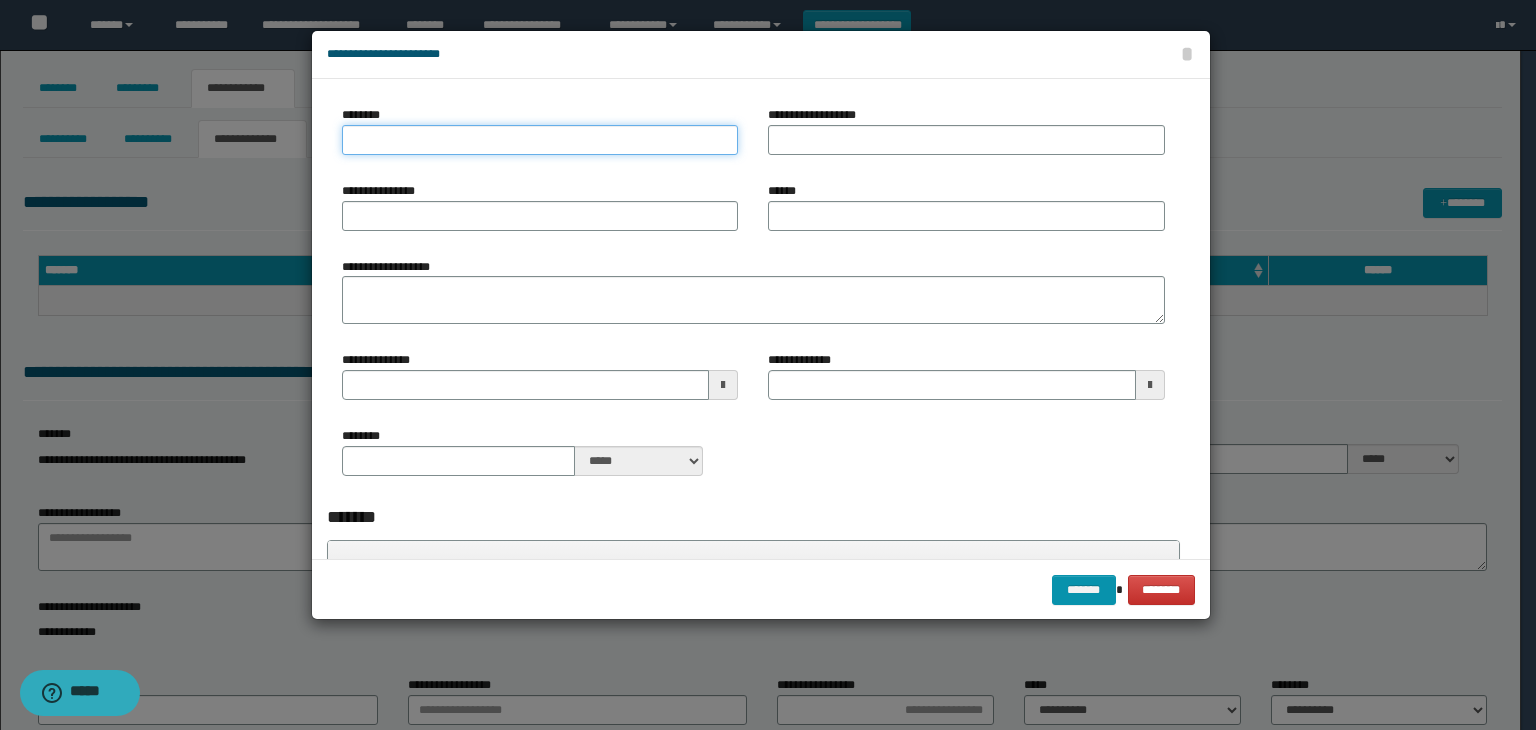 click on "********" at bounding box center [540, 140] 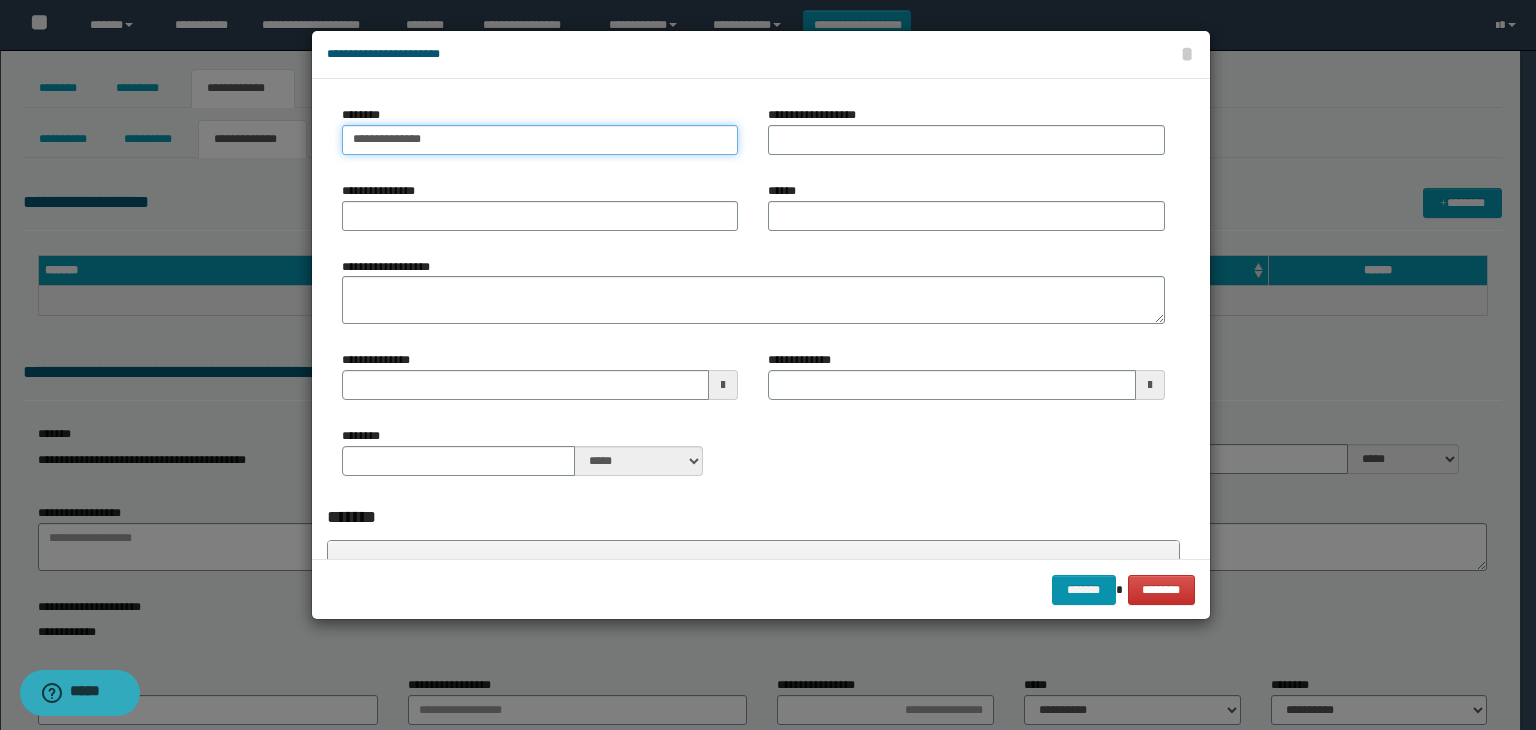 type on "**********" 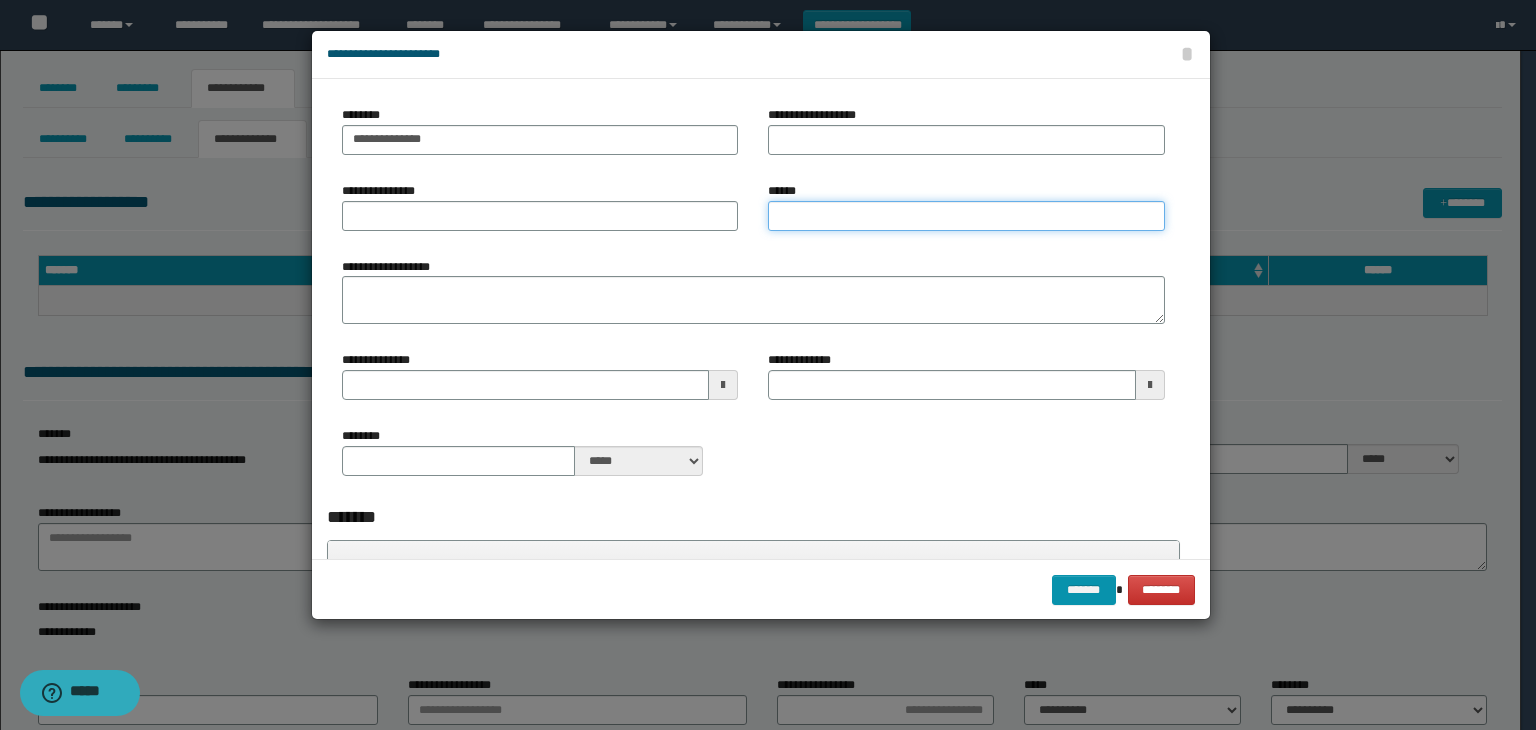 click on "******" at bounding box center [966, 216] 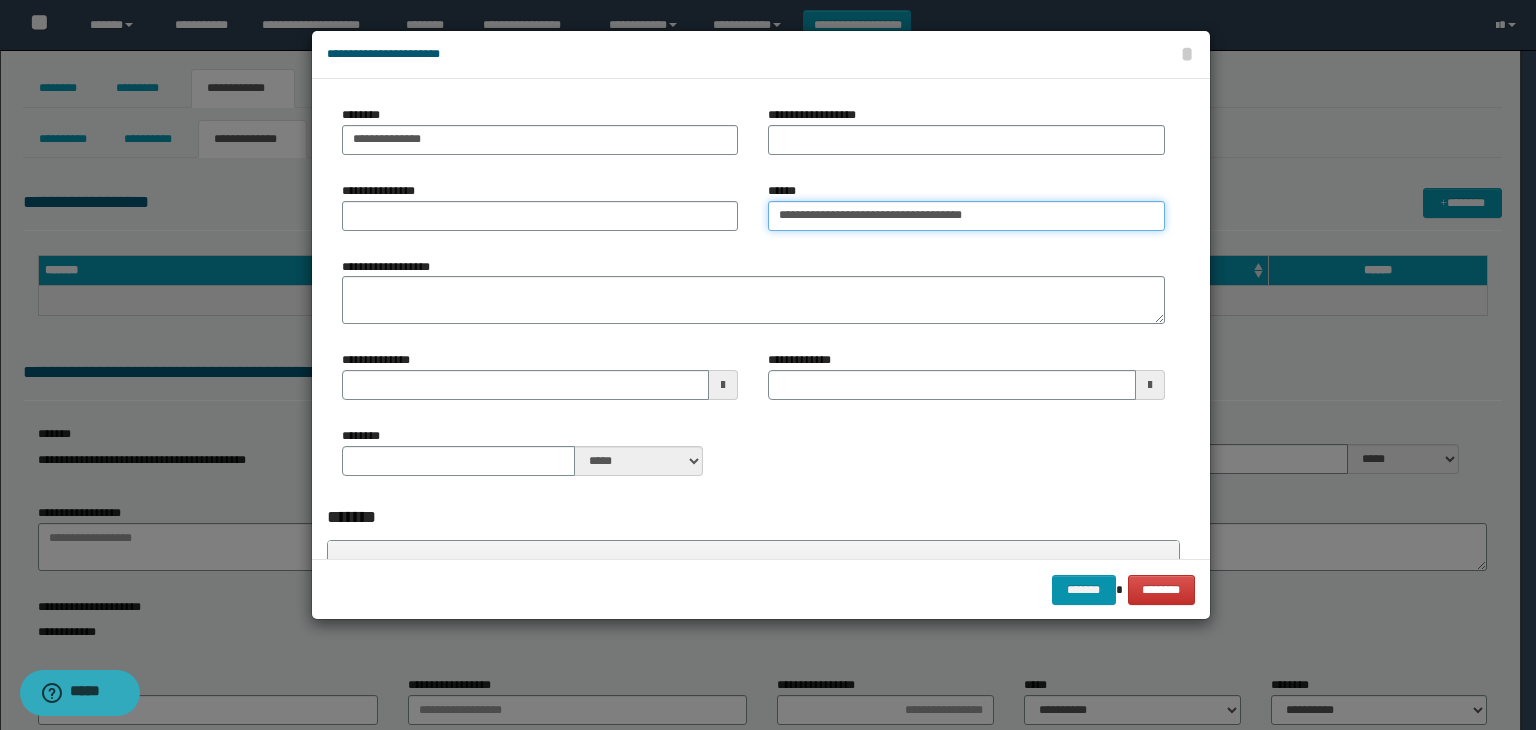 type on "**********" 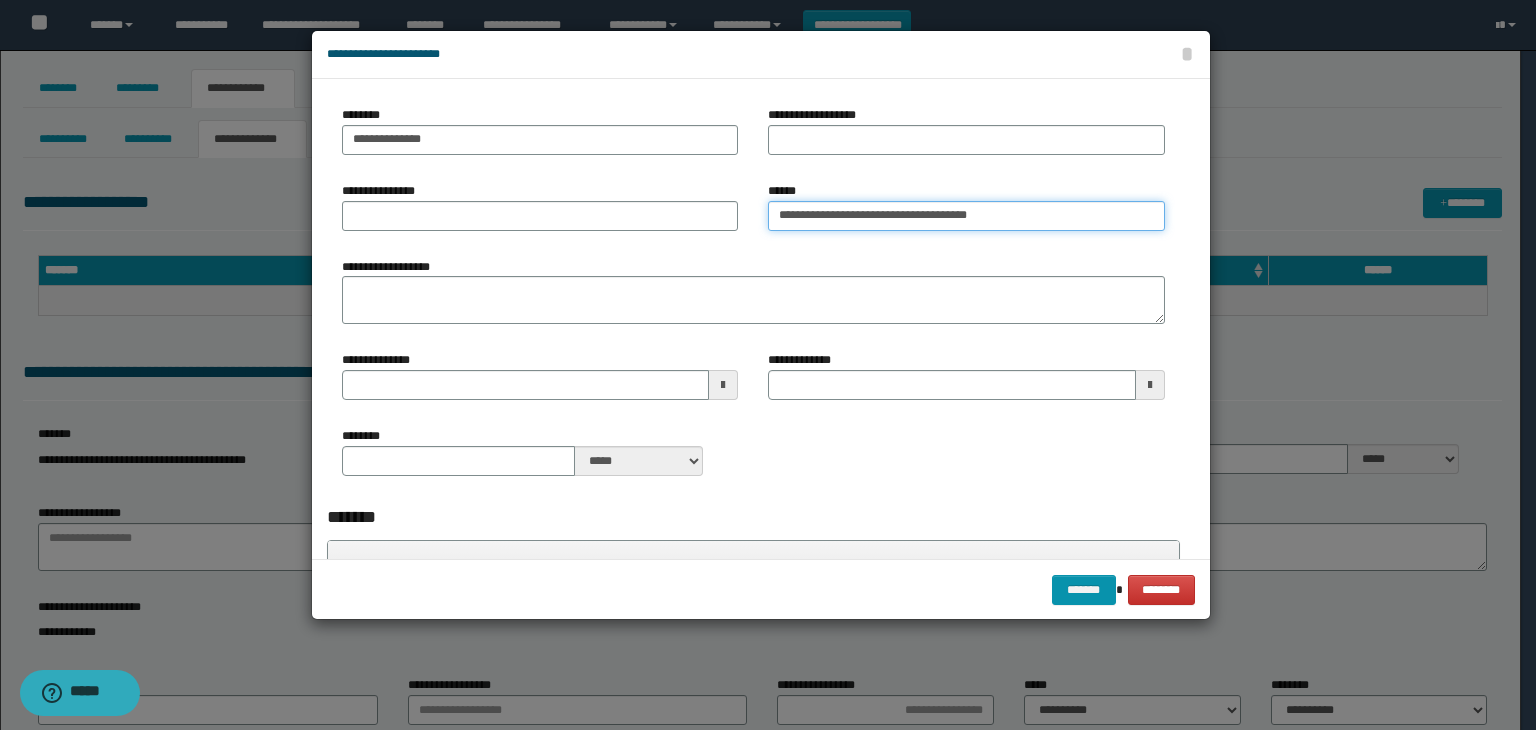 type 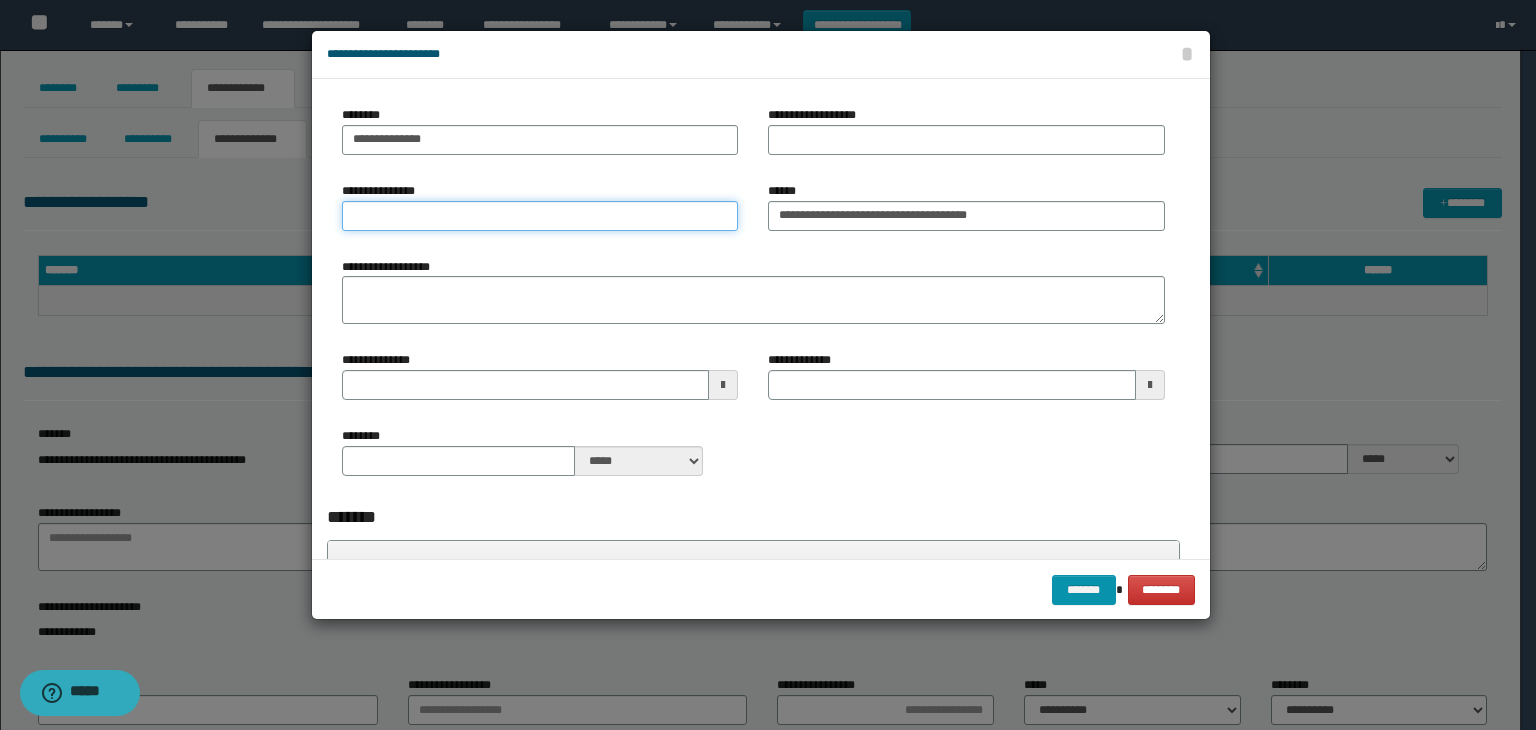 click on "**********" at bounding box center [540, 216] 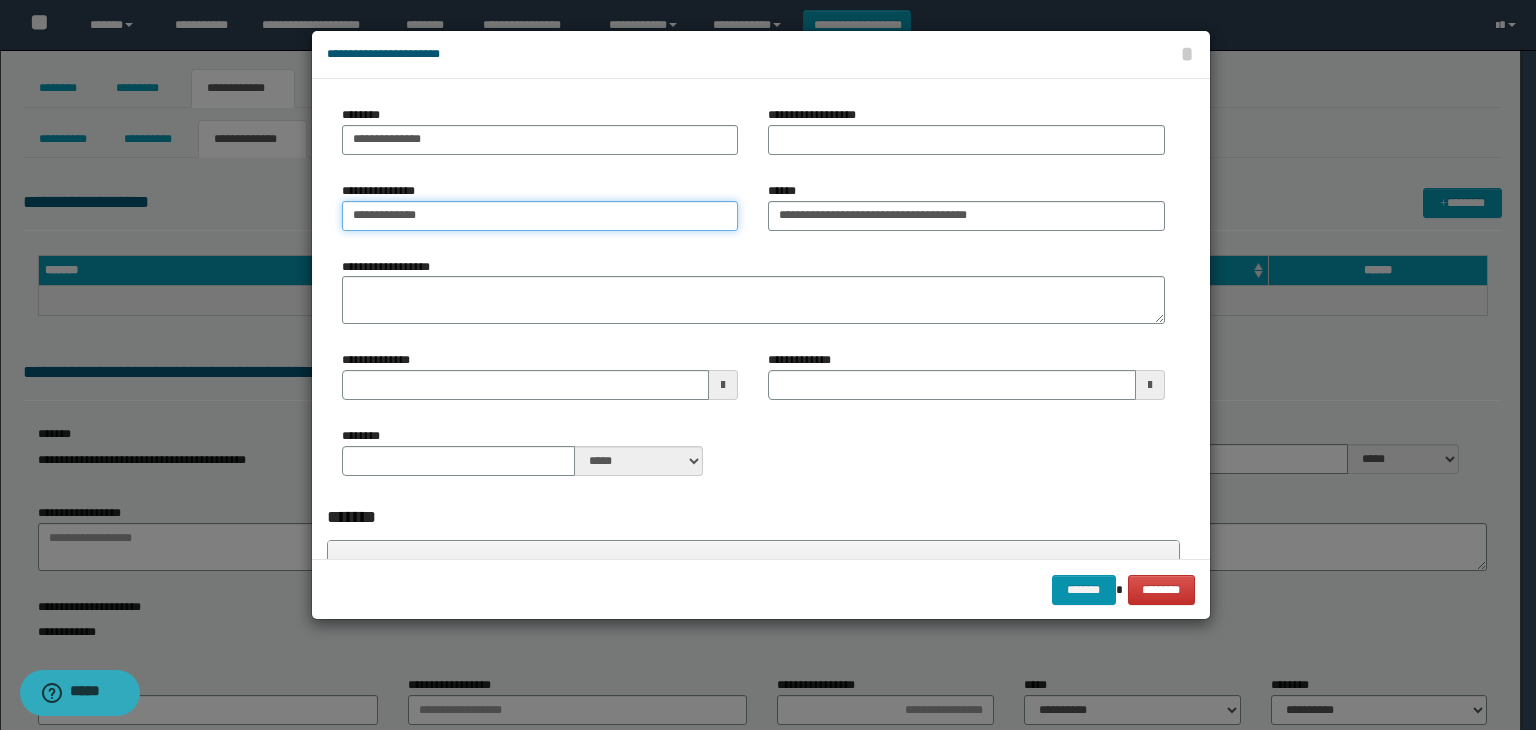 type on "**********" 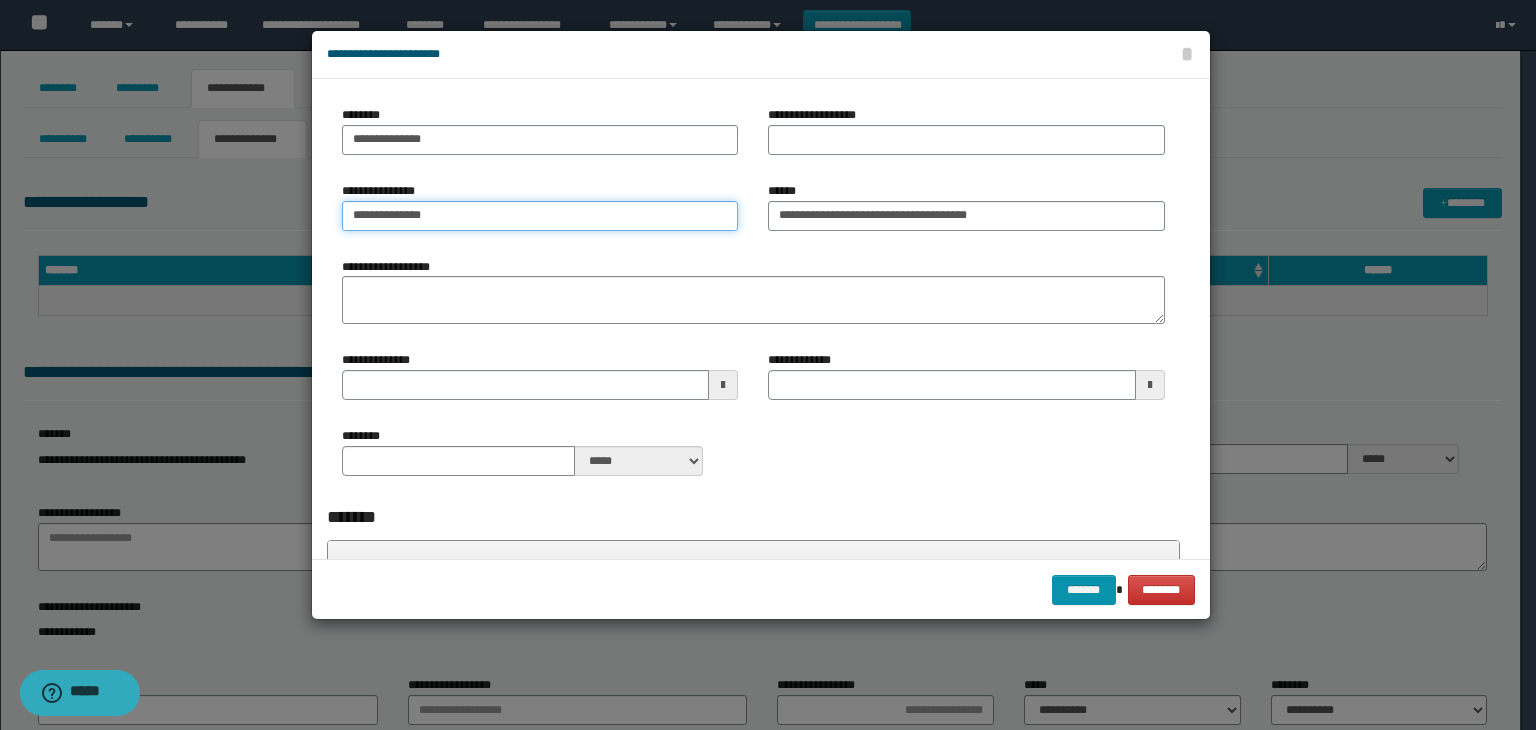 type 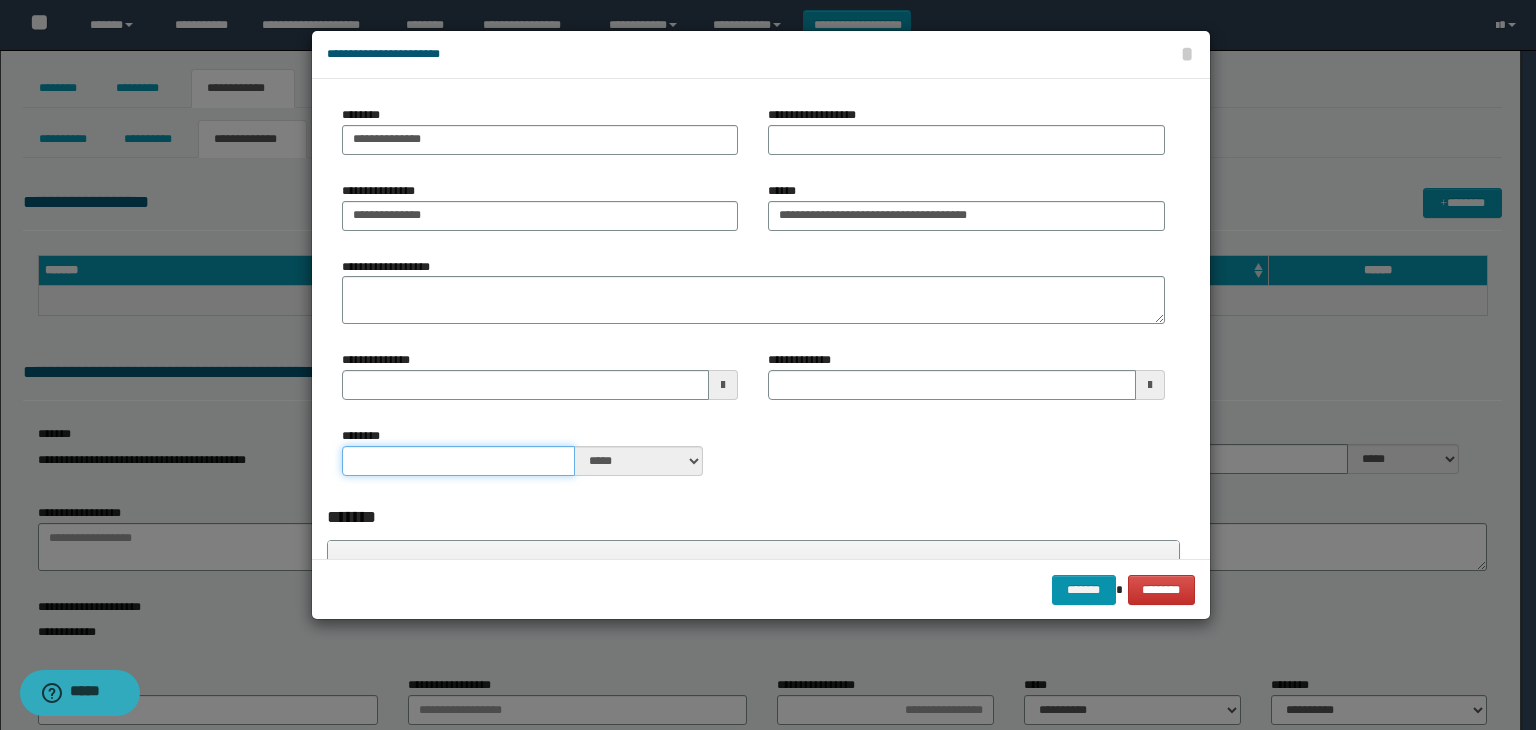 click on "********" at bounding box center (459, 461) 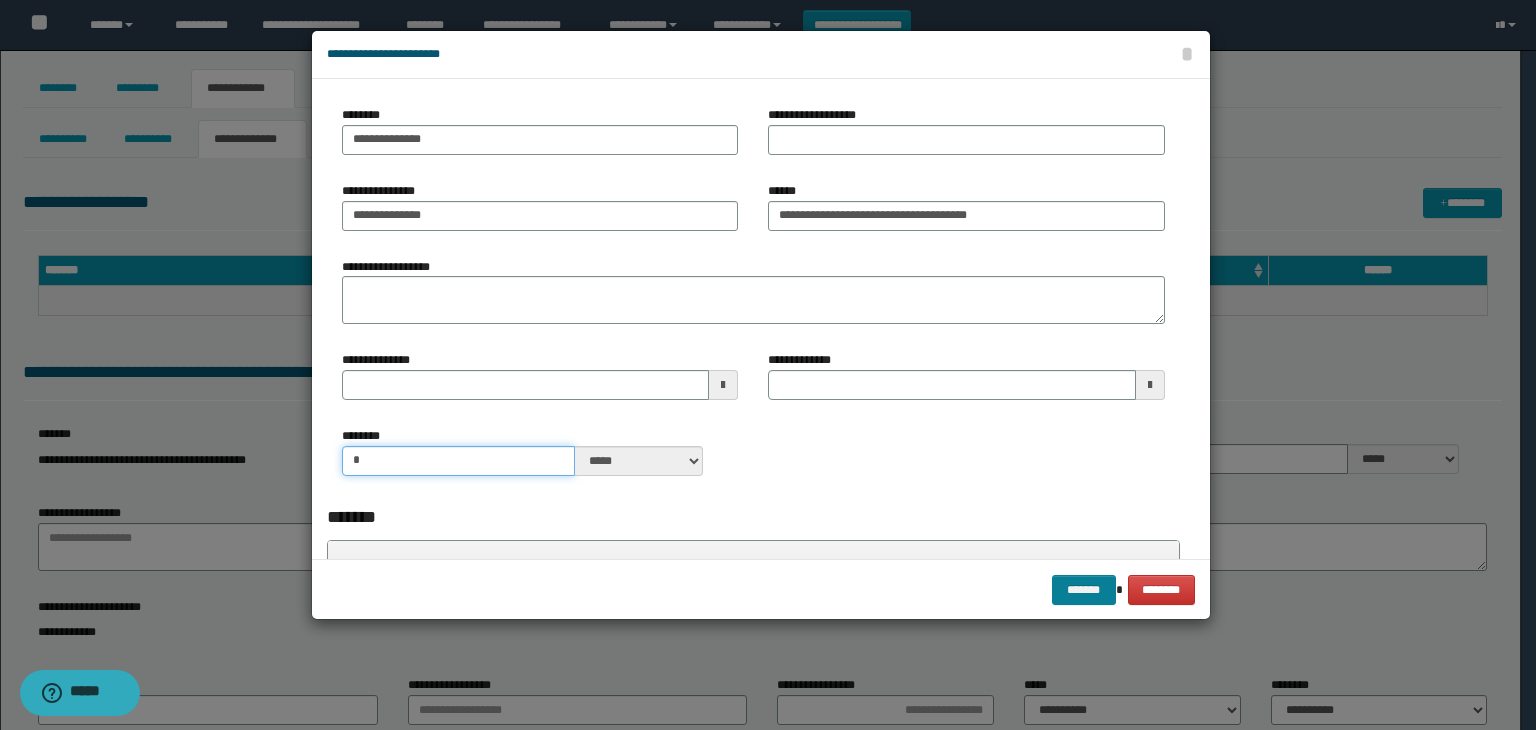 type on "*" 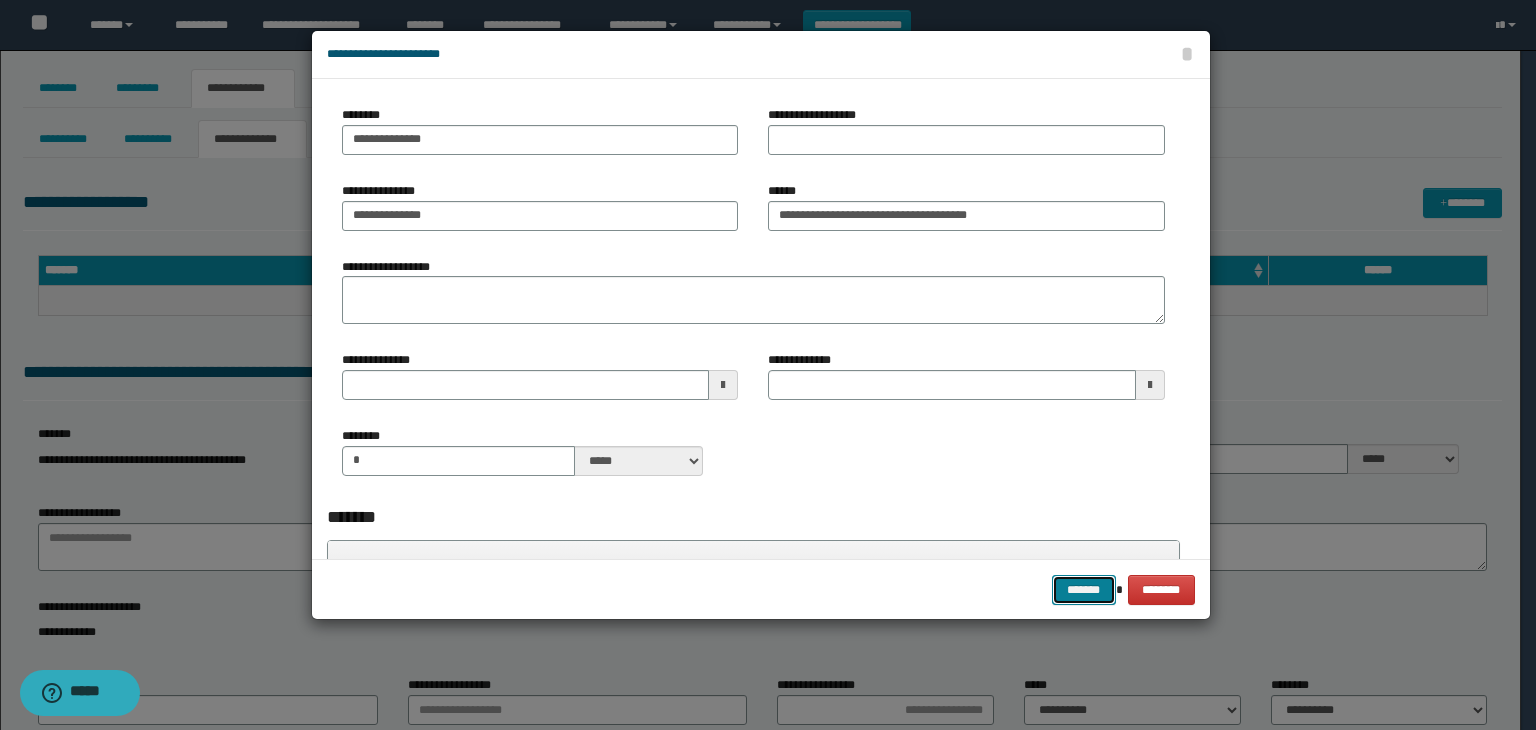 click on "*******" at bounding box center (1084, 590) 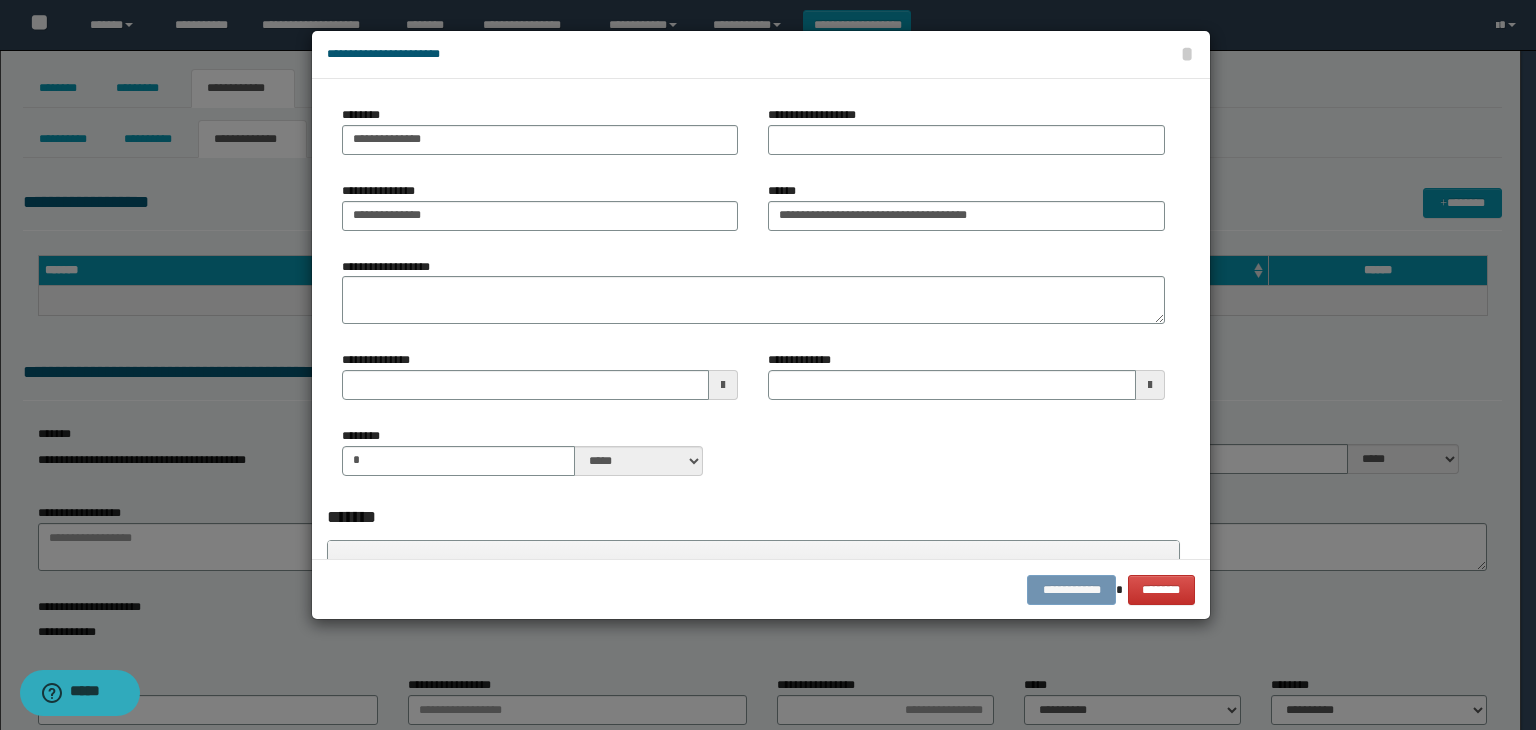 type 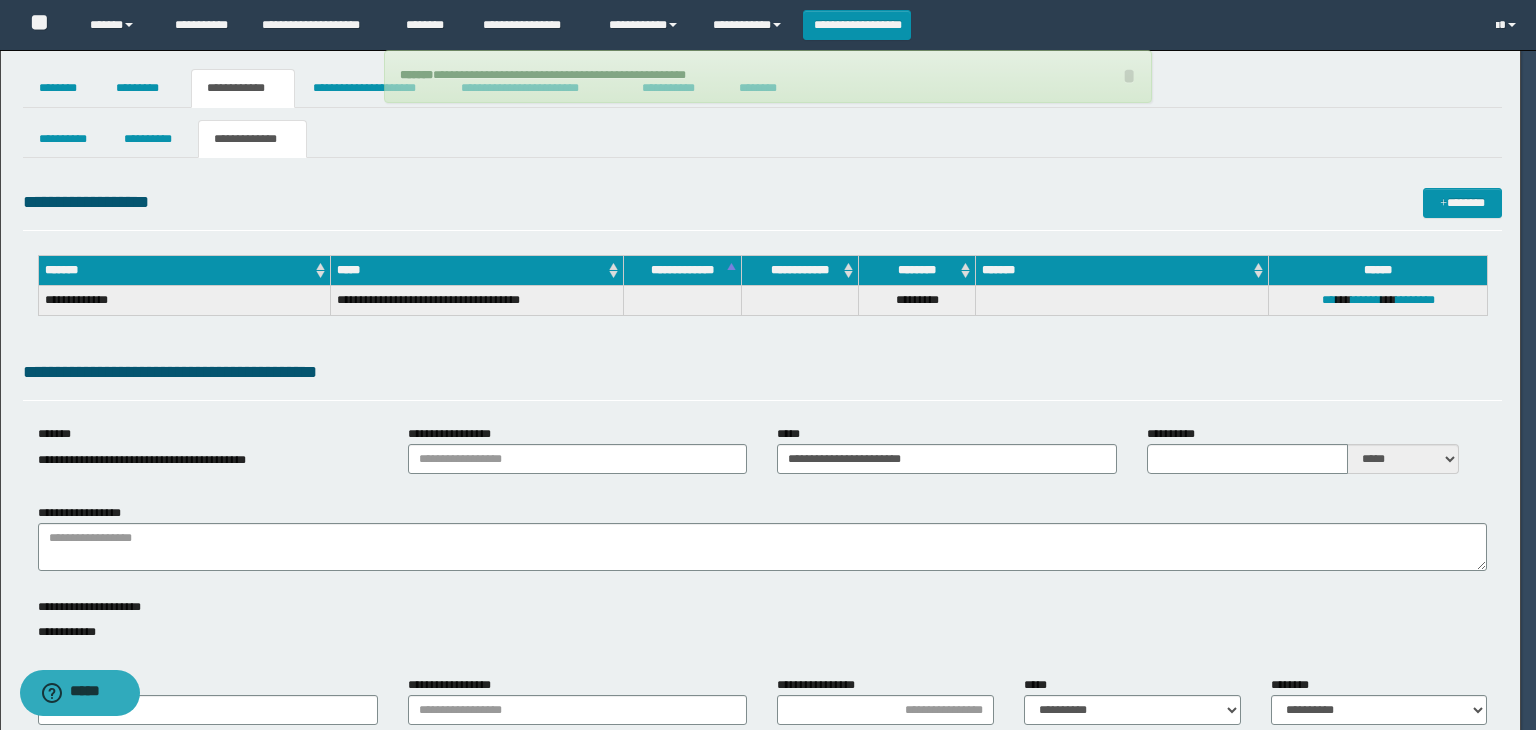 type 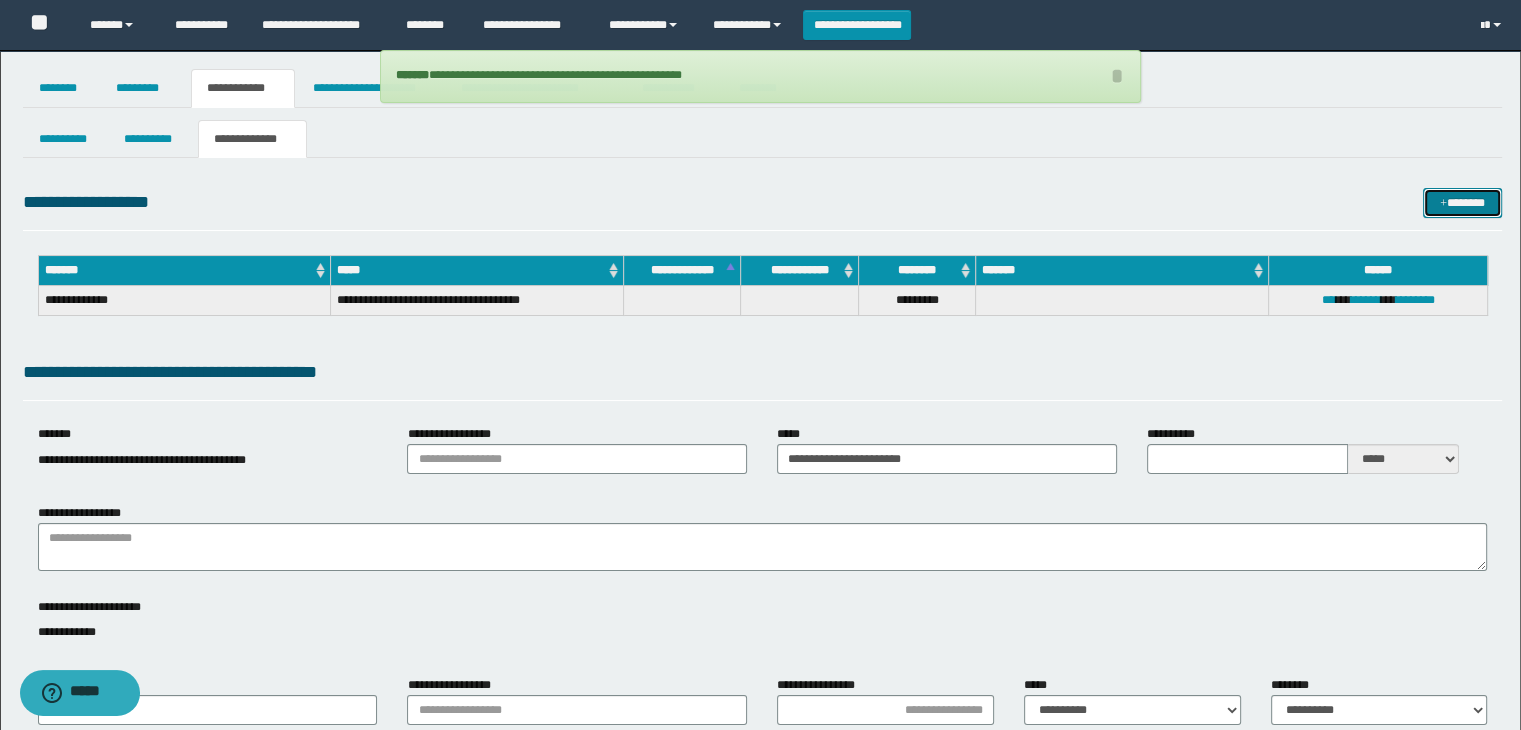 click on "*******" at bounding box center (1462, 203) 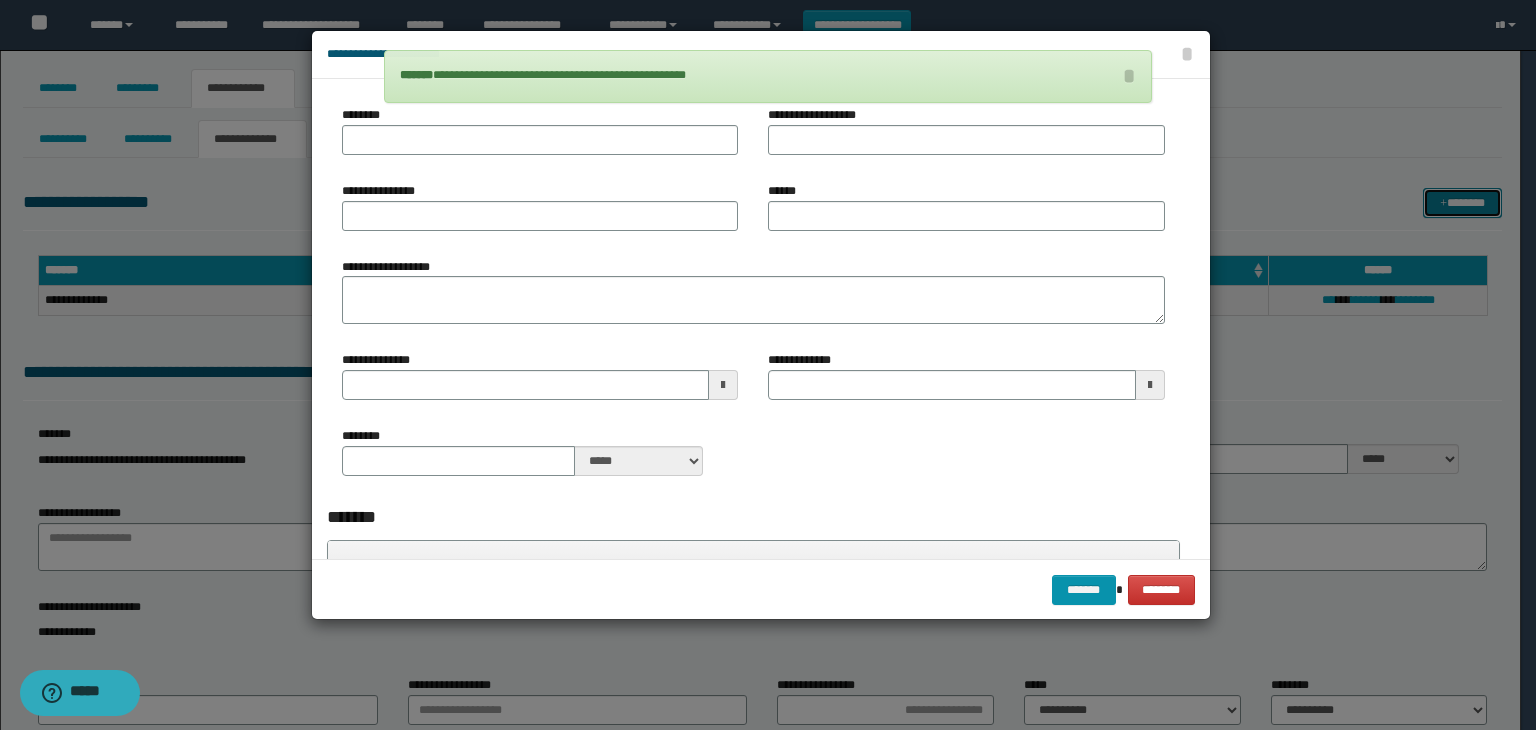 type 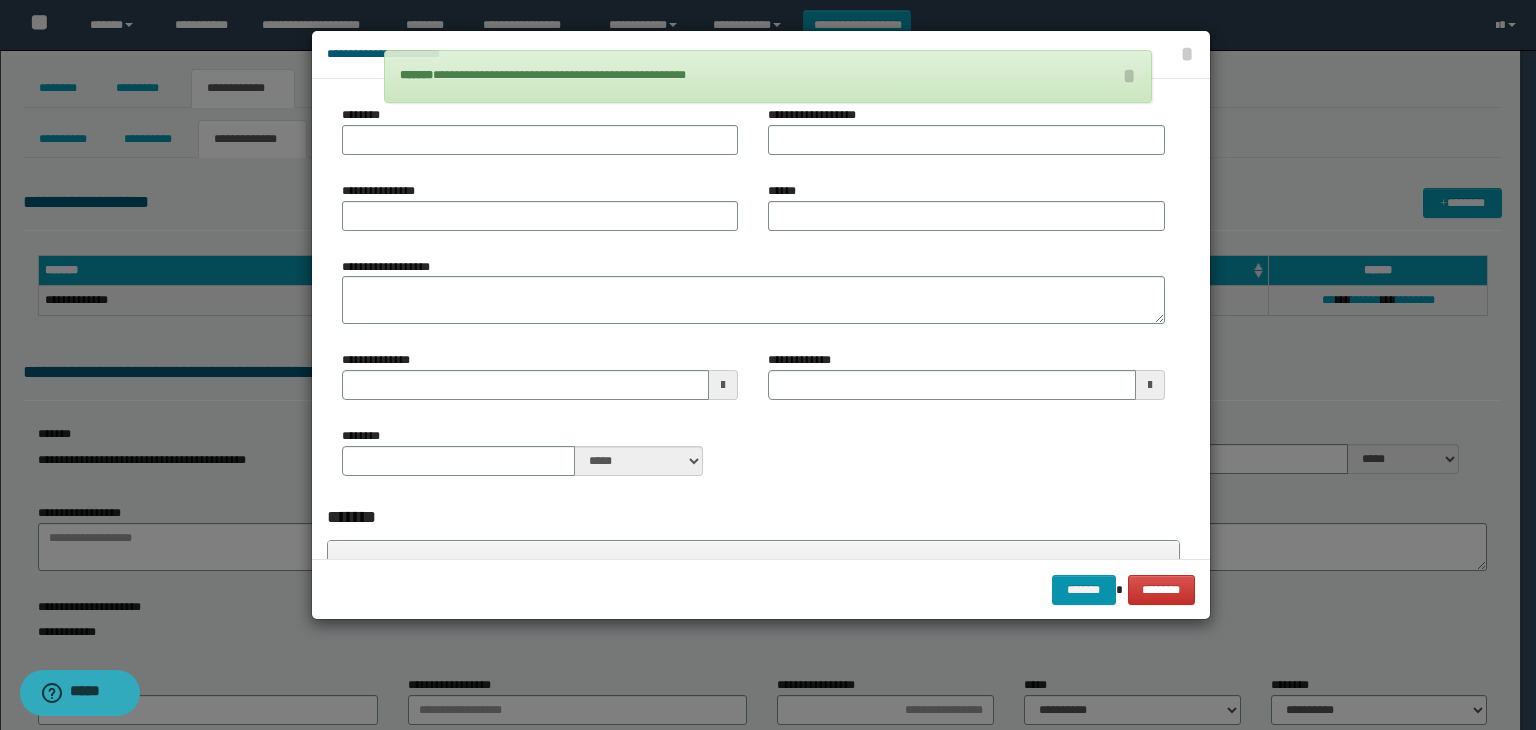 click on "********" at bounding box center (540, 130) 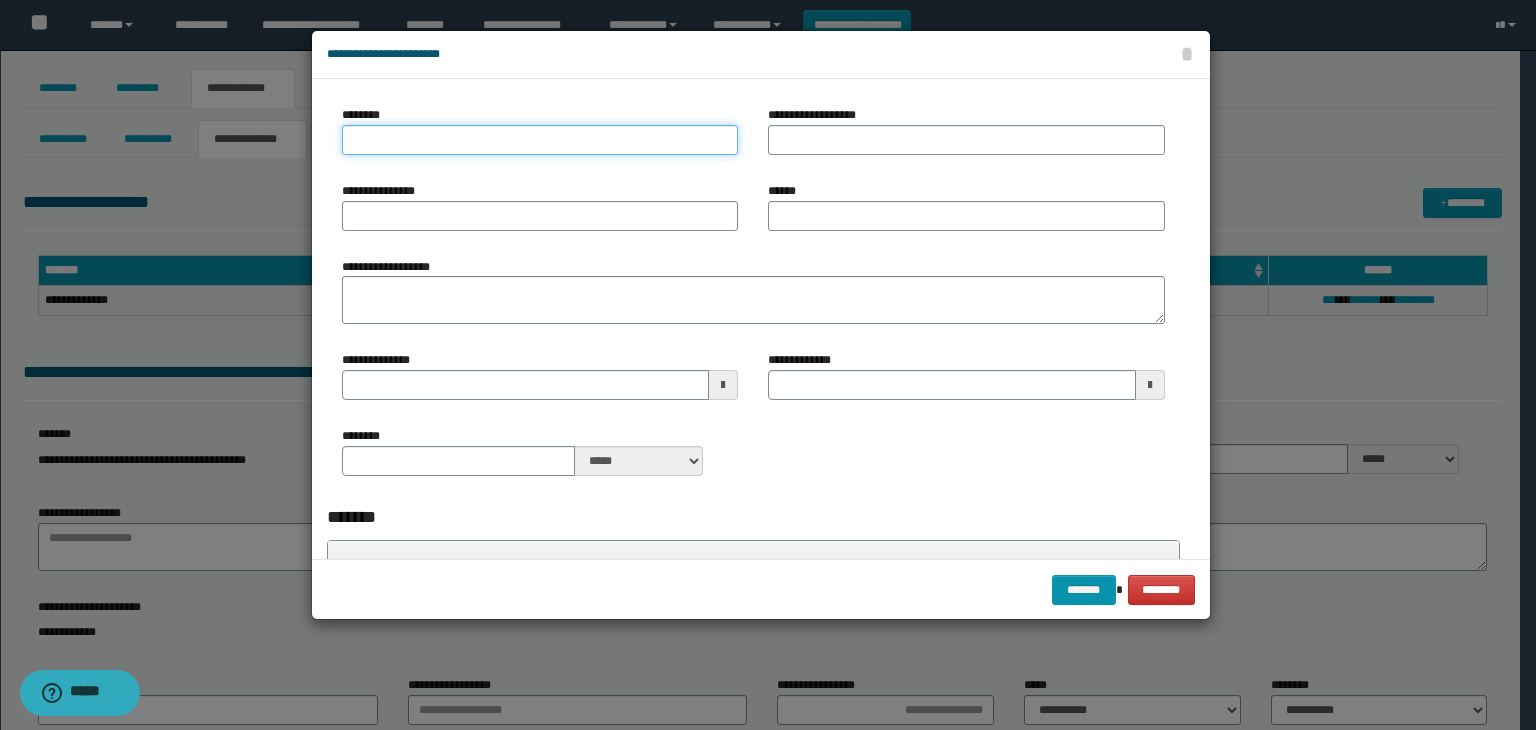 click on "********" at bounding box center (540, 140) 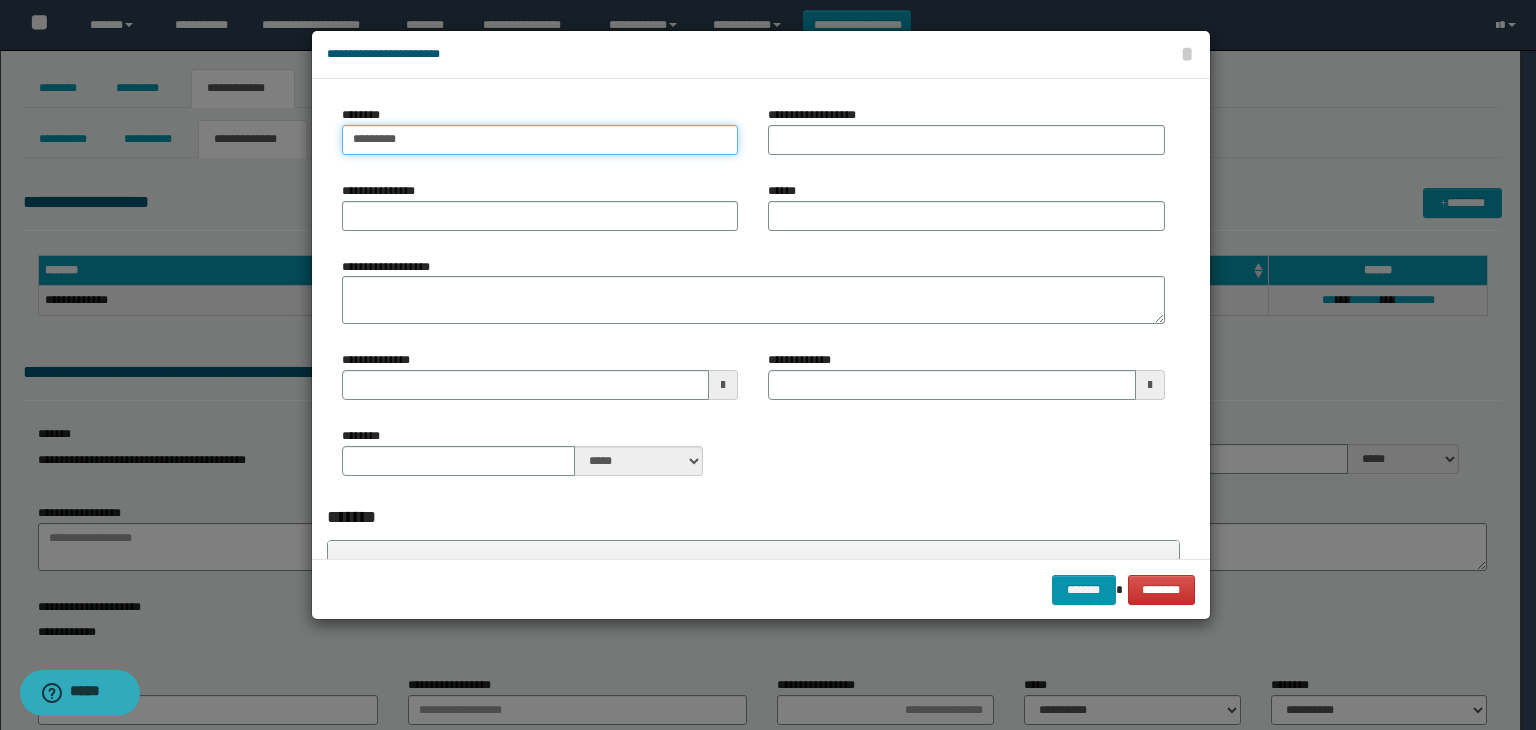type on "********" 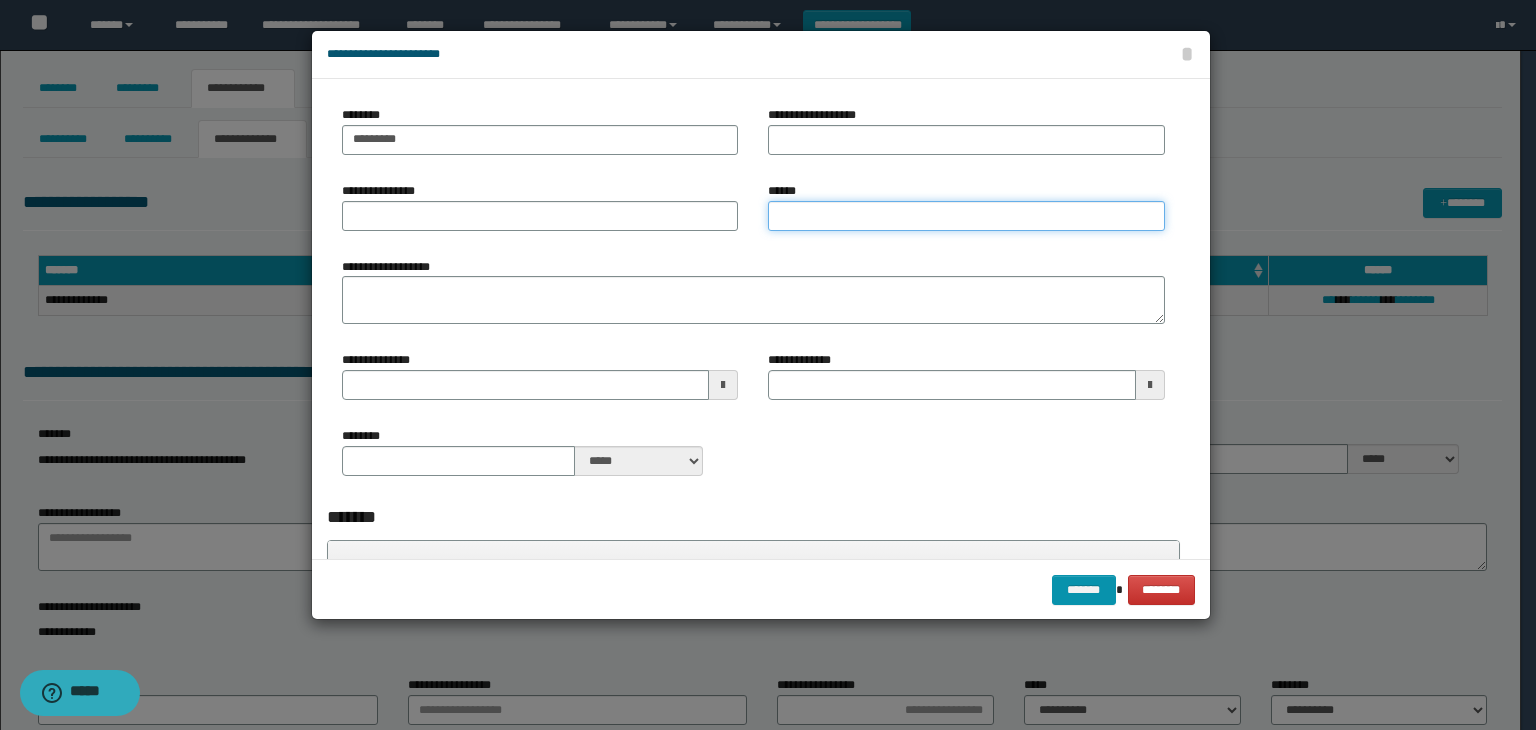 drag, startPoint x: 824, startPoint y: 229, endPoint x: 822, endPoint y: 211, distance: 18.110771 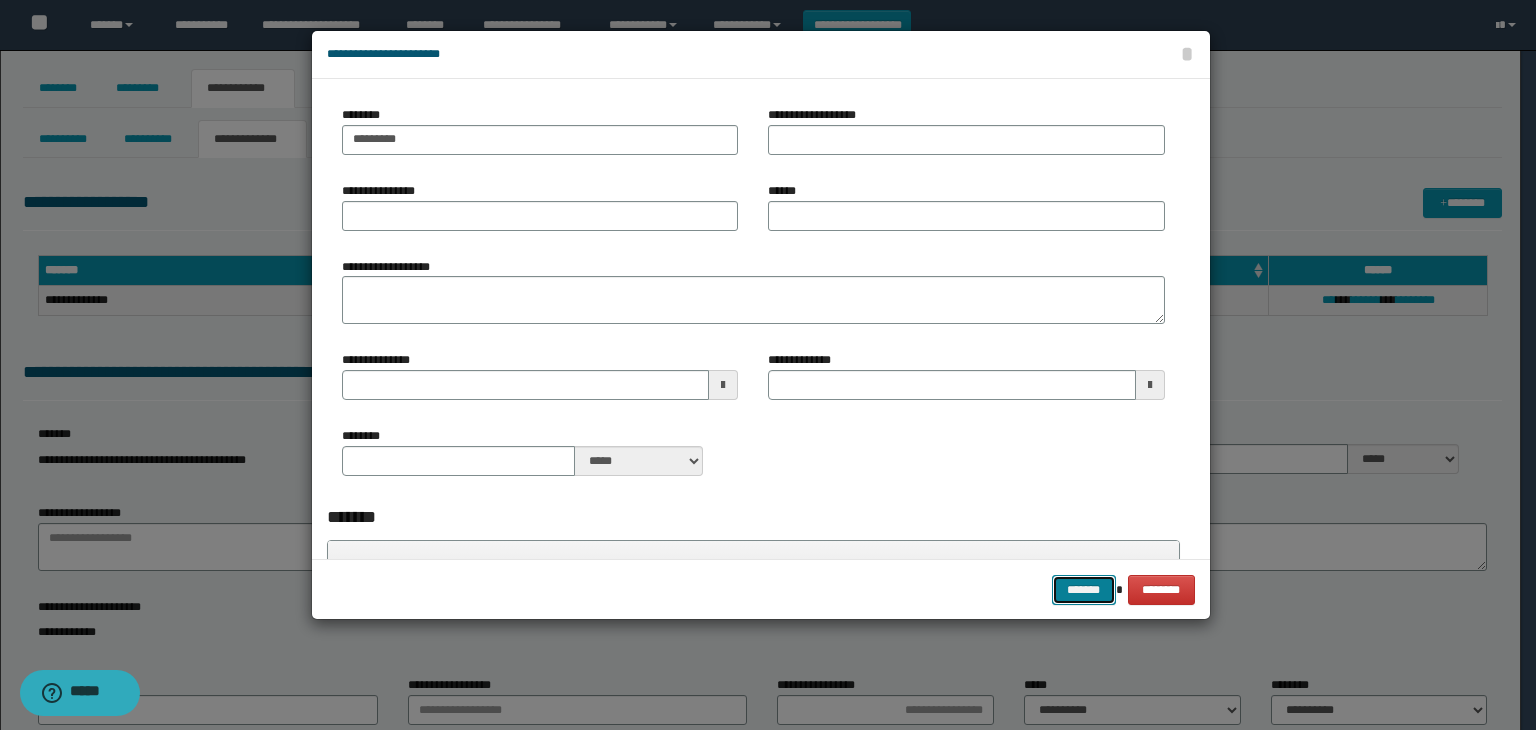 click on "*******" at bounding box center [1084, 590] 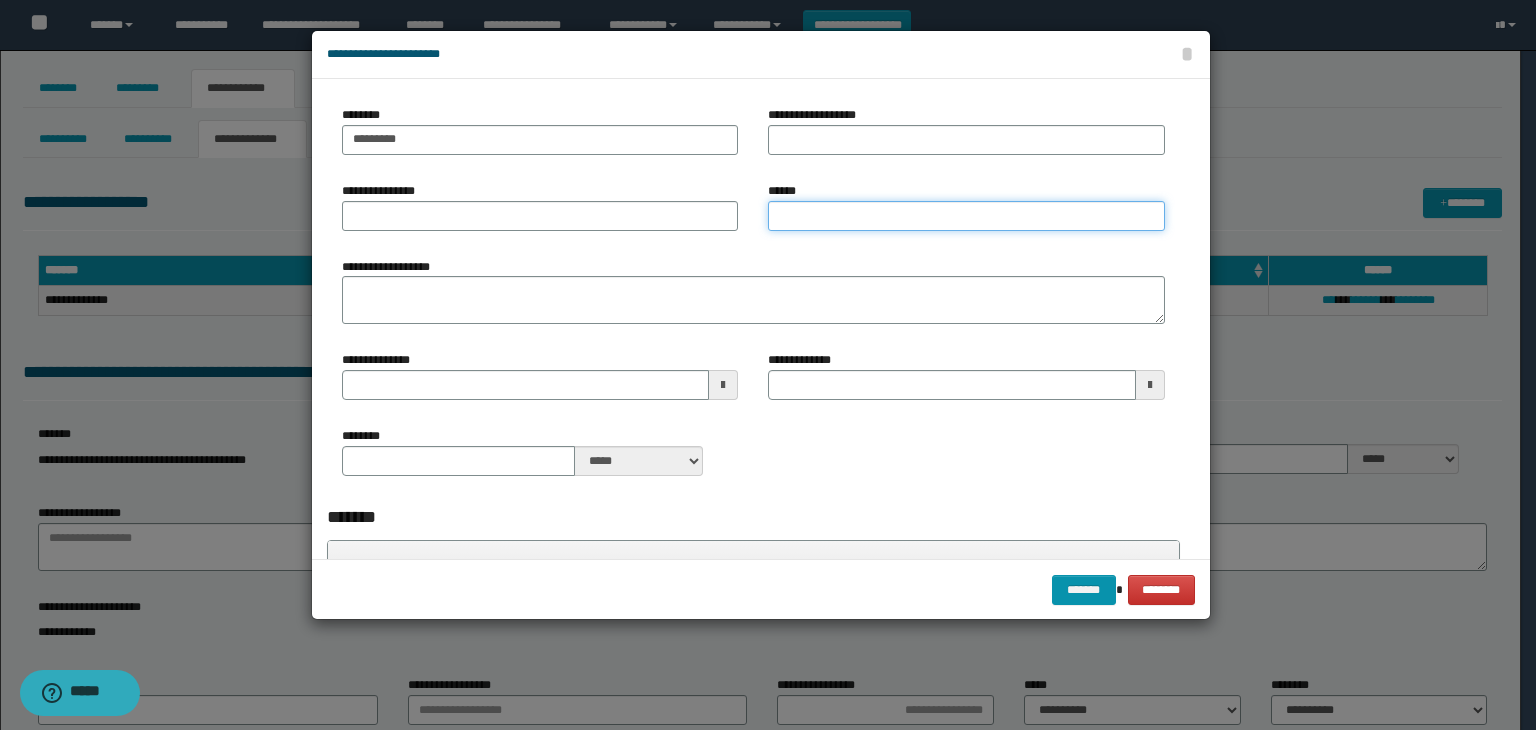 click on "******" at bounding box center [966, 216] 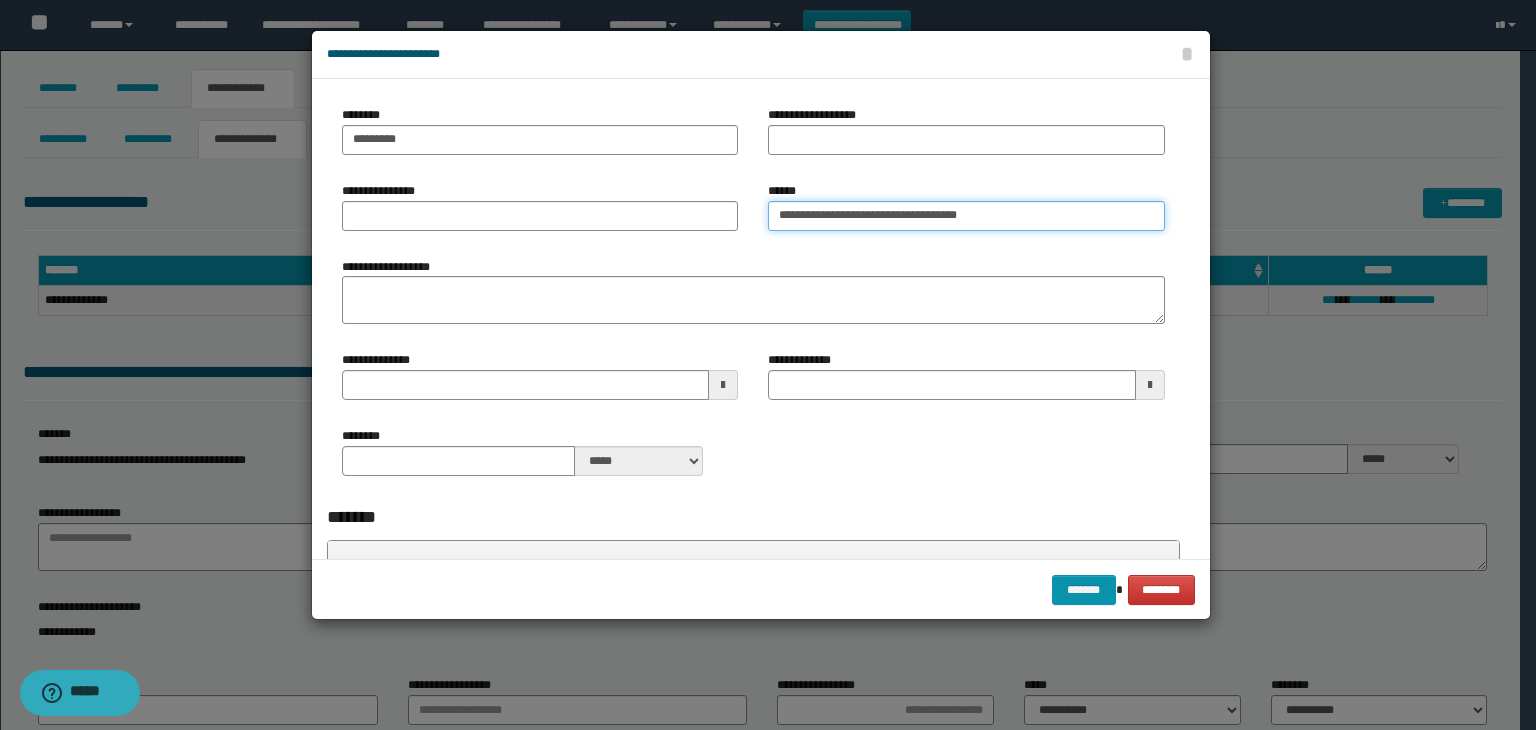 type on "**********" 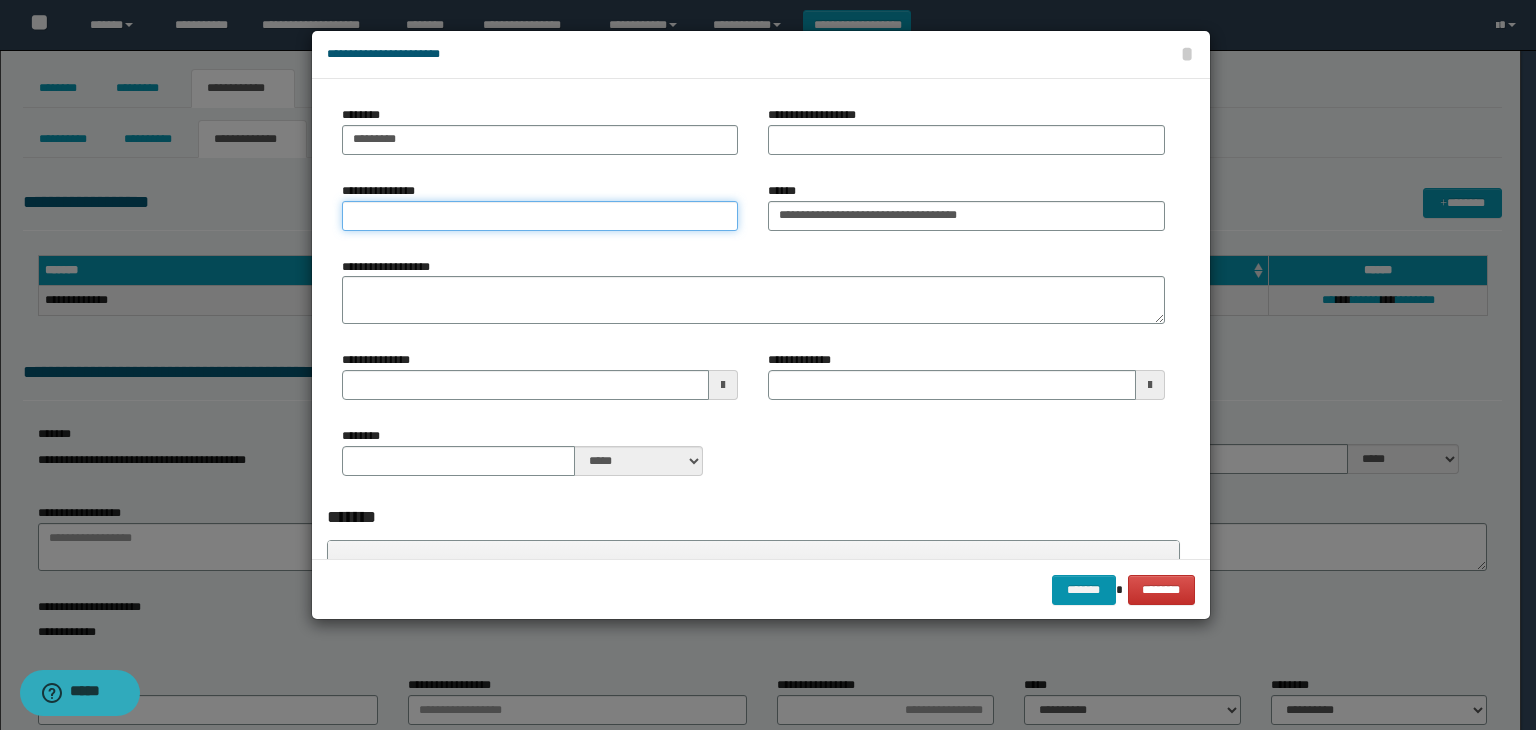 click on "**********" at bounding box center [540, 216] 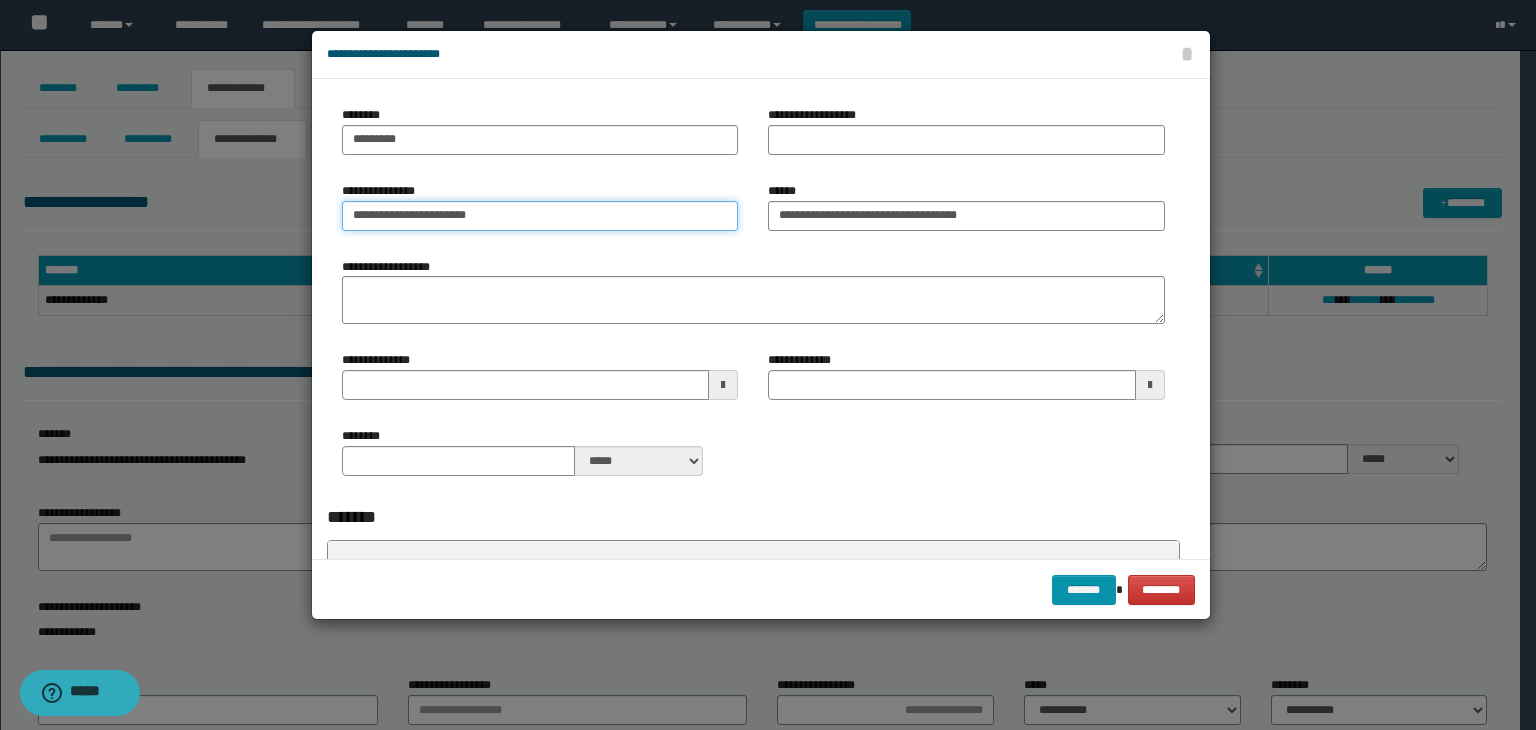 type on "**********" 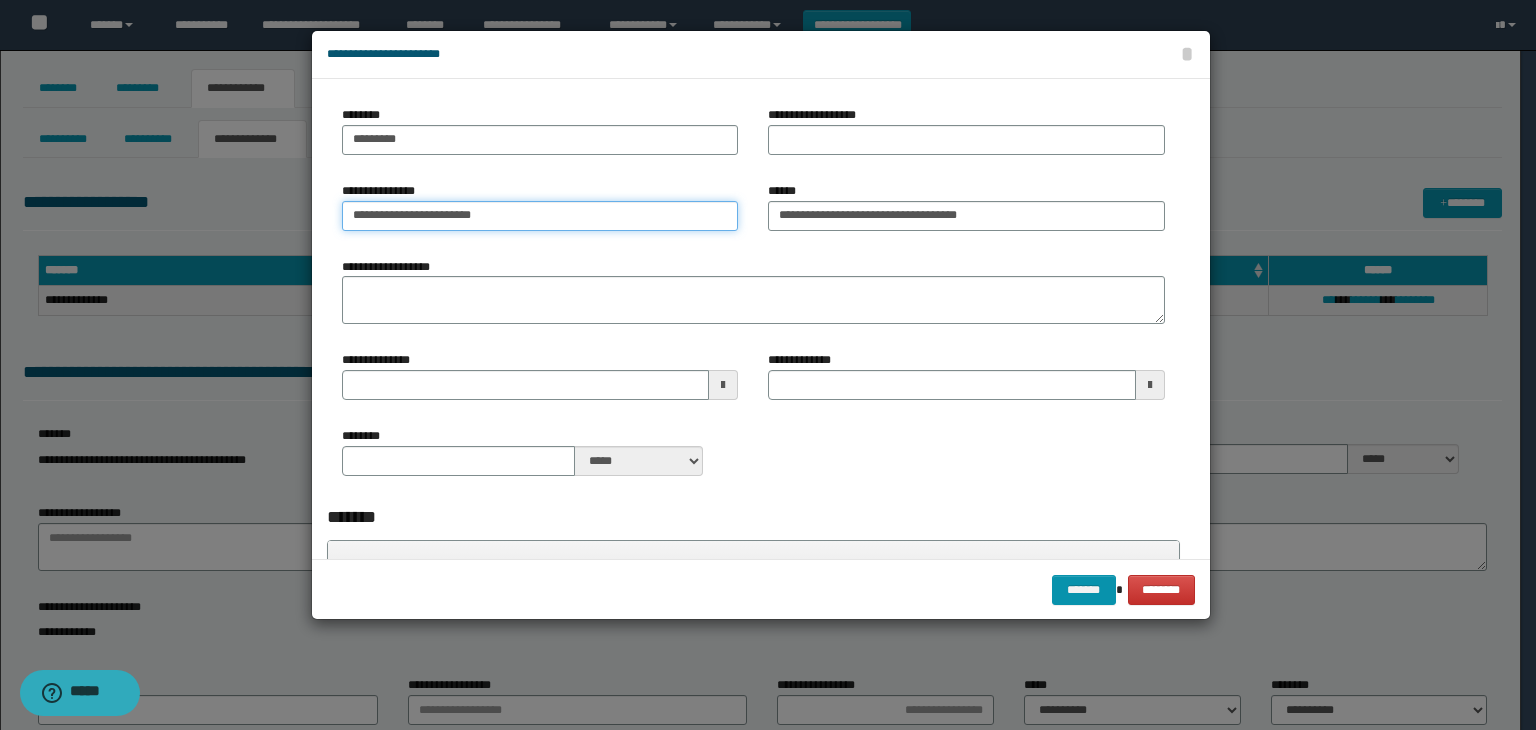 scroll, scrollTop: 200, scrollLeft: 0, axis: vertical 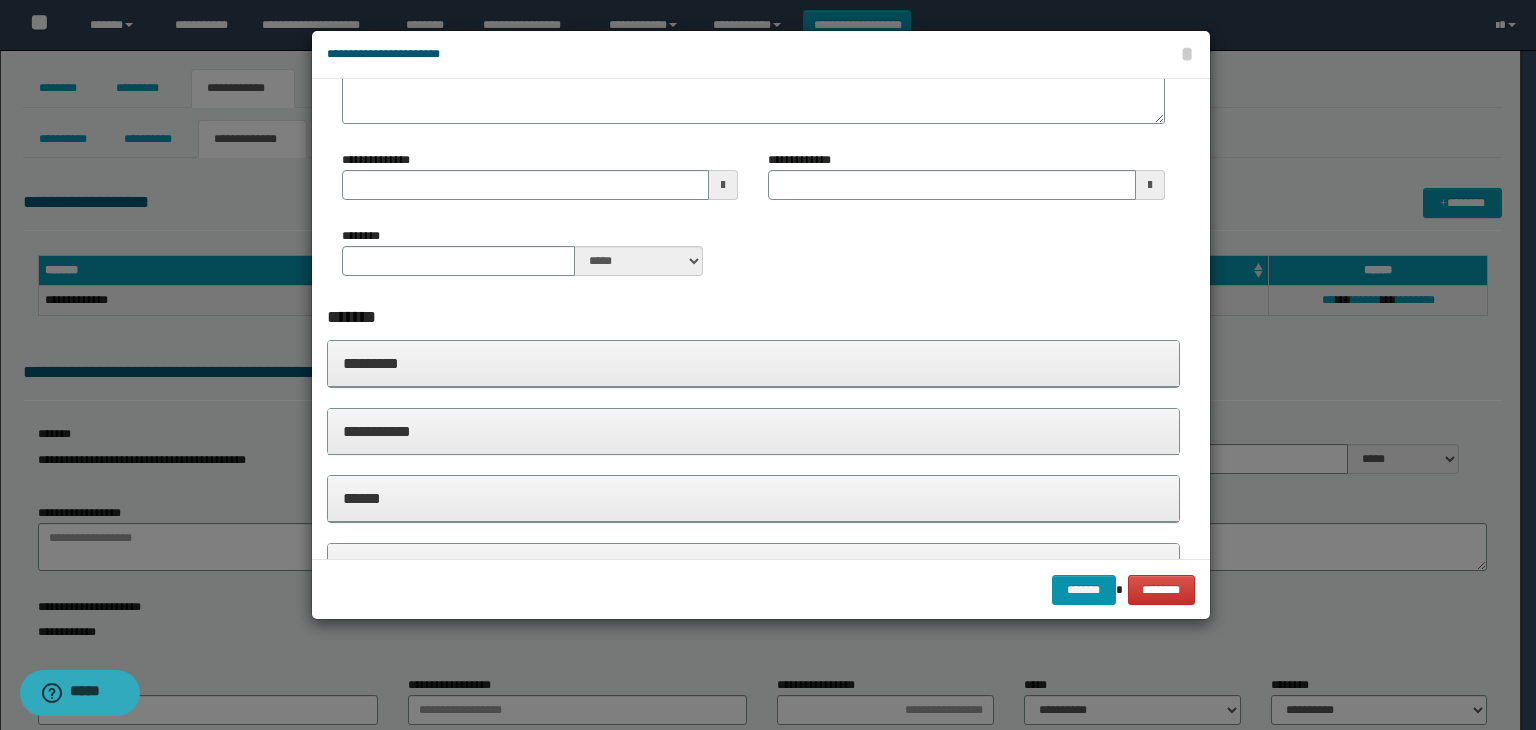 type 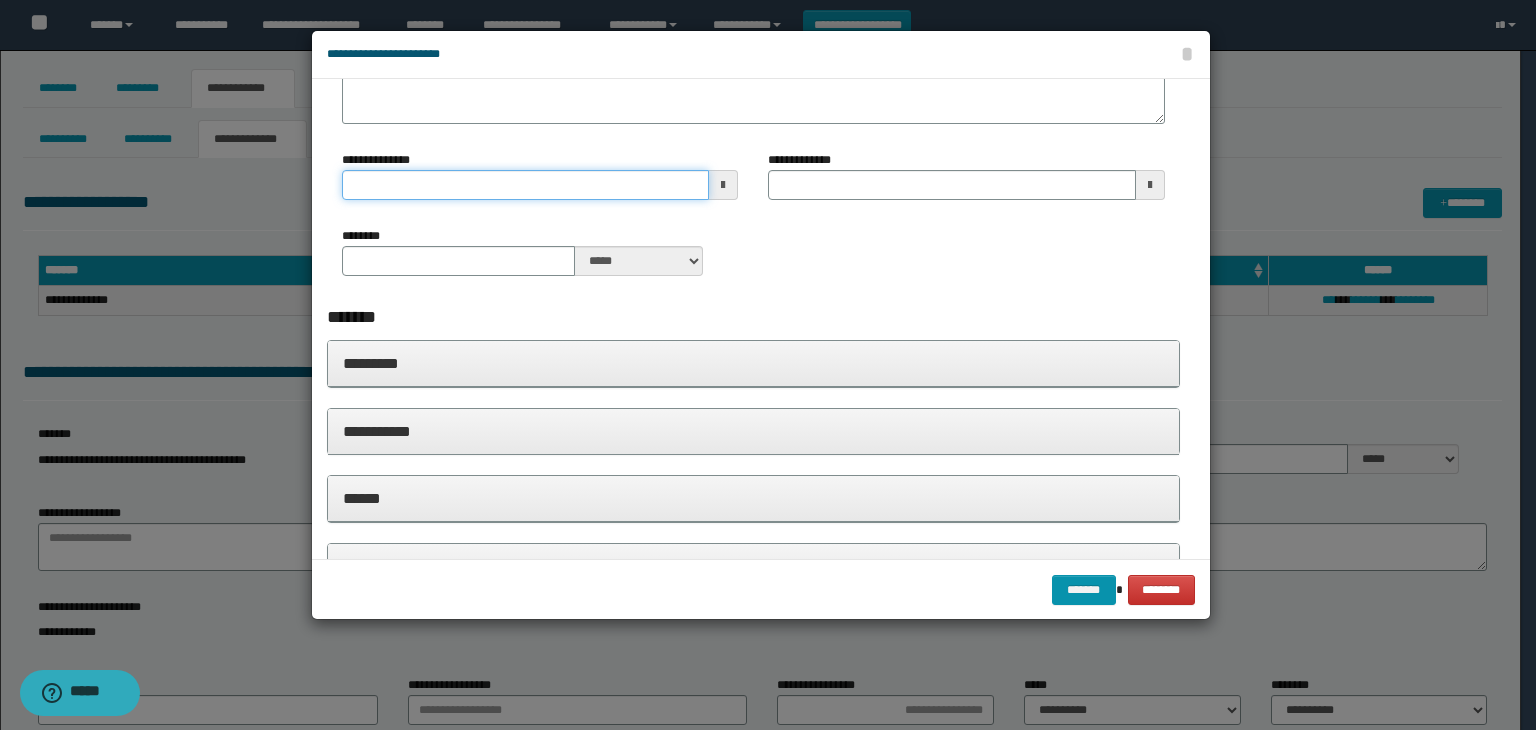 click on "**********" at bounding box center (526, 185) 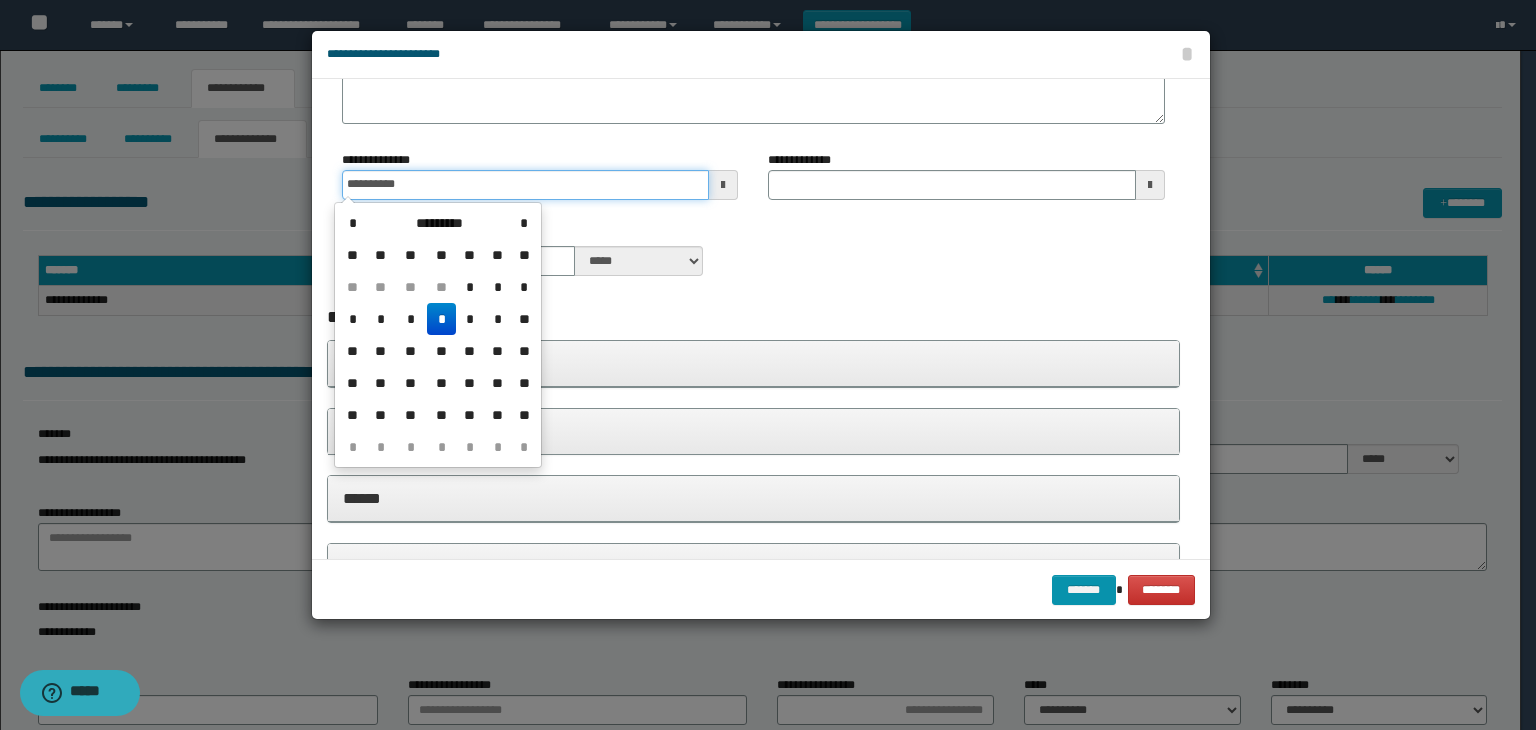 type on "**********" 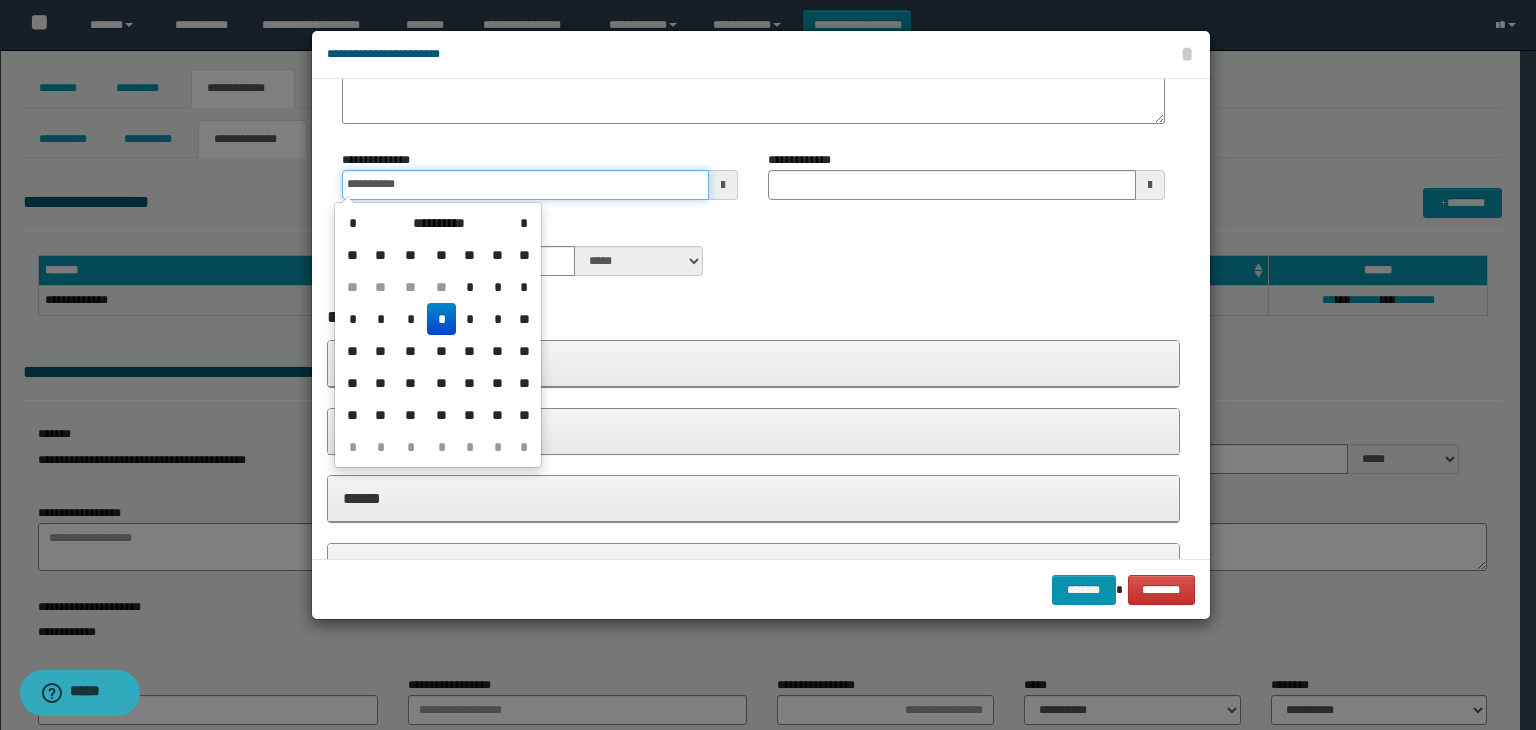 type 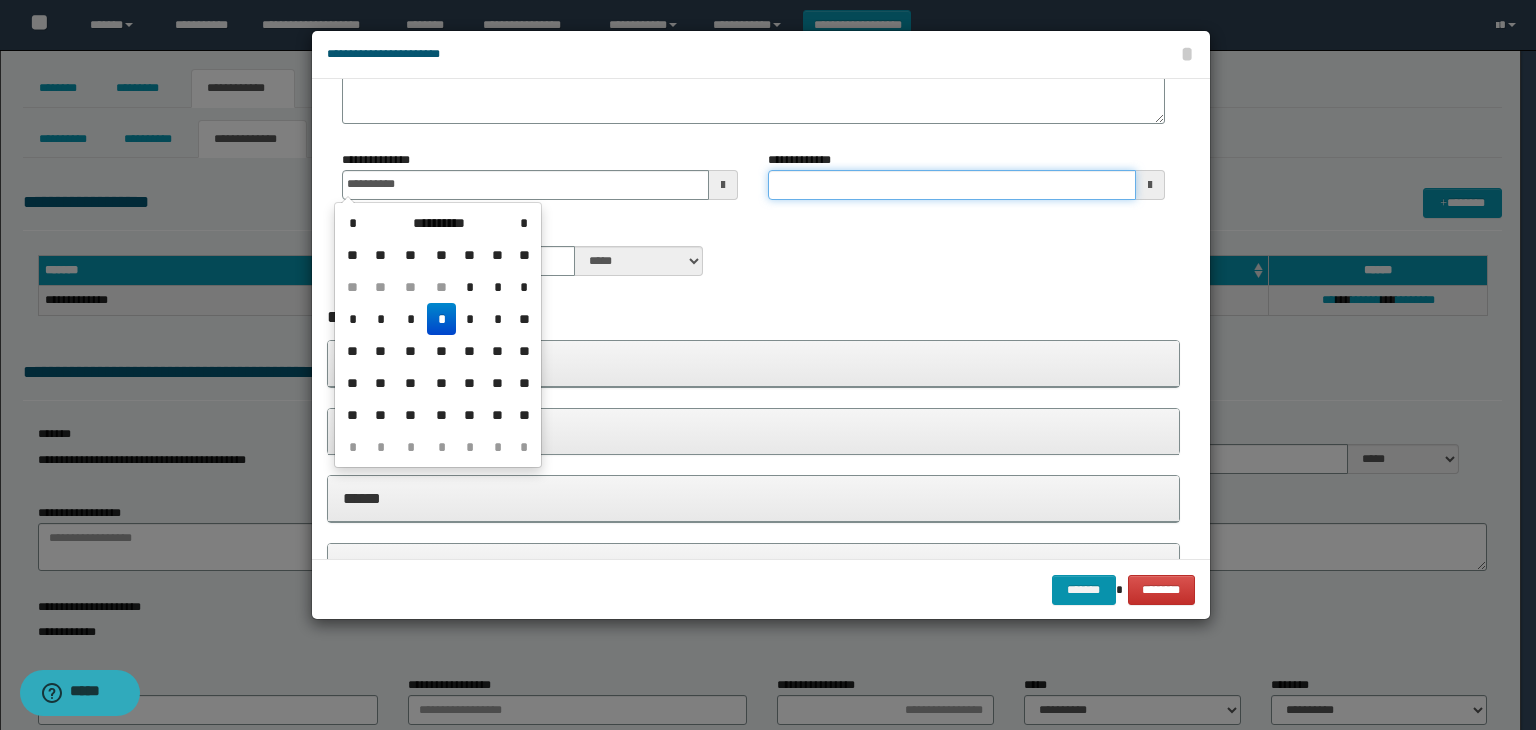 type on "**********" 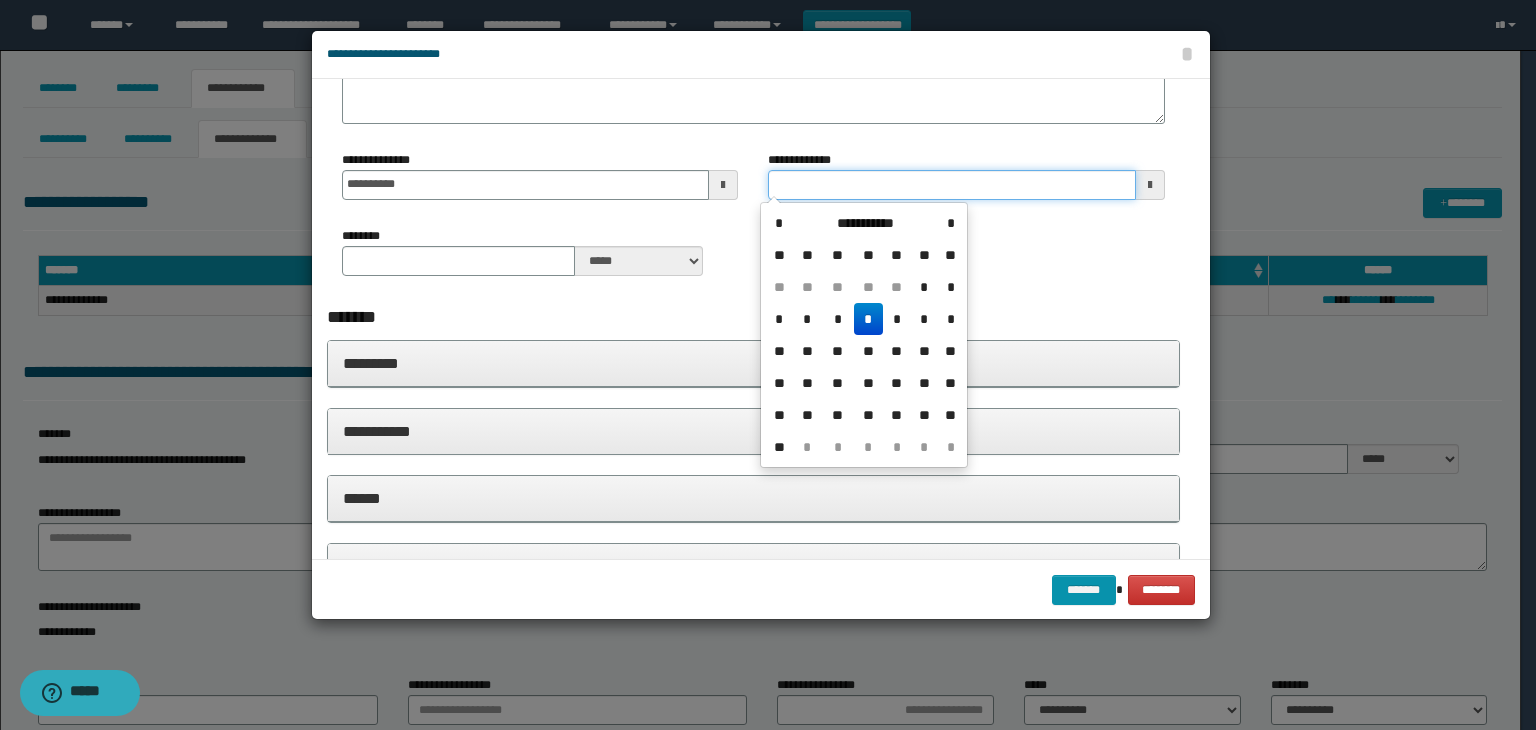 click on "**********" at bounding box center [952, 185] 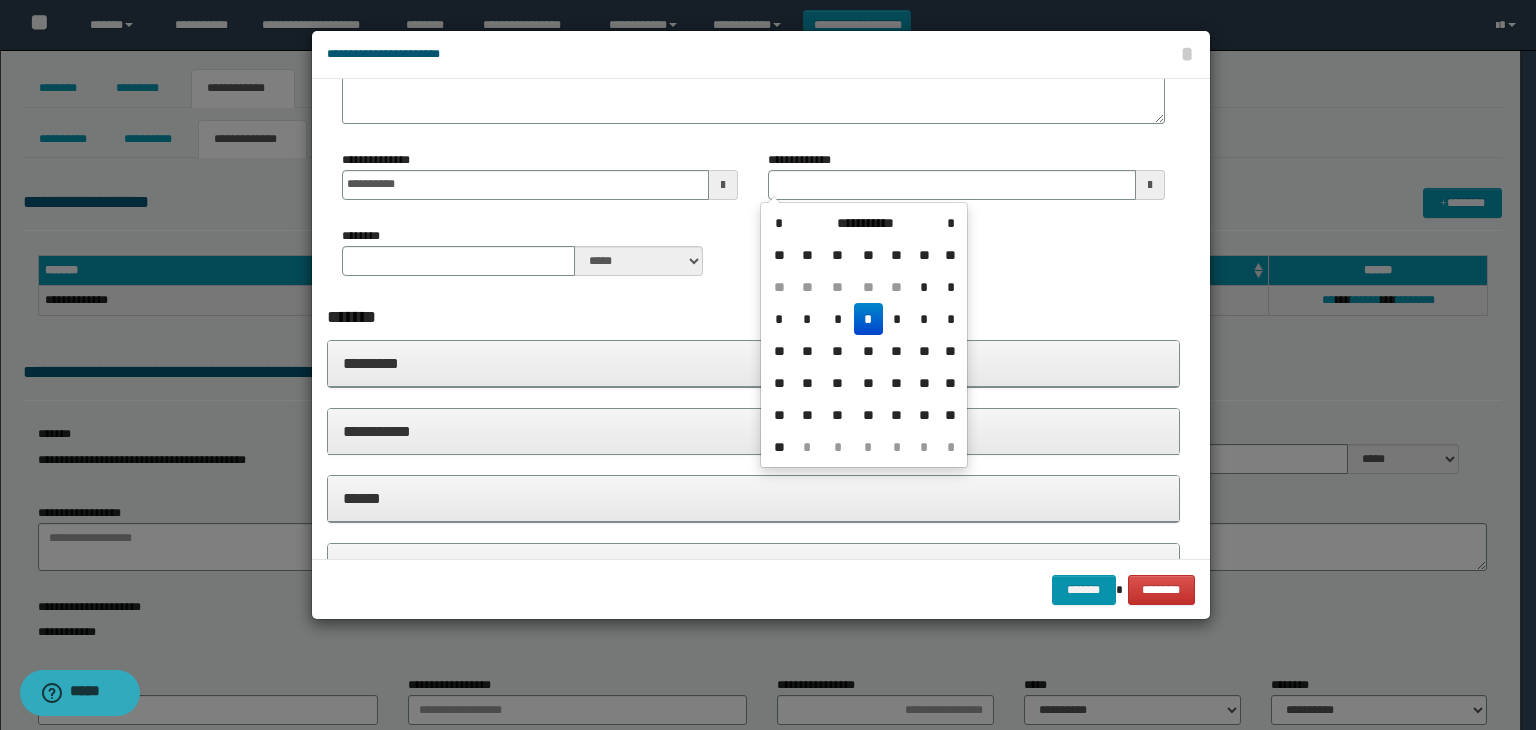 click on "*" at bounding box center (868, 319) 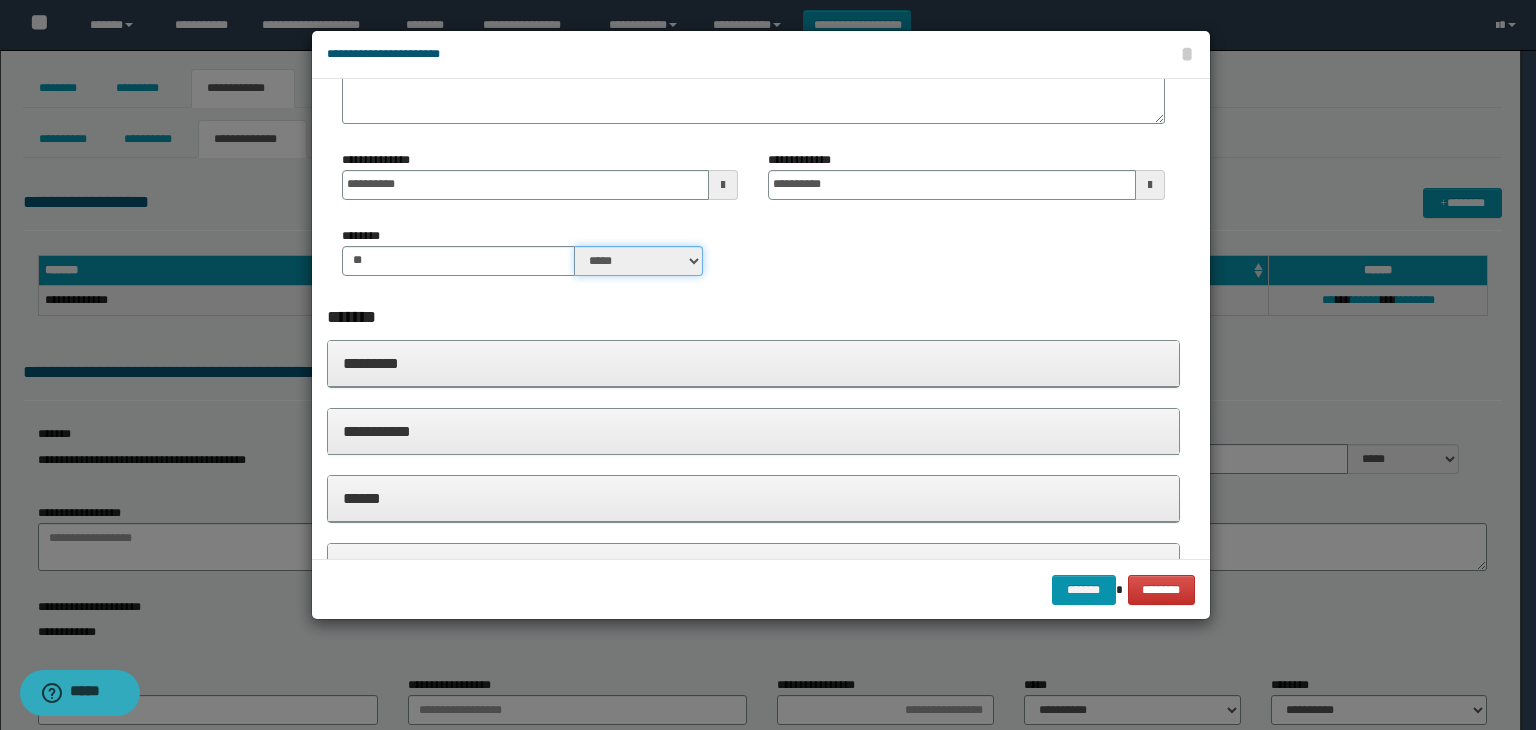 click on "*****
****" at bounding box center [639, 261] 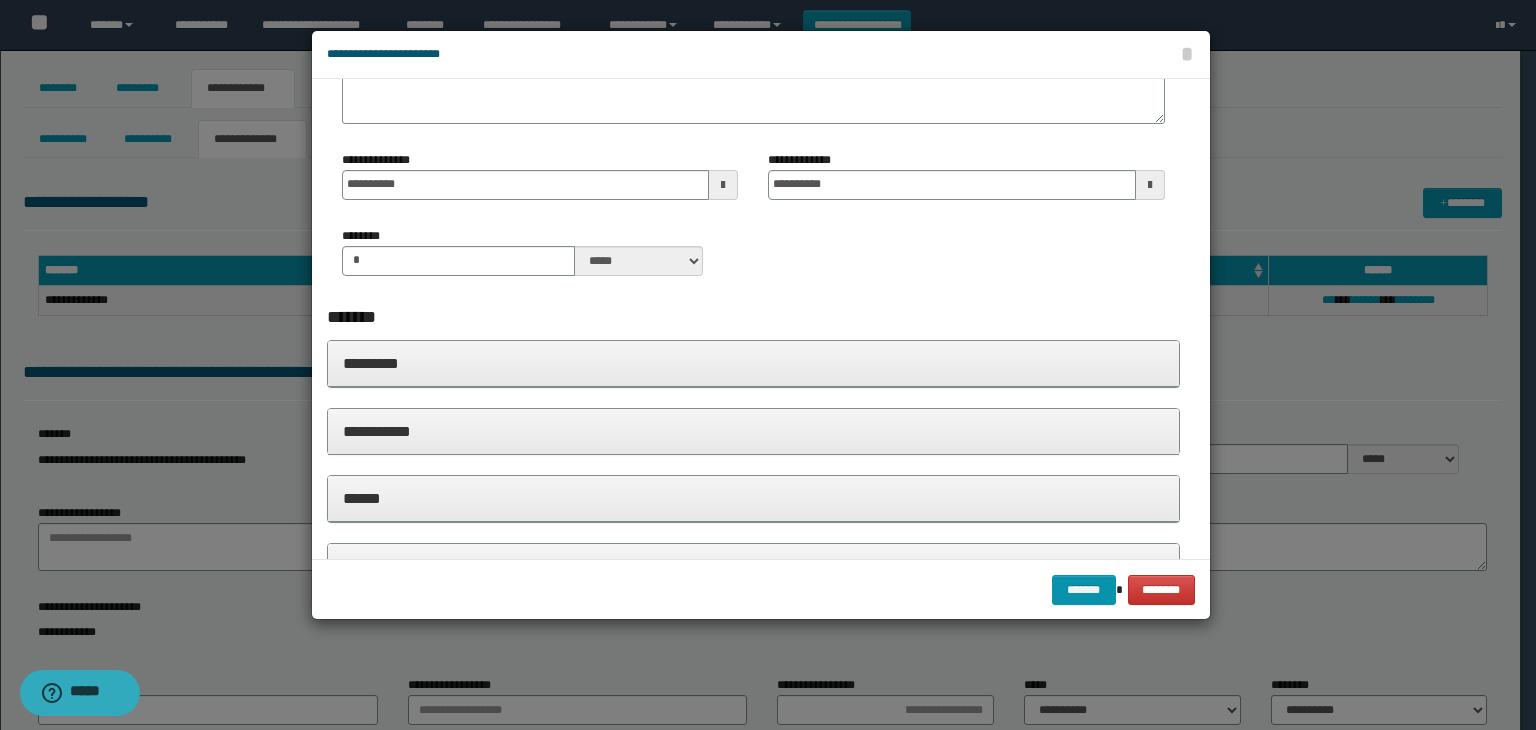 click on "**********" at bounding box center [754, 431] 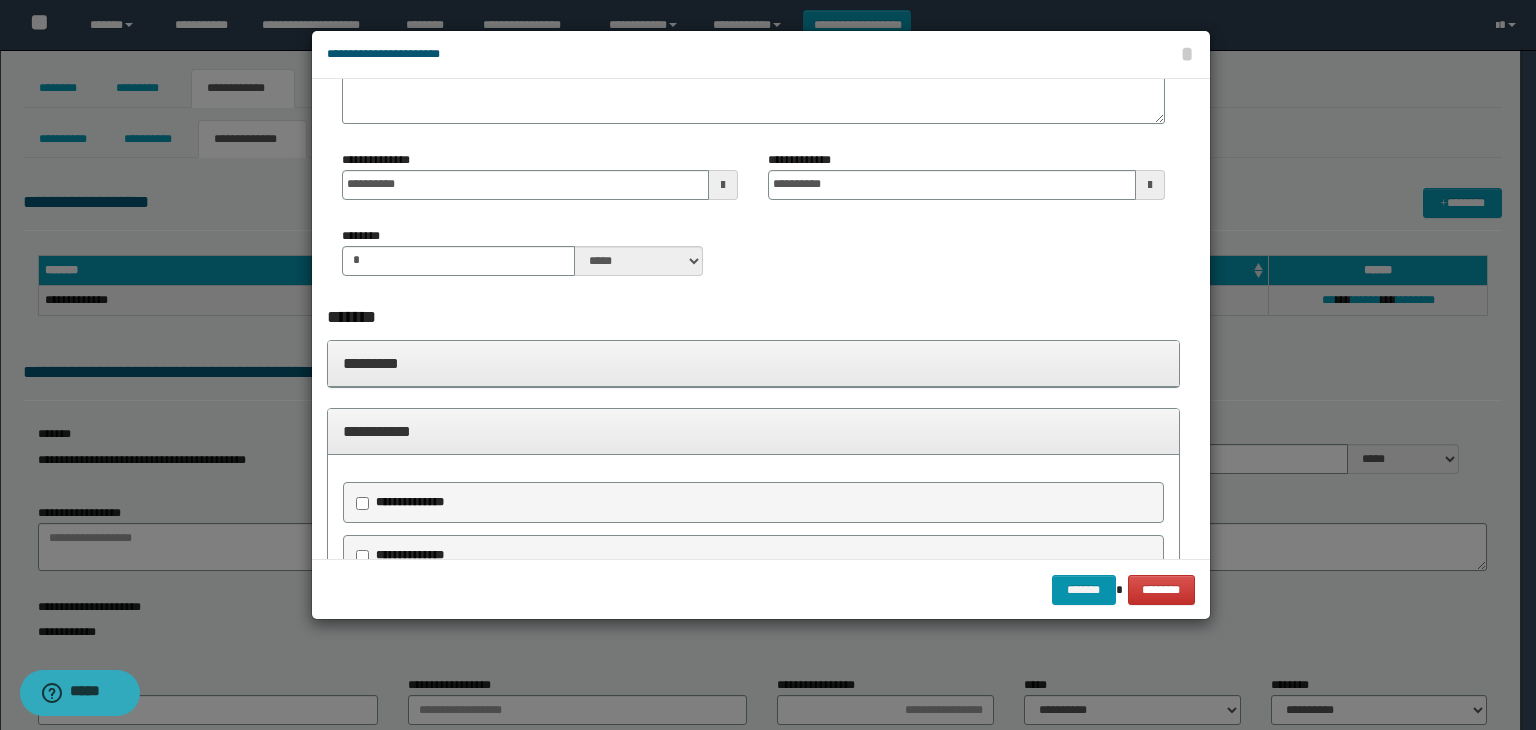 scroll, scrollTop: 0, scrollLeft: 0, axis: both 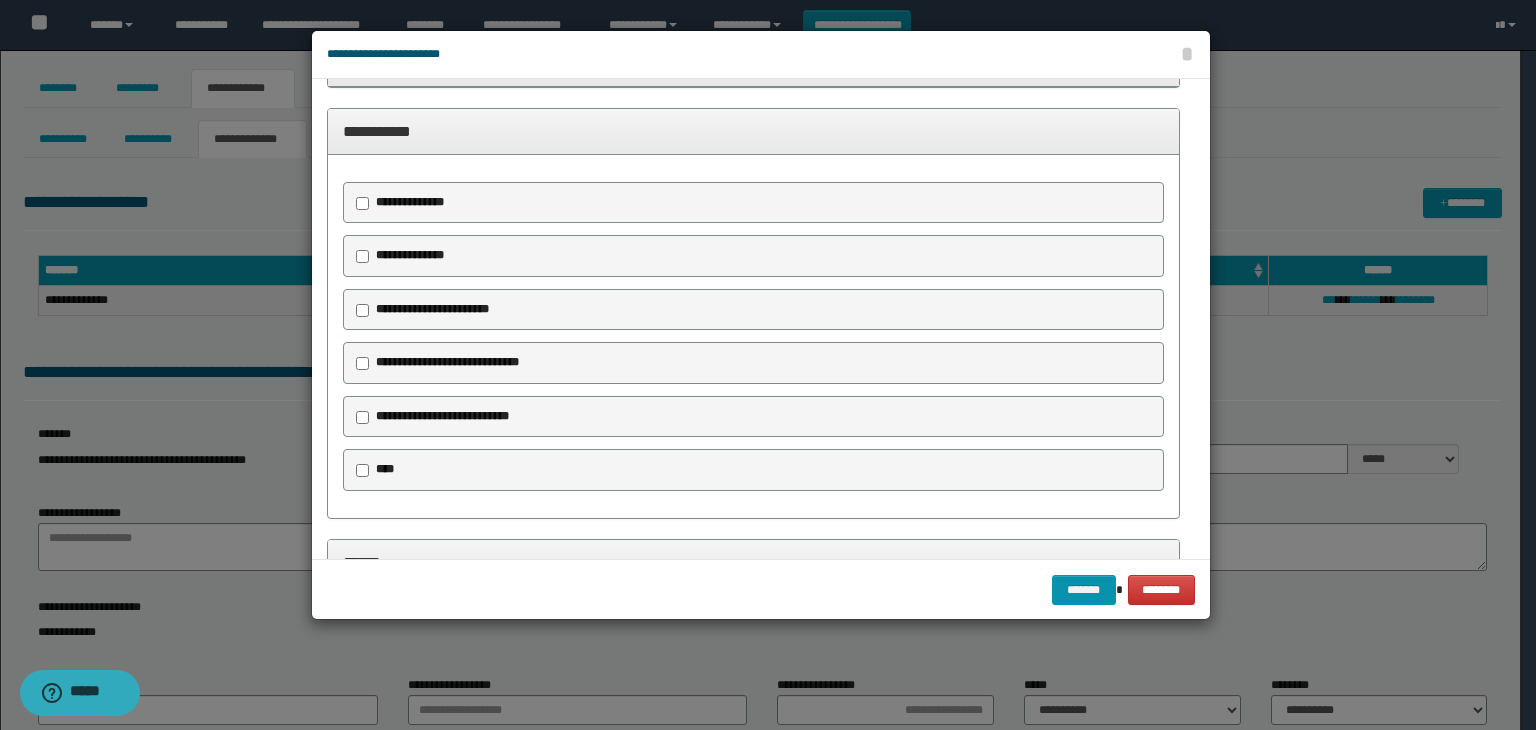 click on "**********" at bounding box center (410, 255) 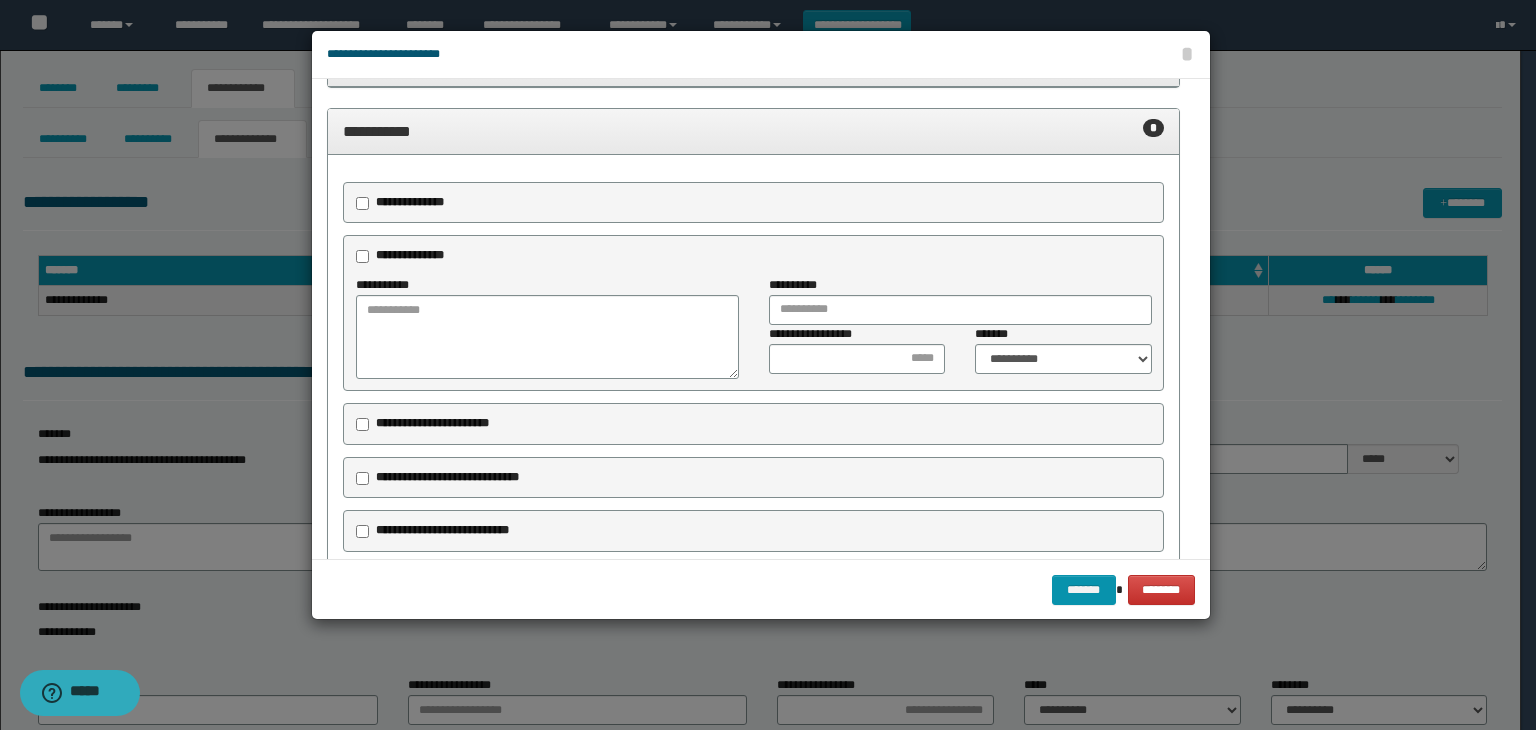 click on "**********" at bounding box center (410, 255) 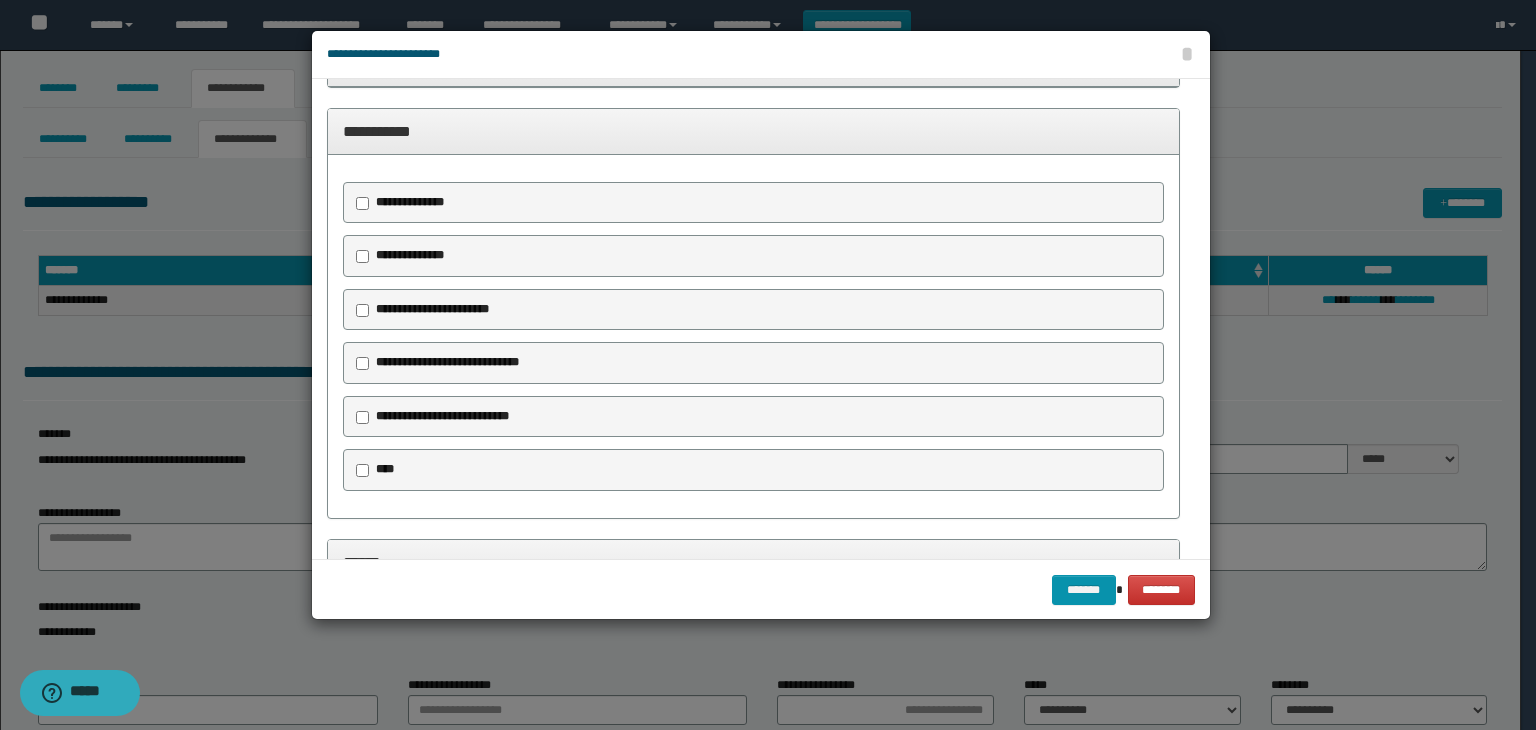 click on "**********" at bounding box center (432, 309) 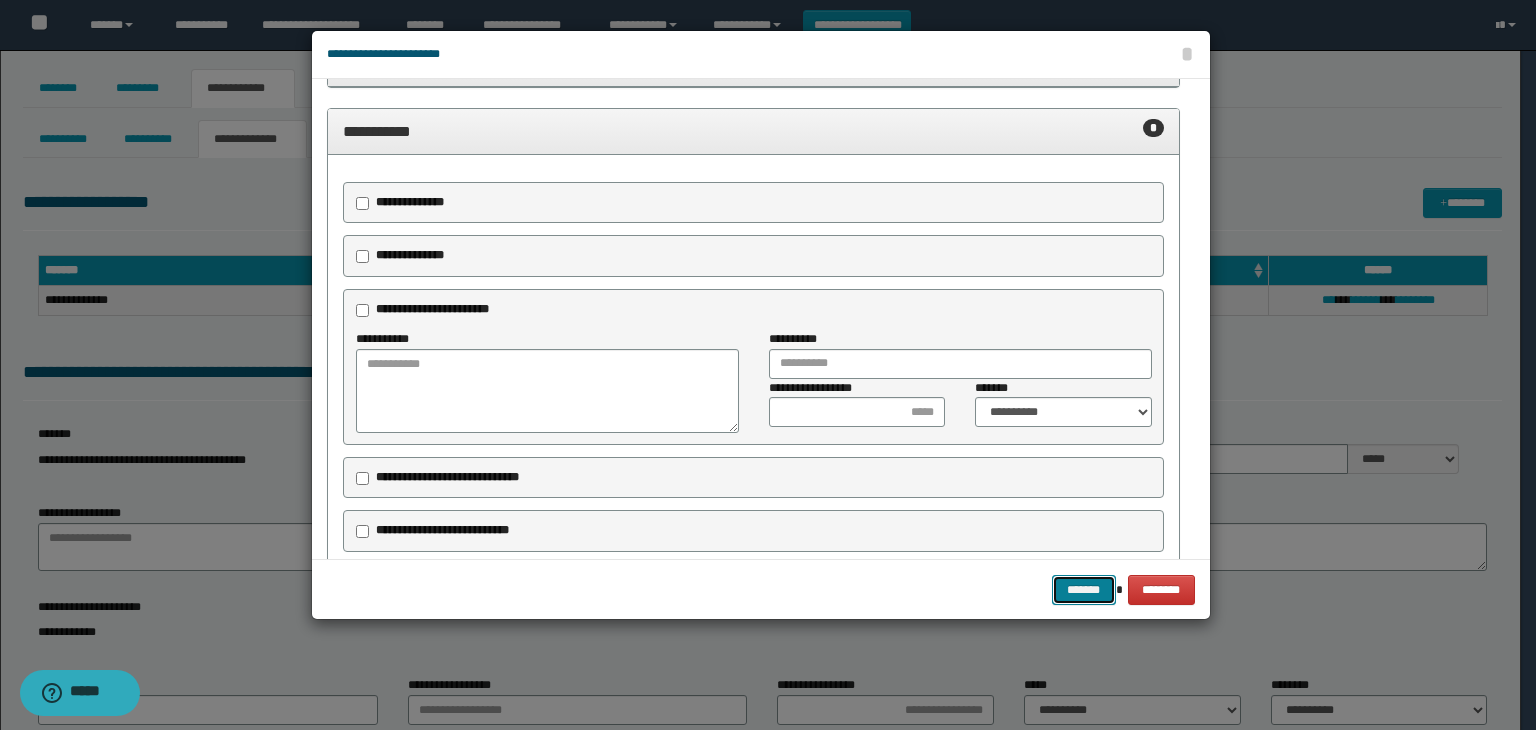 click on "*******" at bounding box center (1084, 590) 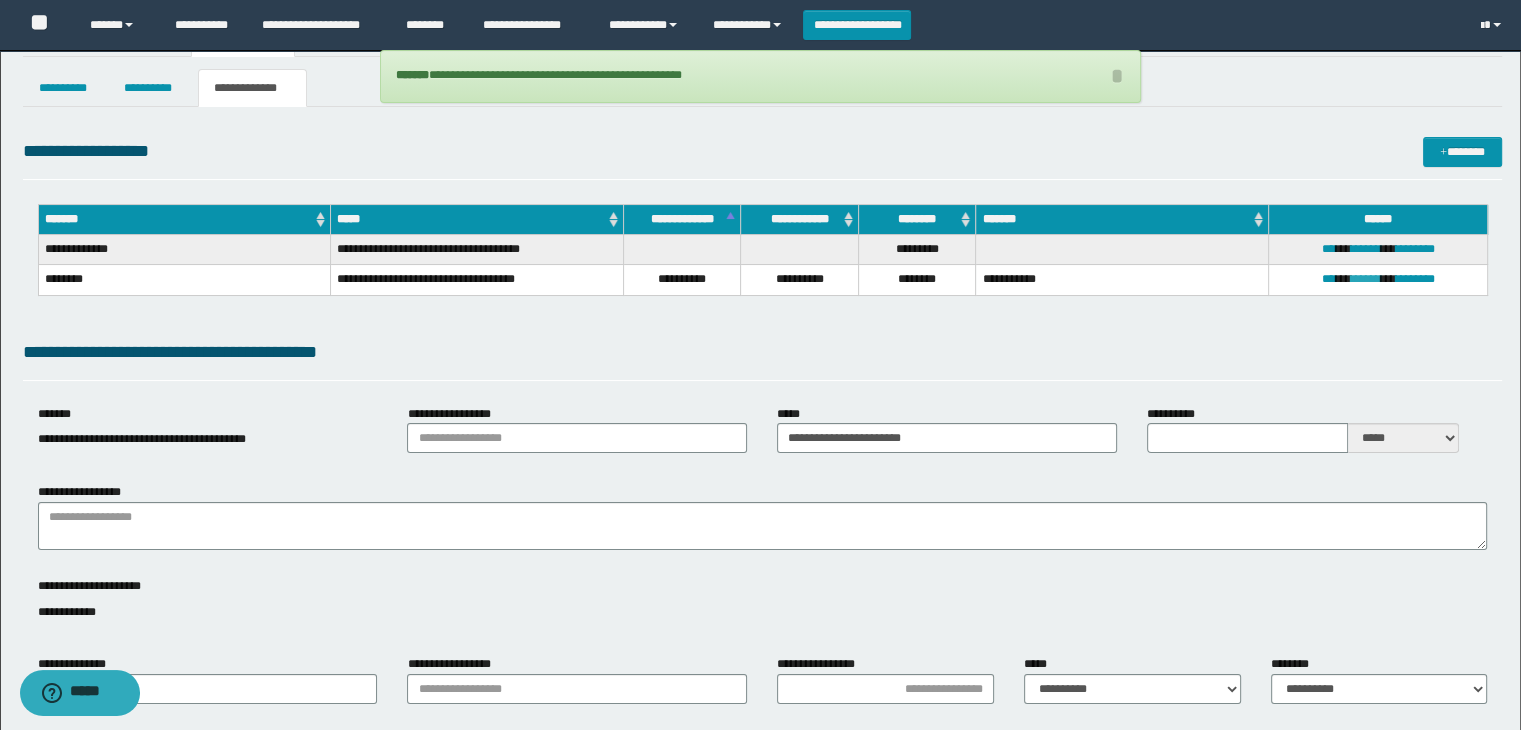scroll, scrollTop: 100, scrollLeft: 0, axis: vertical 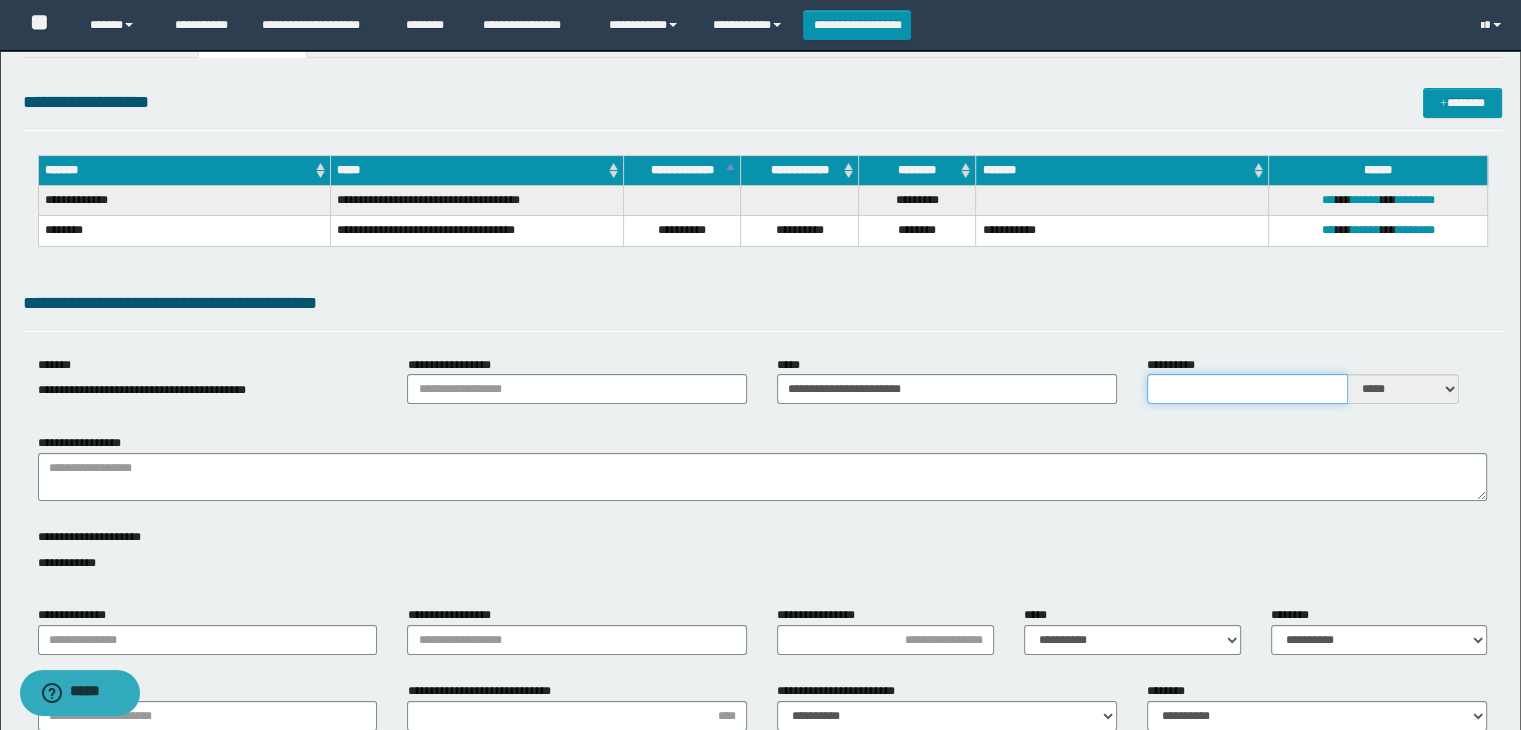 click on "**********" at bounding box center (1247, 389) 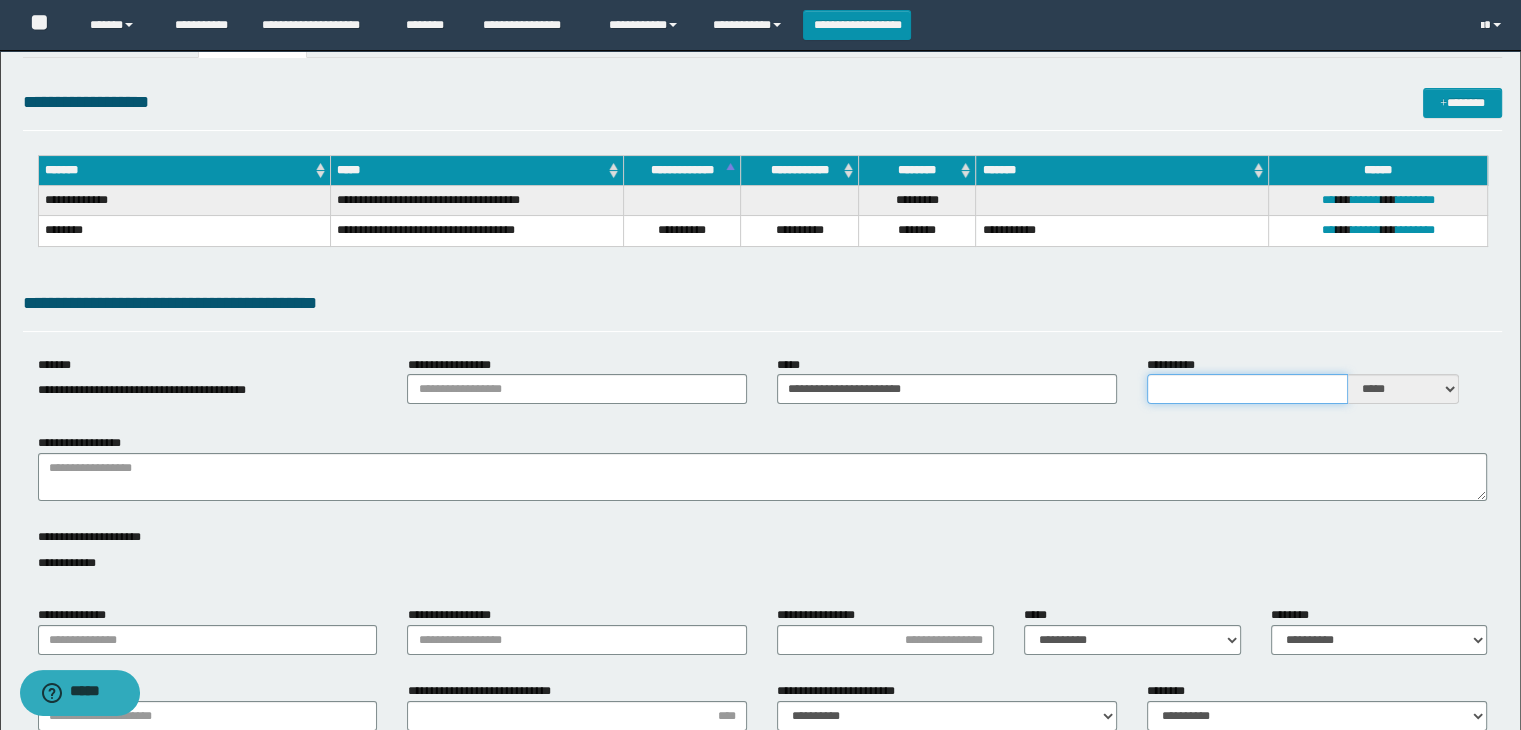 type on "*" 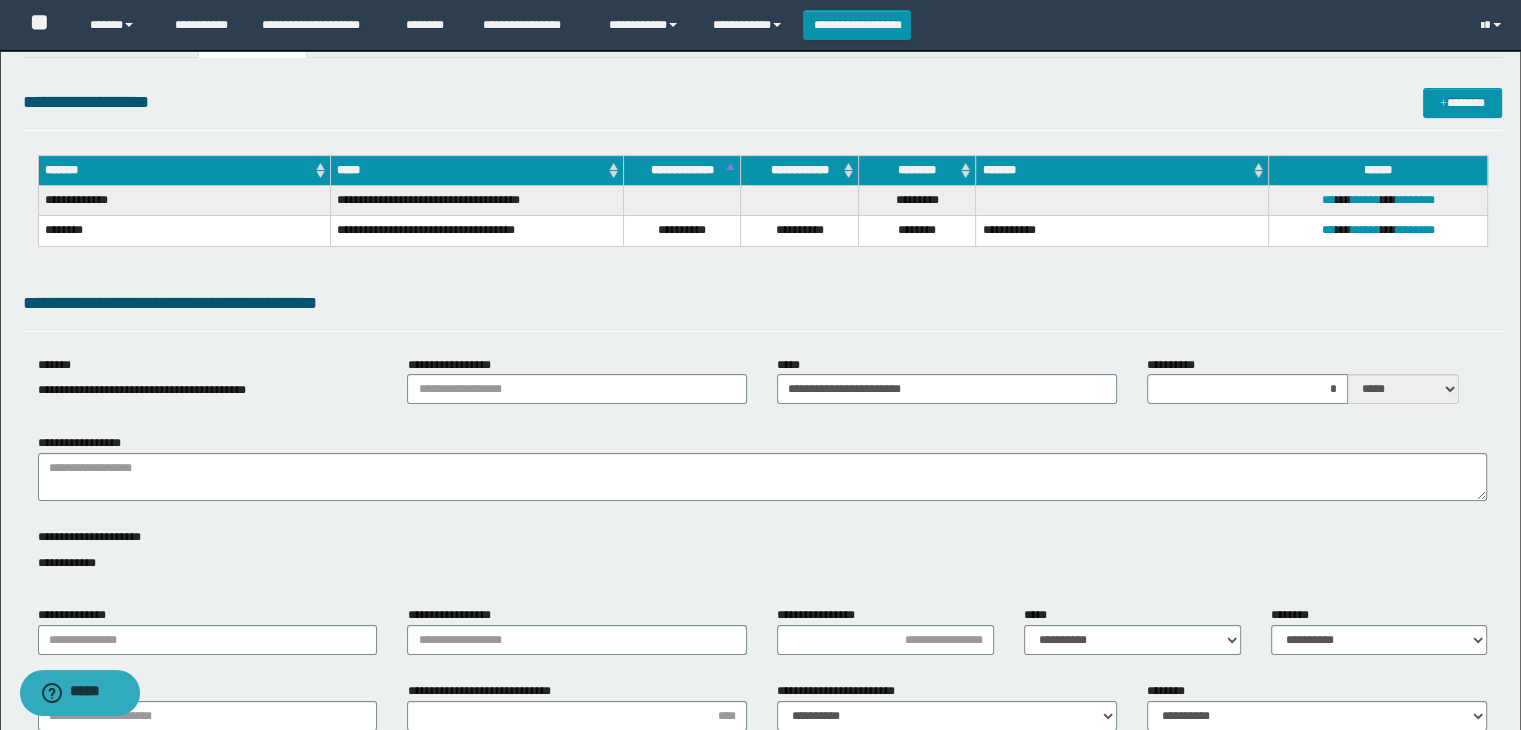 drag, startPoint x: 1362, startPoint y: 367, endPoint x: 1372, endPoint y: 371, distance: 10.770329 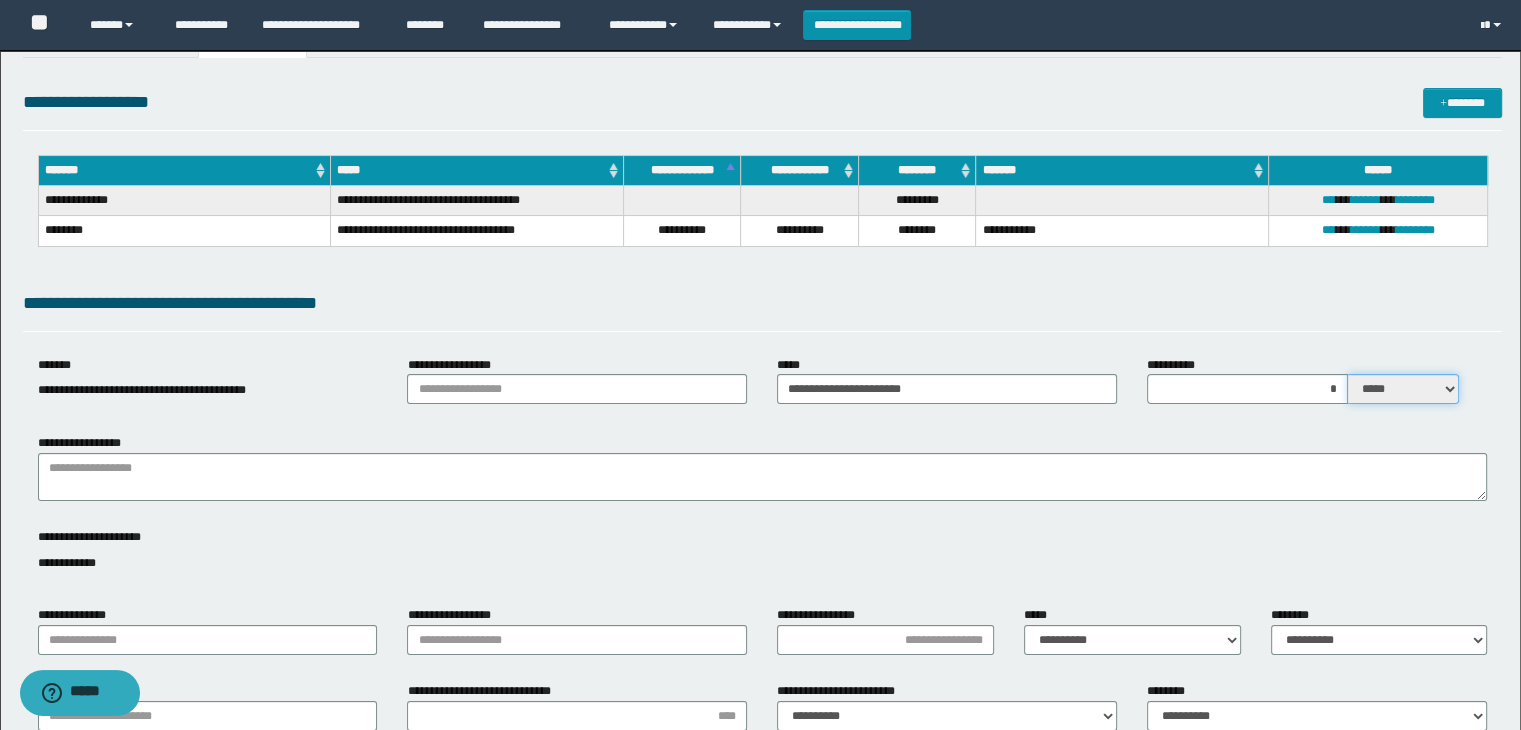 click on "*****
****" at bounding box center [1403, 389] 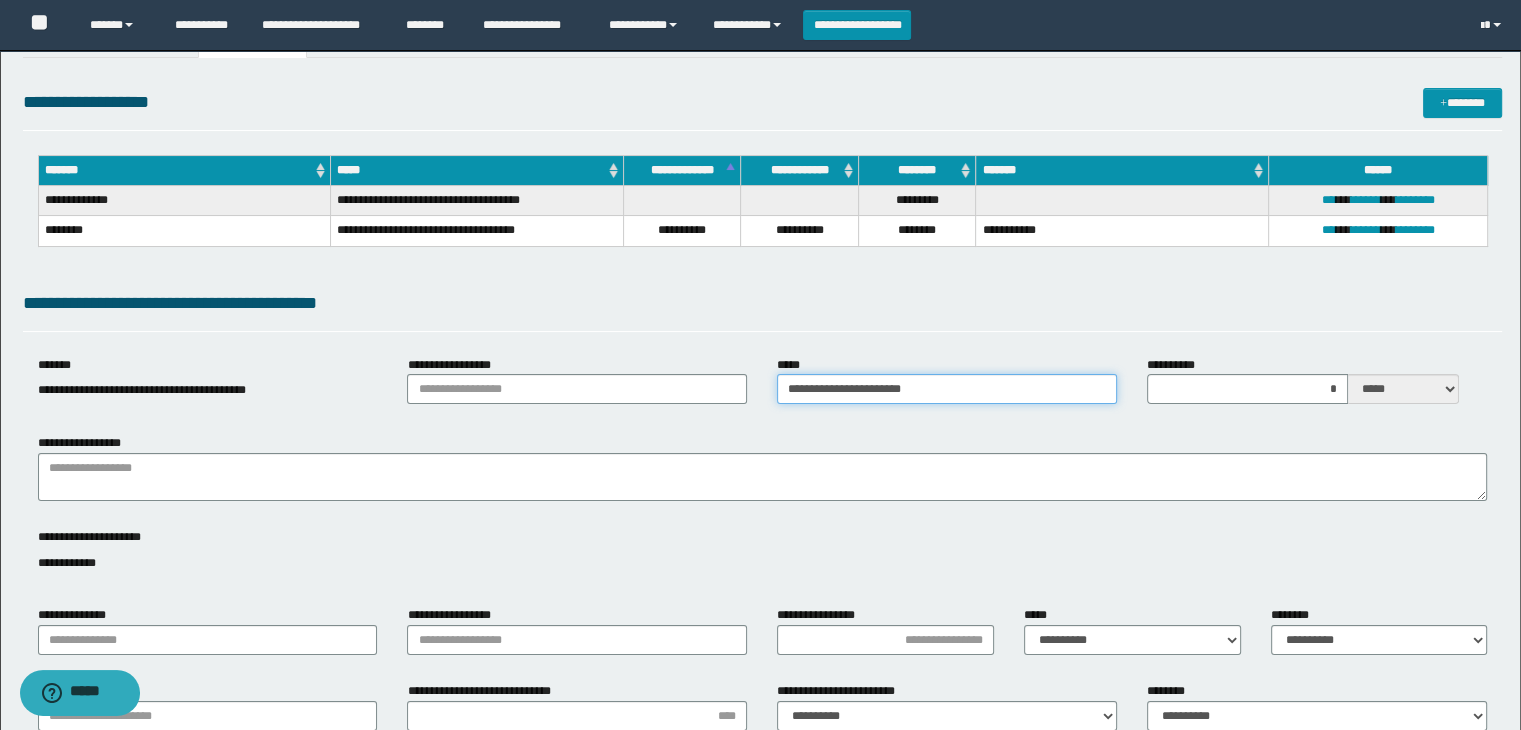 drag, startPoint x: 981, startPoint y: 381, endPoint x: 656, endPoint y: 354, distance: 326.1196 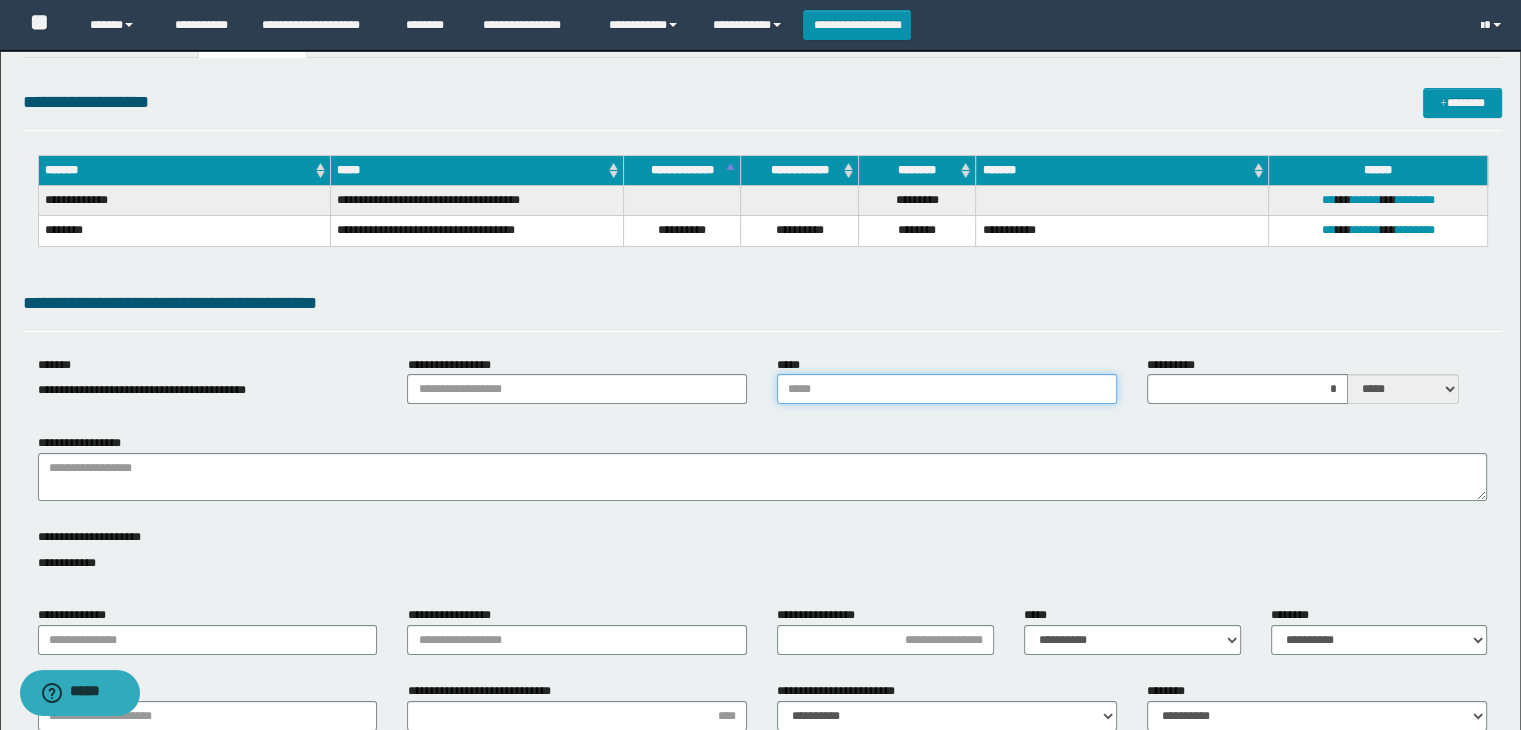 paste on "**********" 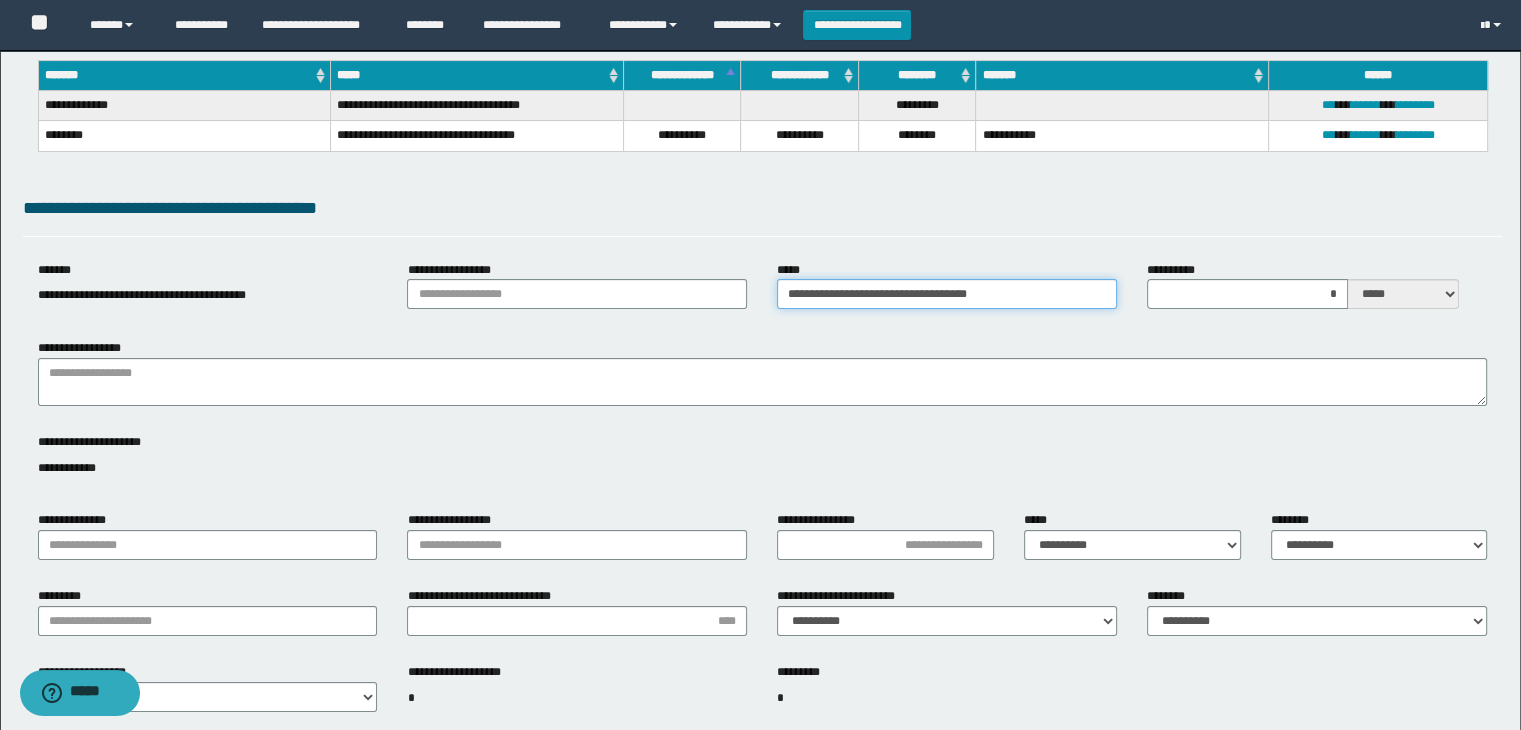 scroll, scrollTop: 300, scrollLeft: 0, axis: vertical 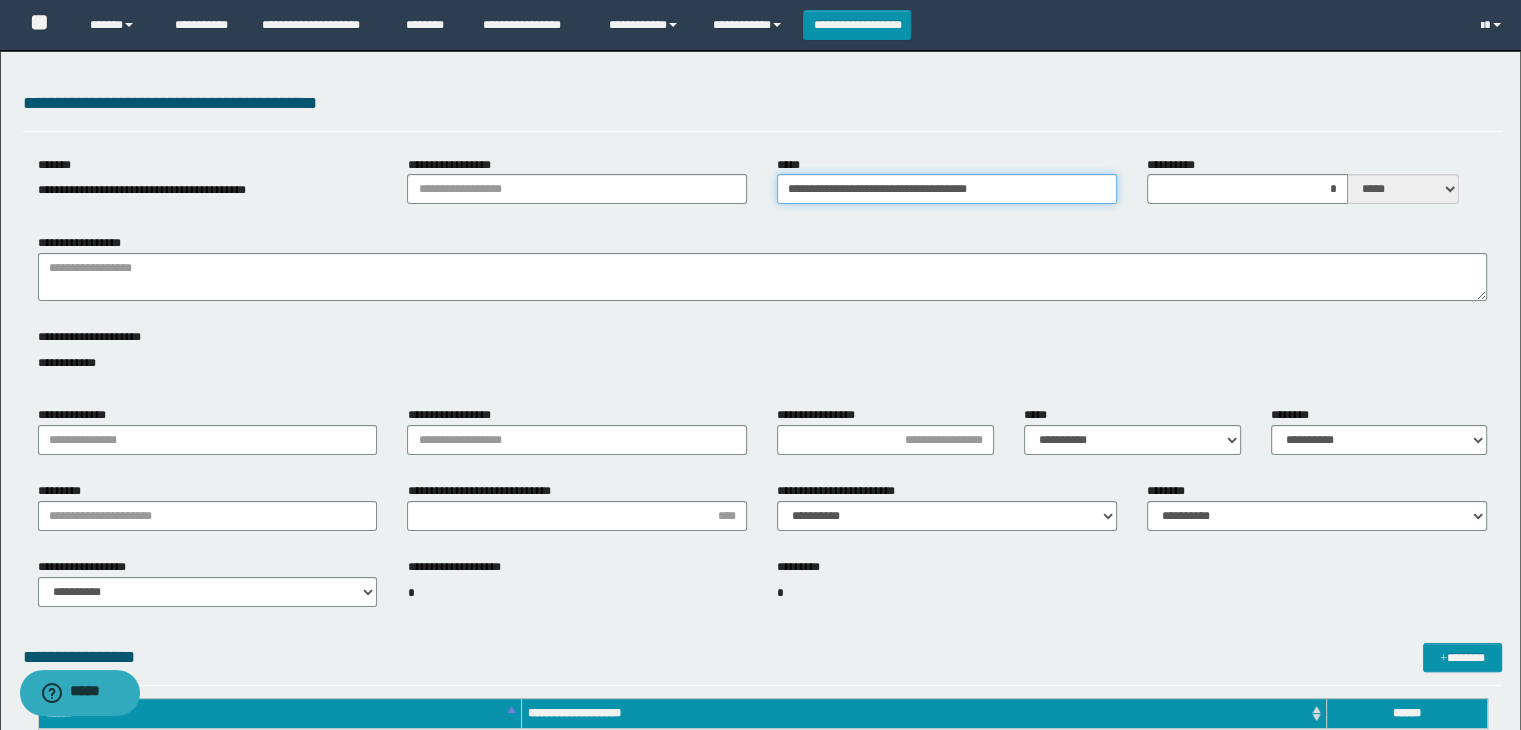 type on "**********" 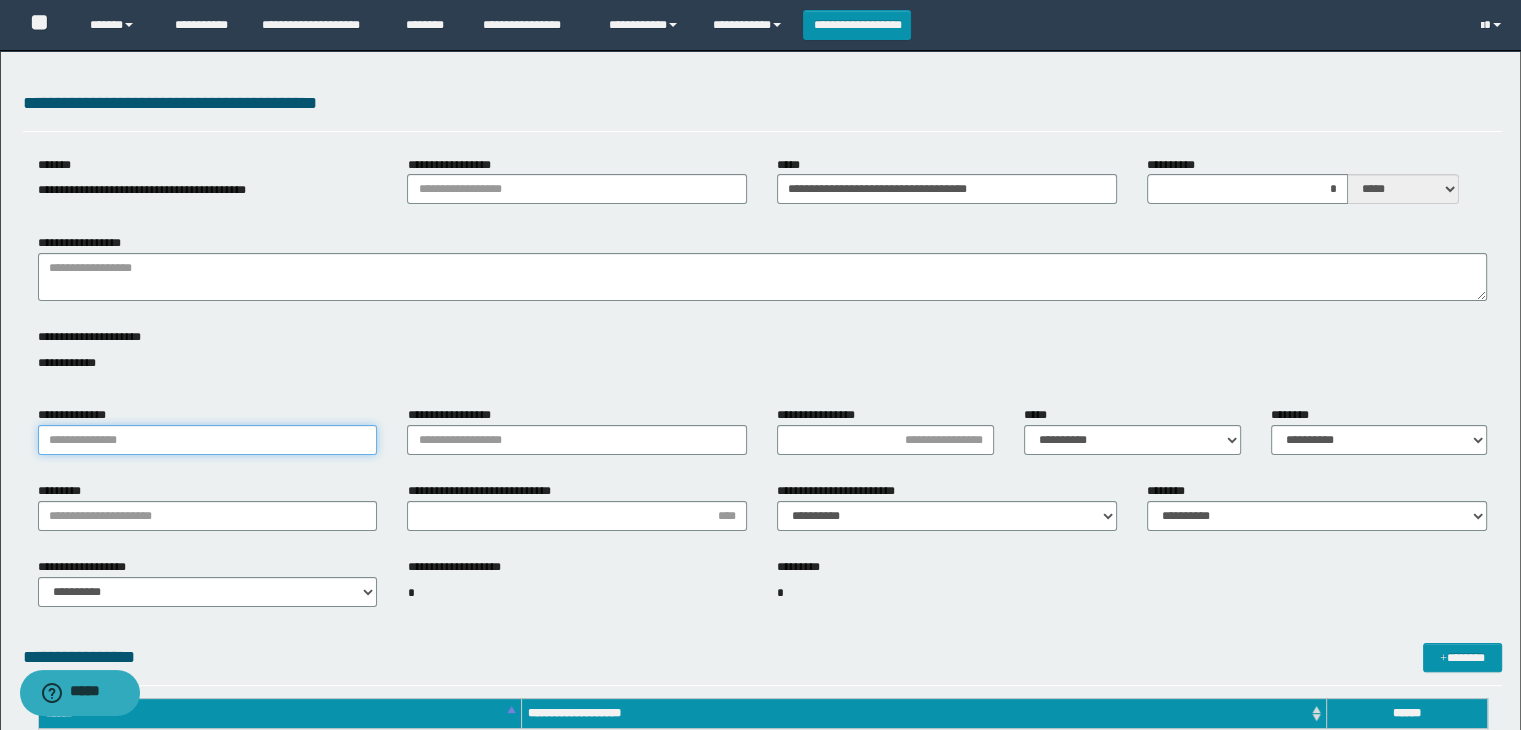 click on "**********" at bounding box center [208, 440] 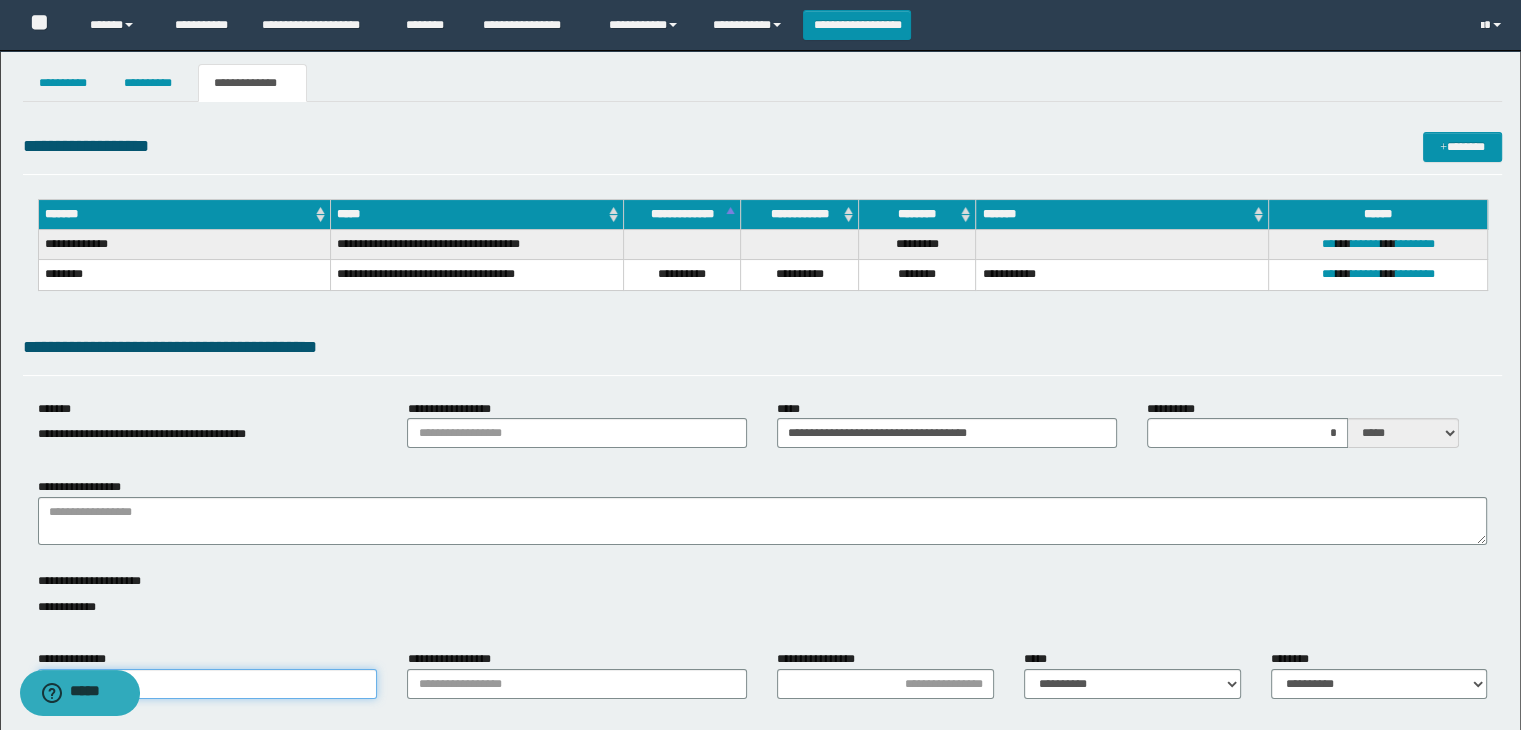 scroll, scrollTop: 200, scrollLeft: 0, axis: vertical 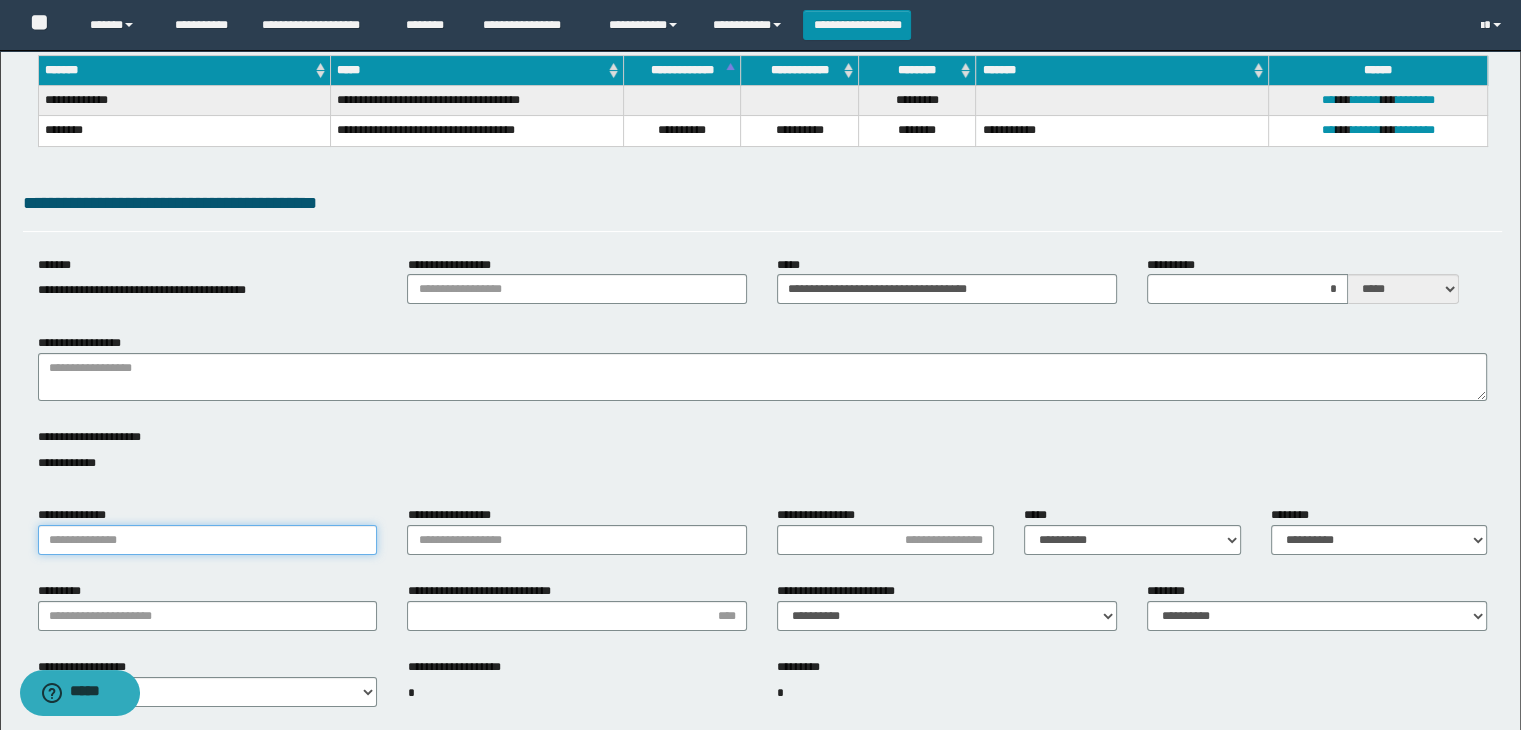 type on "*" 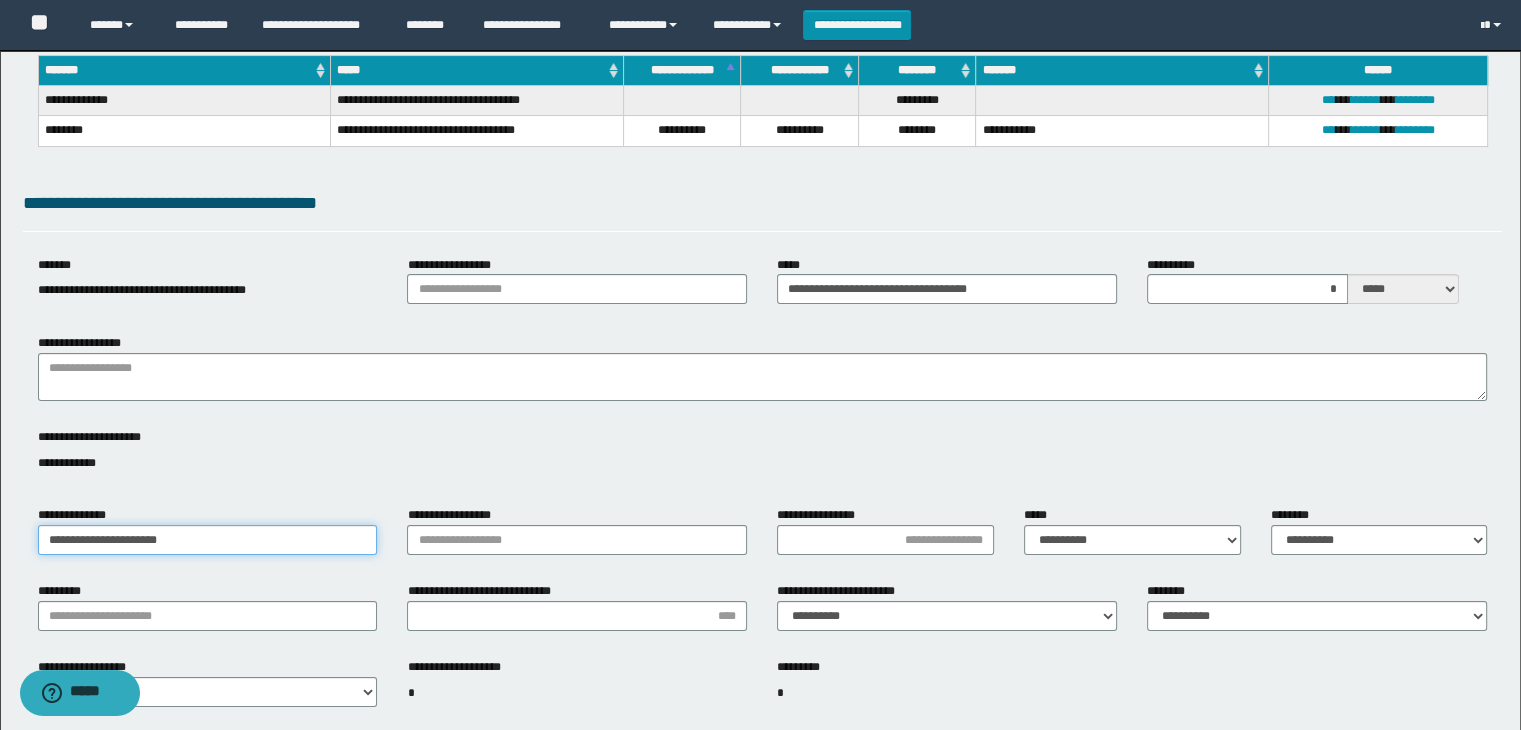 type on "**********" 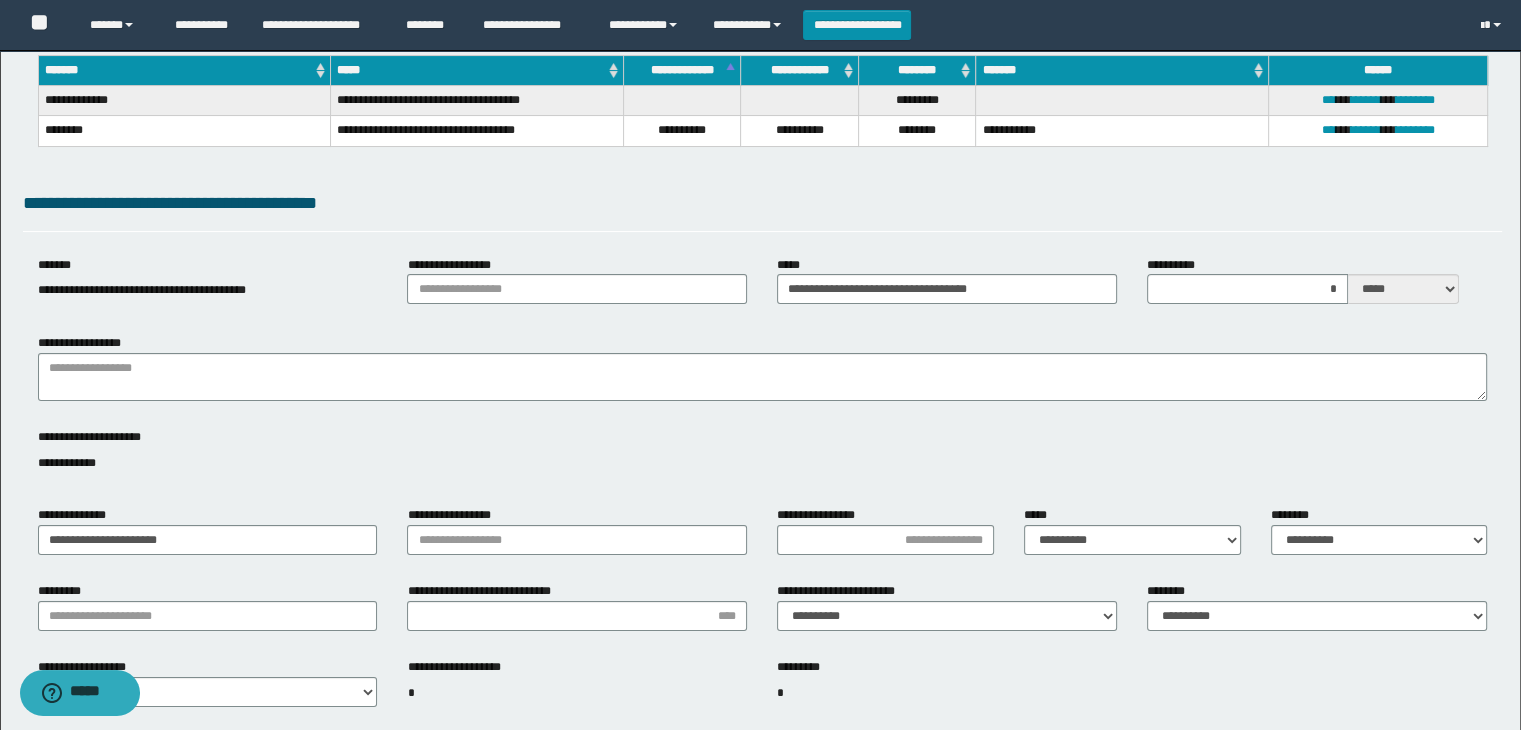click on "**********" at bounding box center (577, 538) 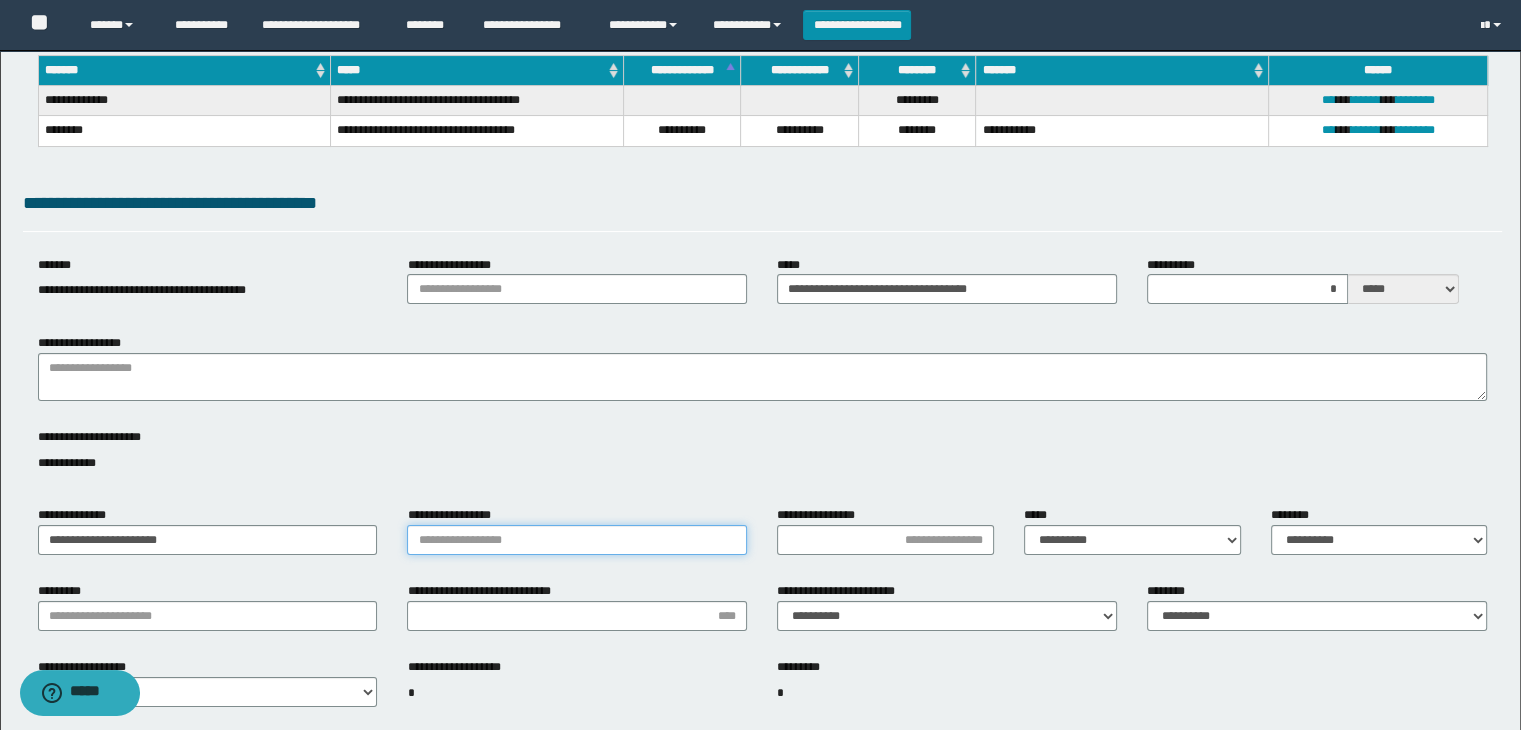click on "**********" at bounding box center [577, 540] 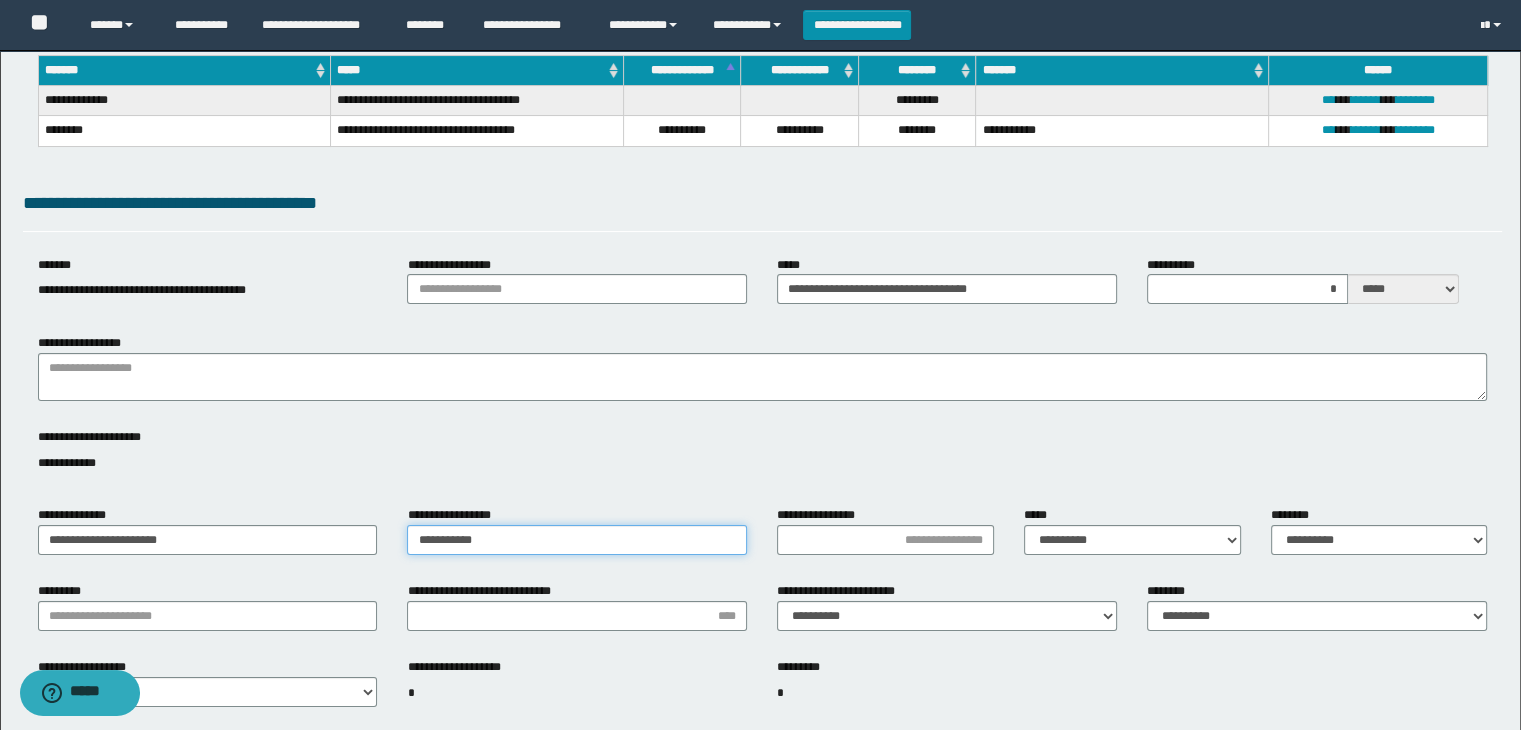 type on "**********" 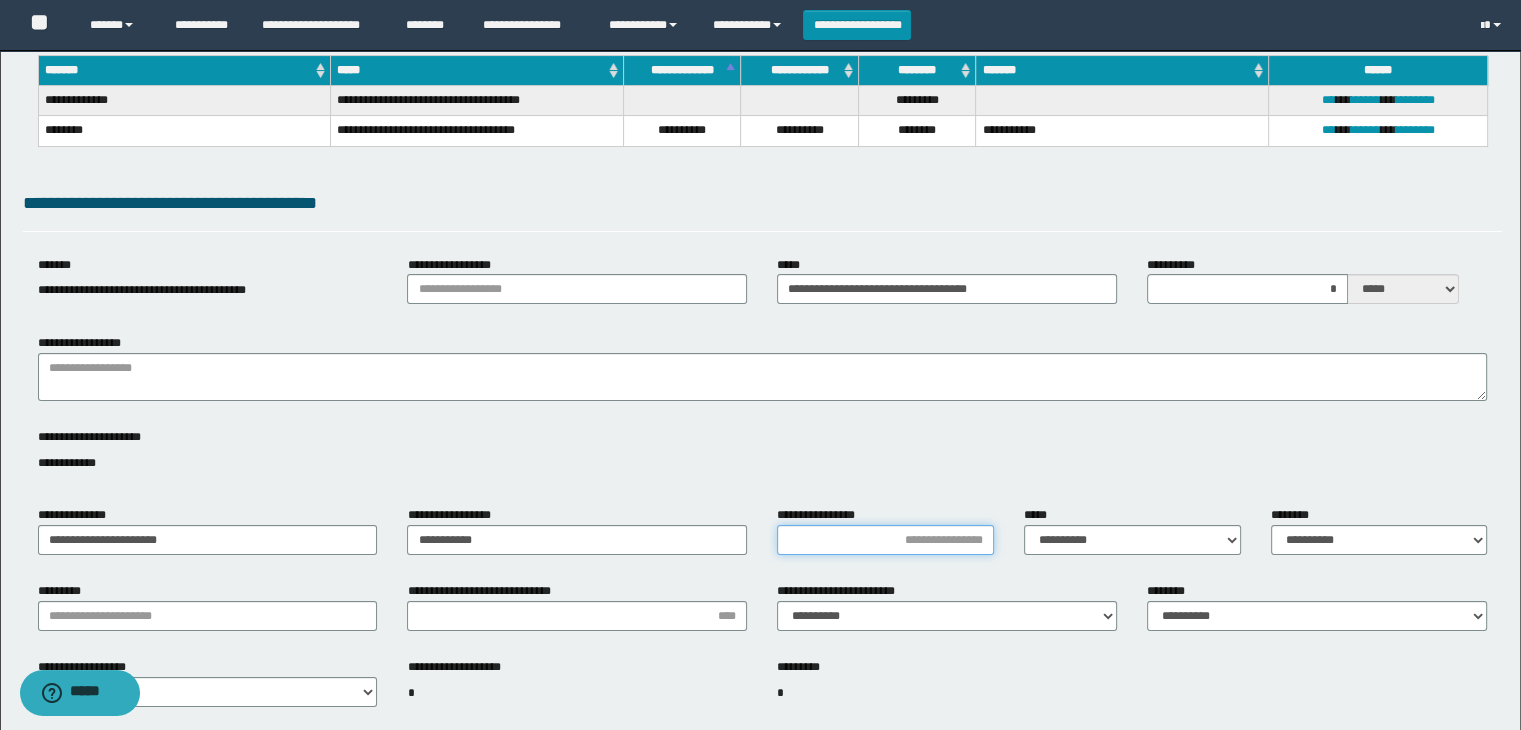 click on "**********" at bounding box center (885, 540) 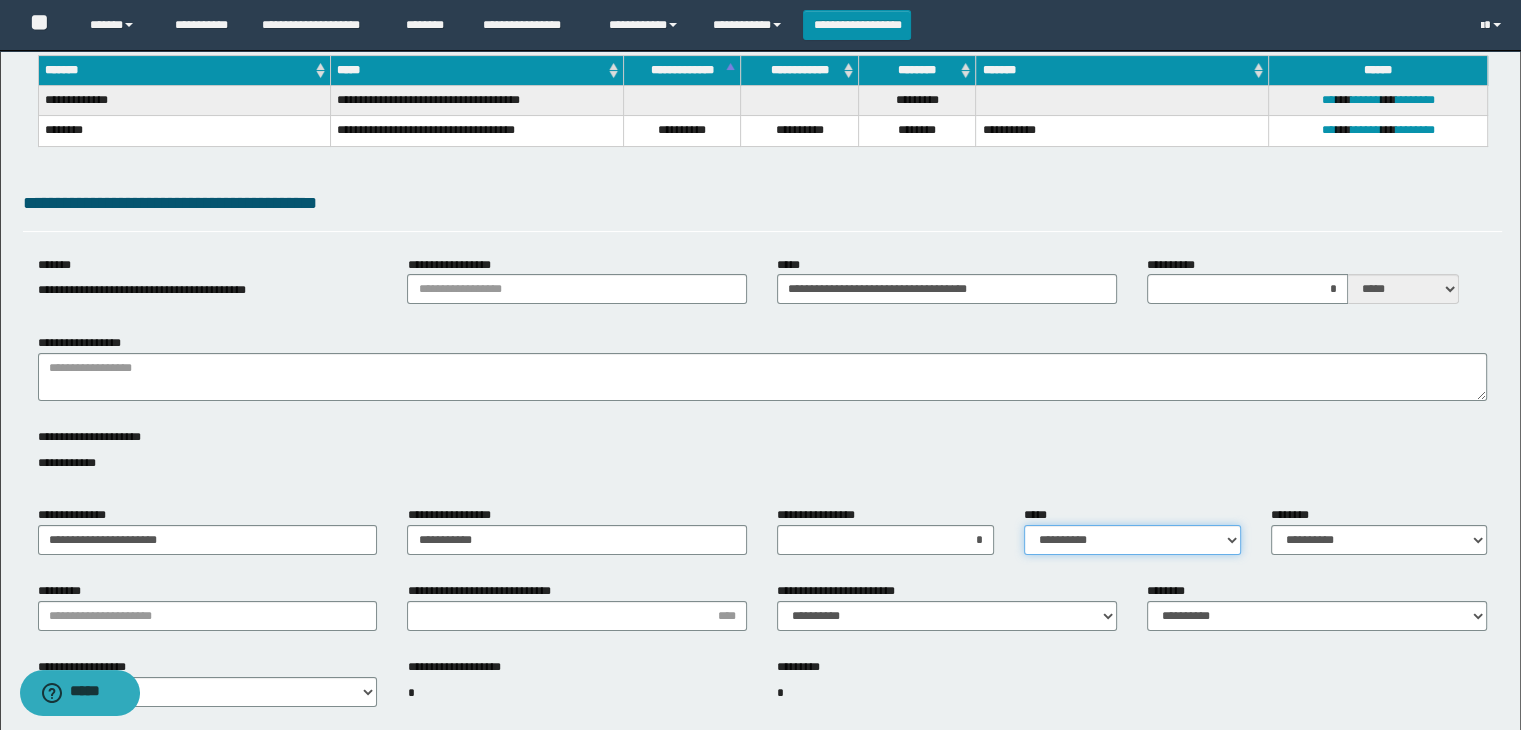 click on "**********" at bounding box center (1132, 540) 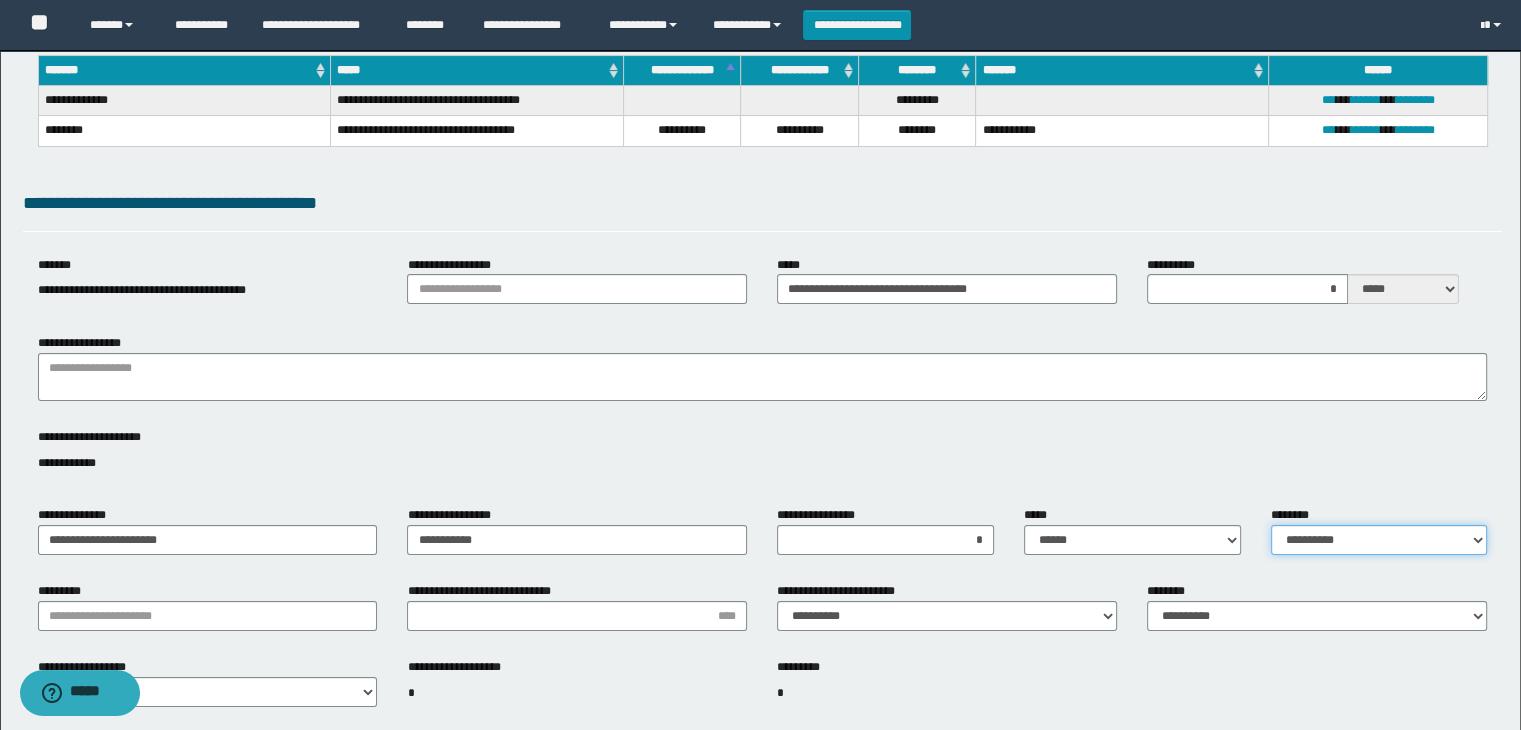 drag, startPoint x: 1432, startPoint y: 539, endPoint x: 1401, endPoint y: 553, distance: 34.0147 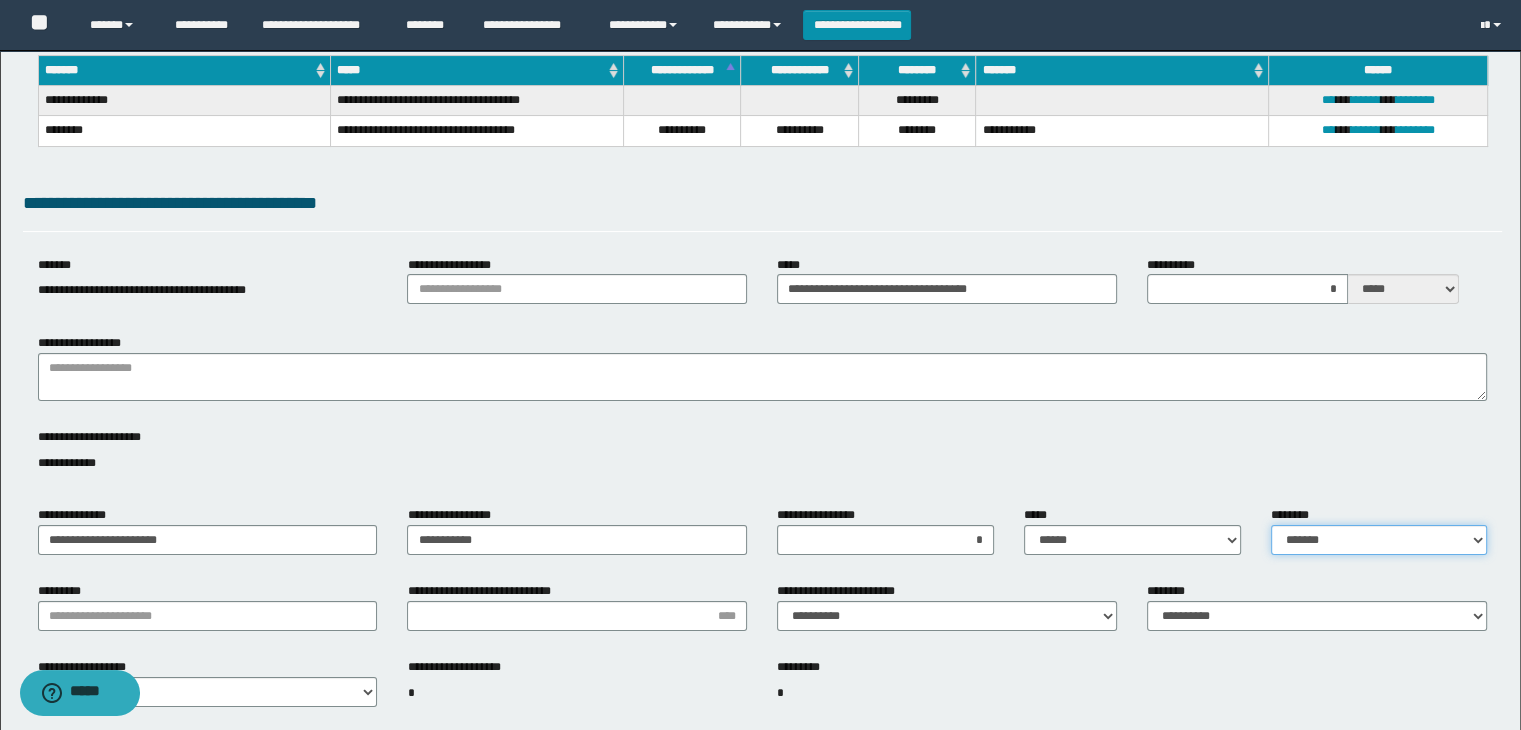 click on "**********" at bounding box center [1379, 540] 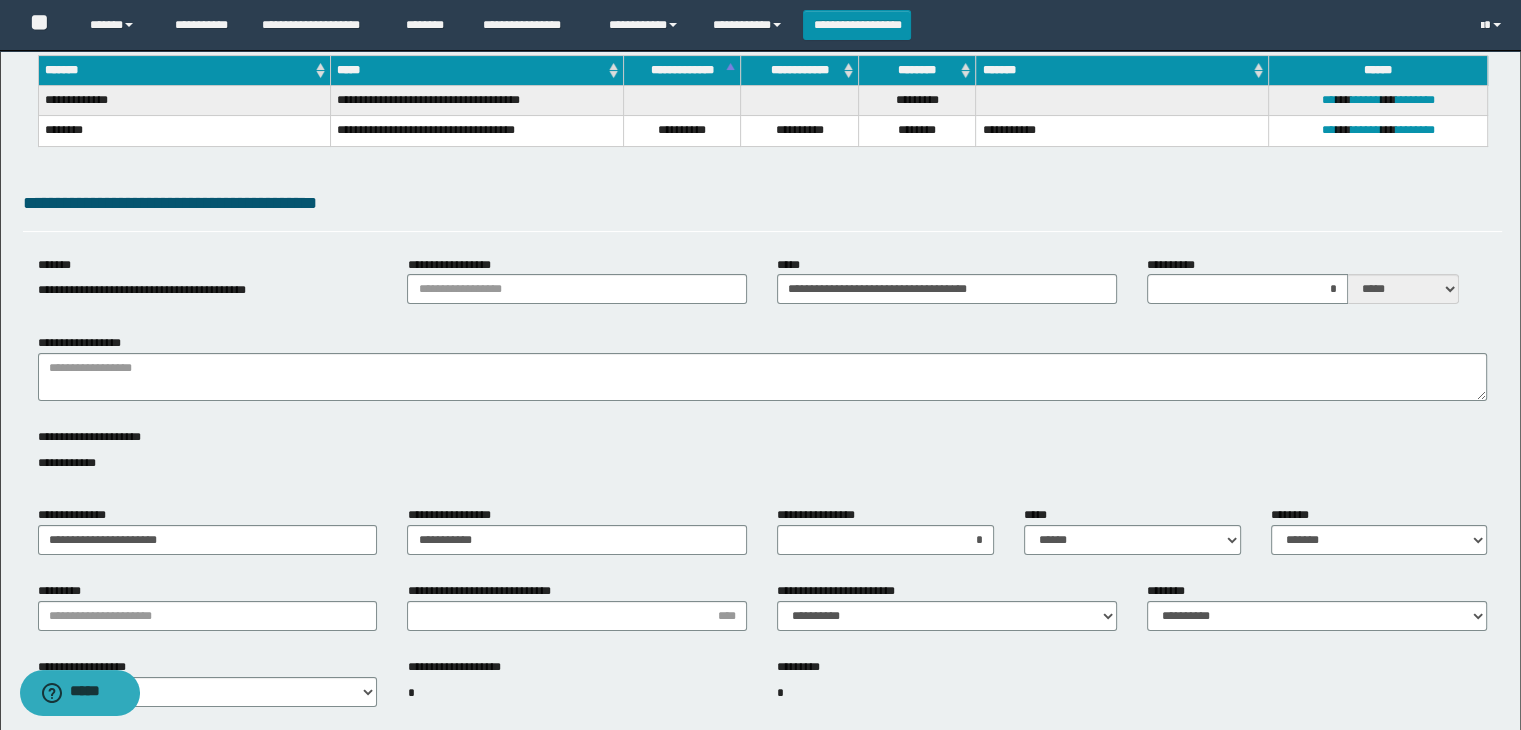 click on "*********" at bounding box center [208, 614] 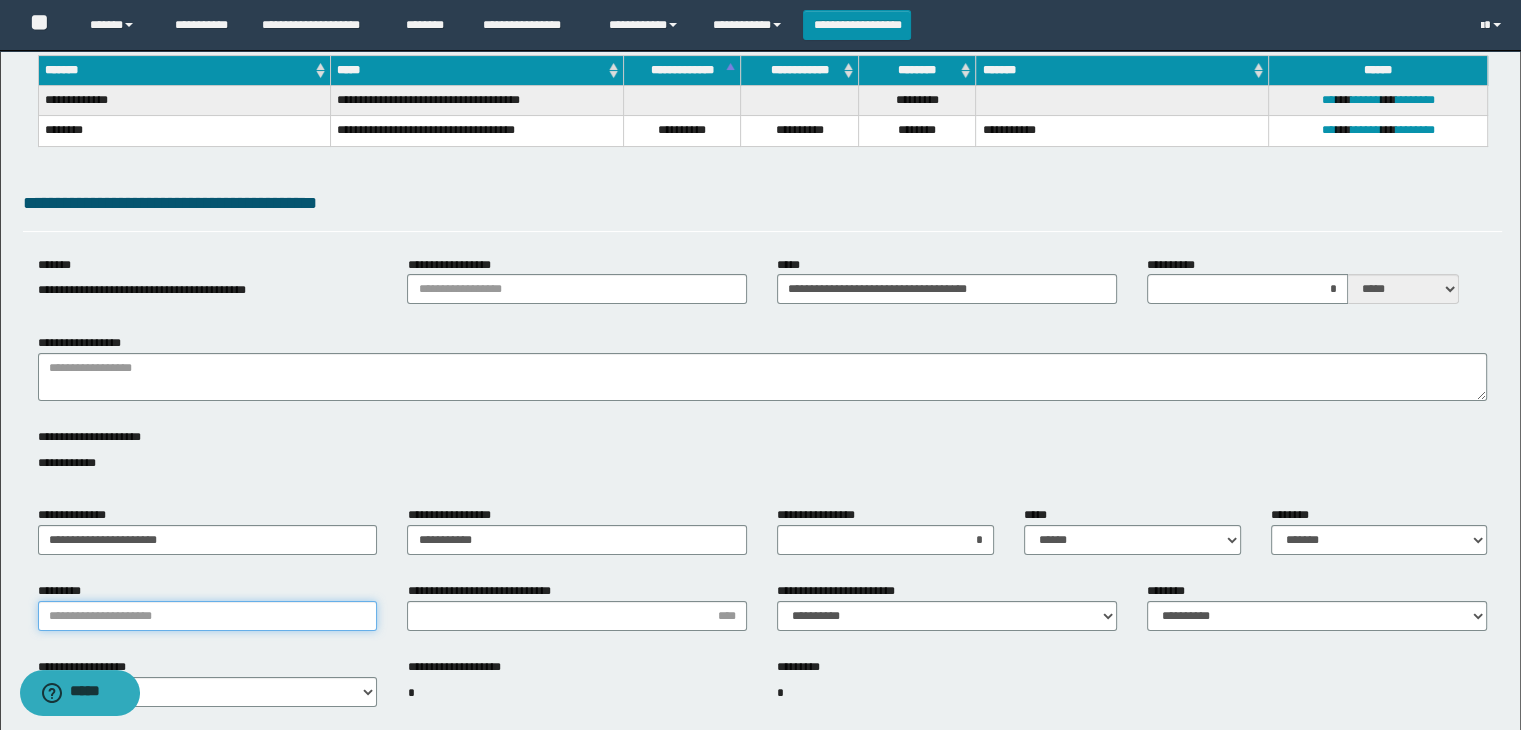 click on "*********" at bounding box center [208, 616] 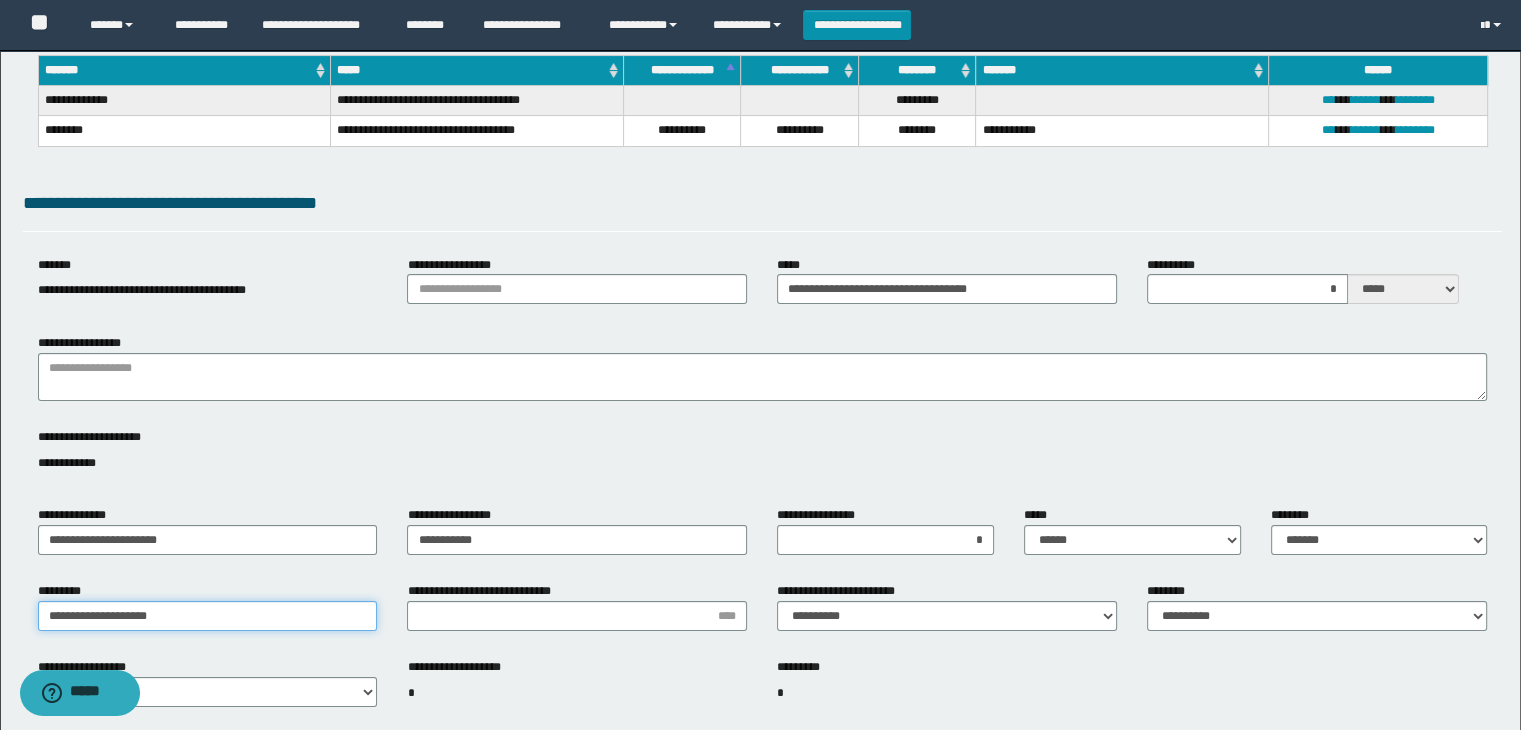 type on "**********" 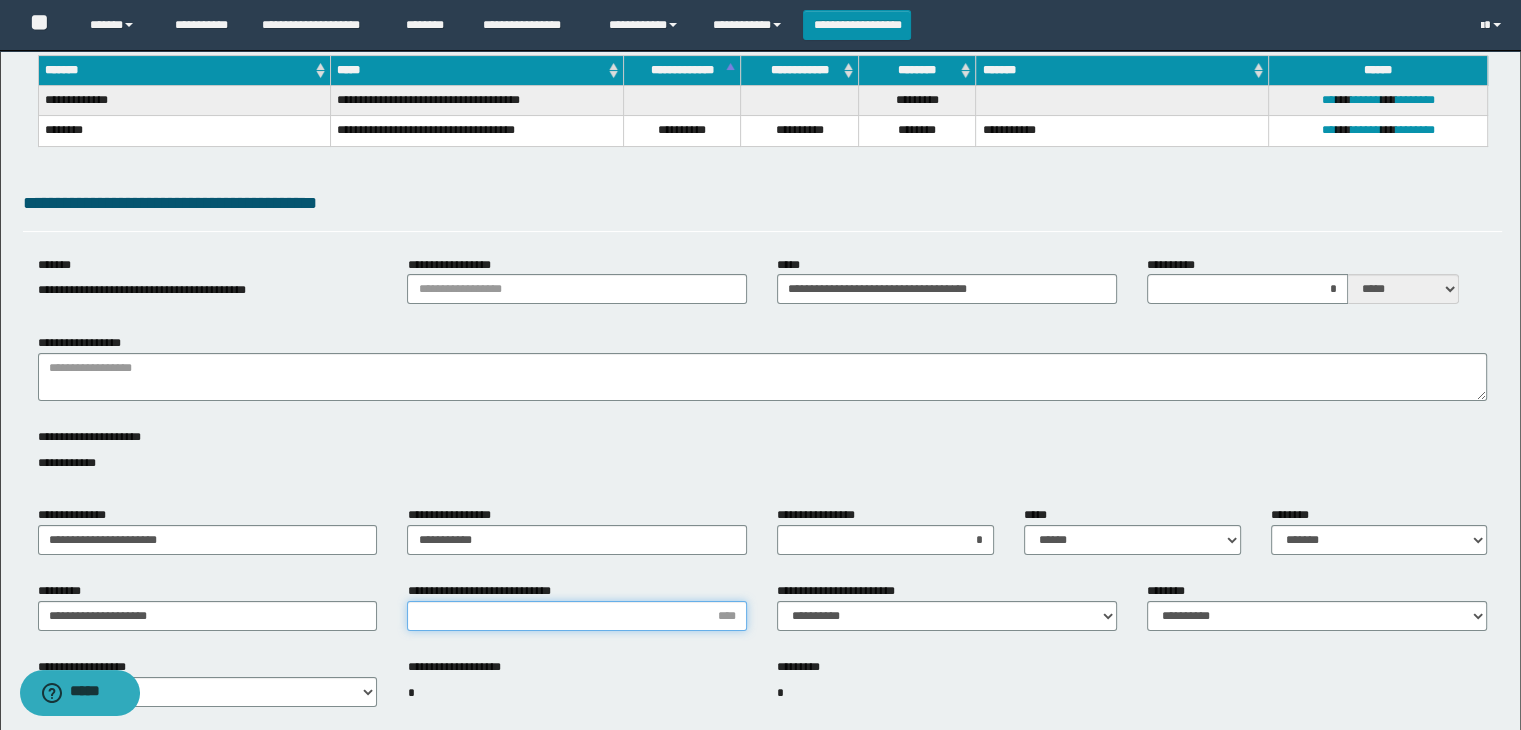 click on "**********" at bounding box center [577, 616] 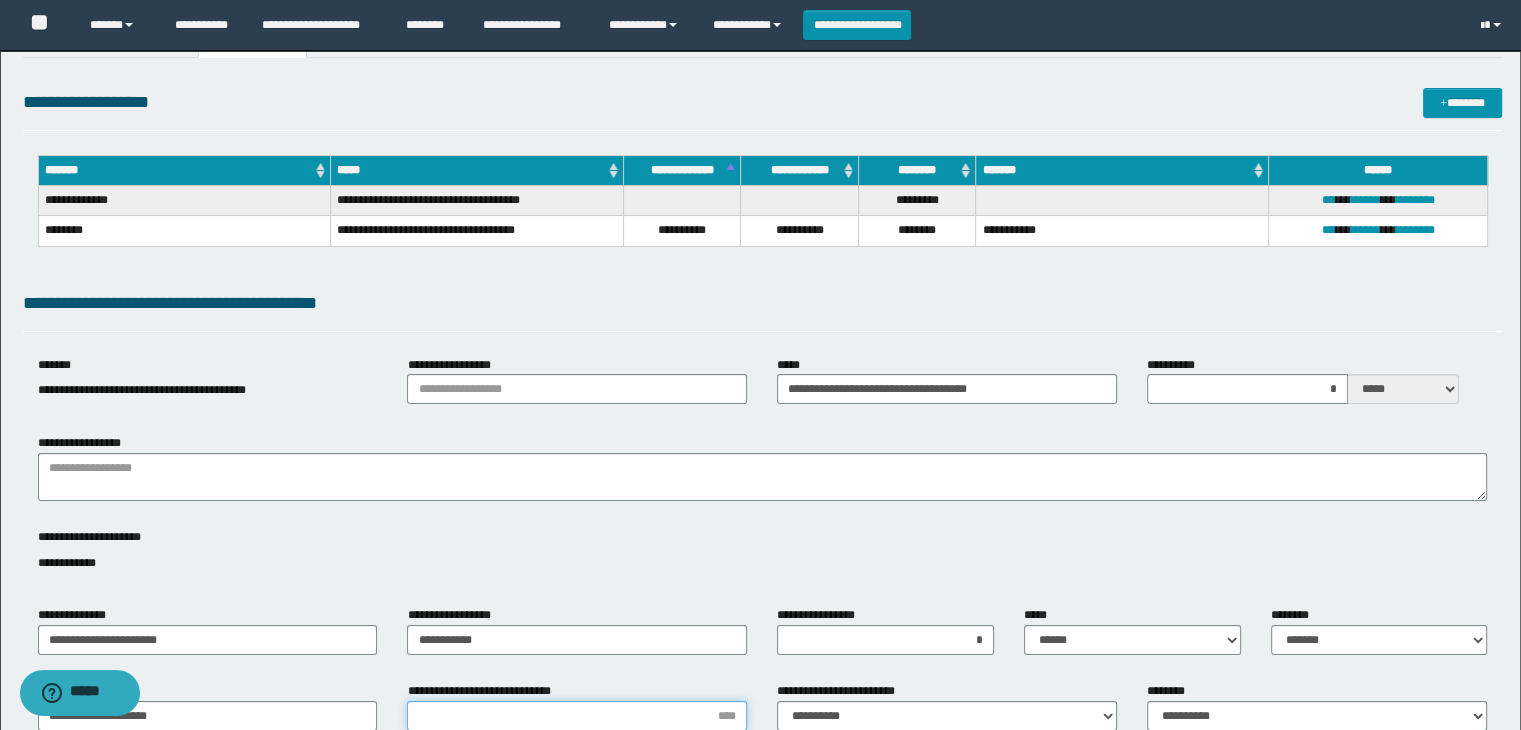 type on "*" 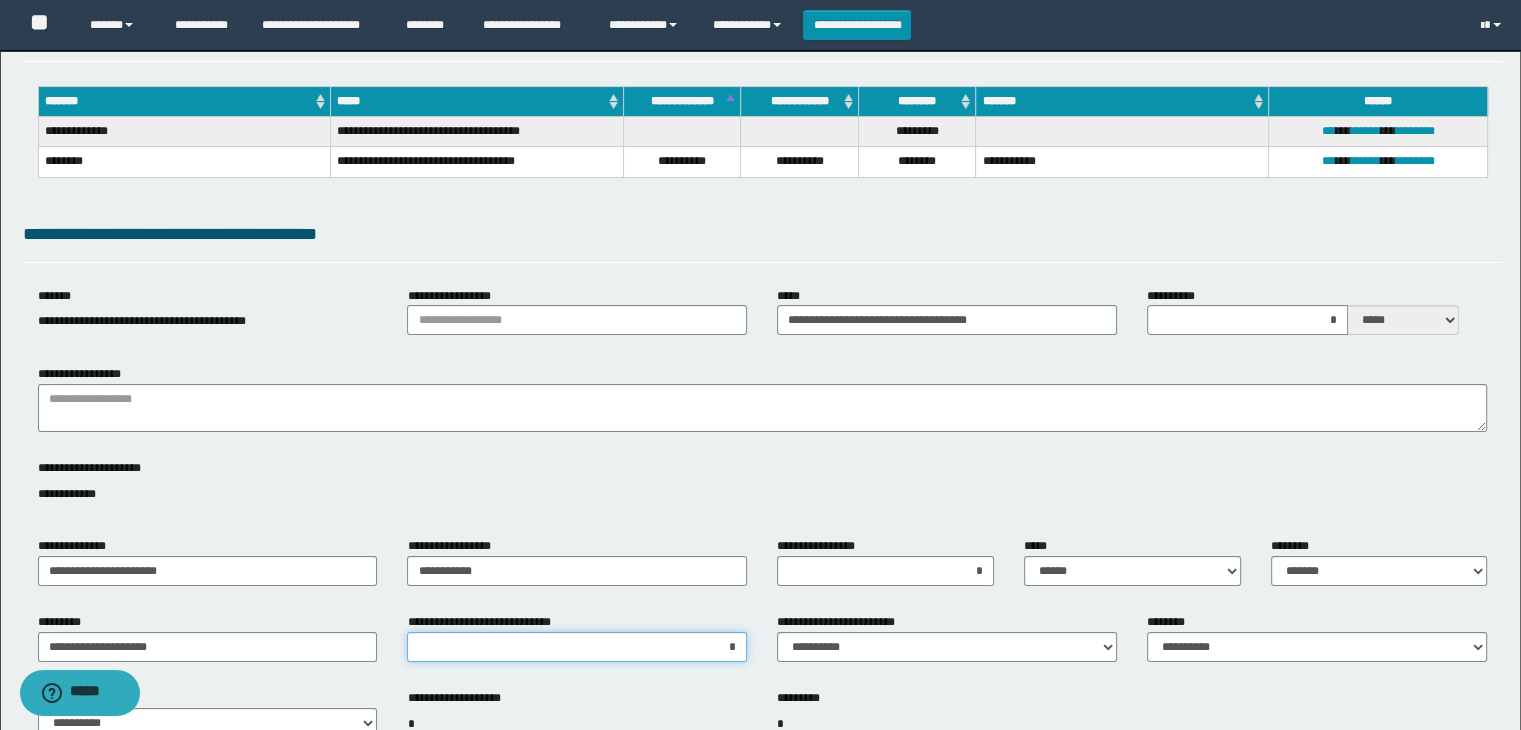 scroll, scrollTop: 300, scrollLeft: 0, axis: vertical 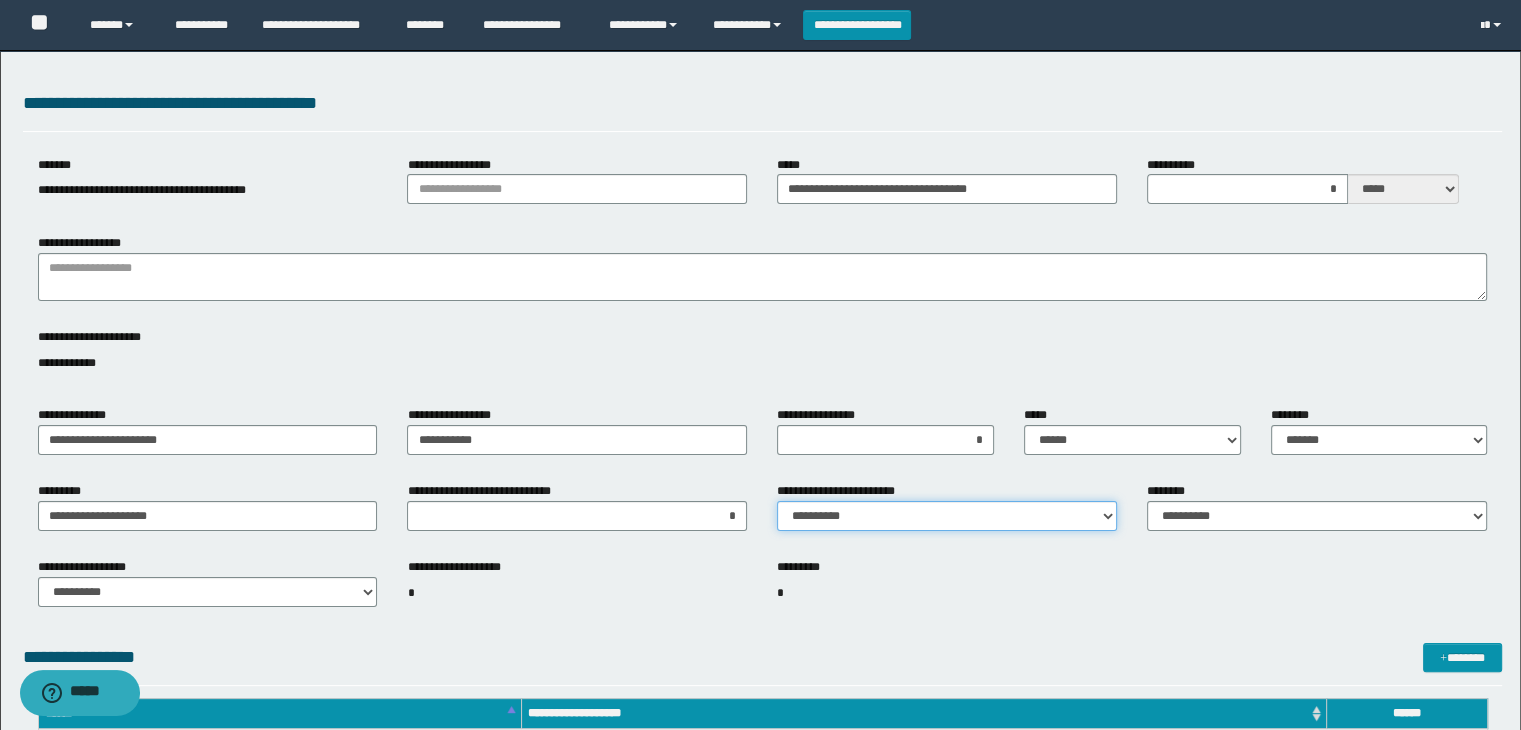 click on "**********" at bounding box center [947, 516] 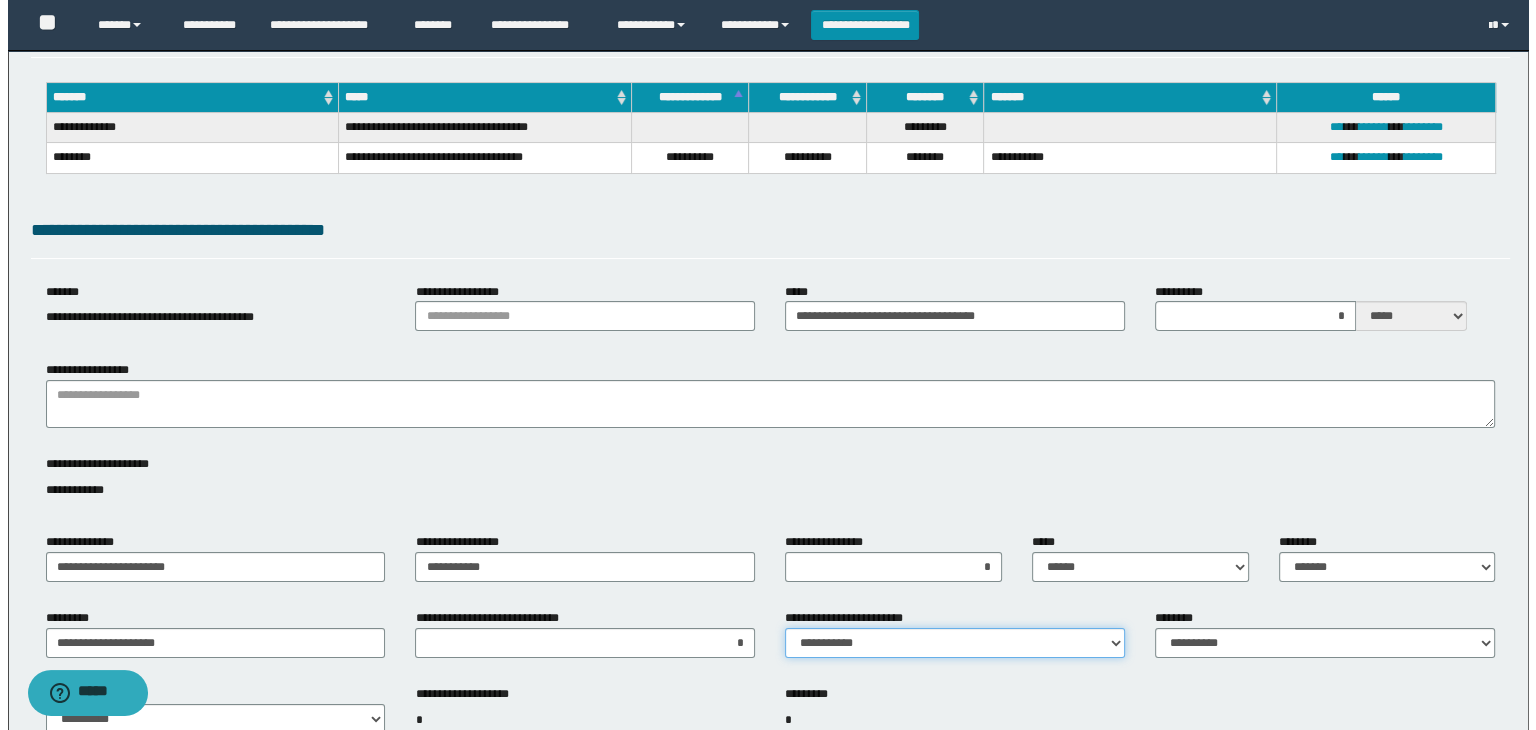 scroll, scrollTop: 0, scrollLeft: 0, axis: both 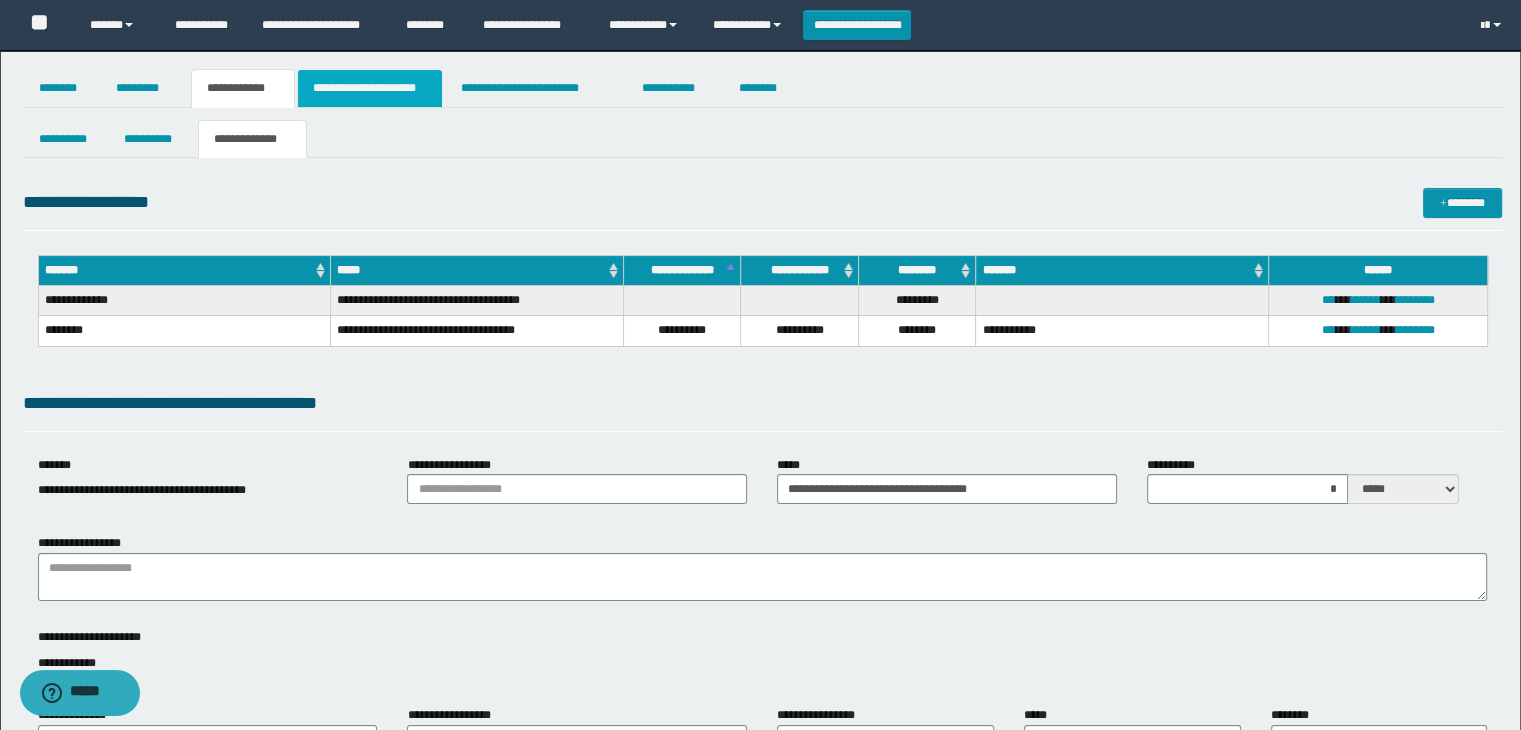 click on "**********" at bounding box center [370, 88] 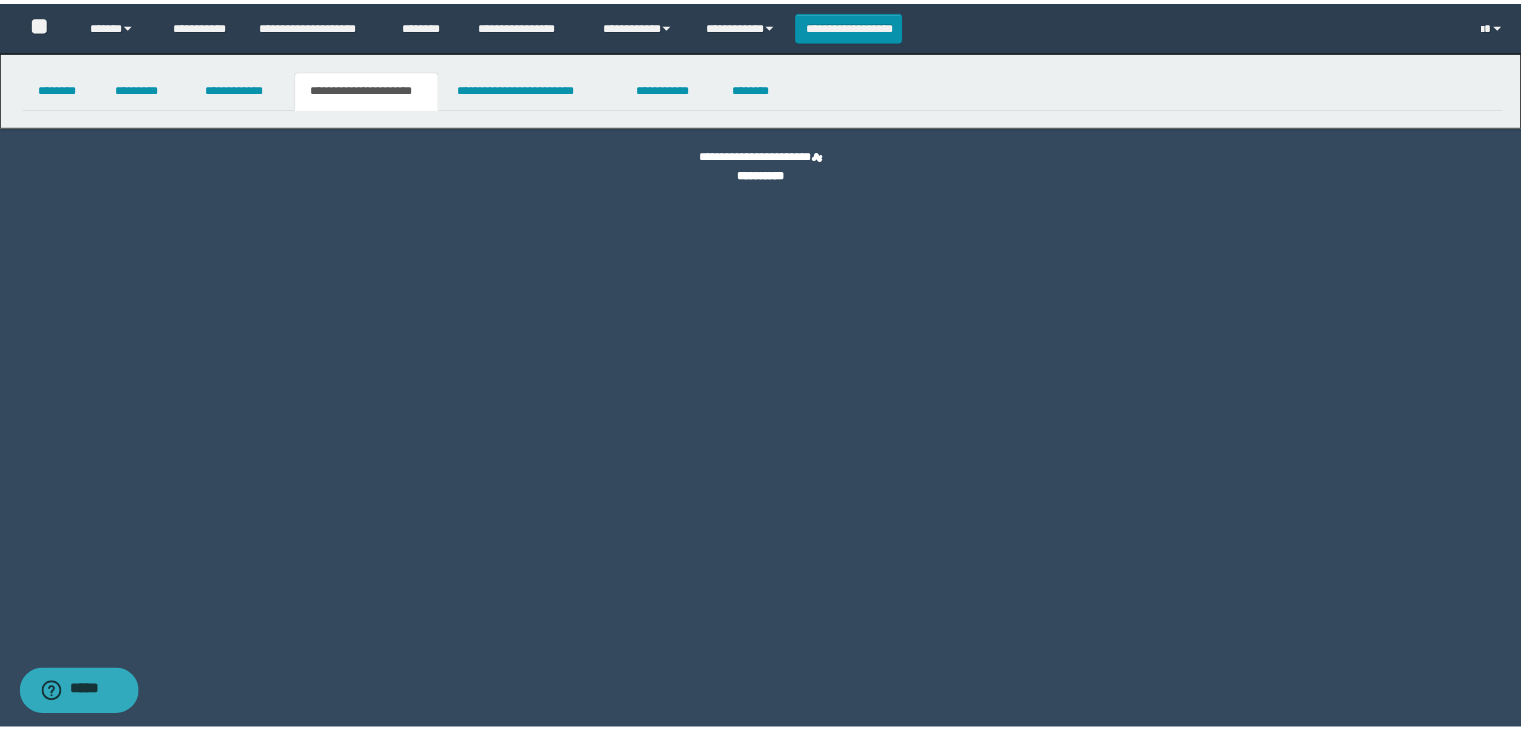 scroll, scrollTop: 0, scrollLeft: 0, axis: both 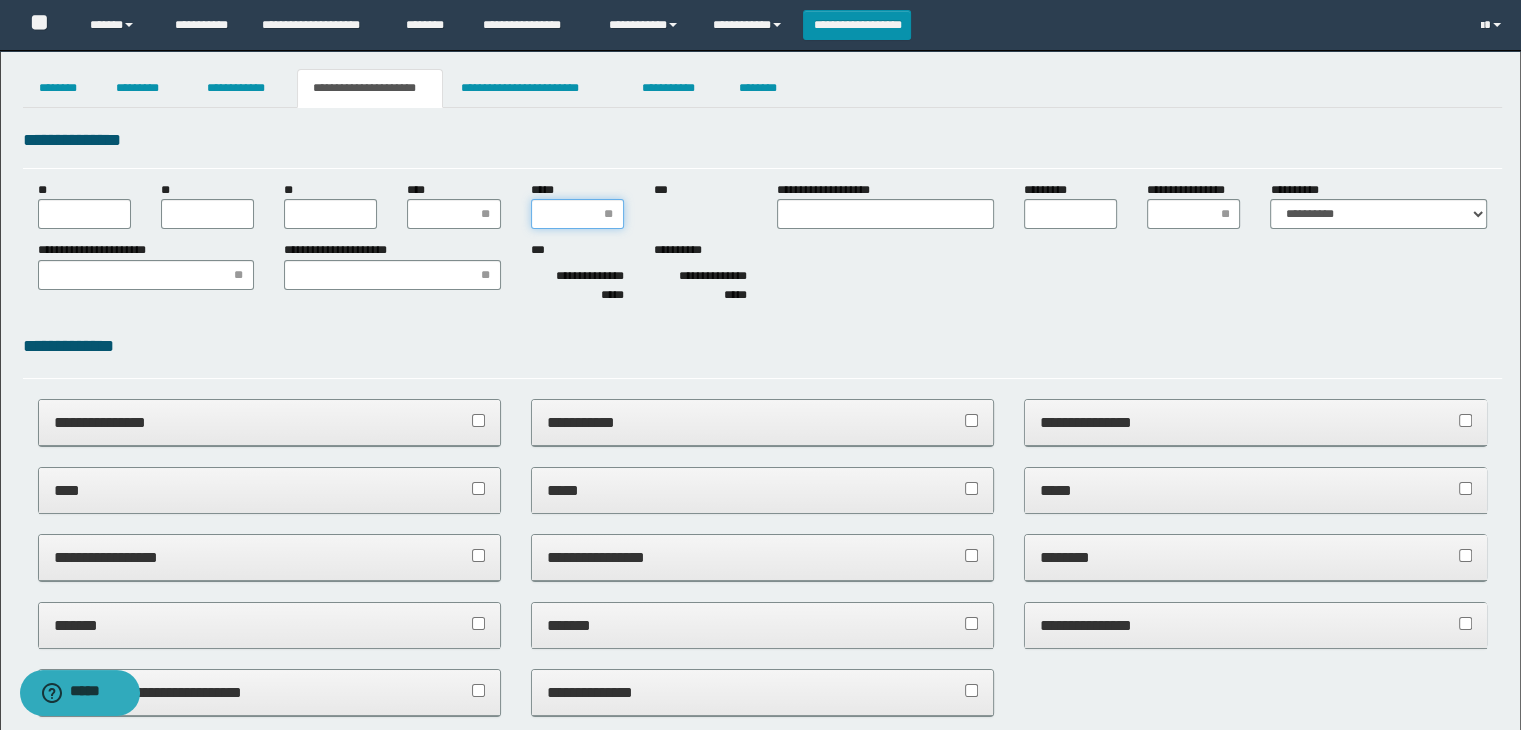 click on "*****" at bounding box center (577, 214) 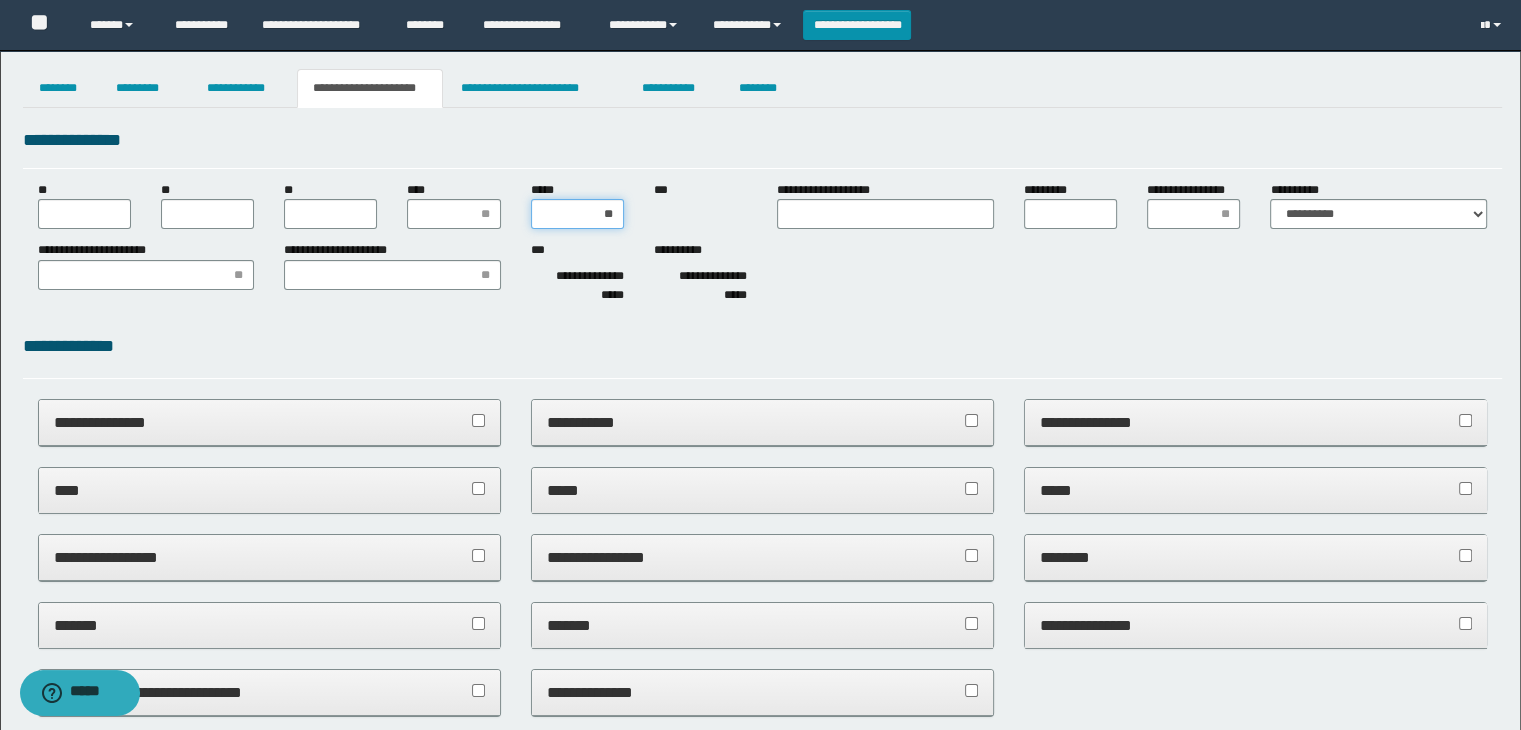 type on "***" 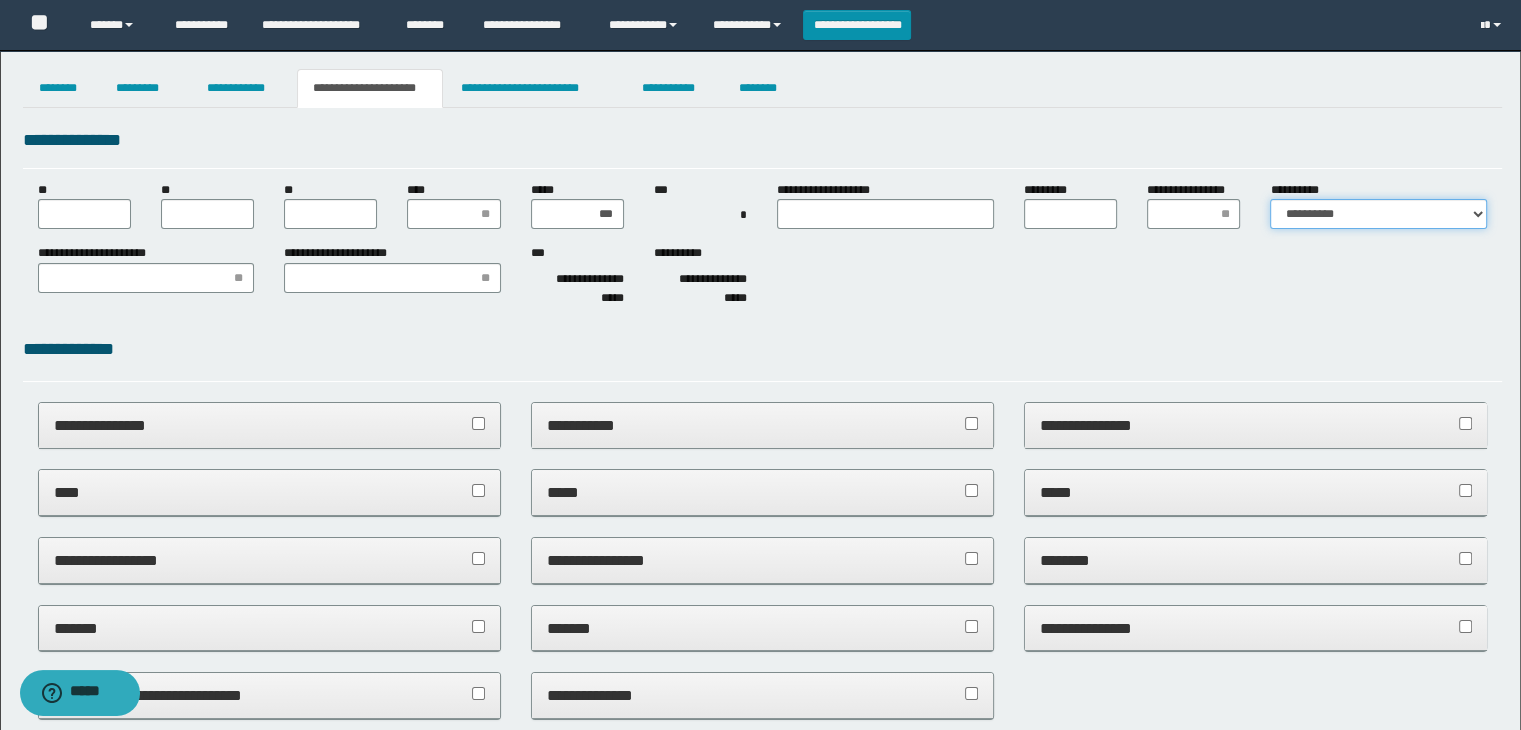 click on "**********" at bounding box center [1378, 214] 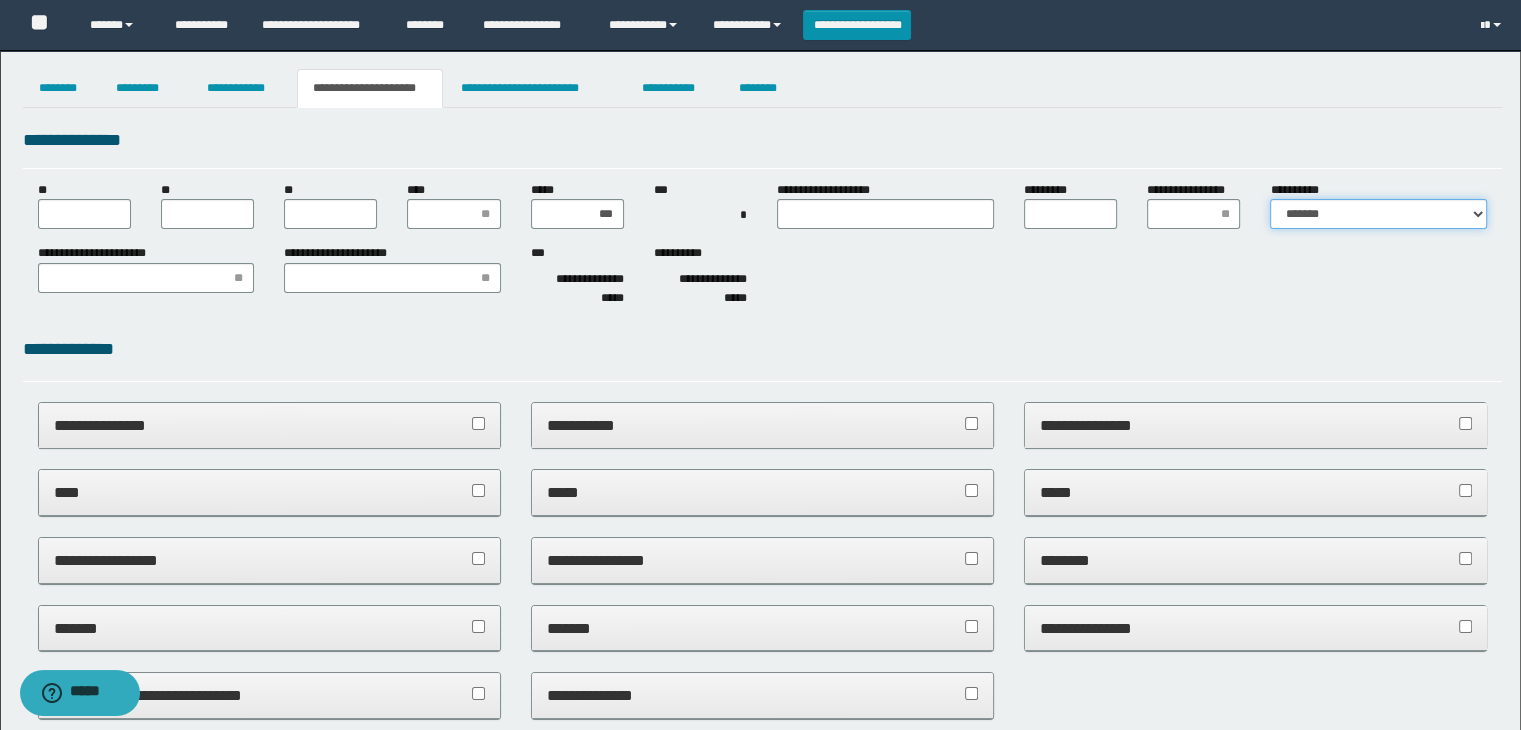 click on "**********" at bounding box center [1378, 214] 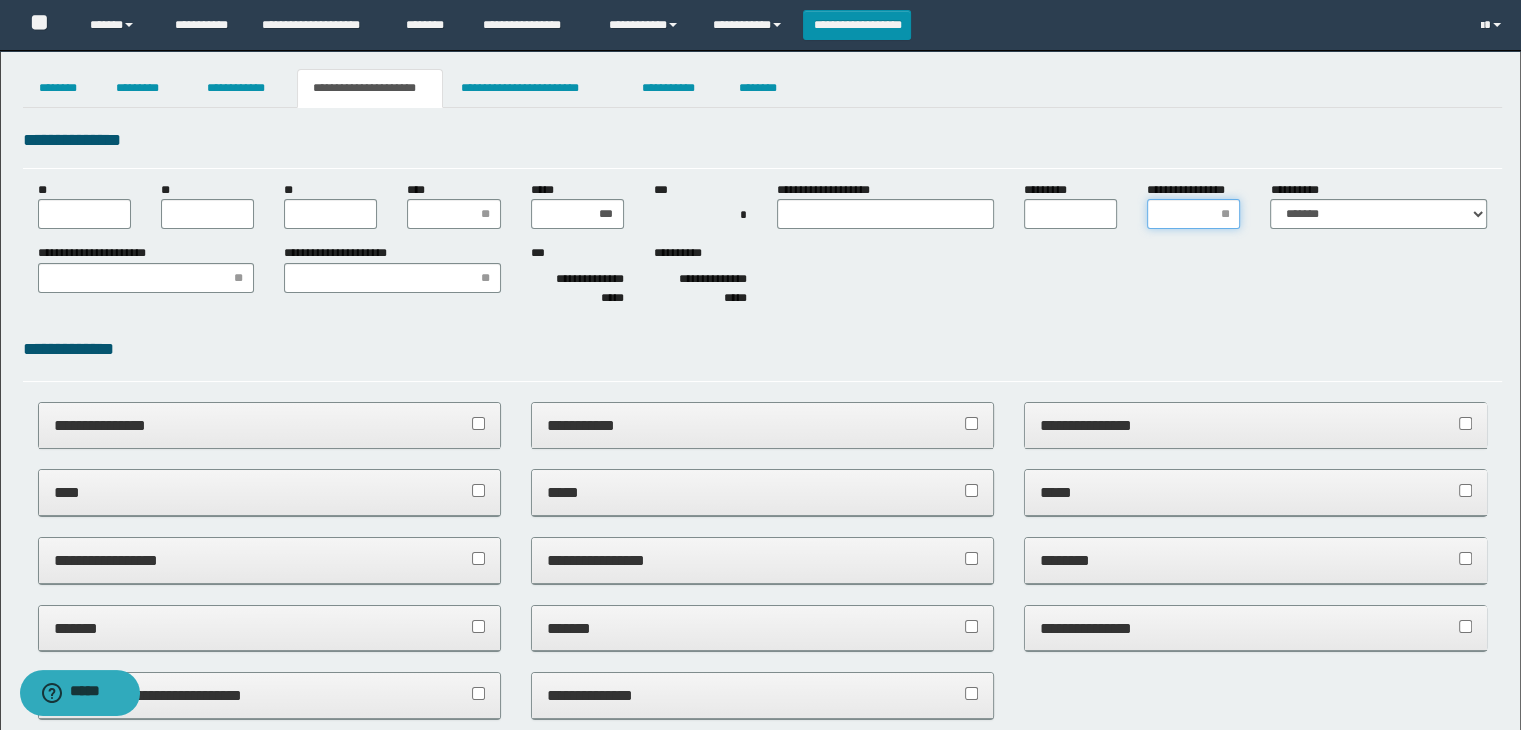 click on "**********" at bounding box center (1193, 214) 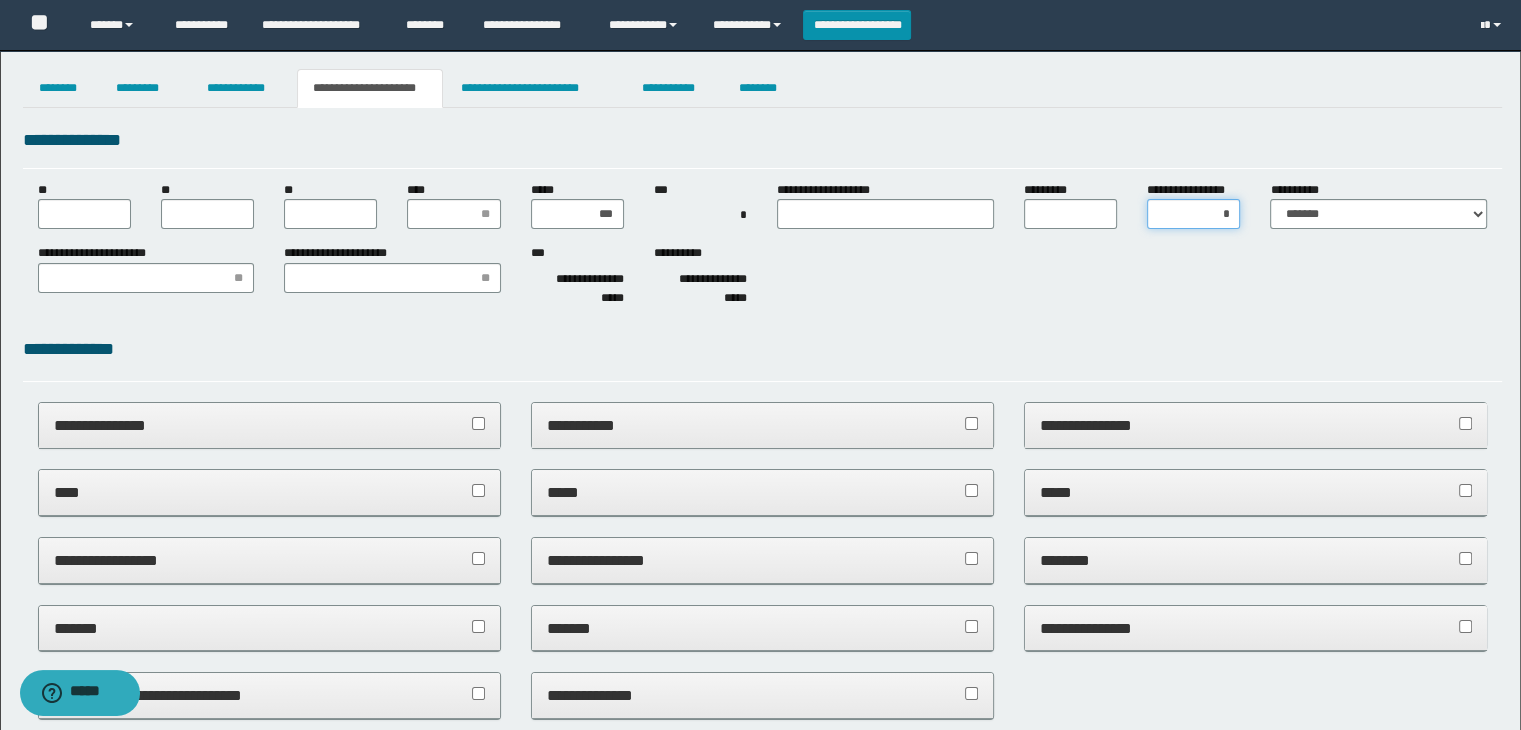 type on "**" 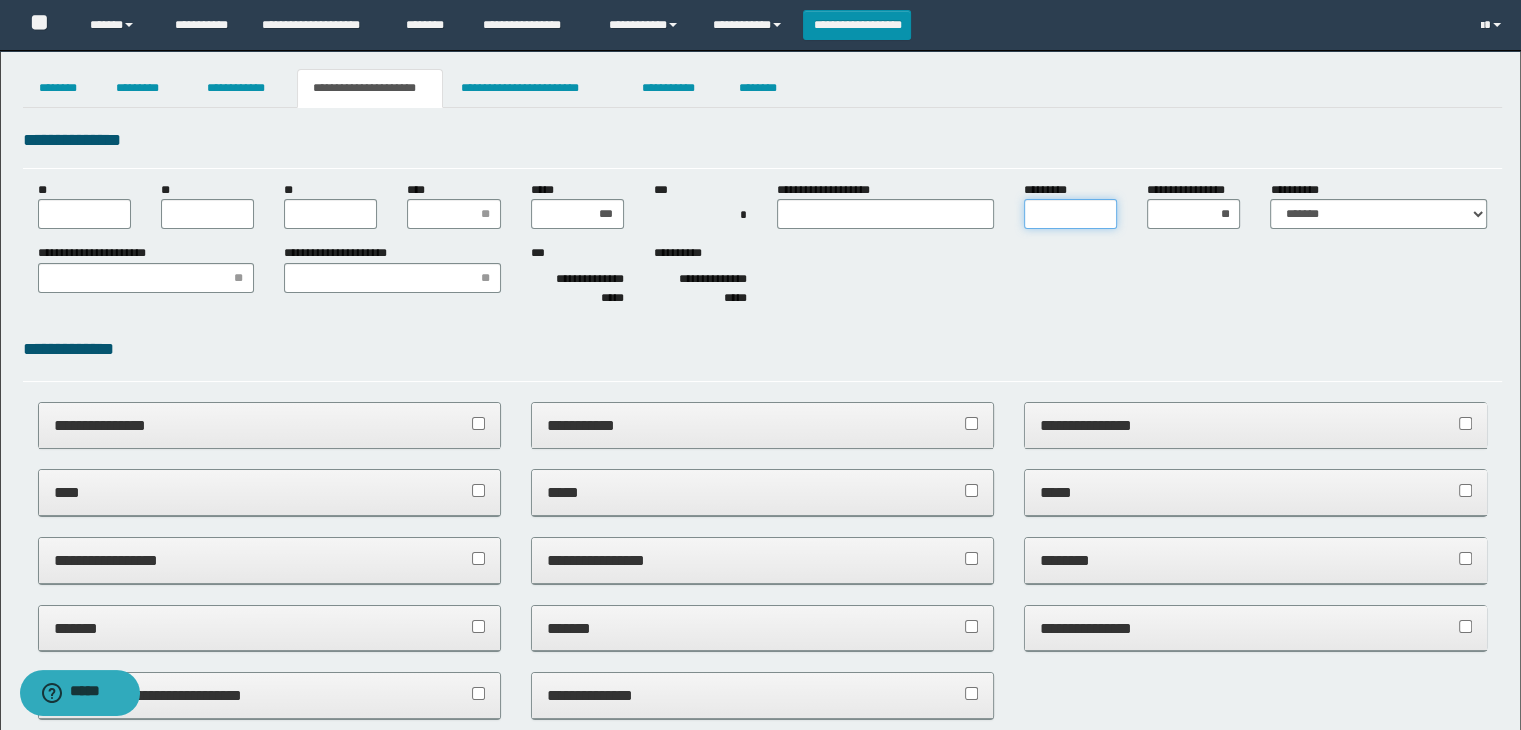 click on "*********" at bounding box center [1070, 214] 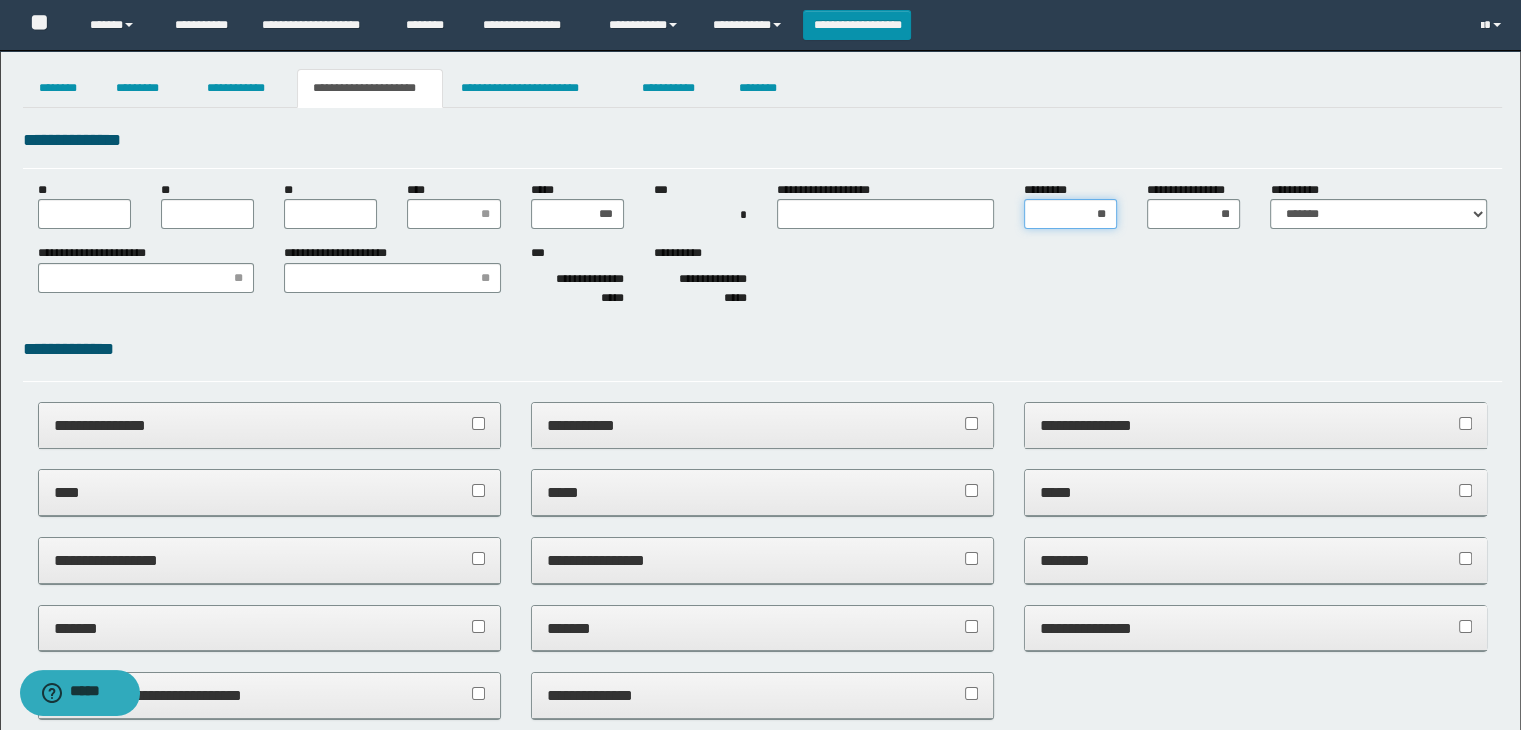 type on "***" 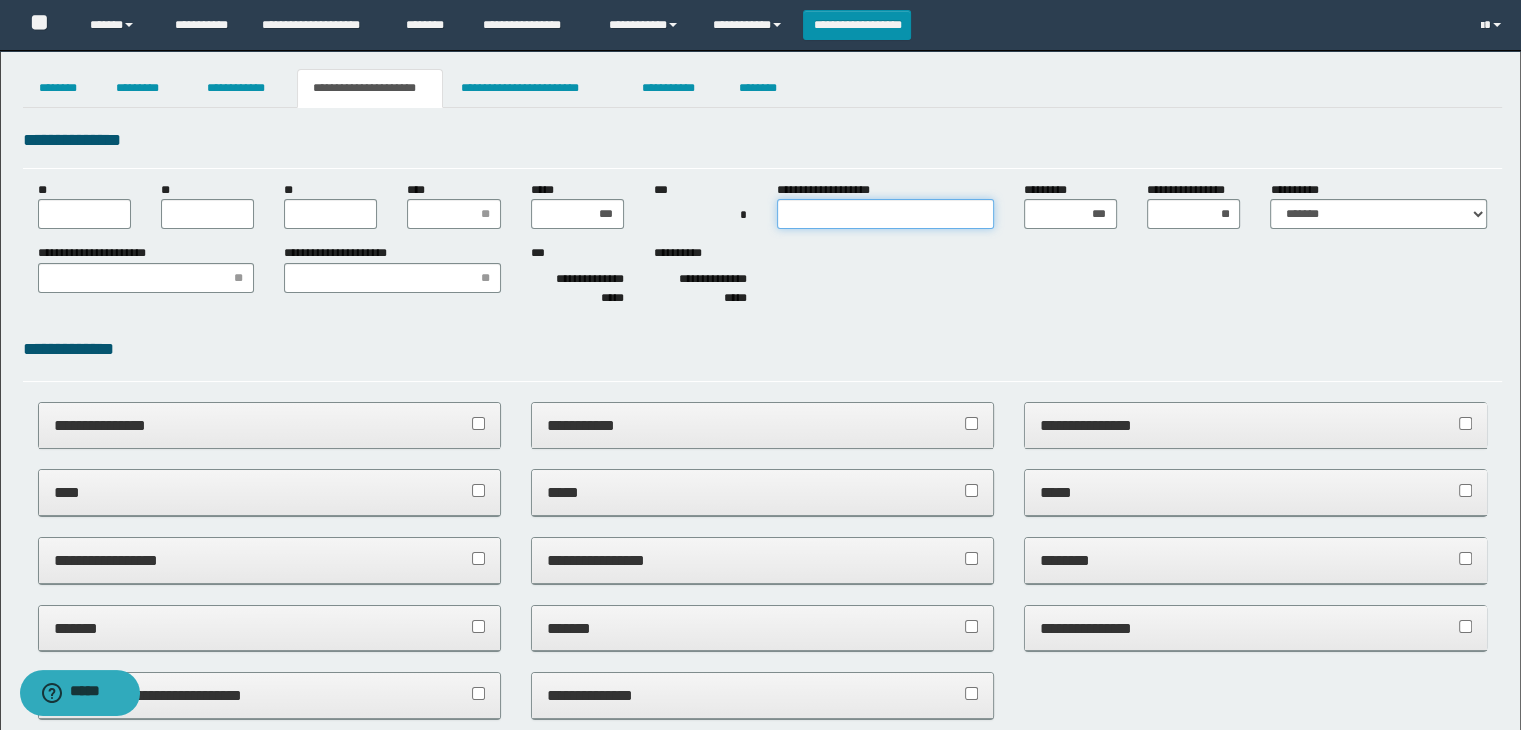 click on "**********" at bounding box center [885, 214] 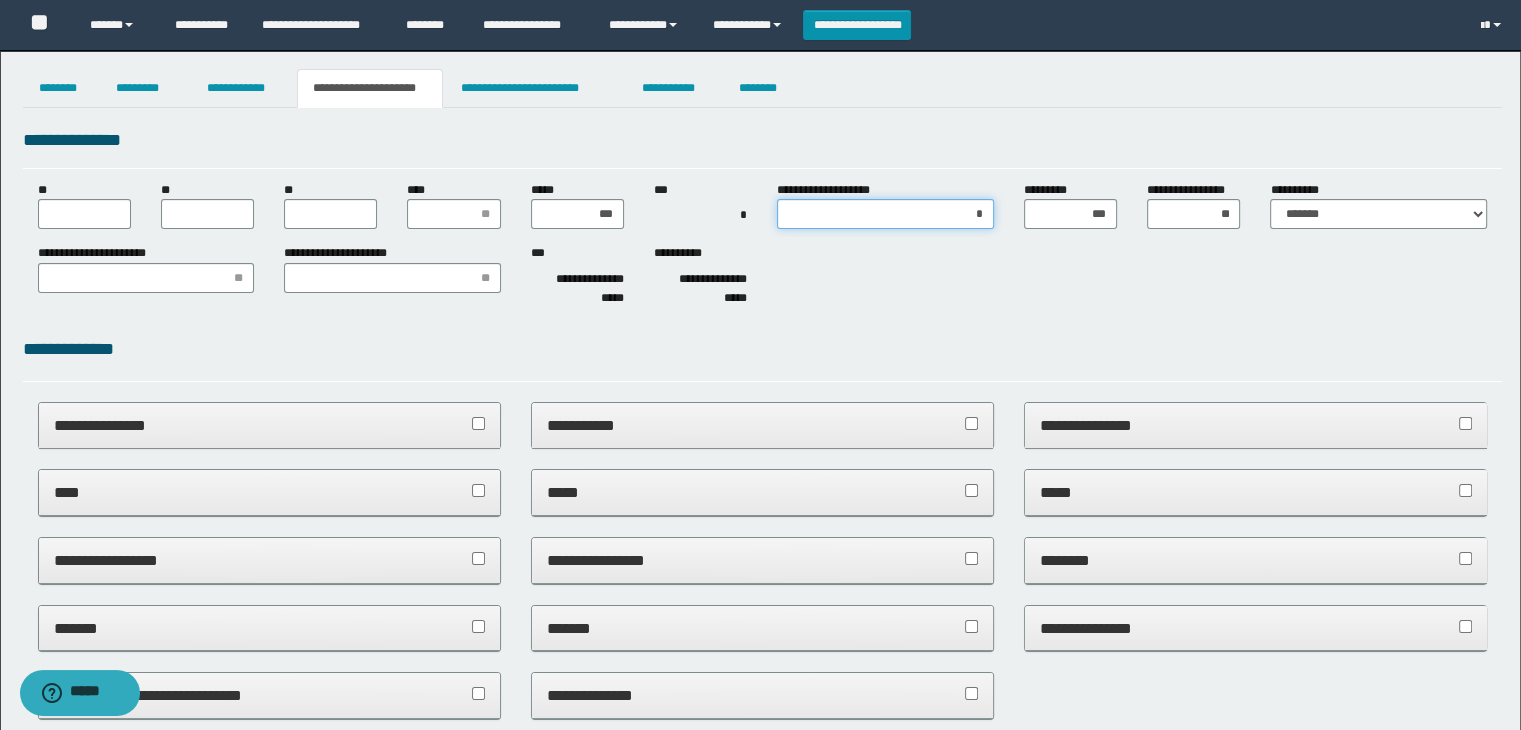 type on "**" 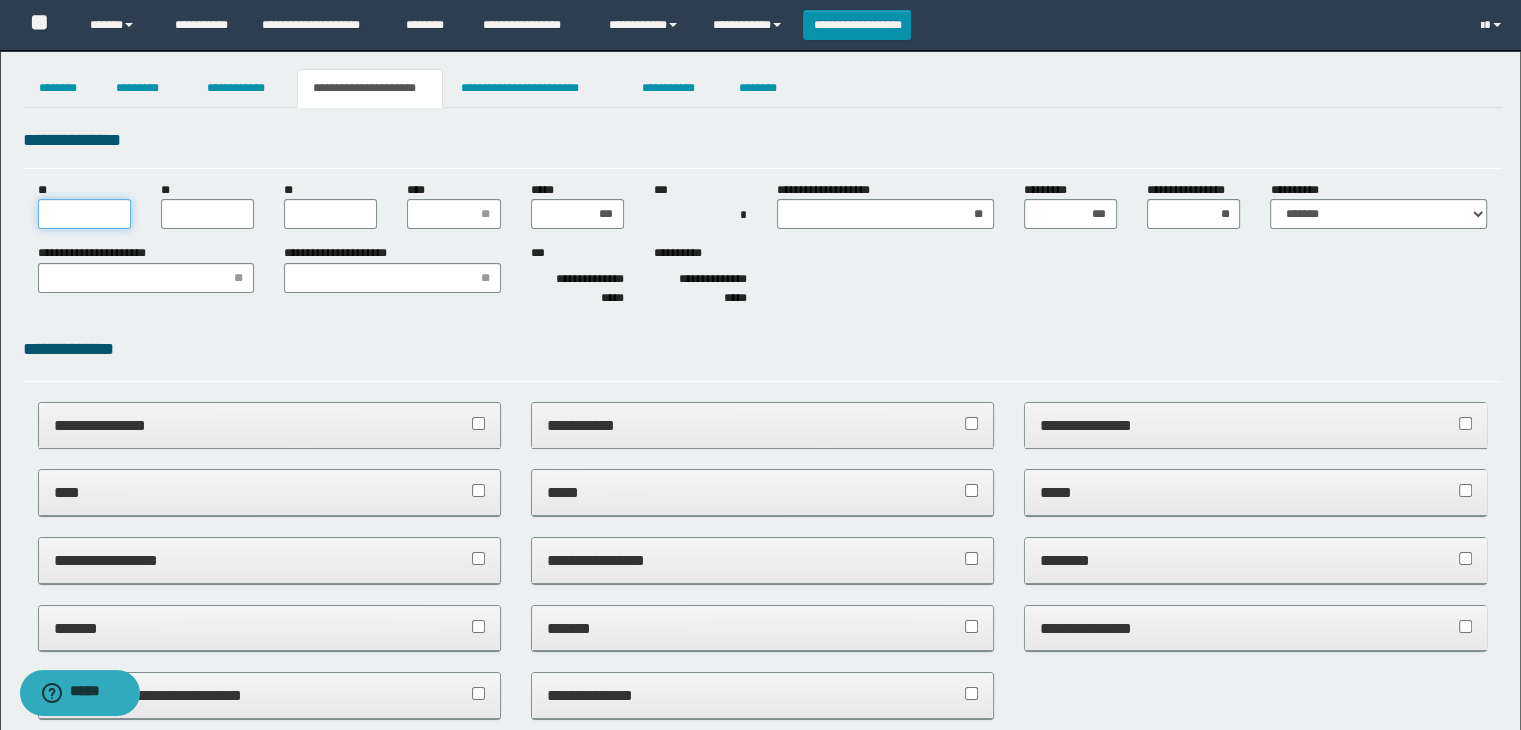 click on "**" at bounding box center [84, 214] 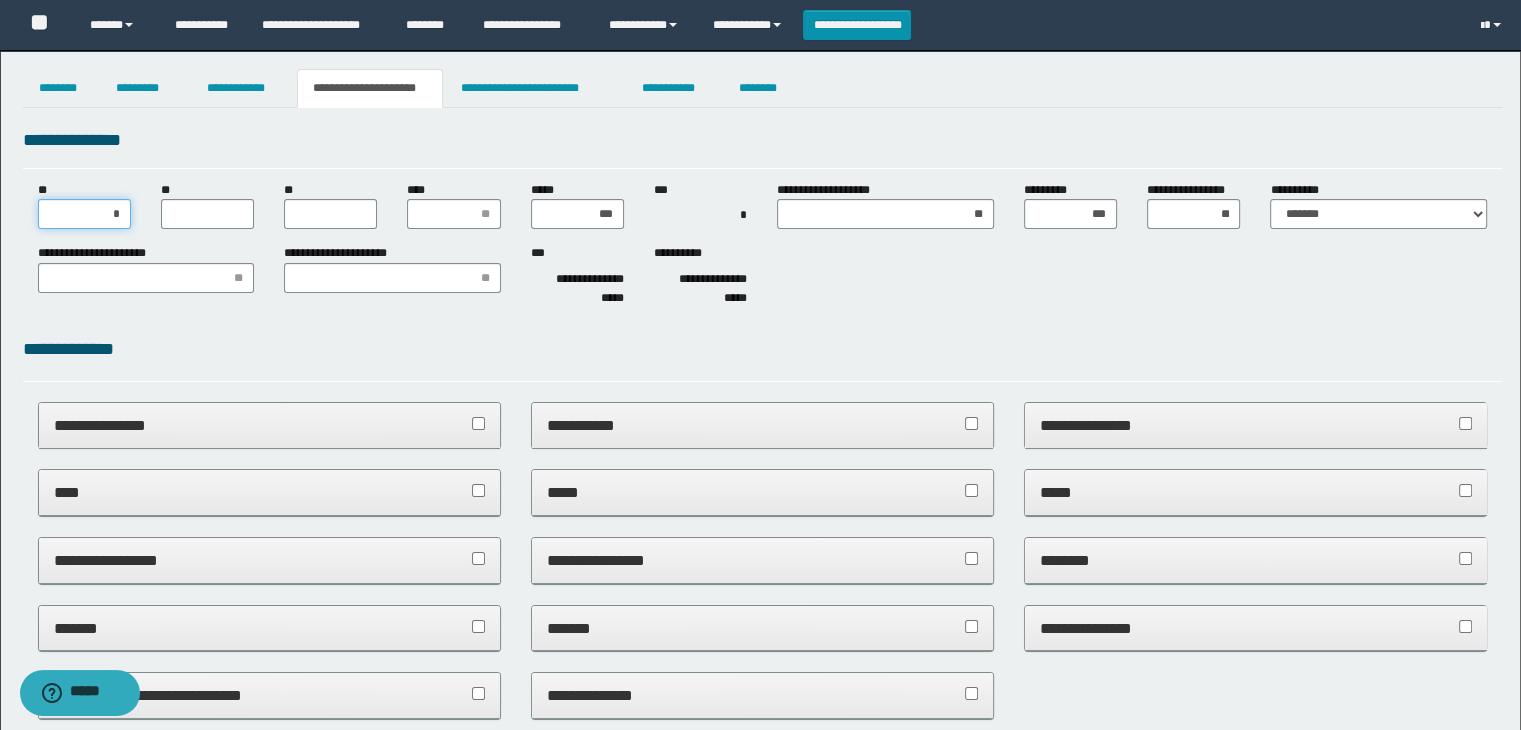 type on "**" 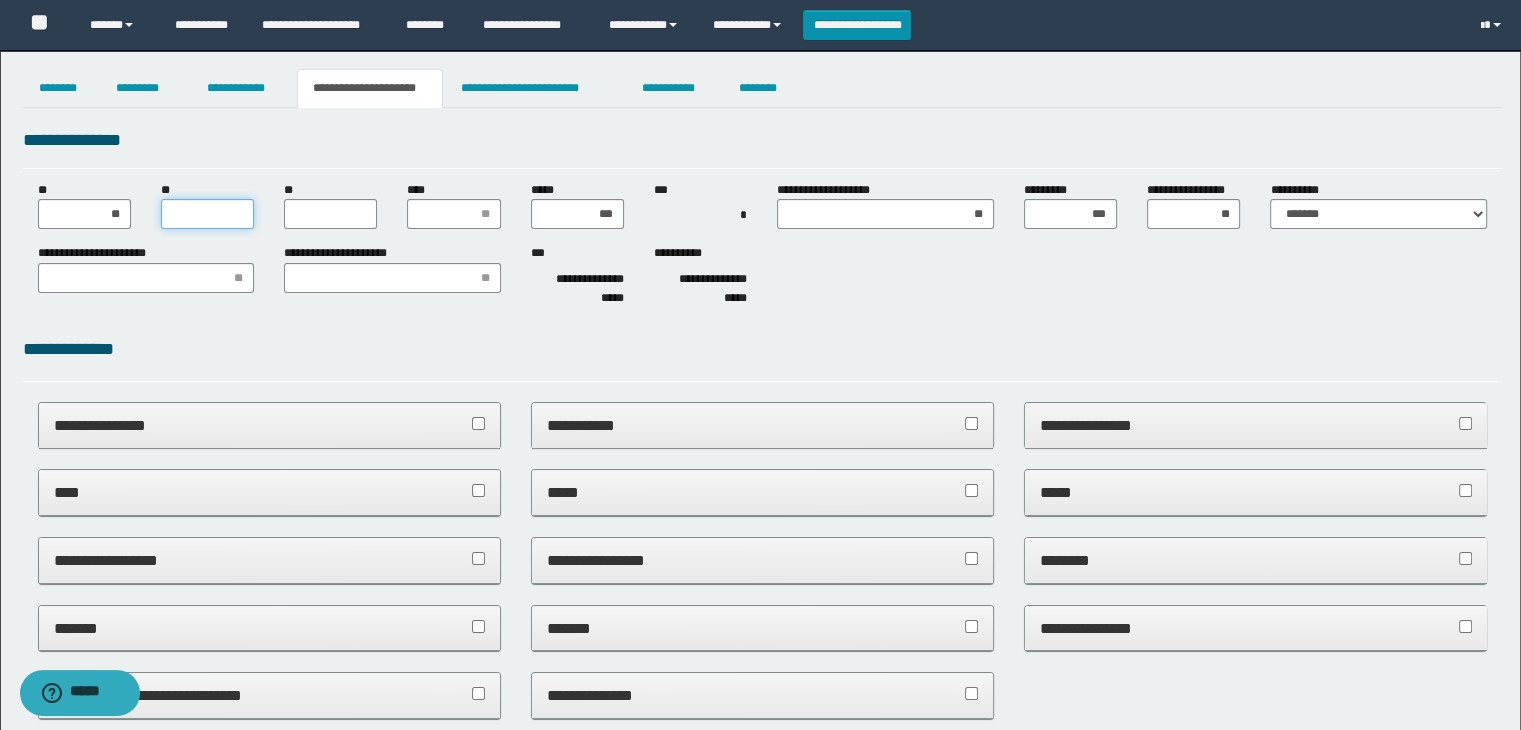 click on "**" at bounding box center [207, 214] 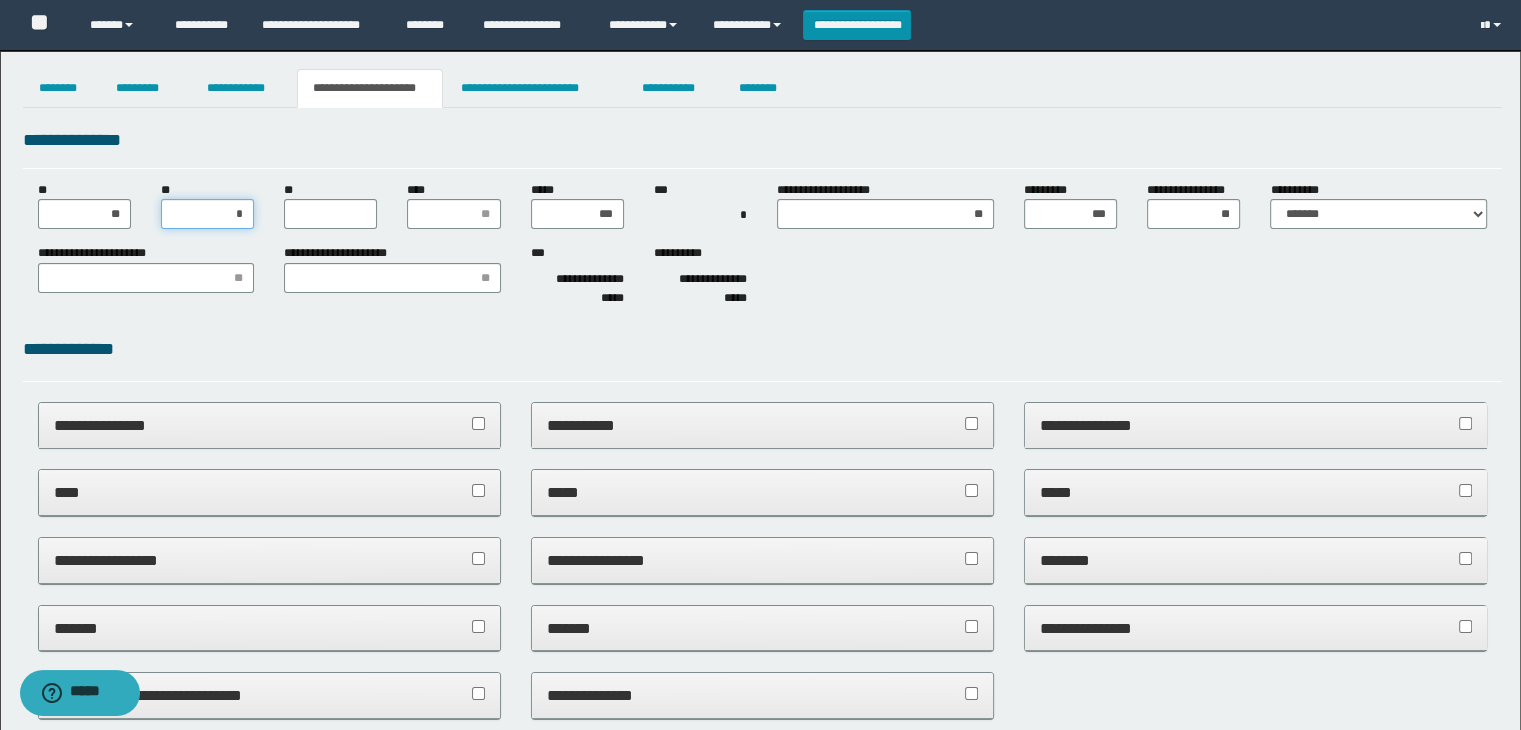 type on "**" 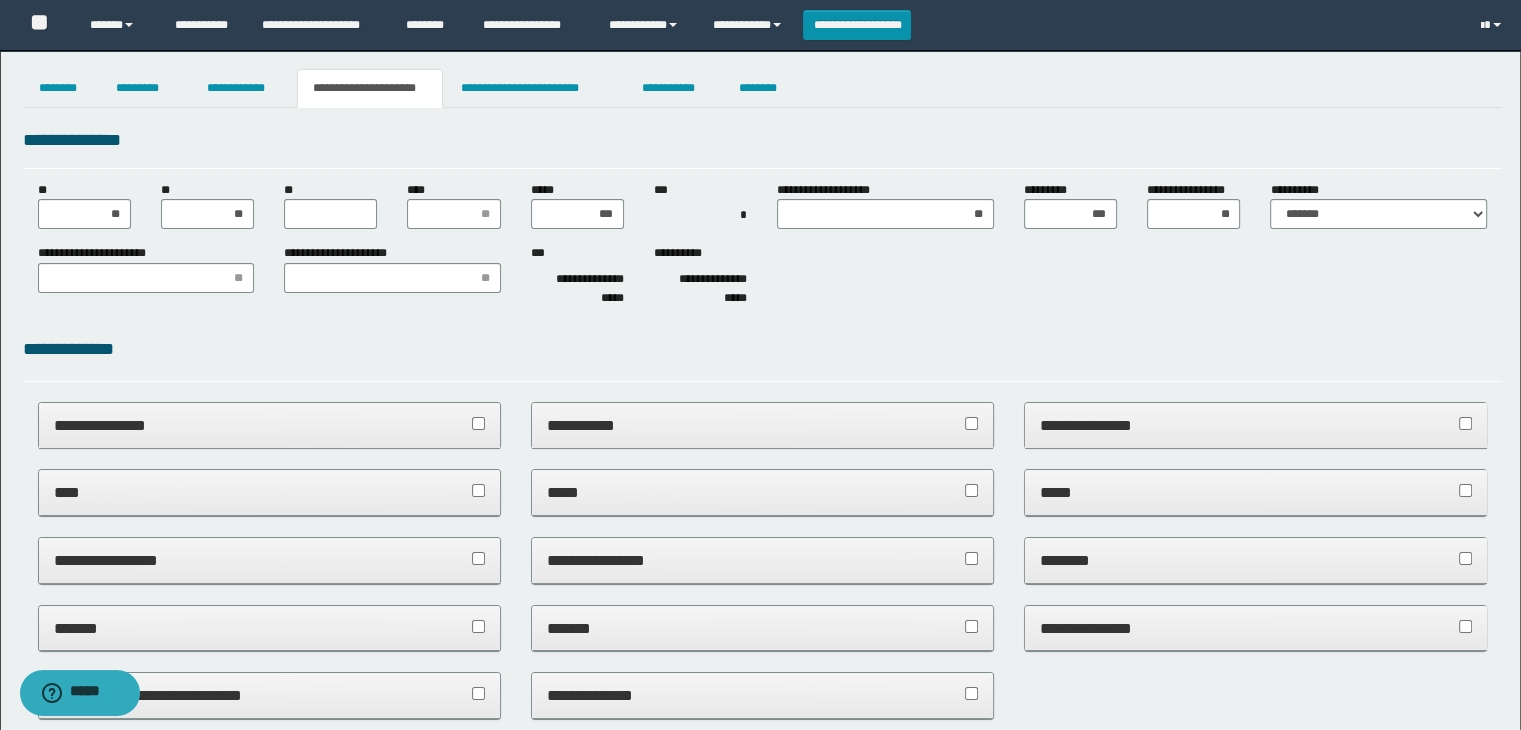 click on "**********" at bounding box center [763, 248] 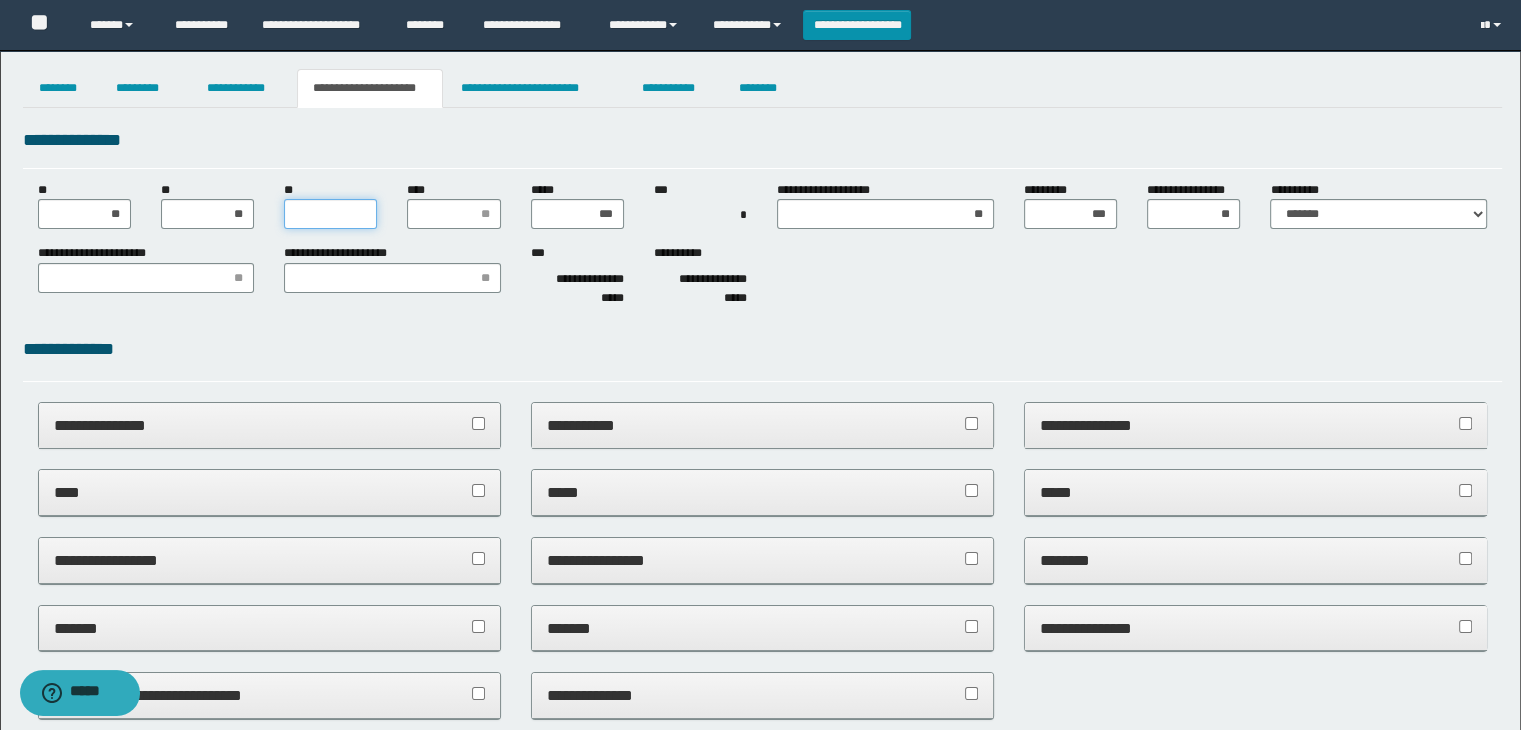 click on "**" at bounding box center [330, 214] 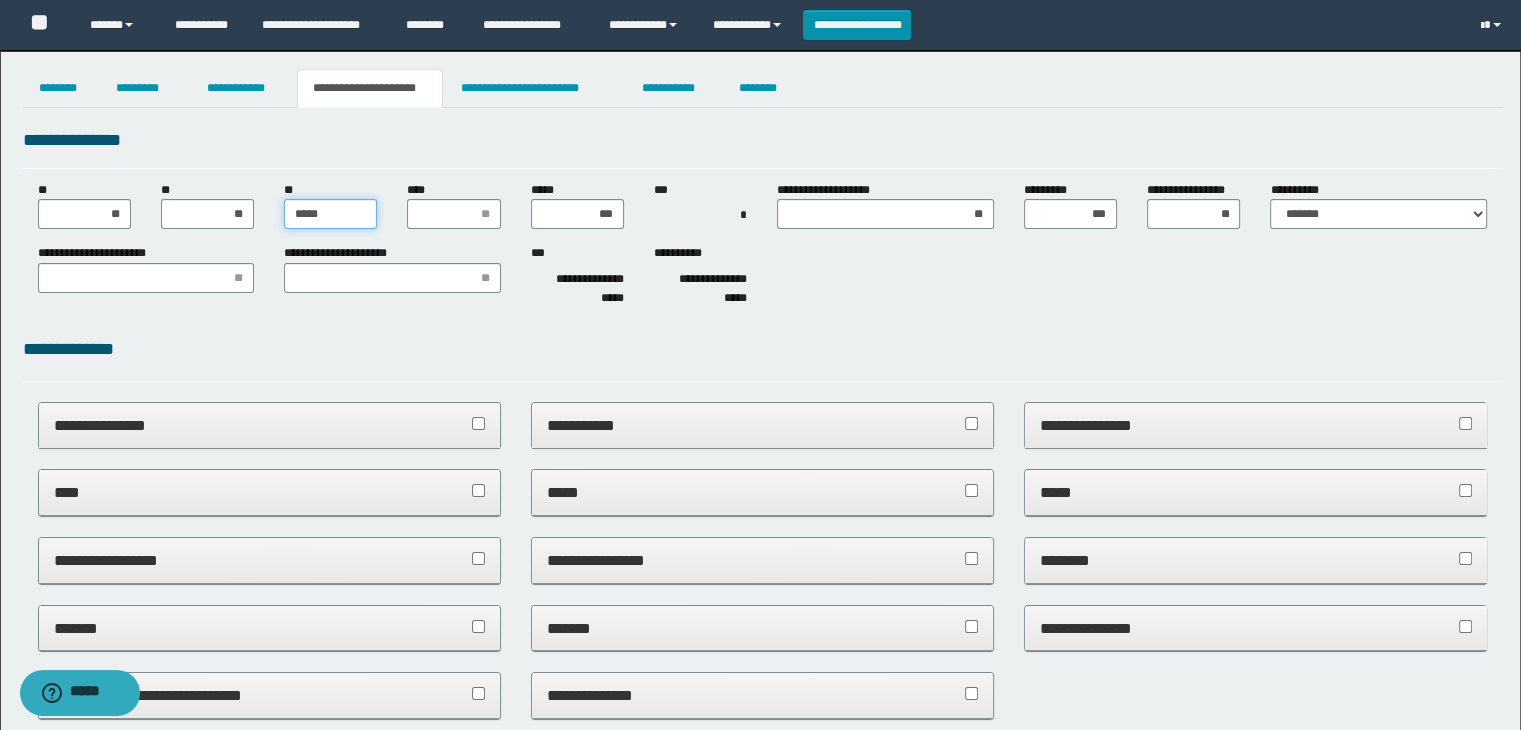 type on "******" 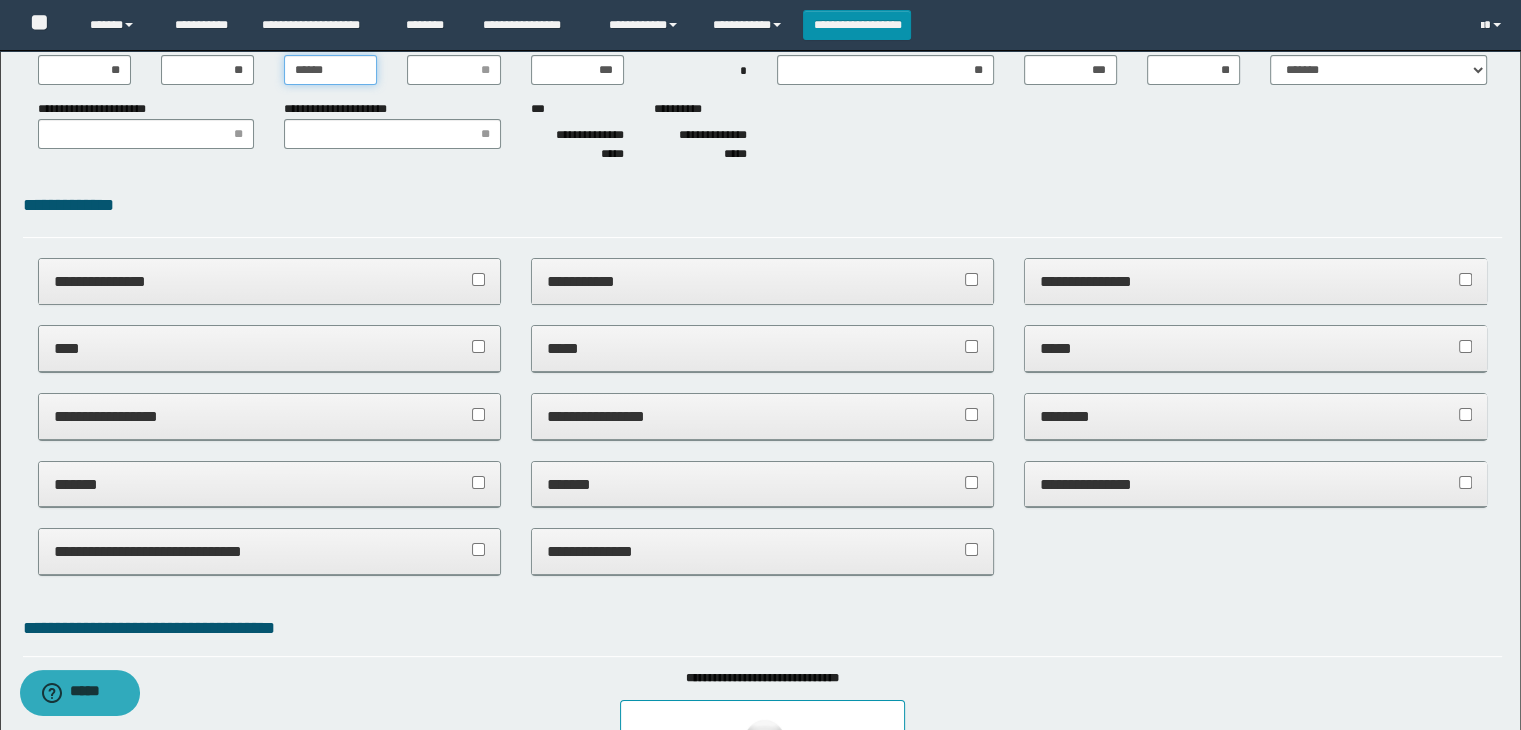 scroll, scrollTop: 100, scrollLeft: 0, axis: vertical 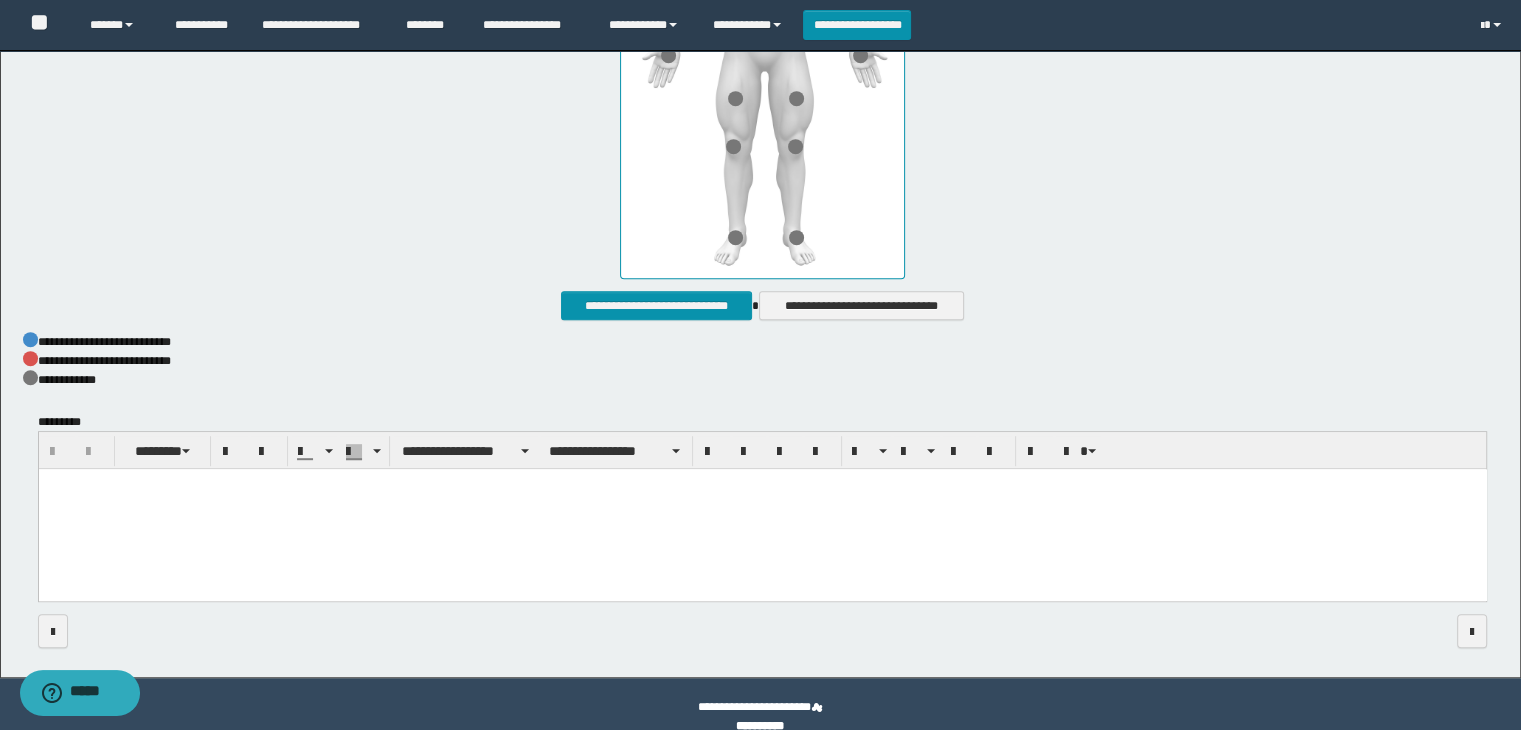 click at bounding box center (762, 510) 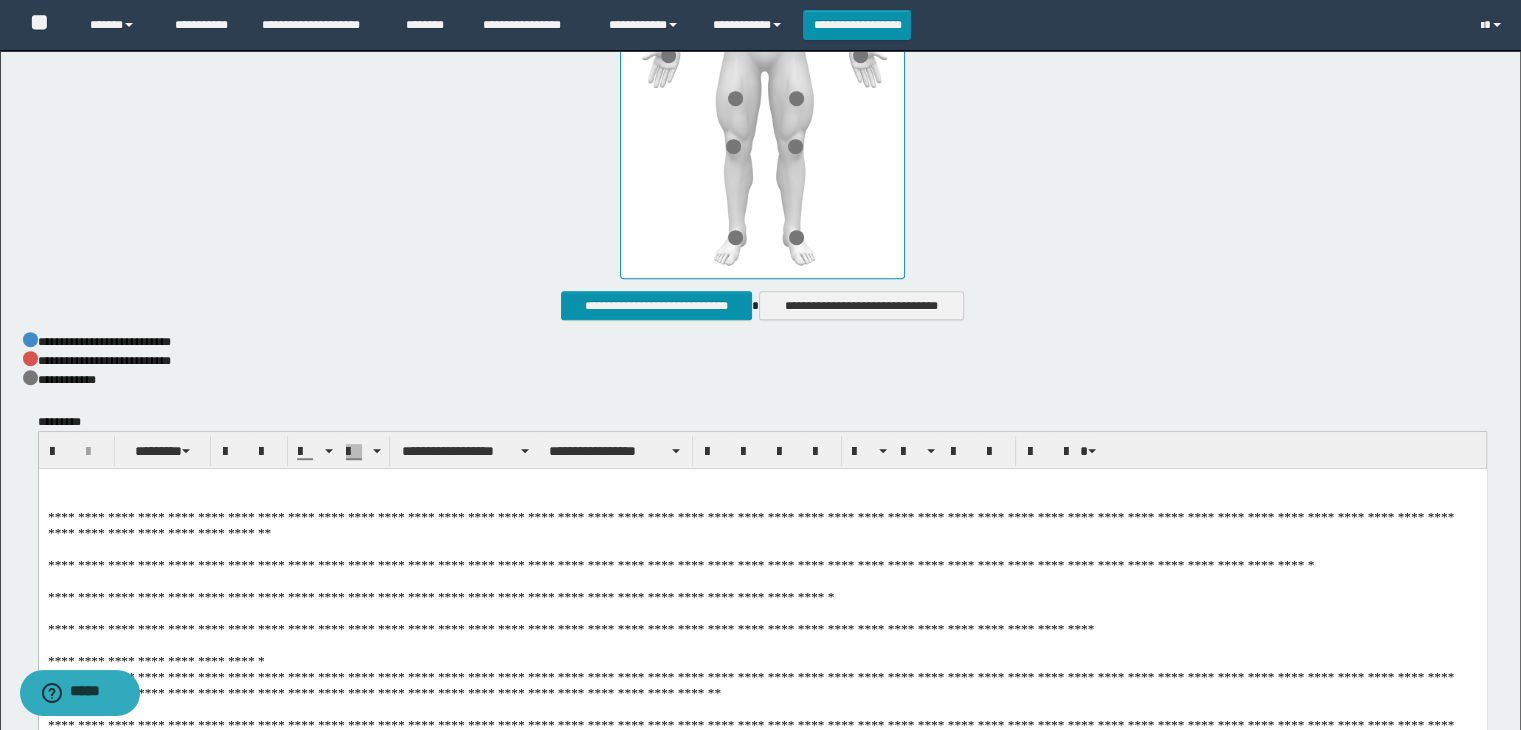 click on "**********" at bounding box center [762, 686] 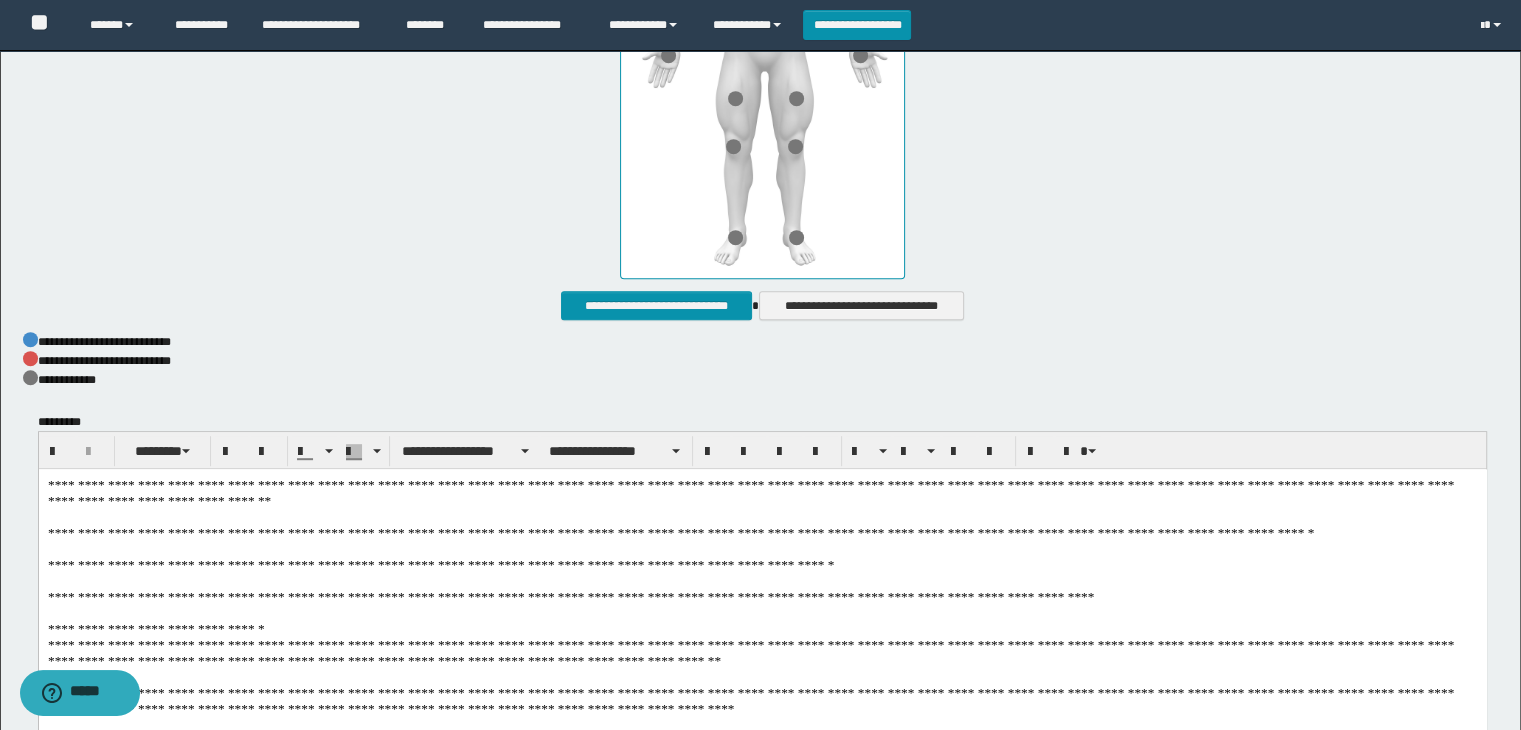 scroll, scrollTop: 1300, scrollLeft: 0, axis: vertical 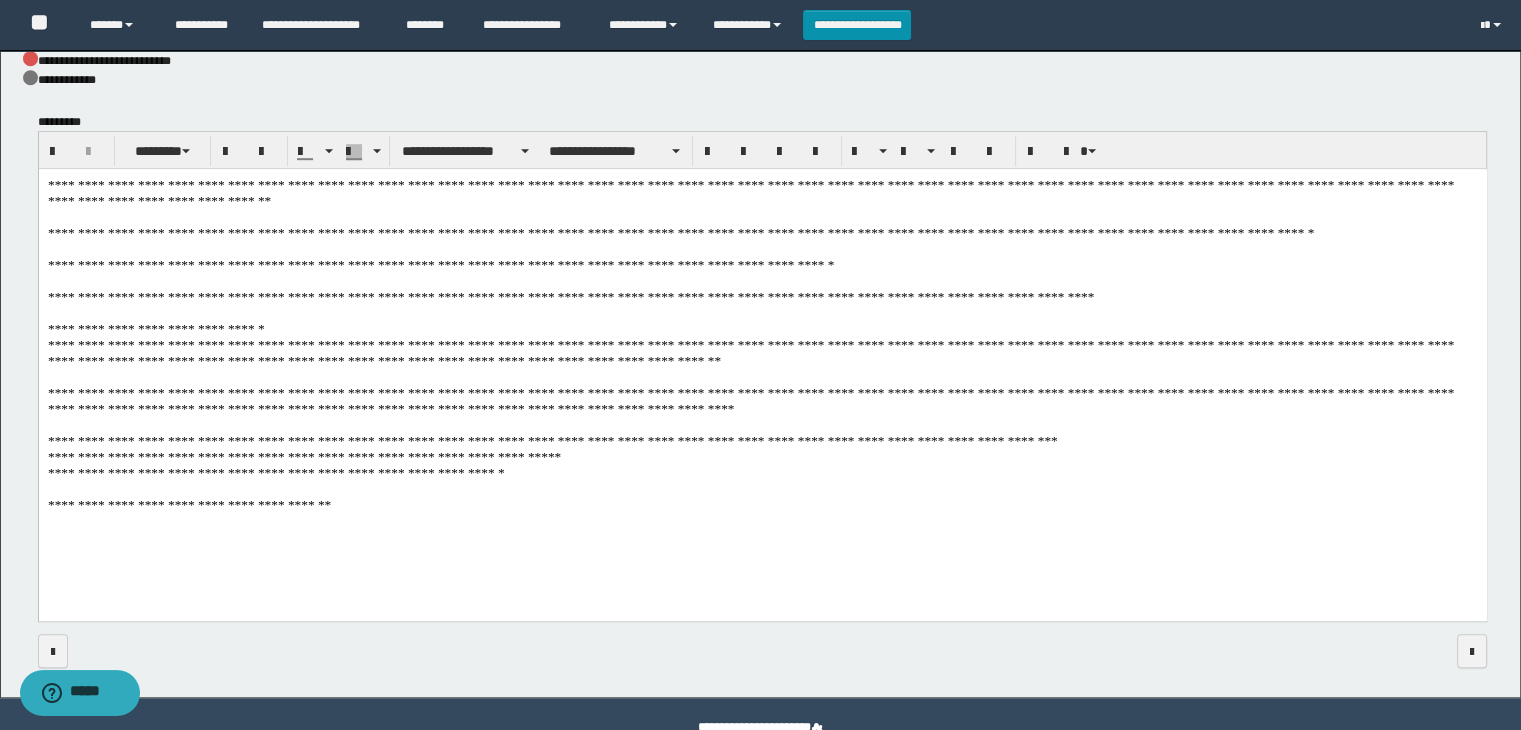 click on "**********" at bounding box center [762, 370] 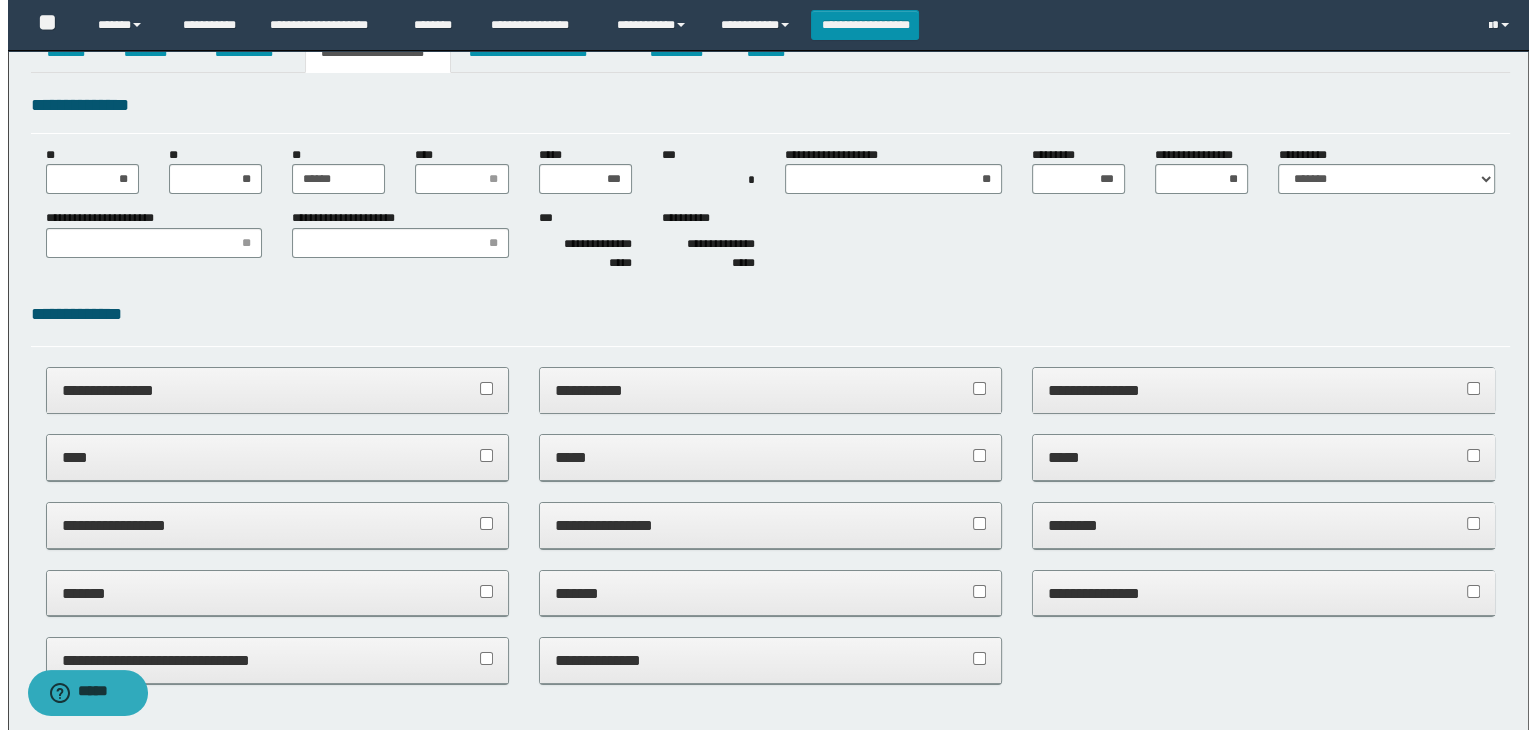 scroll, scrollTop: 0, scrollLeft: 0, axis: both 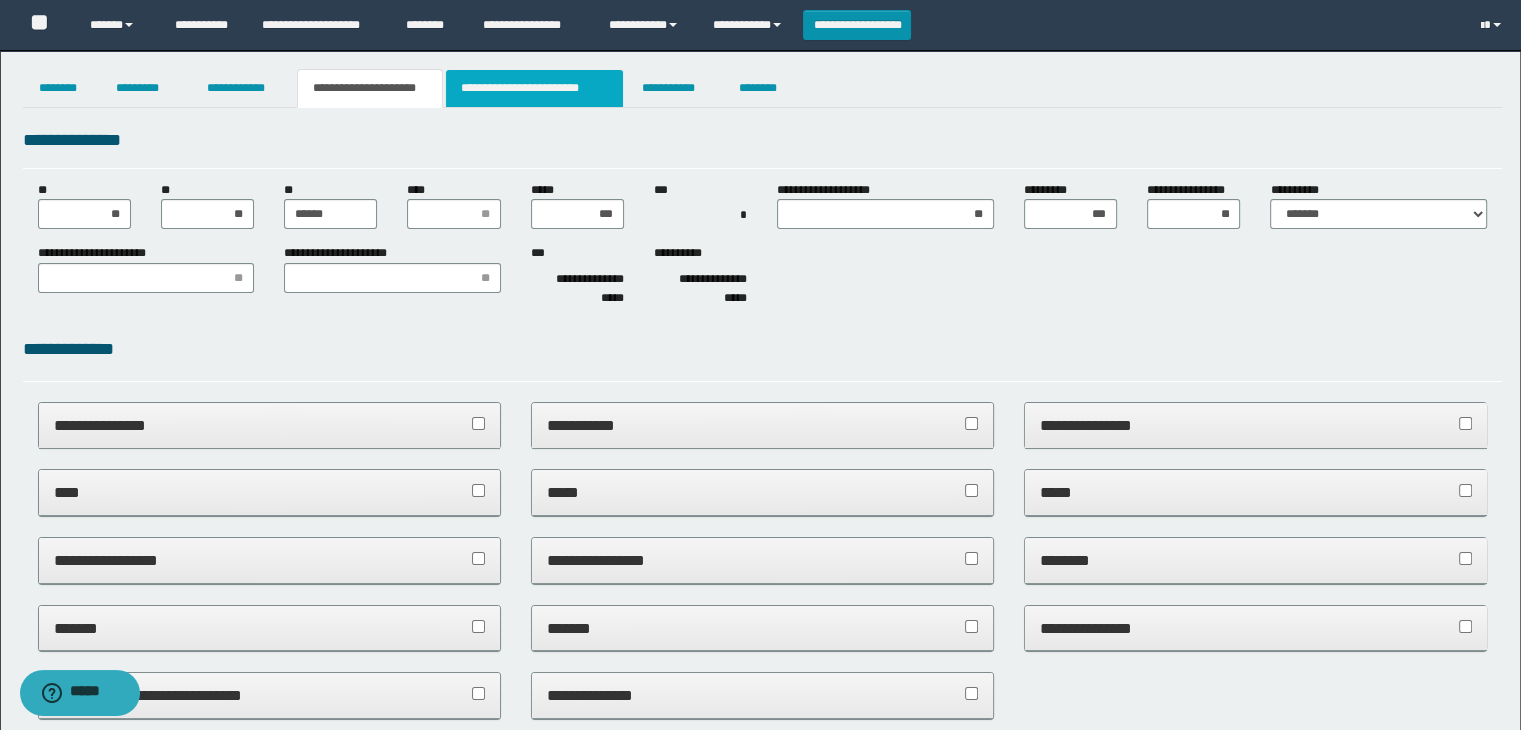 click on "**********" at bounding box center [534, 88] 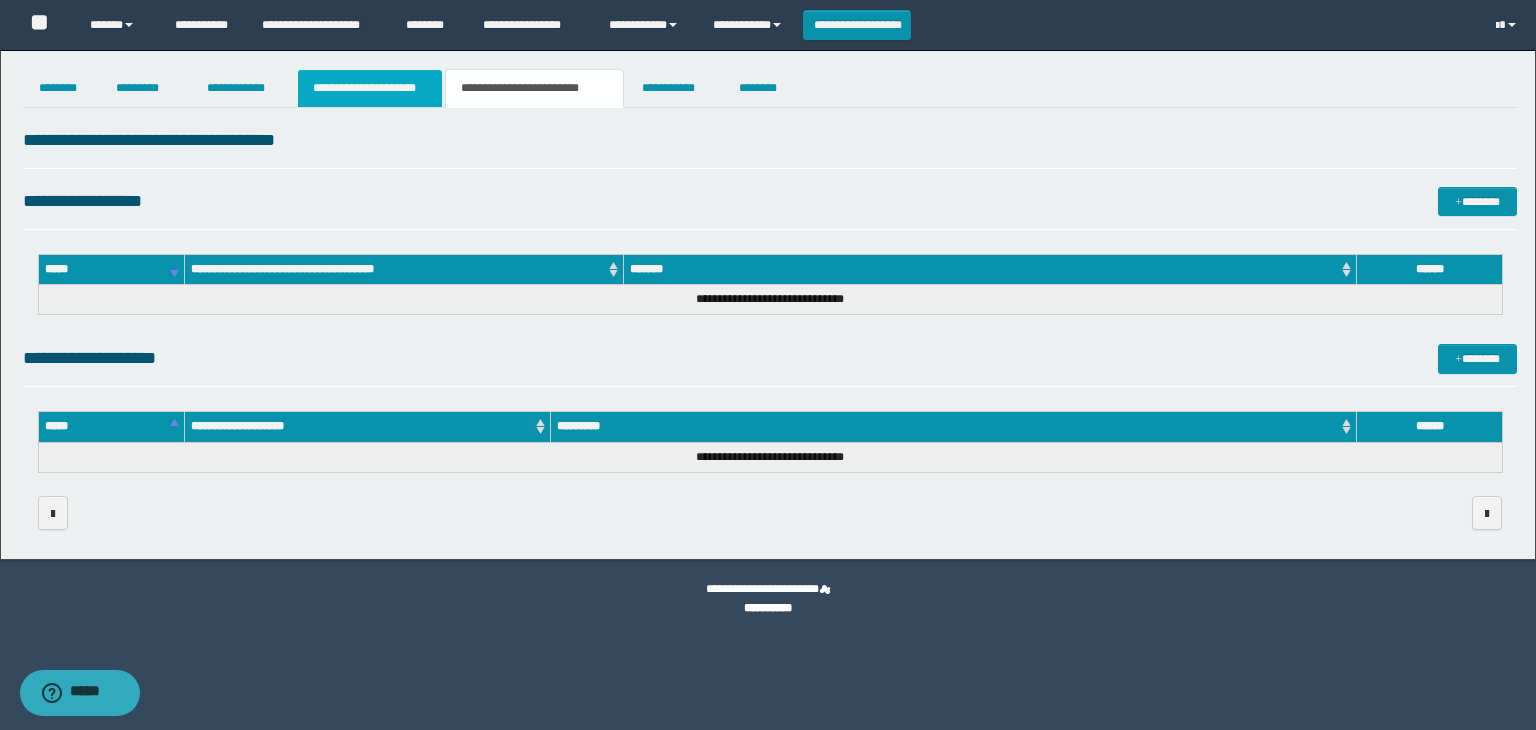 click on "**********" at bounding box center (370, 88) 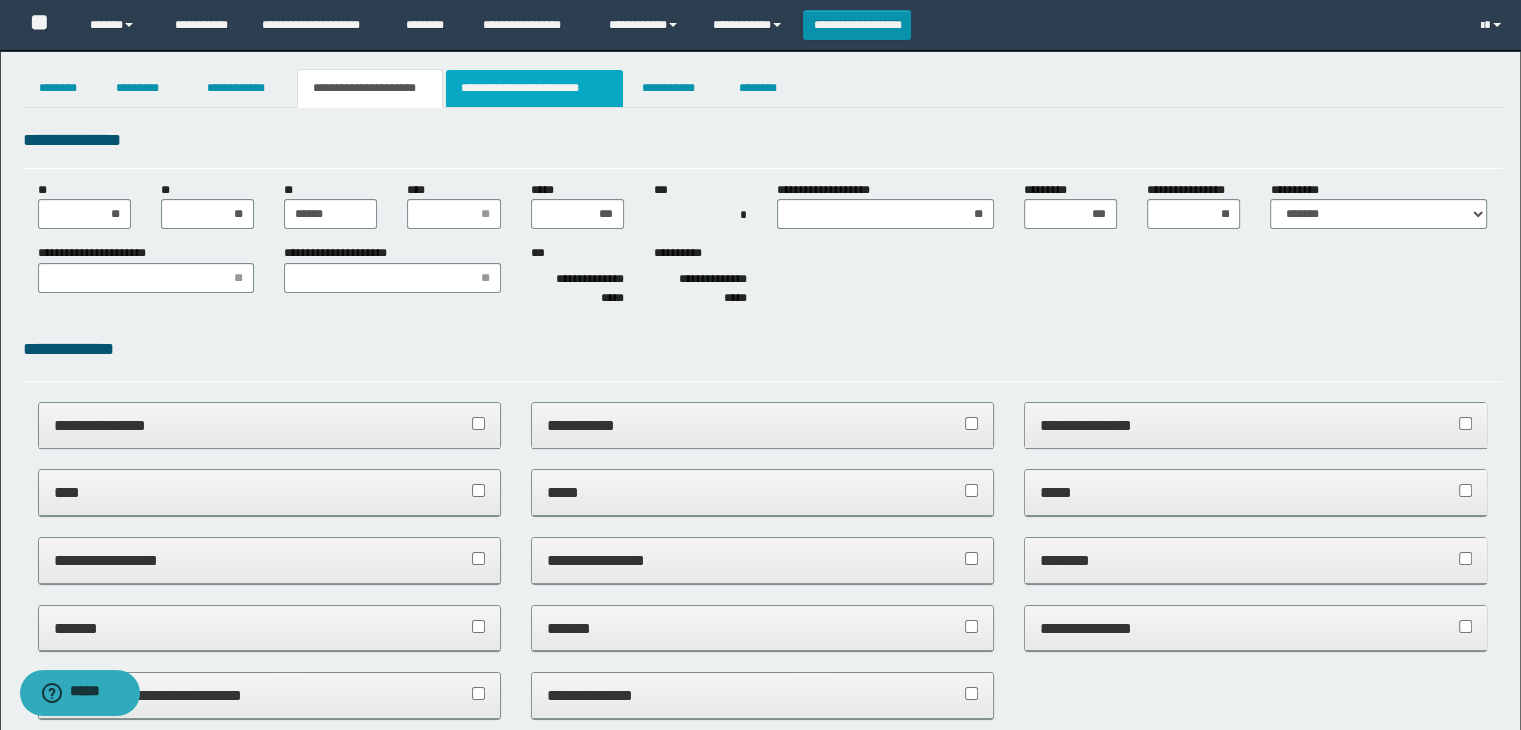 click on "**********" at bounding box center (534, 88) 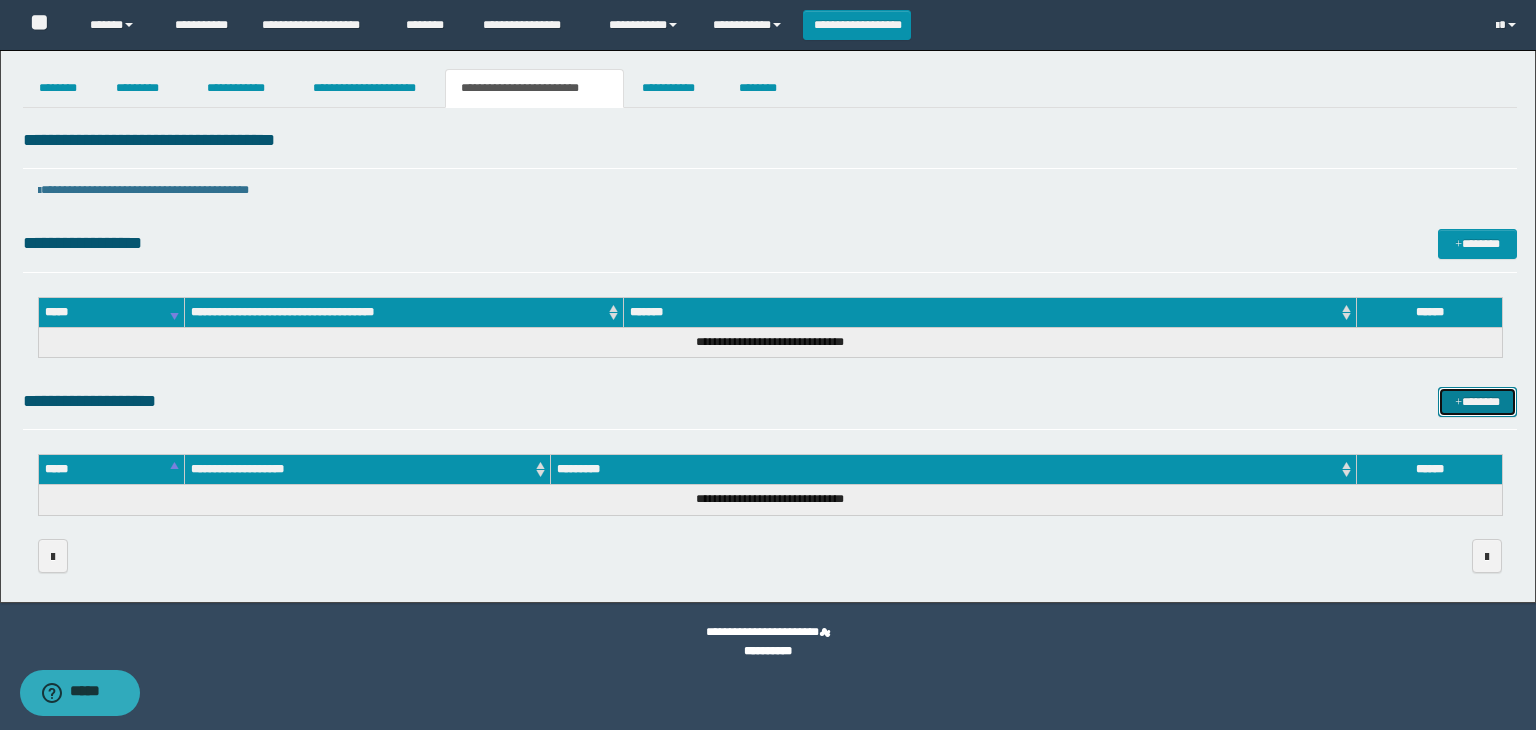 click on "*******" at bounding box center [1477, 402] 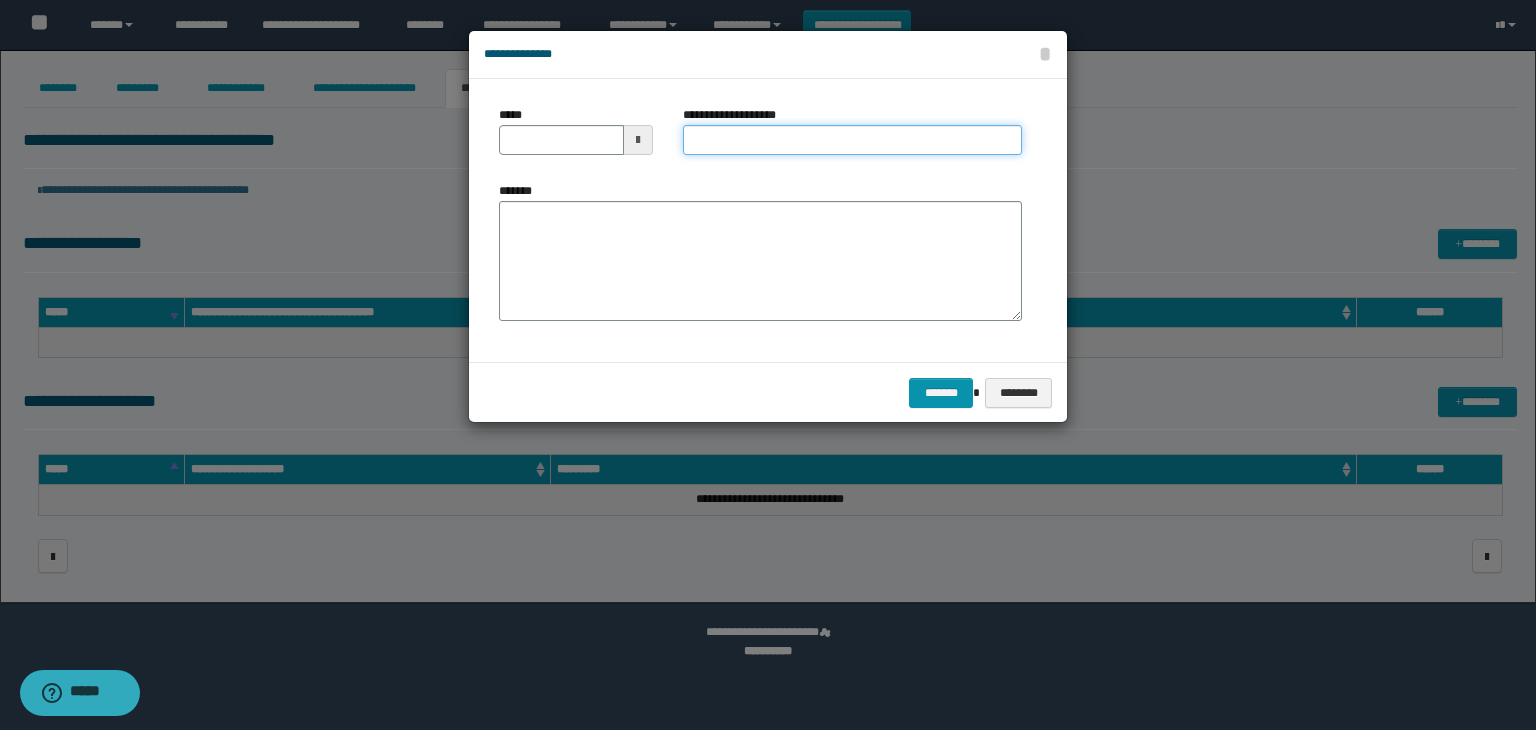 click on "**********" at bounding box center [852, 140] 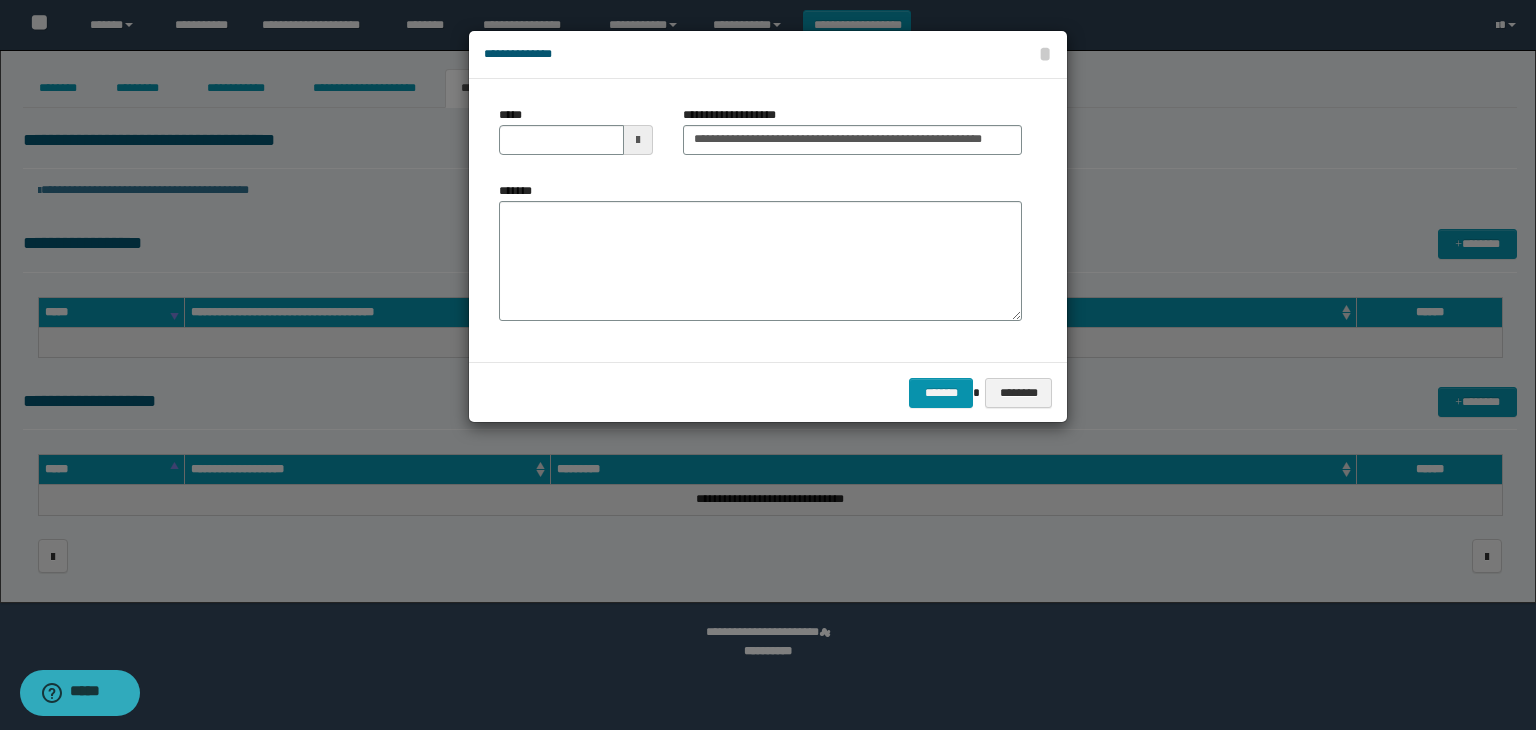 click at bounding box center (638, 140) 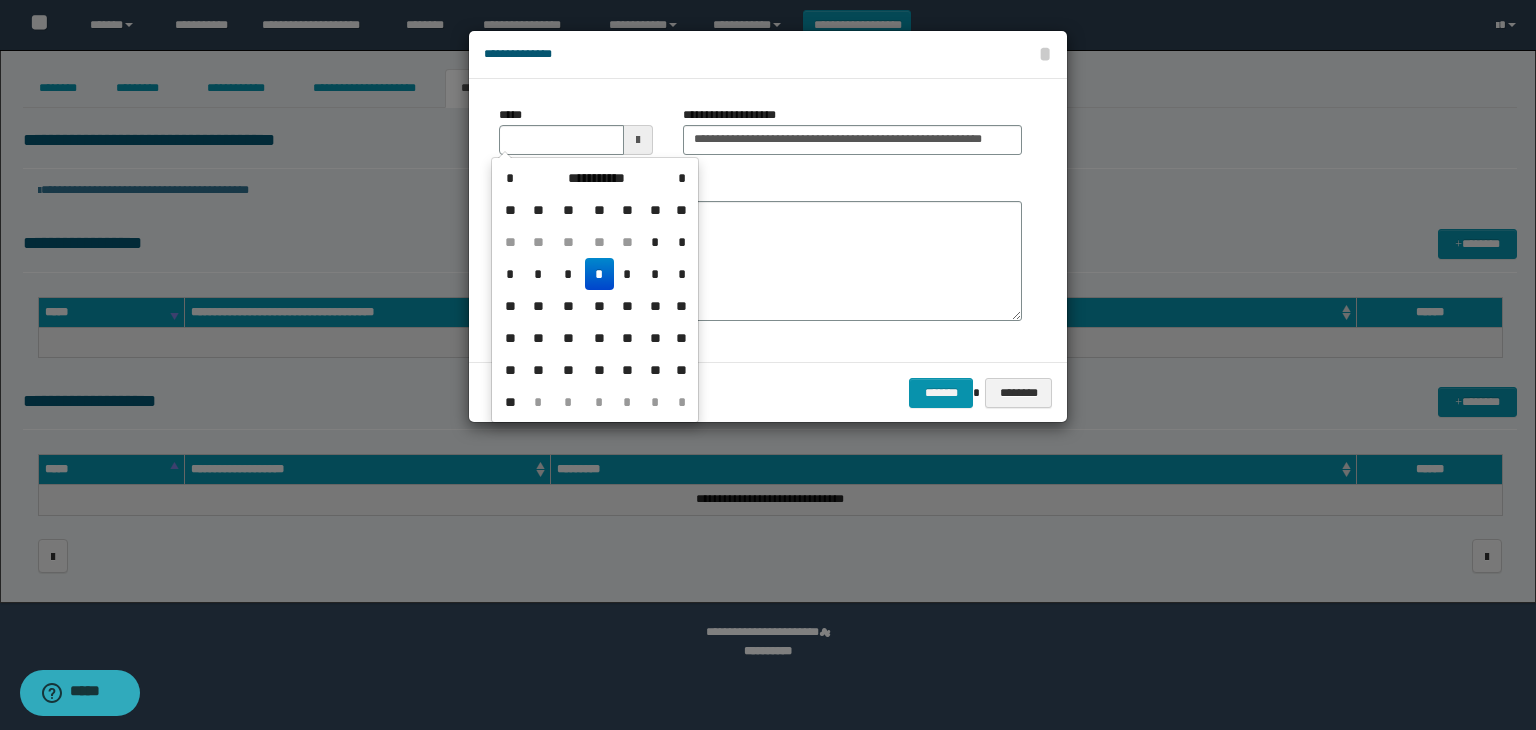 click on "*" at bounding box center (599, 274) 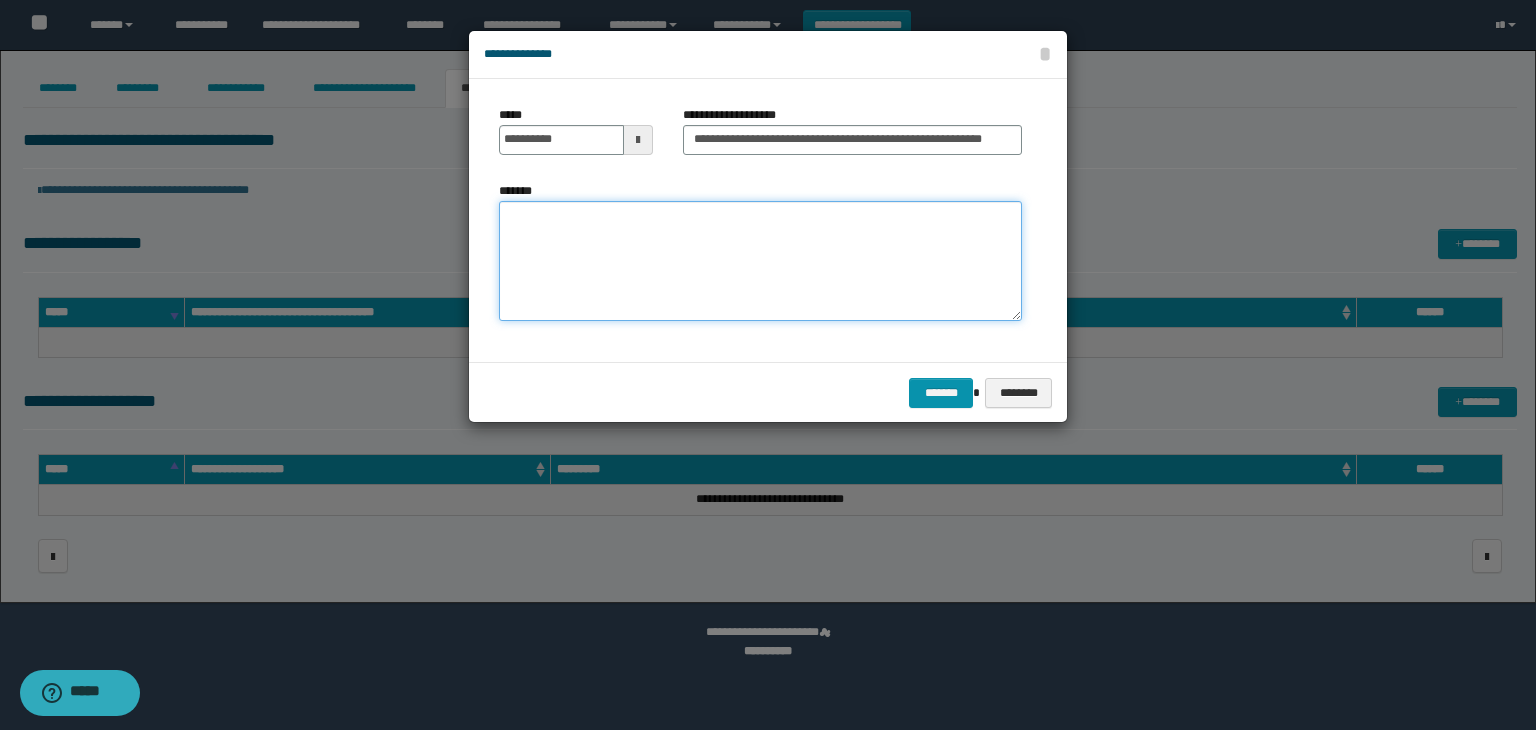 click on "*******" at bounding box center [760, 261] 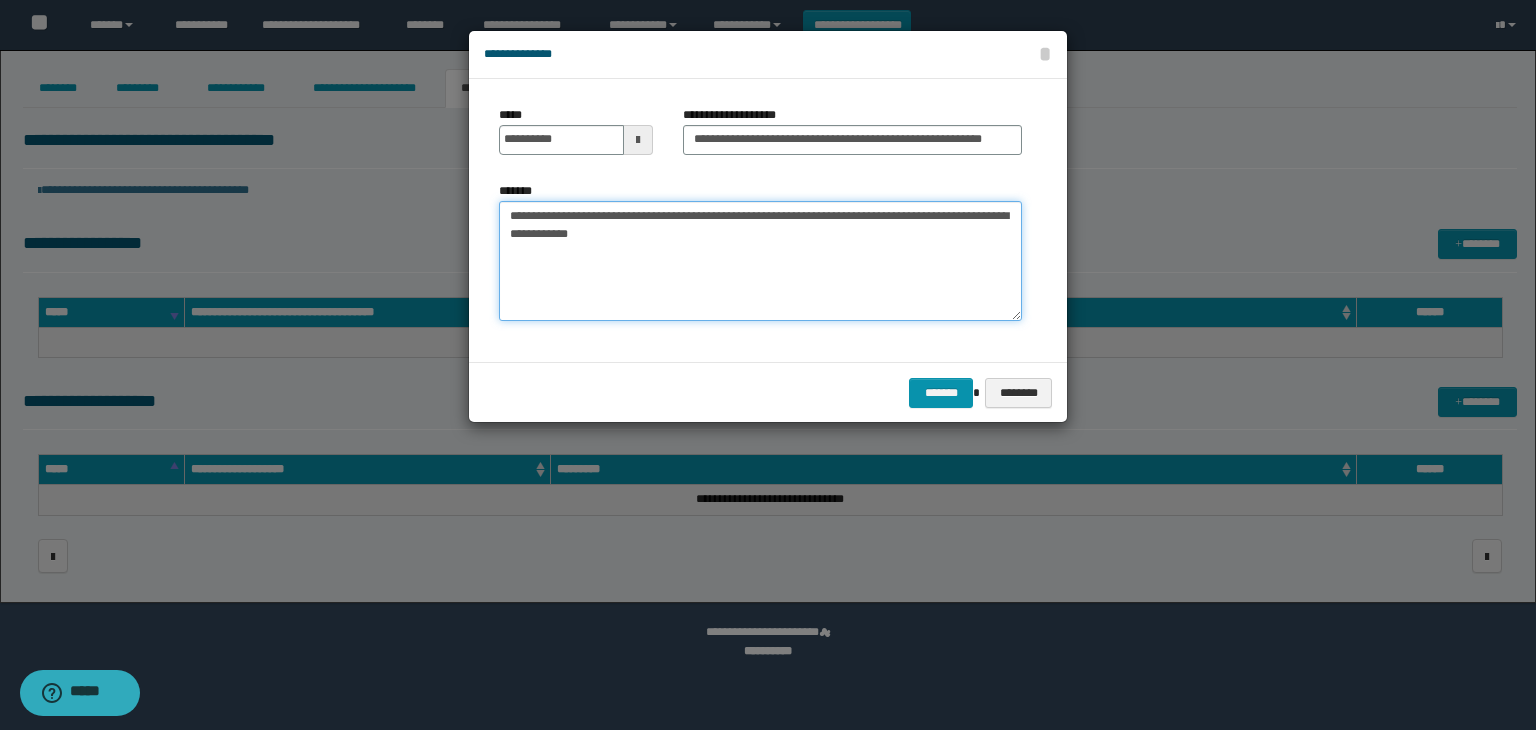 click on "**********" at bounding box center [760, 261] 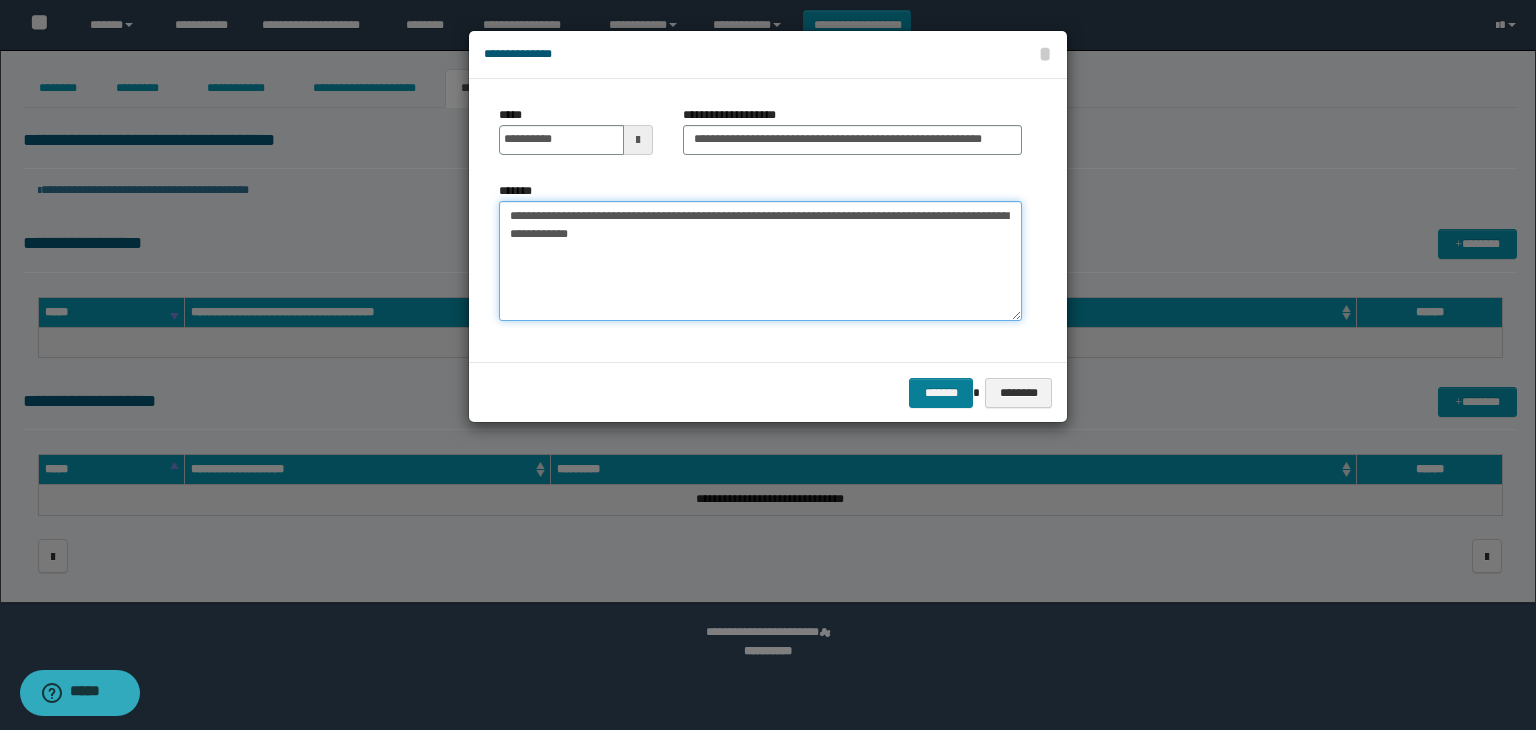 type on "**********" 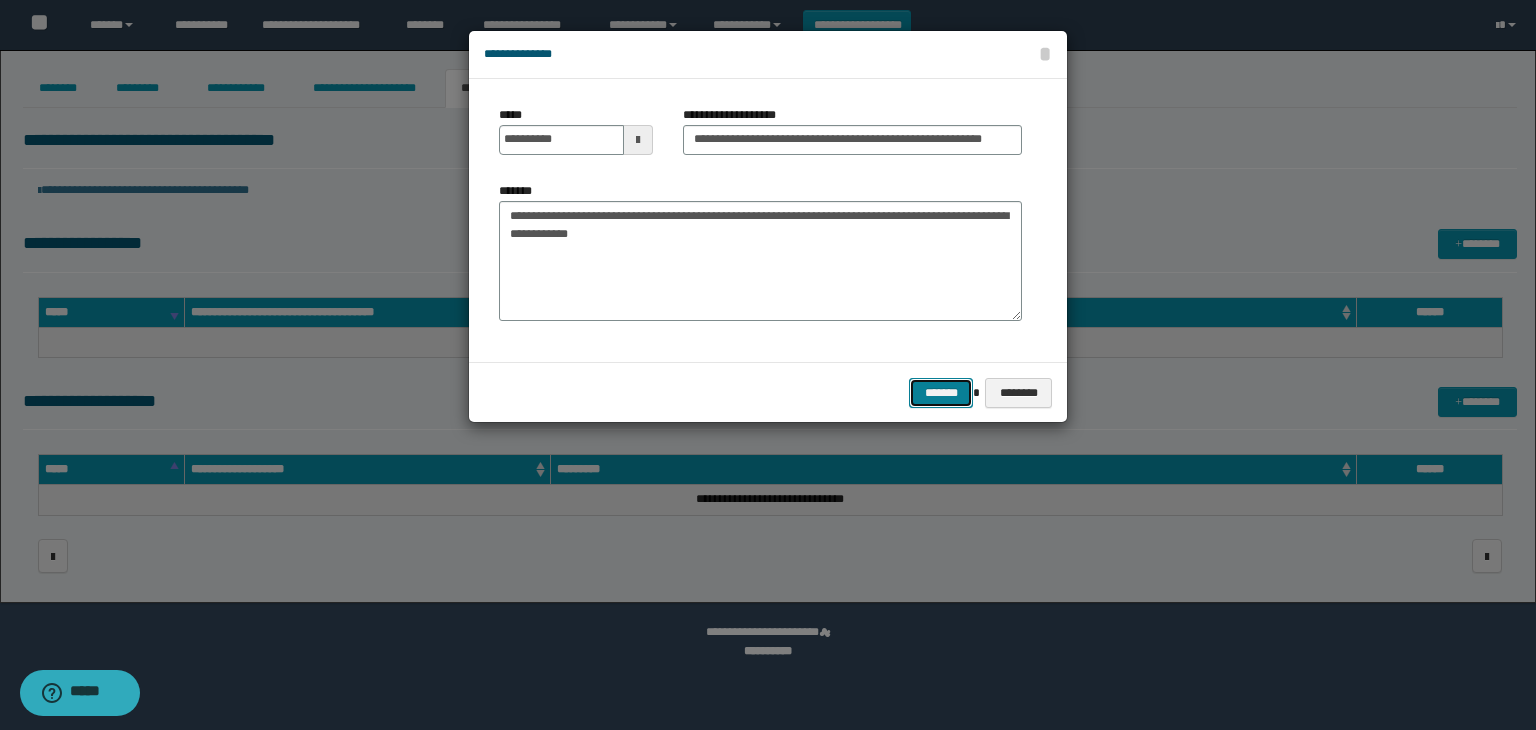 click on "*******" at bounding box center [941, 393] 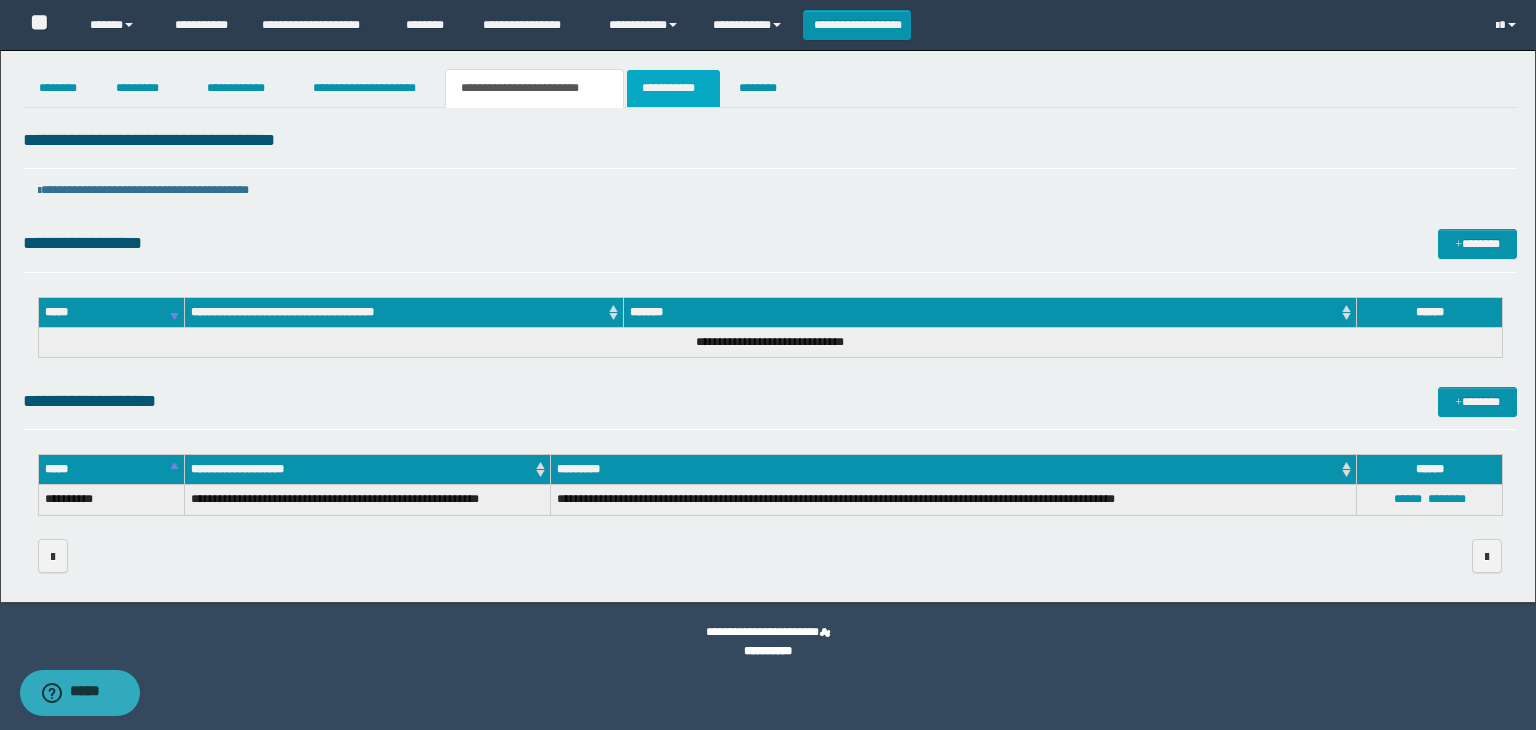 click on "**********" at bounding box center [673, 88] 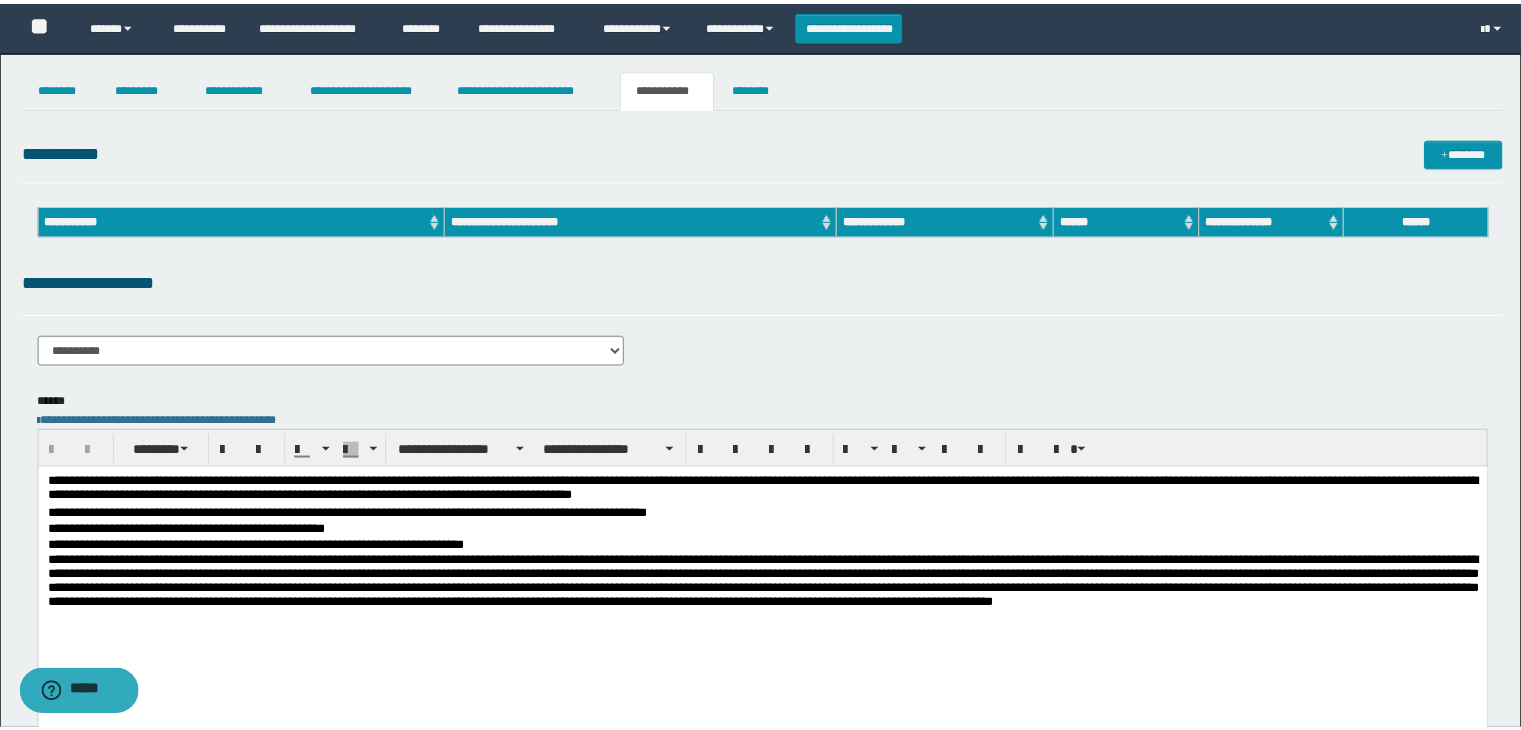 scroll, scrollTop: 0, scrollLeft: 0, axis: both 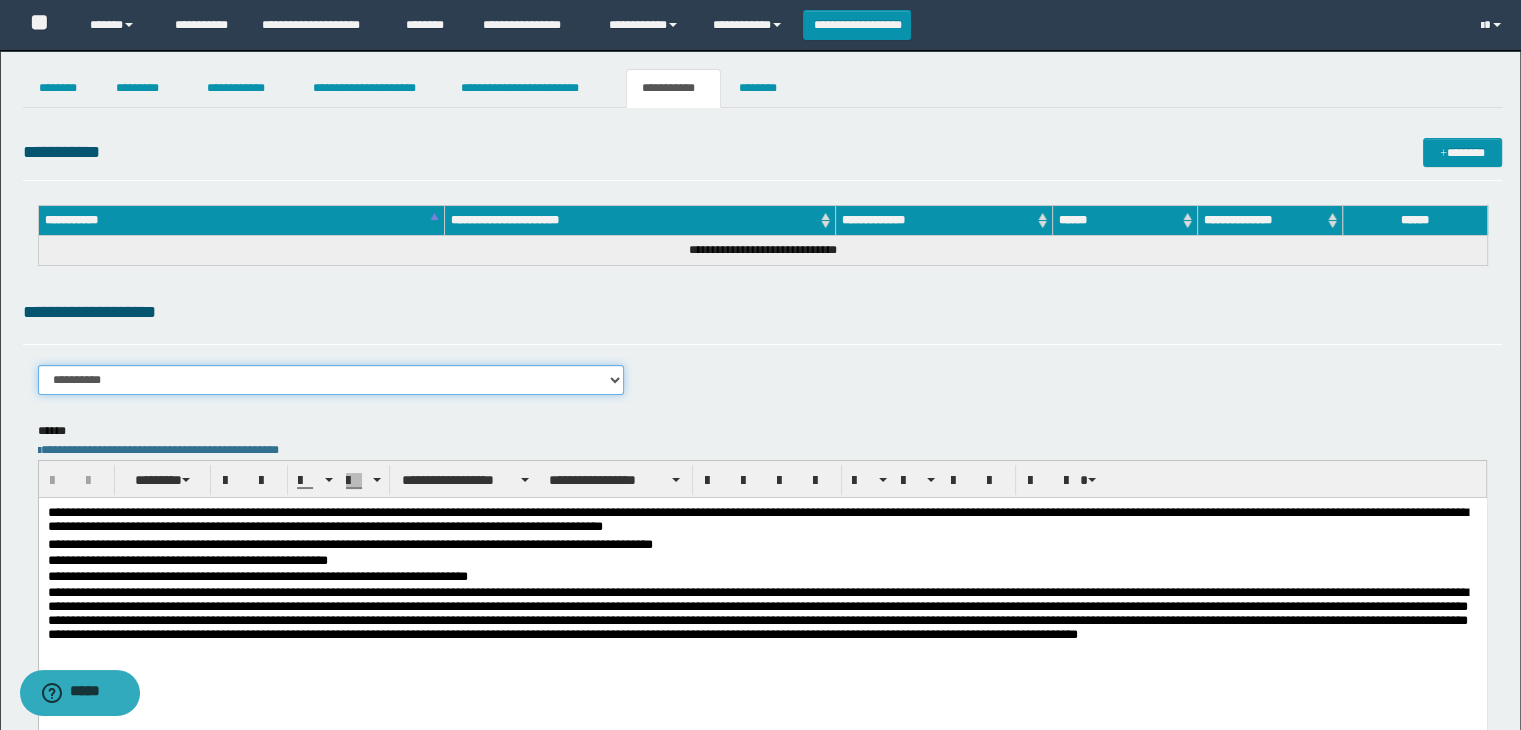 click on "**********" at bounding box center [331, 380] 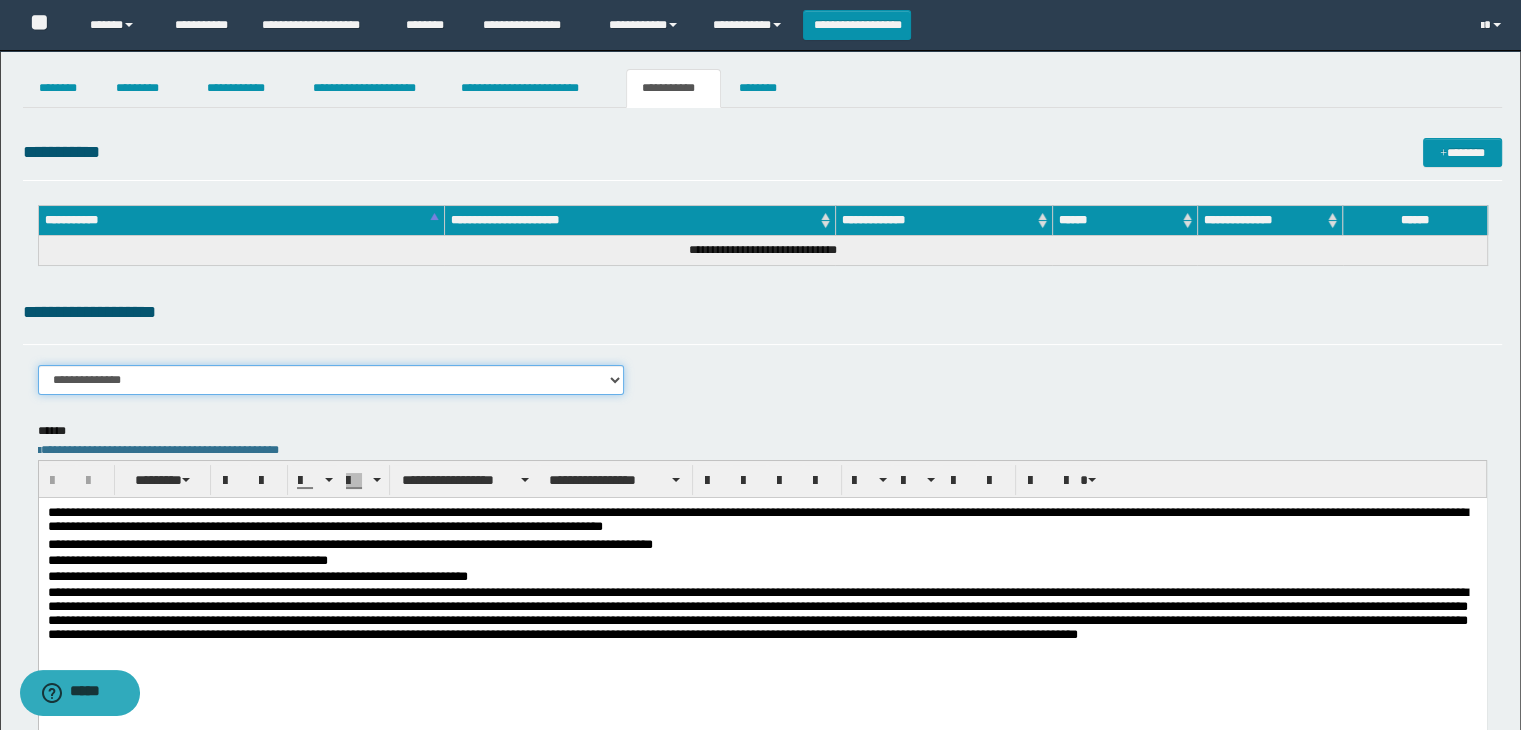 click on "**********" at bounding box center (331, 380) 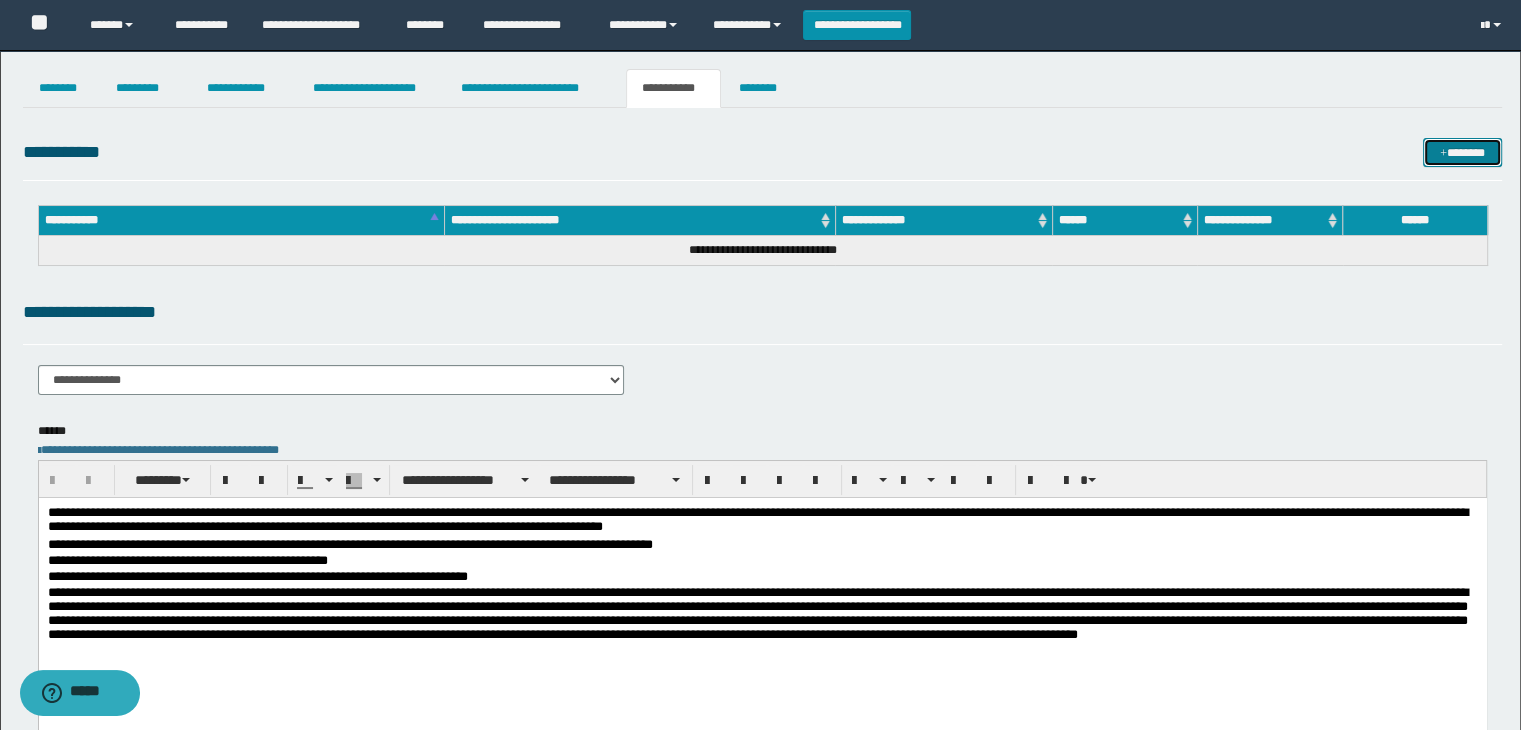 click on "*******" at bounding box center (1462, 153) 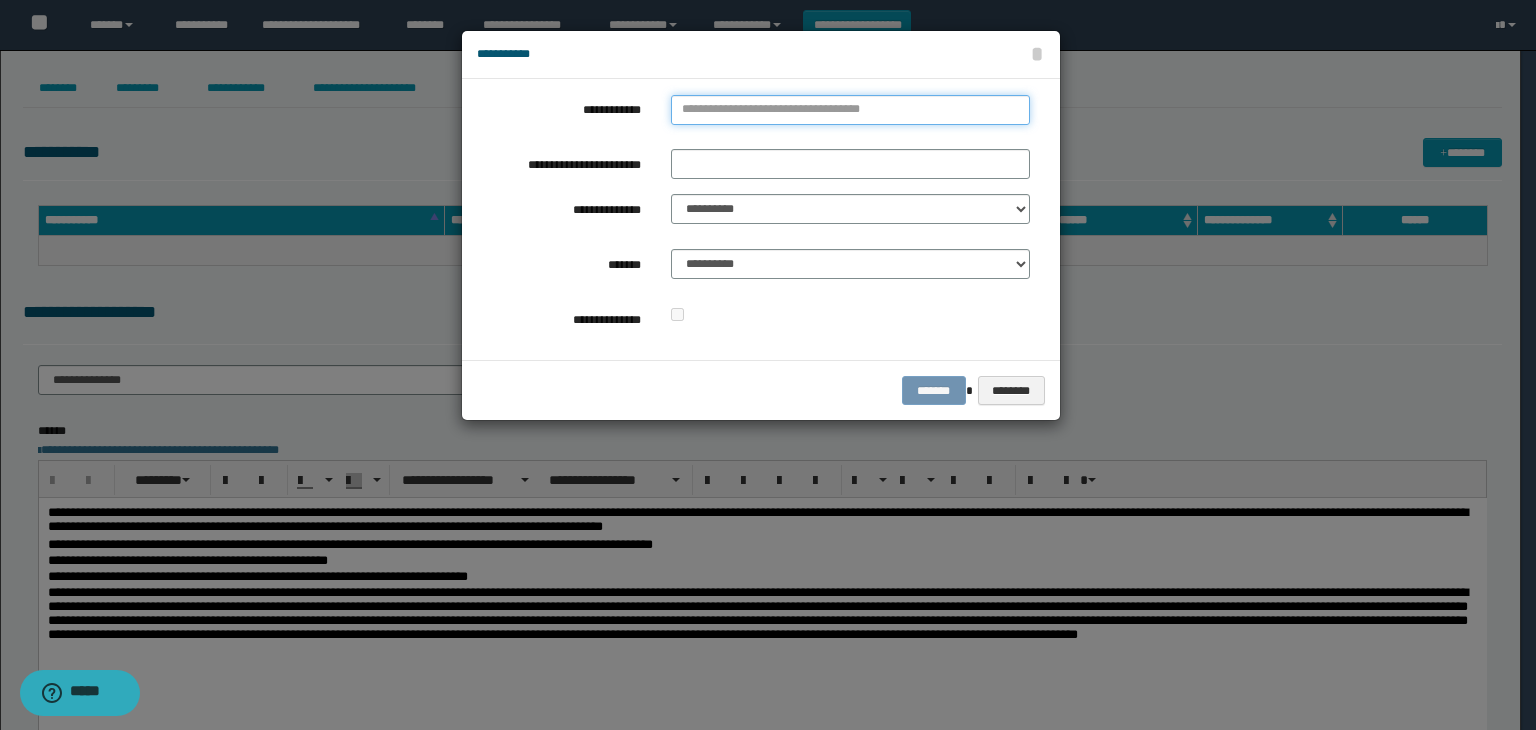click on "**********" at bounding box center (850, 110) 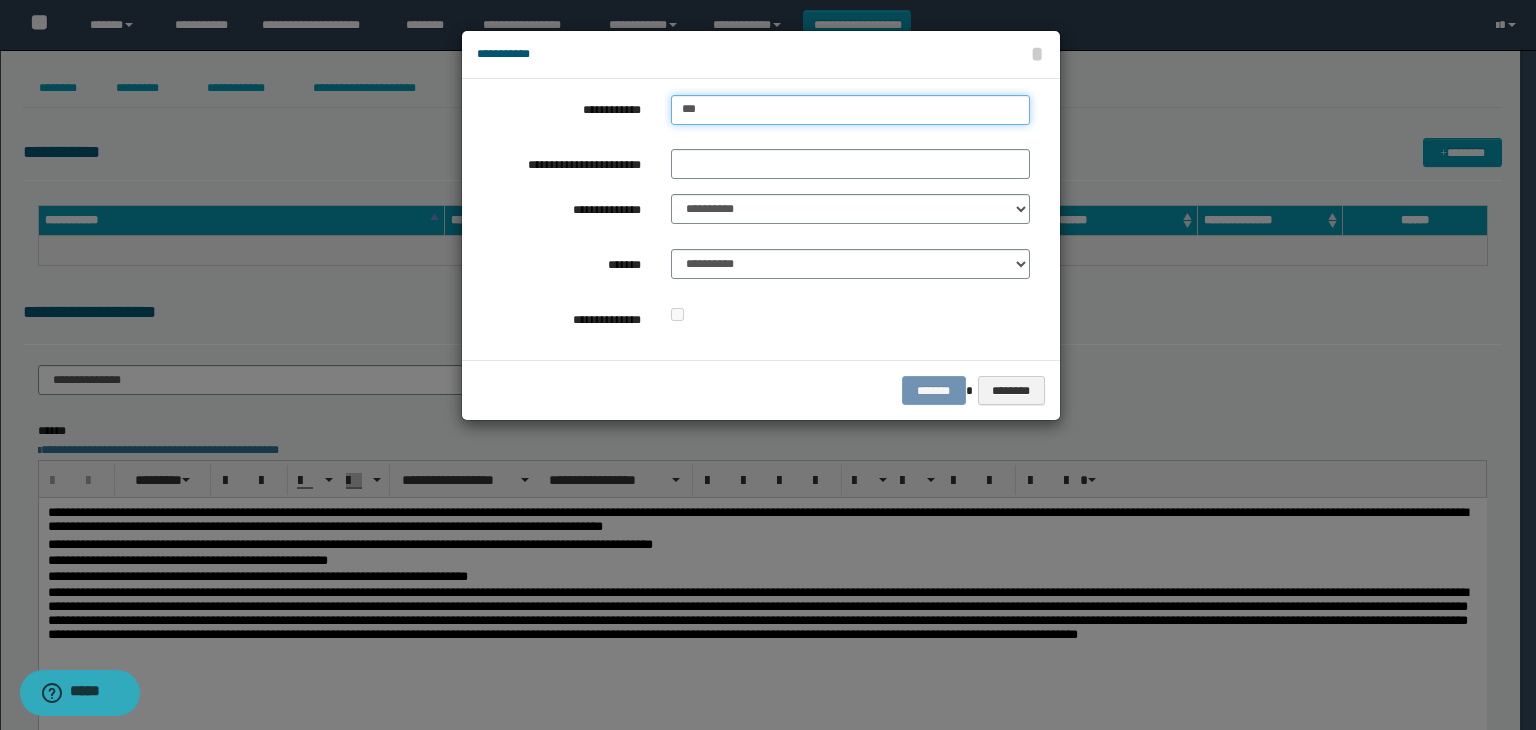 type on "****" 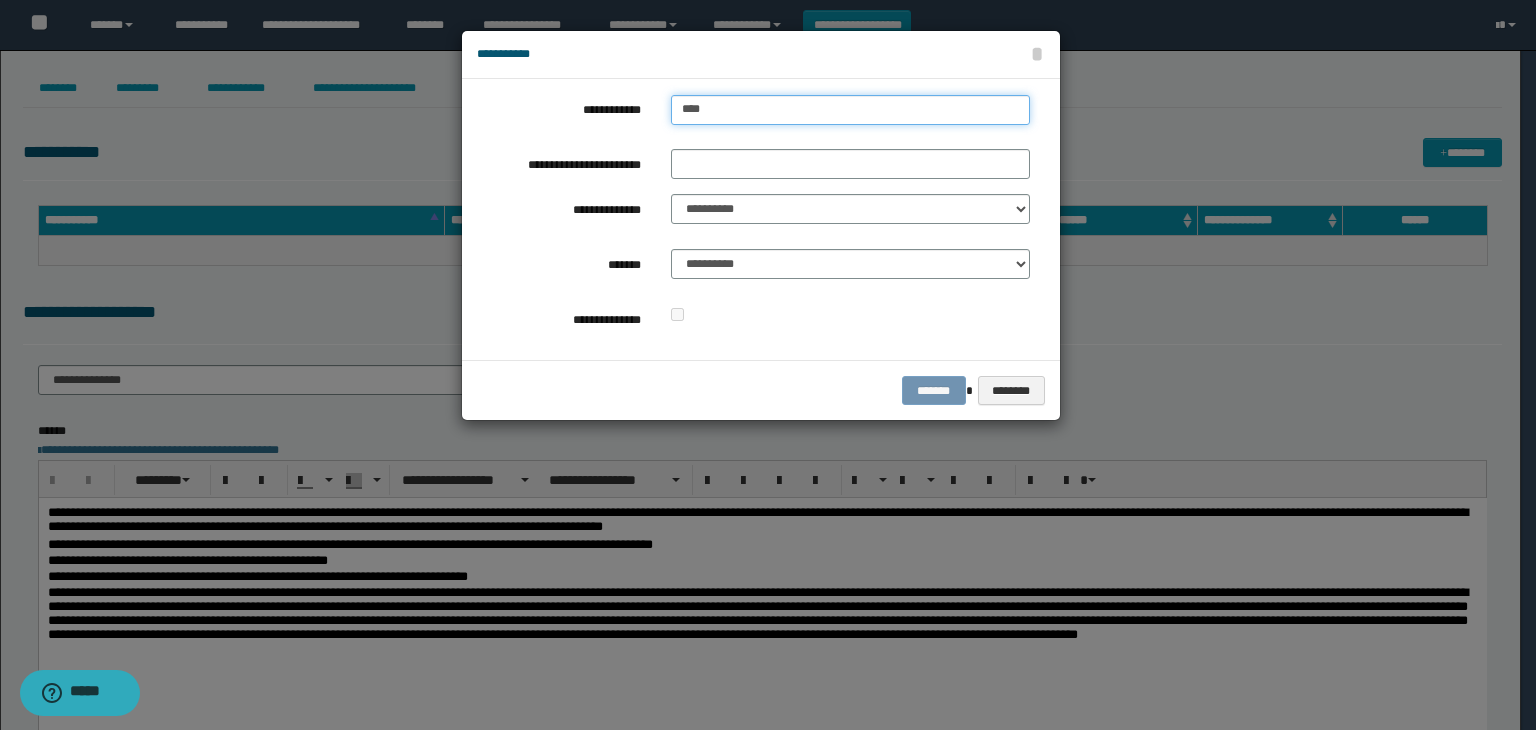 type on "****" 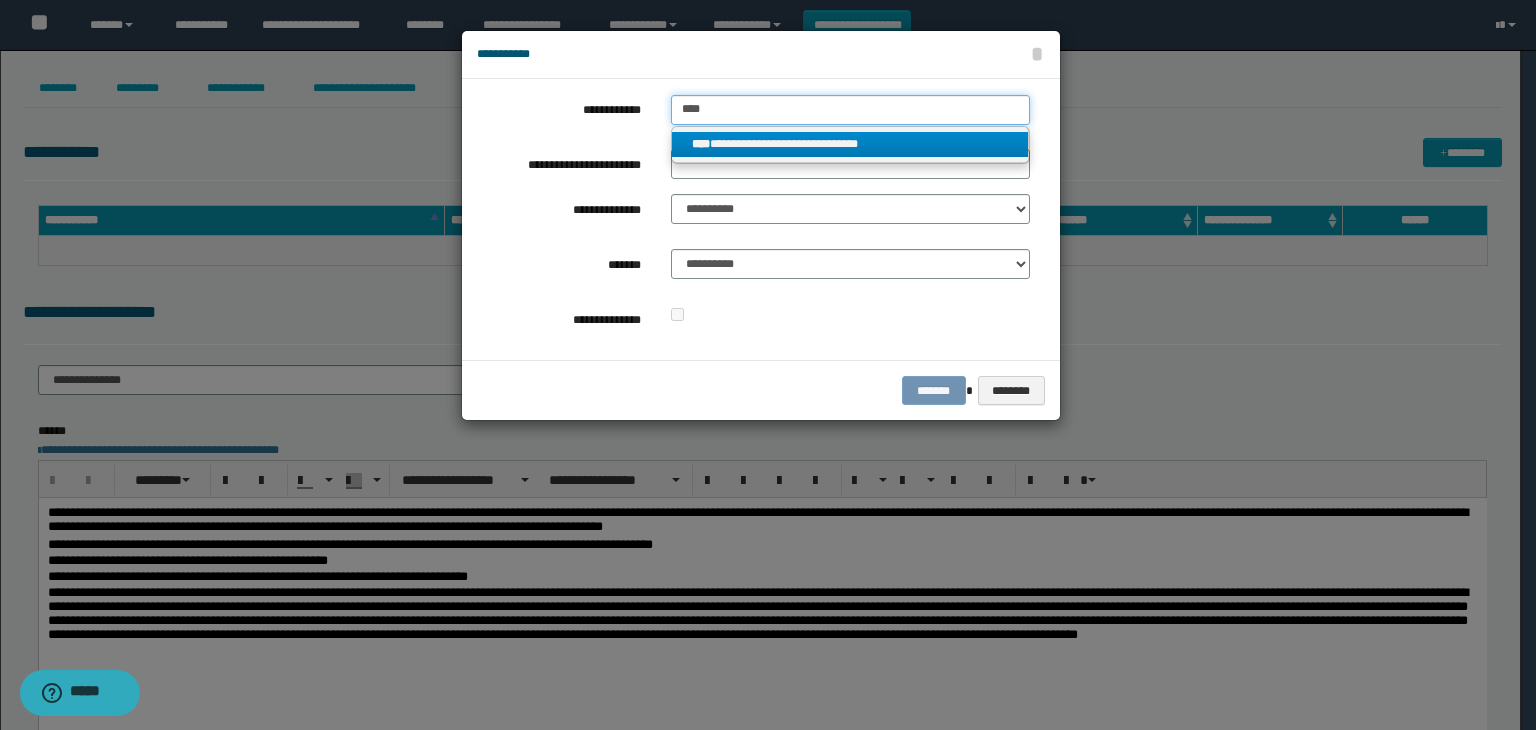 type on "****" 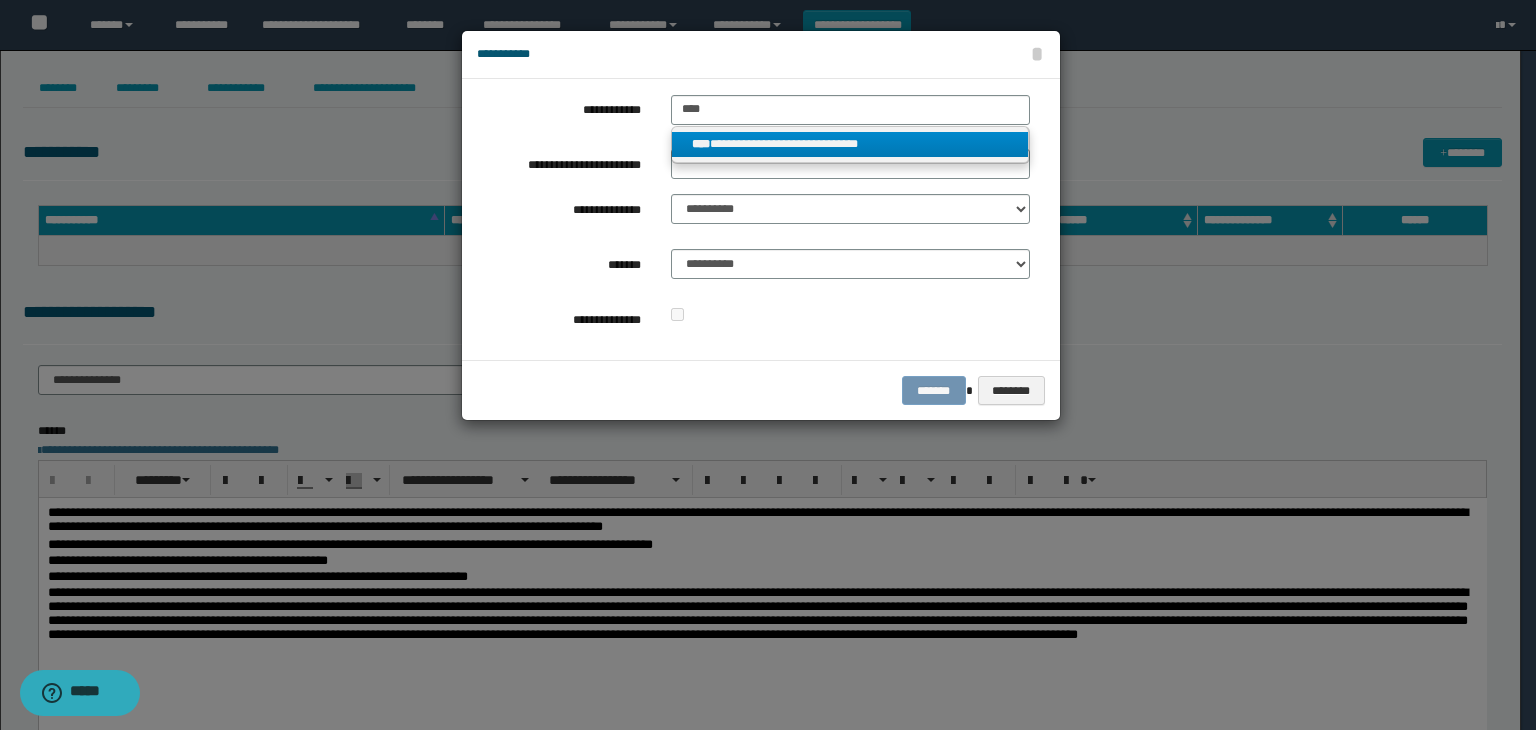 click on "**********" at bounding box center (850, 144) 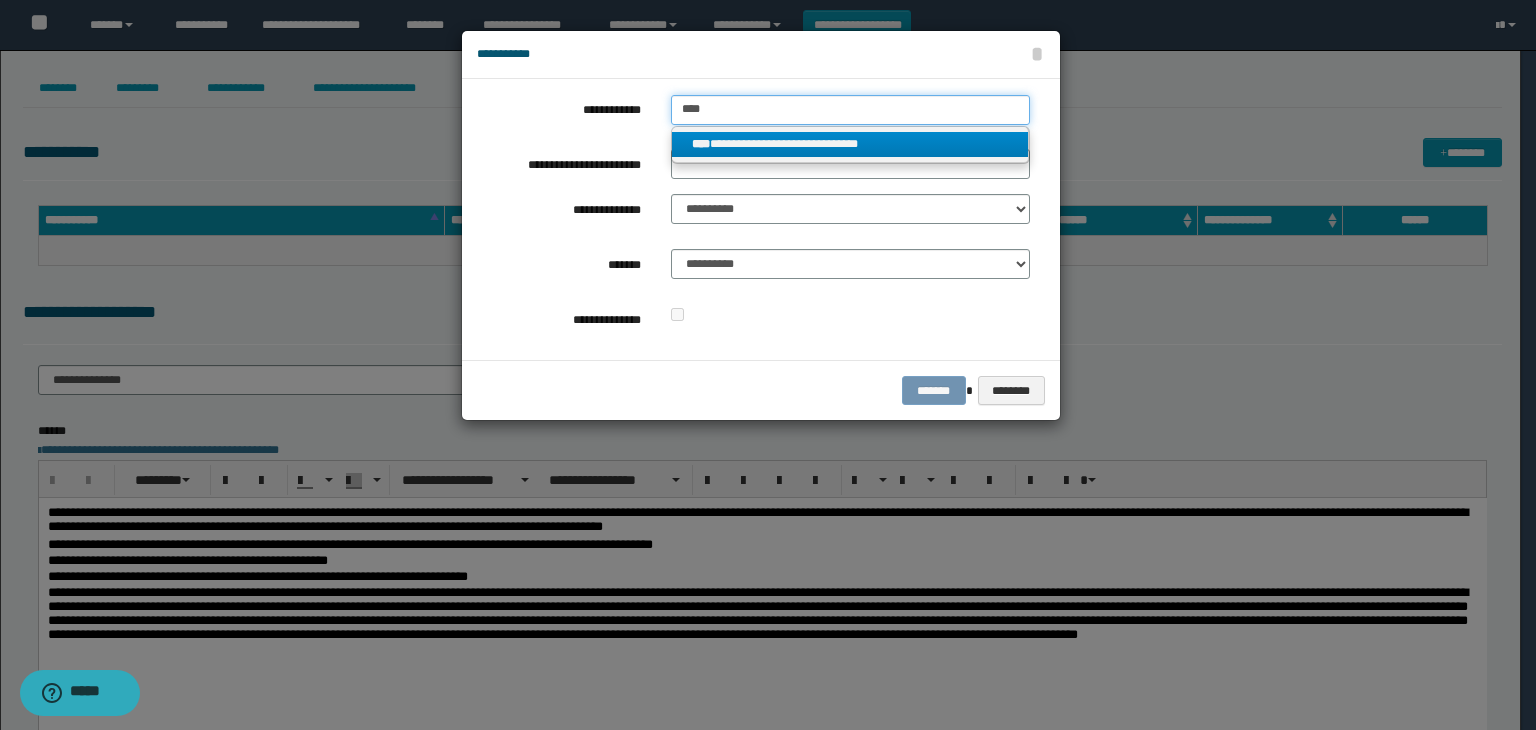 type 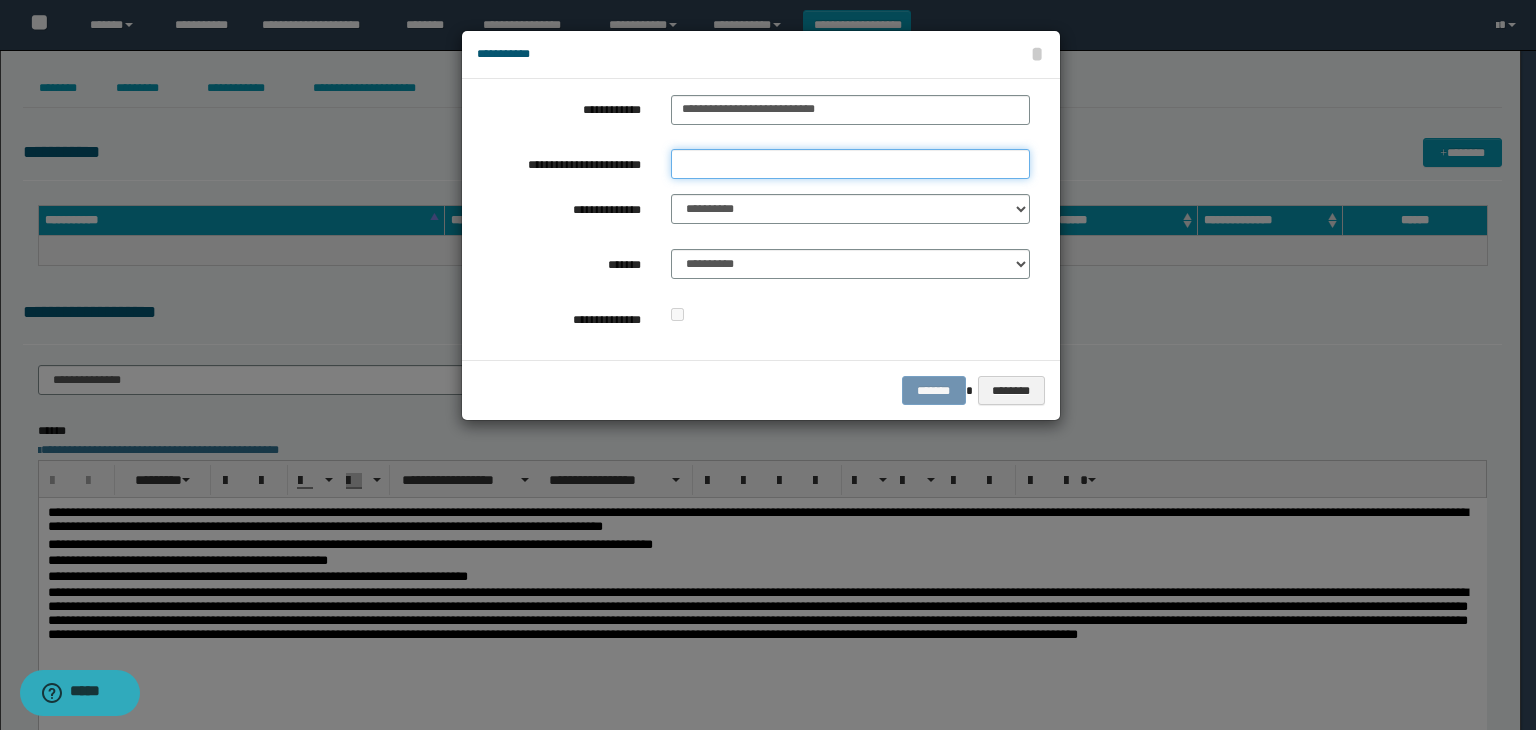 click on "**********" at bounding box center [850, 164] 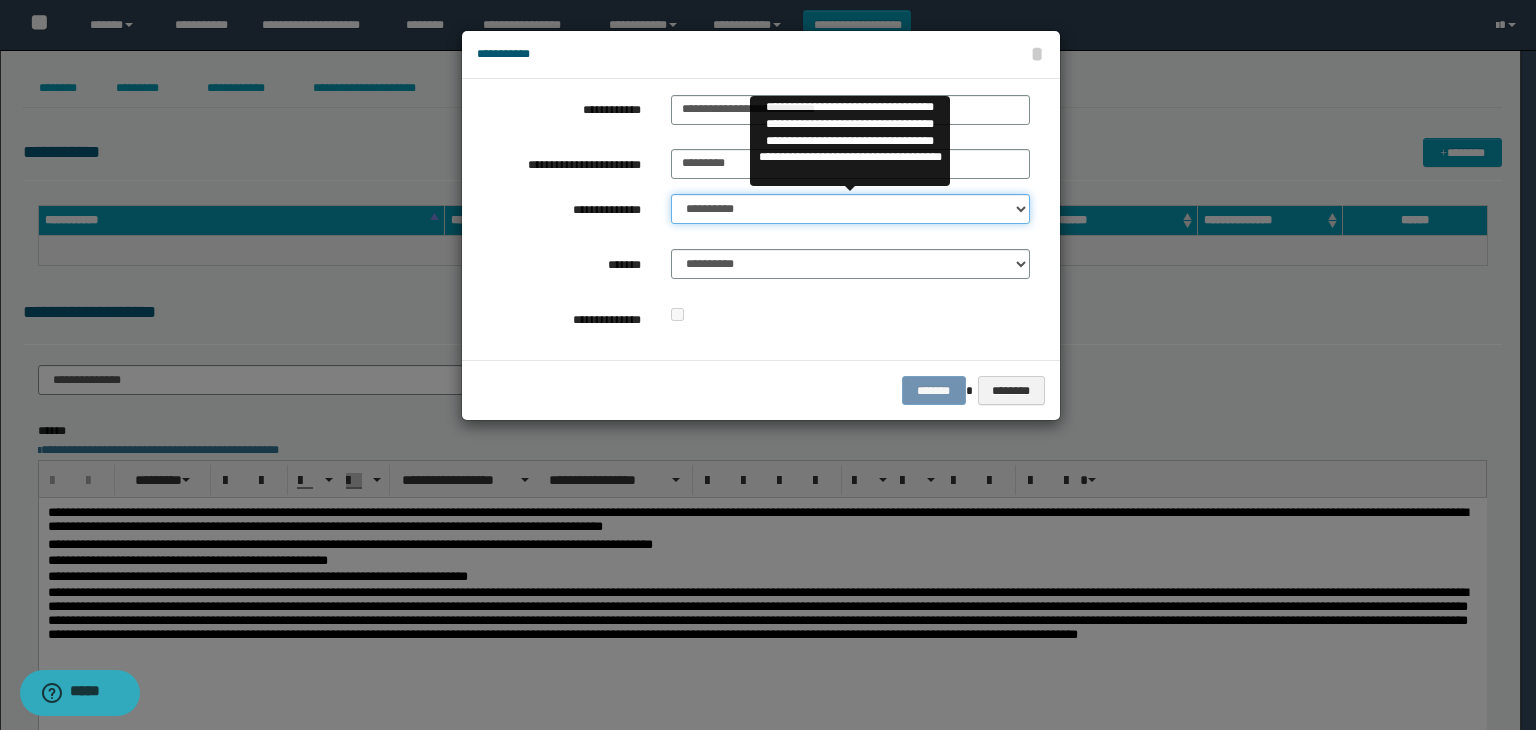 click on "**********" at bounding box center (850, 209) 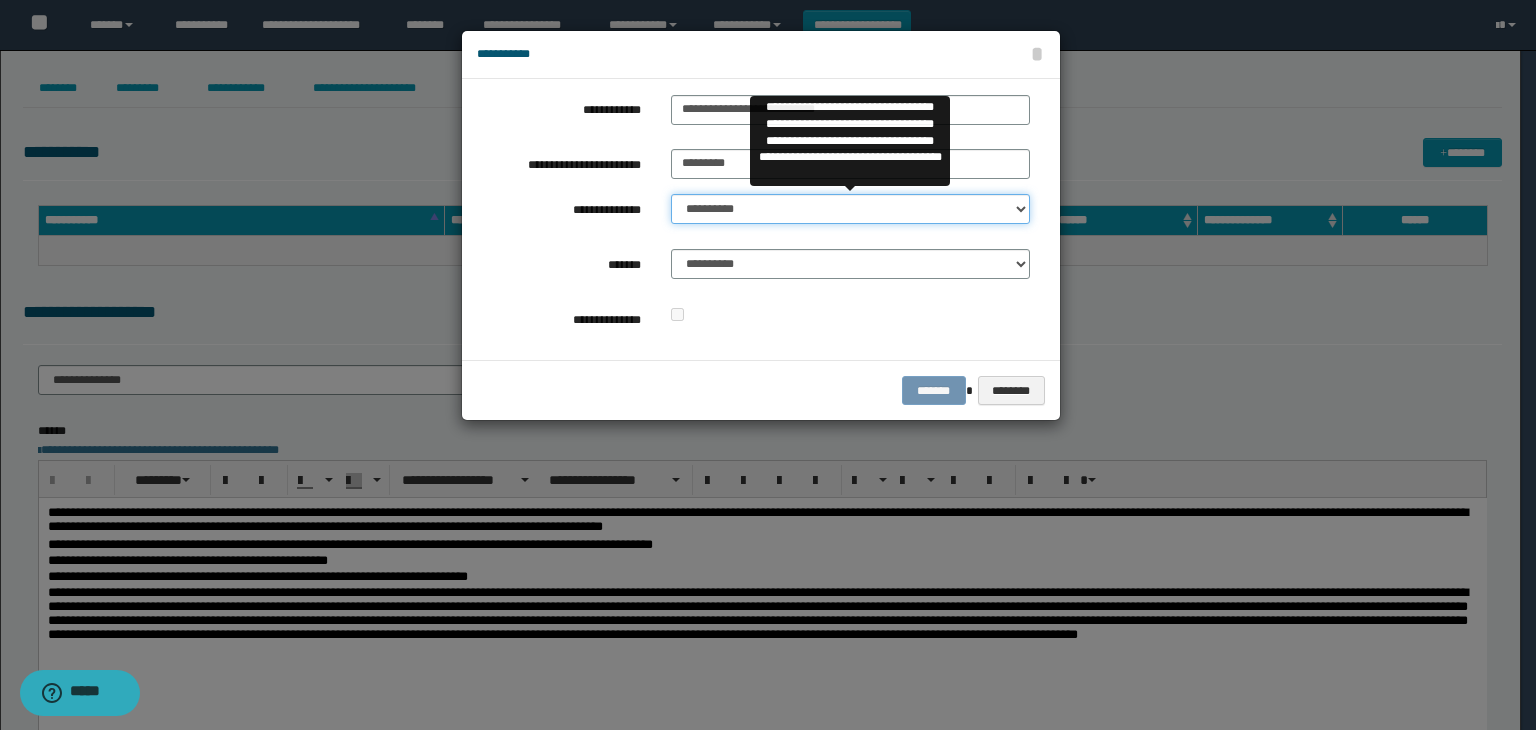 select on "**" 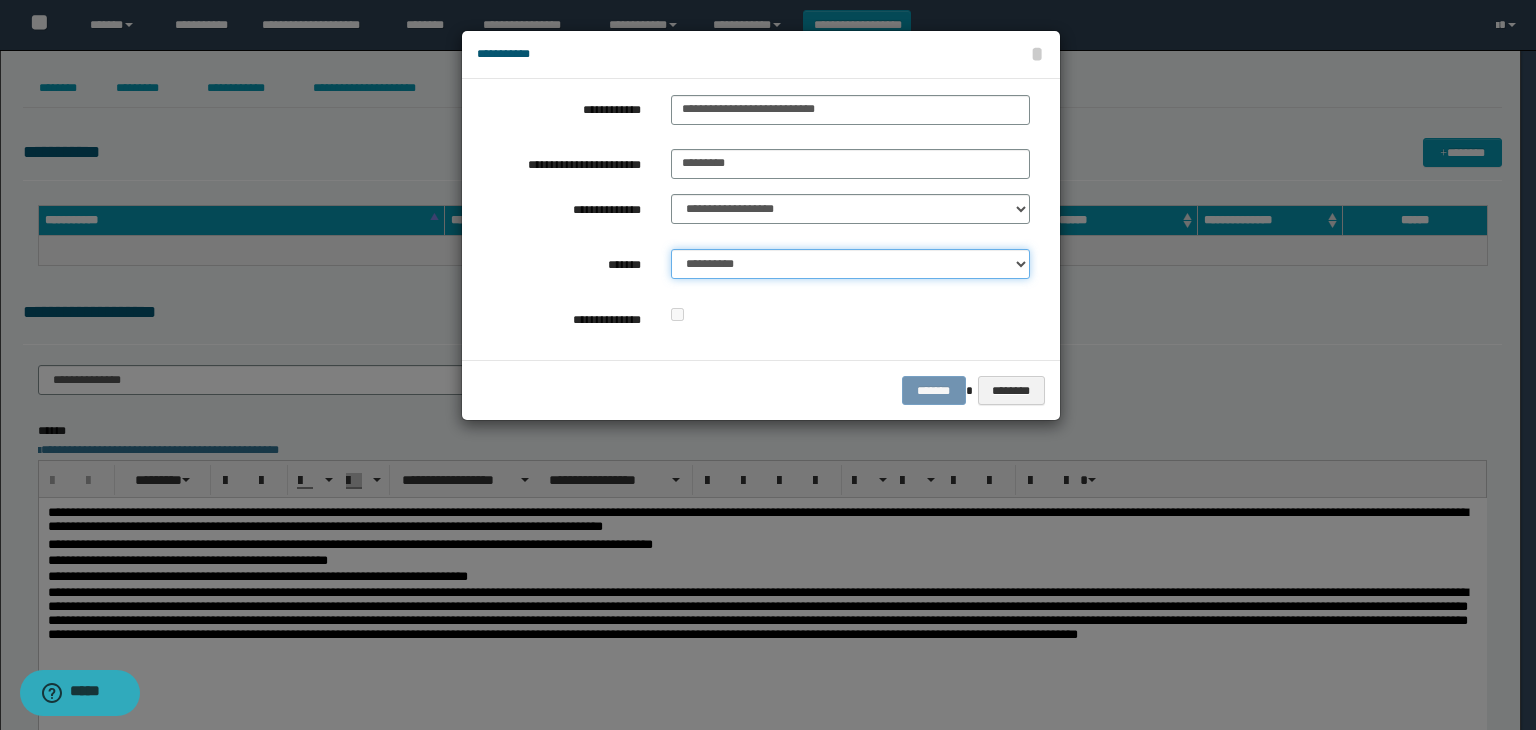 click on "**********" at bounding box center [850, 264] 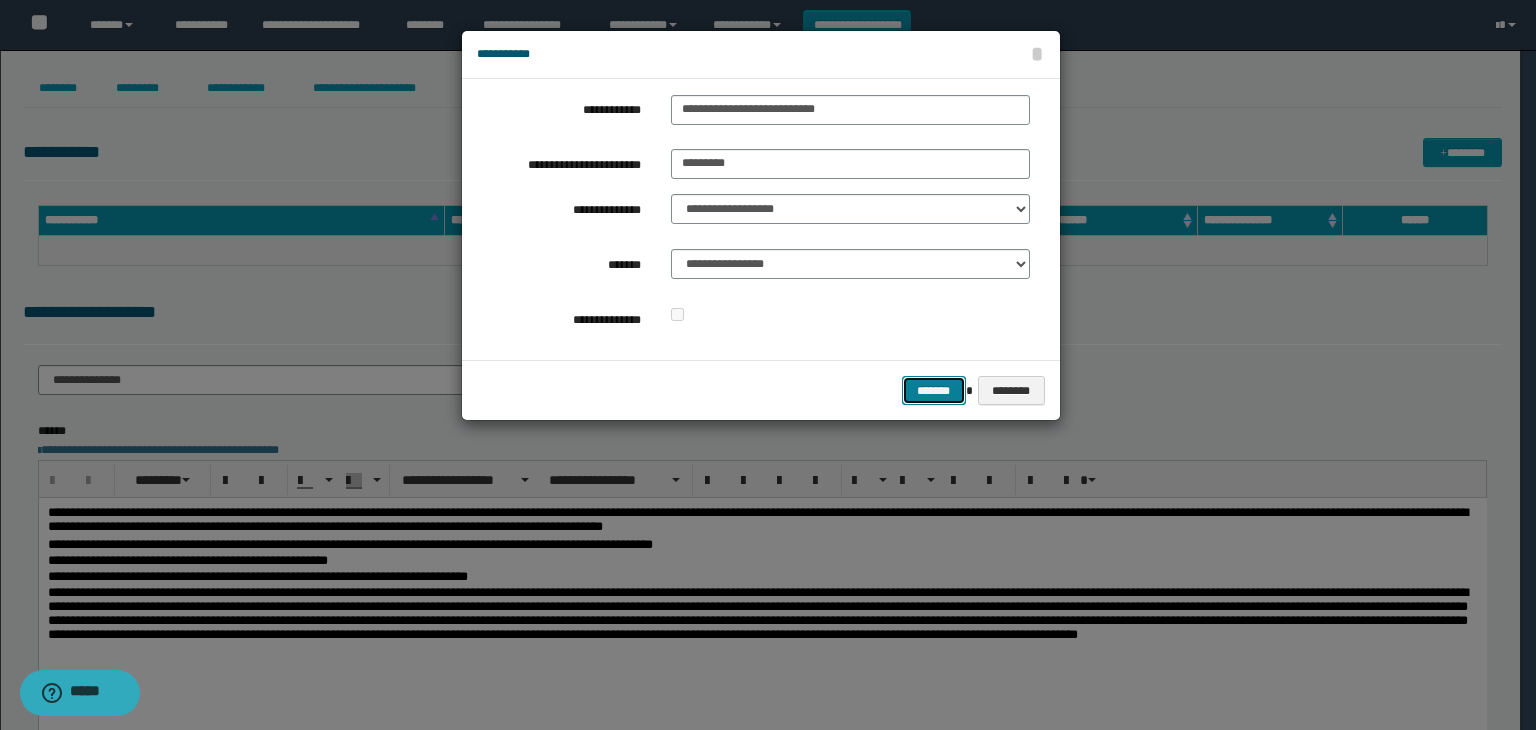 click on "*******" at bounding box center (934, 391) 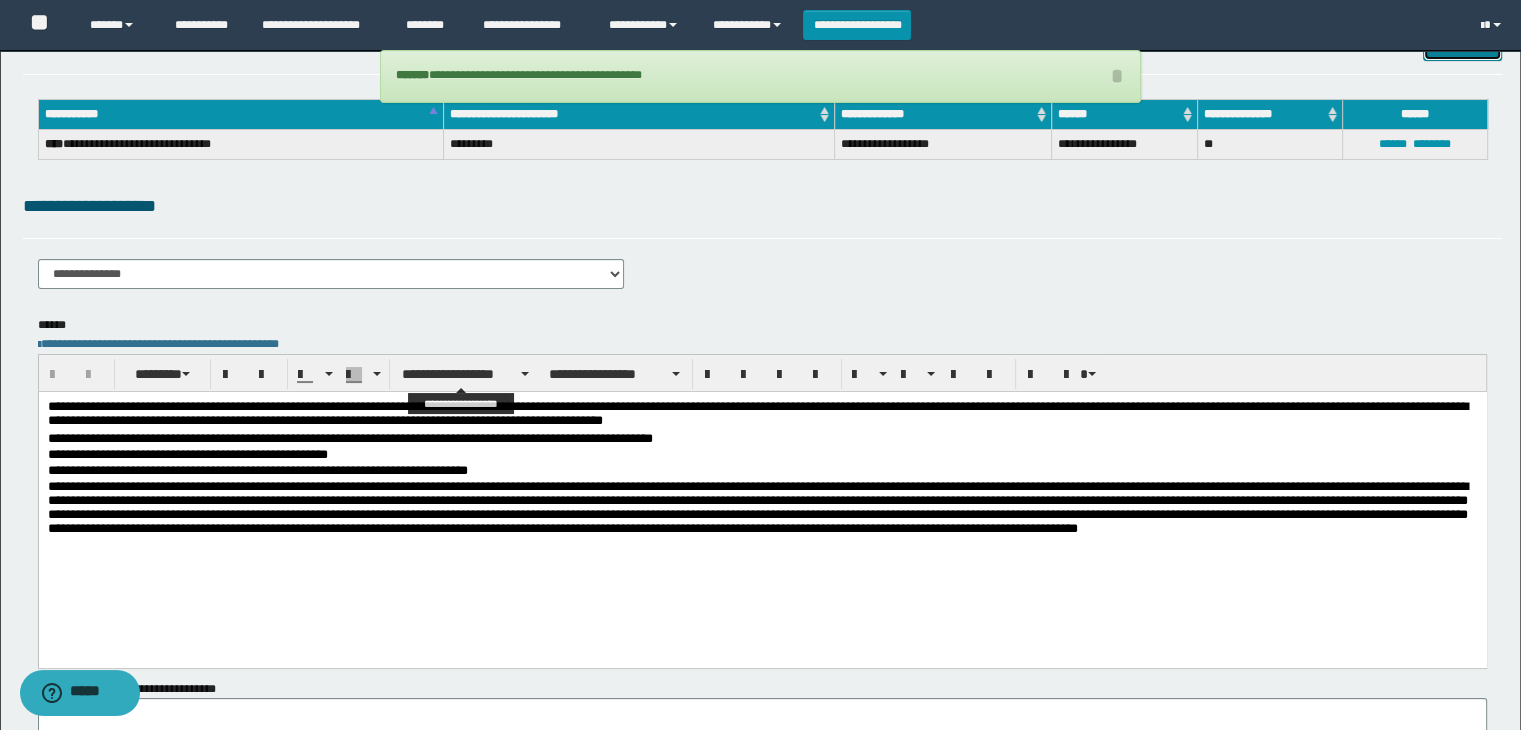 scroll, scrollTop: 200, scrollLeft: 0, axis: vertical 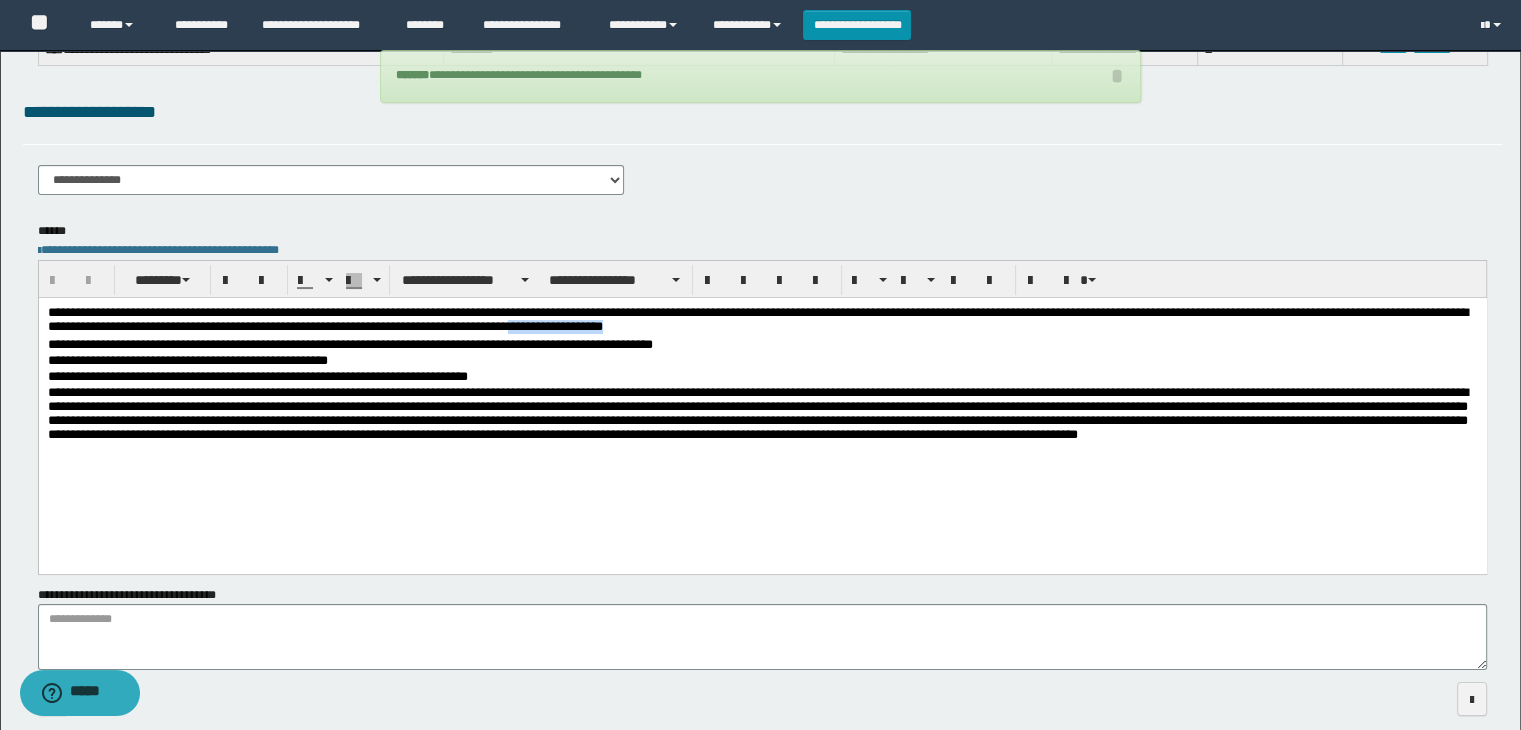 drag, startPoint x: 713, startPoint y: 329, endPoint x: 857, endPoint y: 333, distance: 144.05554 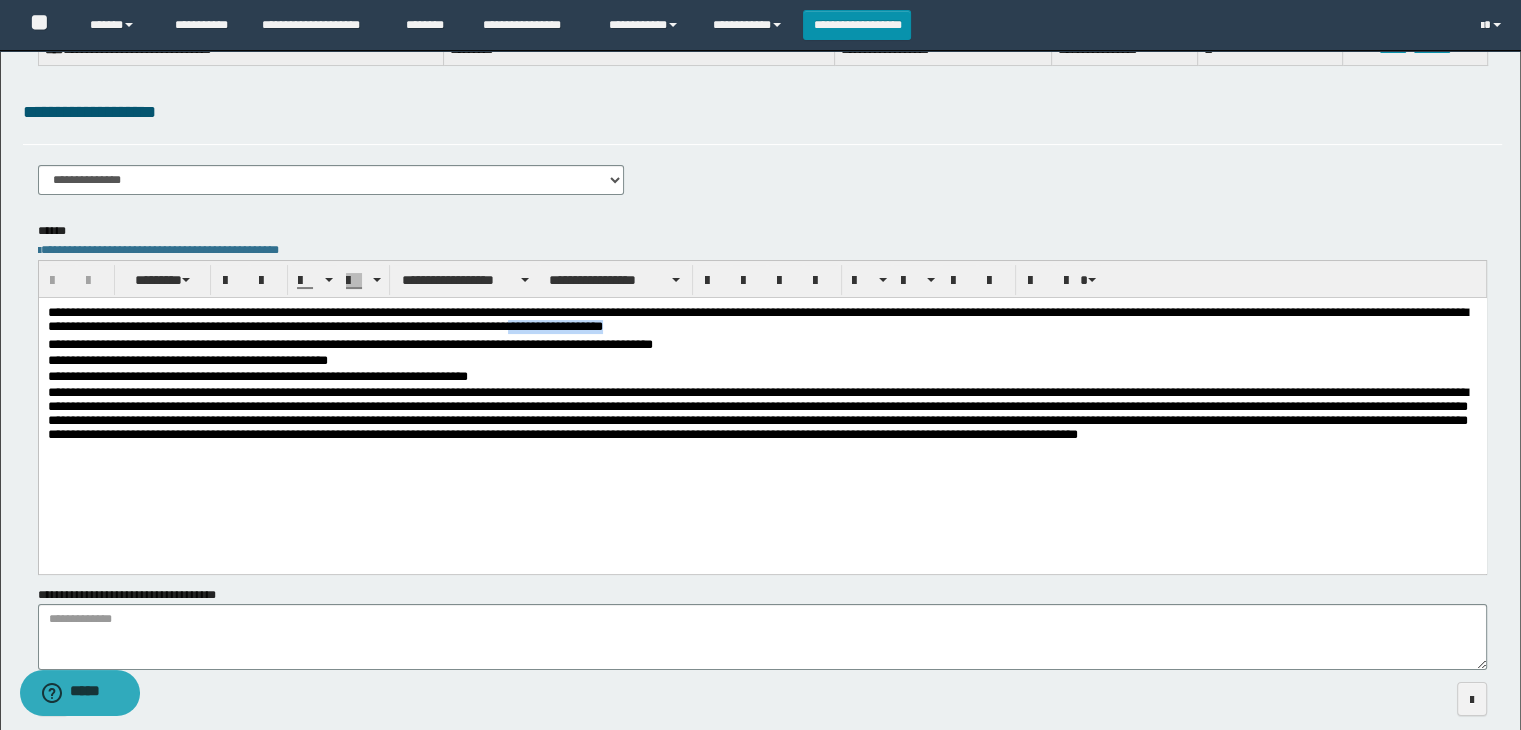 type 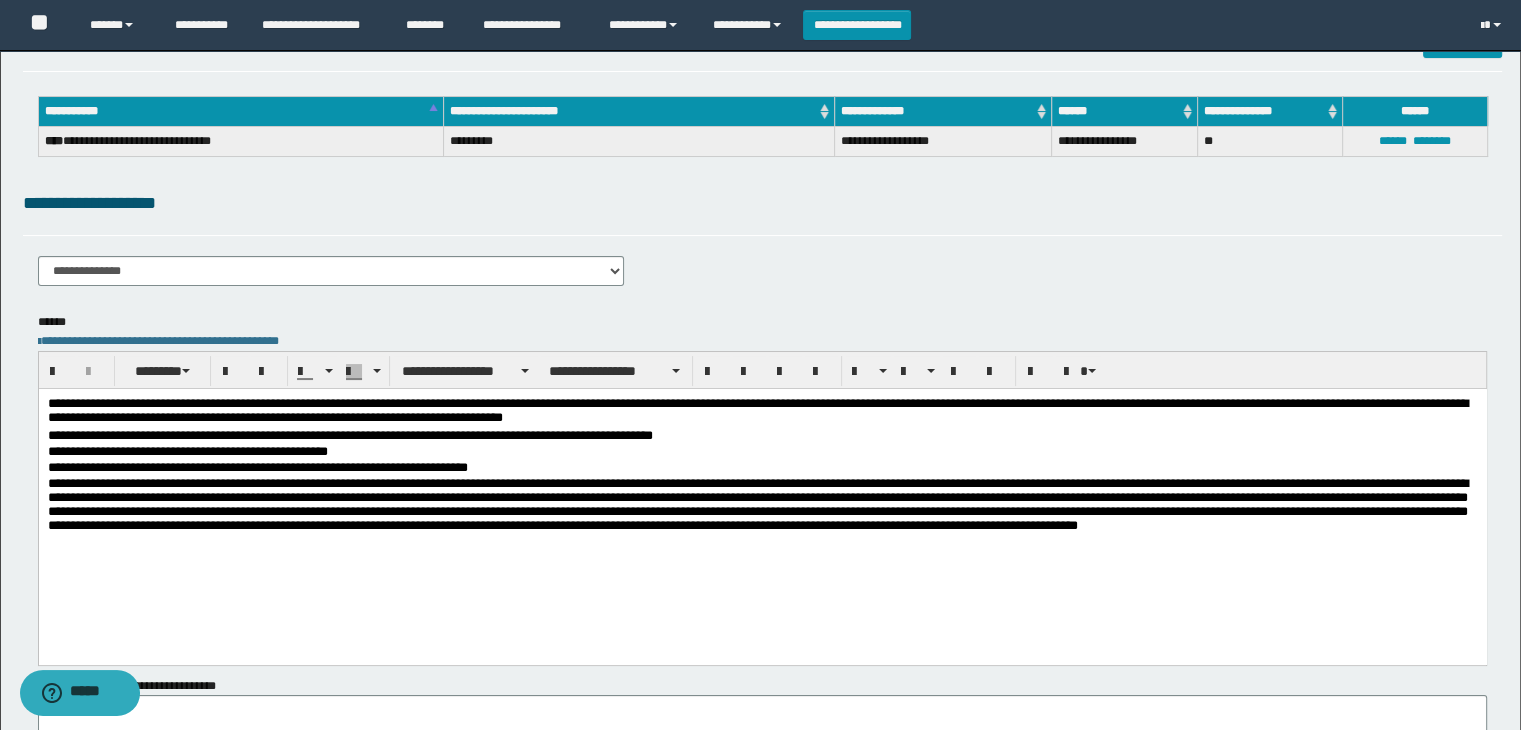 scroll, scrollTop: 0, scrollLeft: 0, axis: both 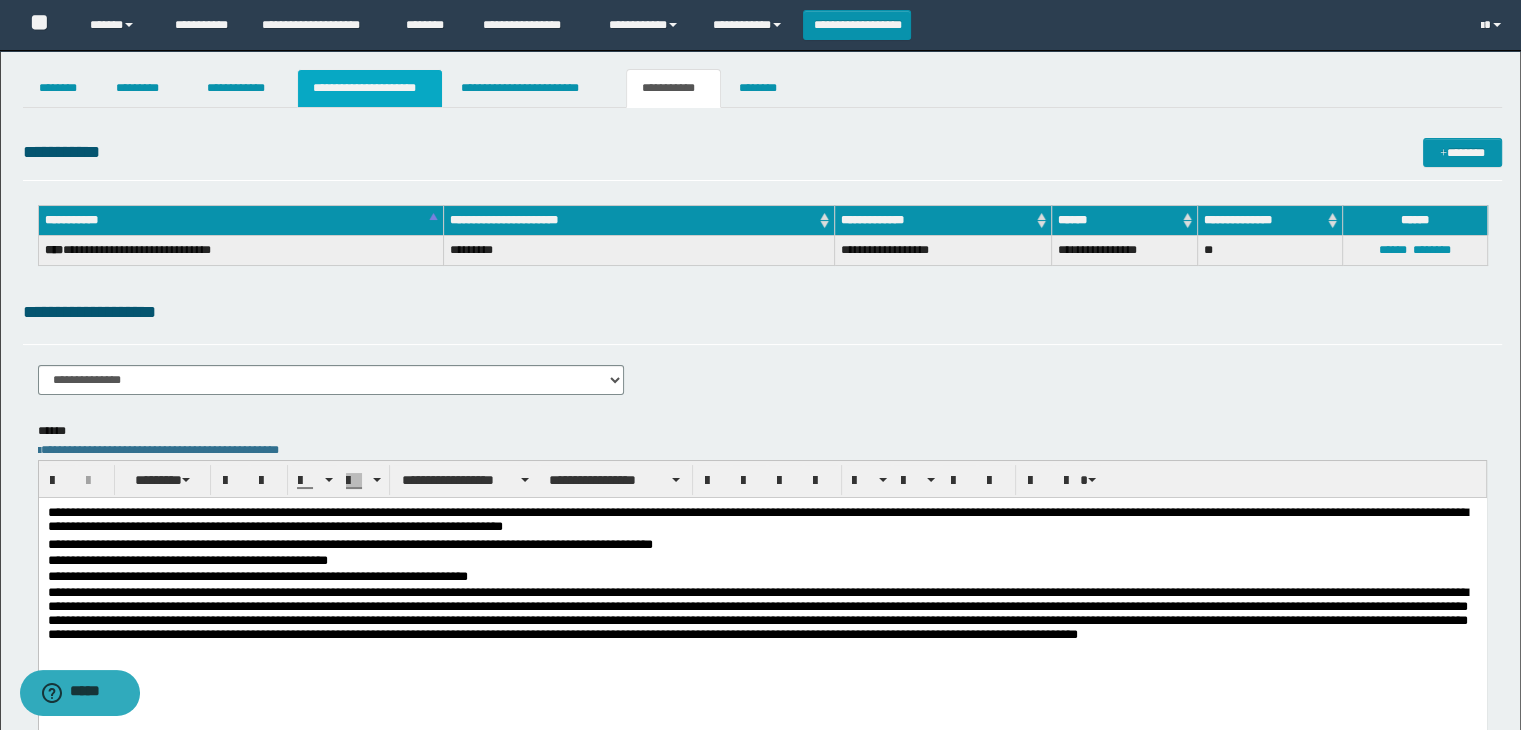 click on "**********" at bounding box center (370, 88) 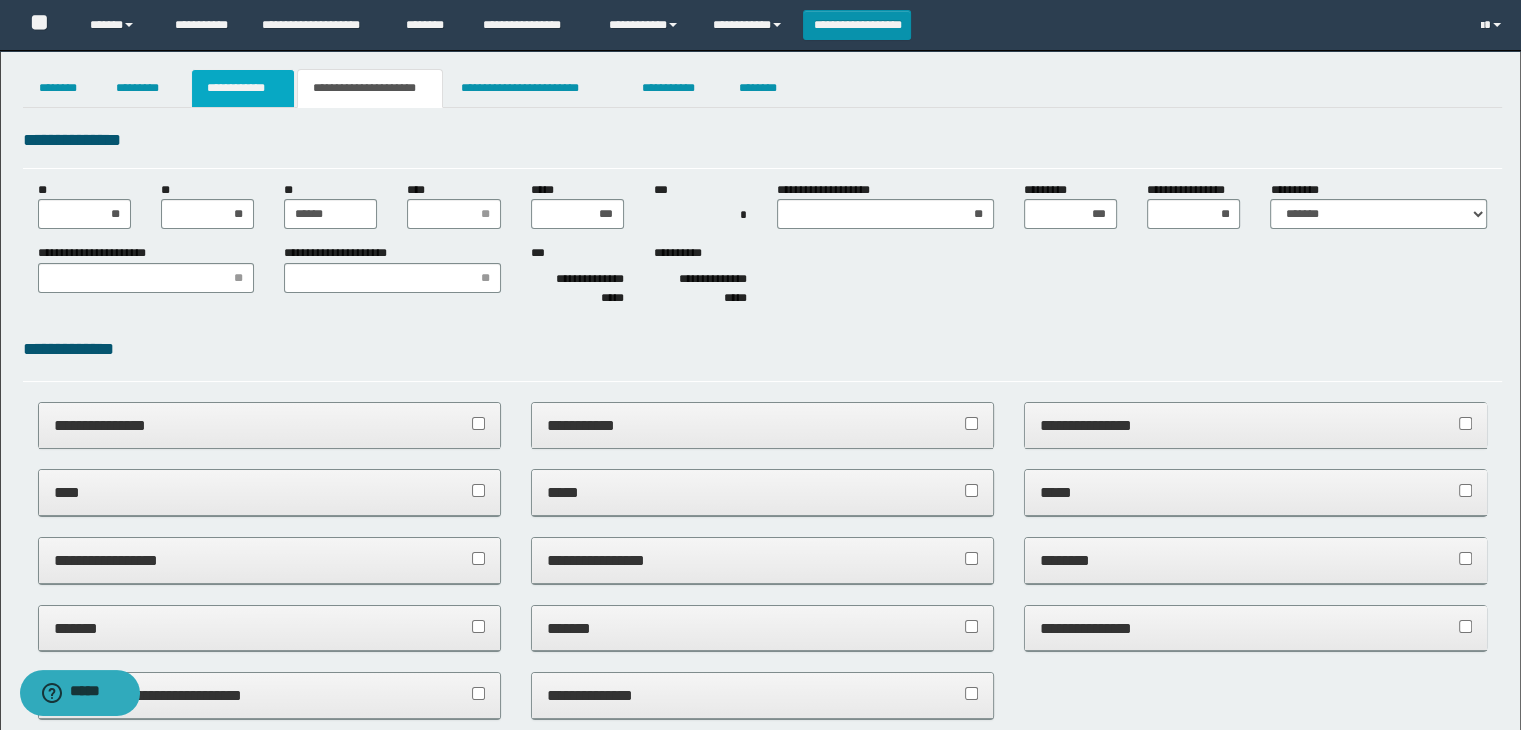click on "**********" at bounding box center [243, 88] 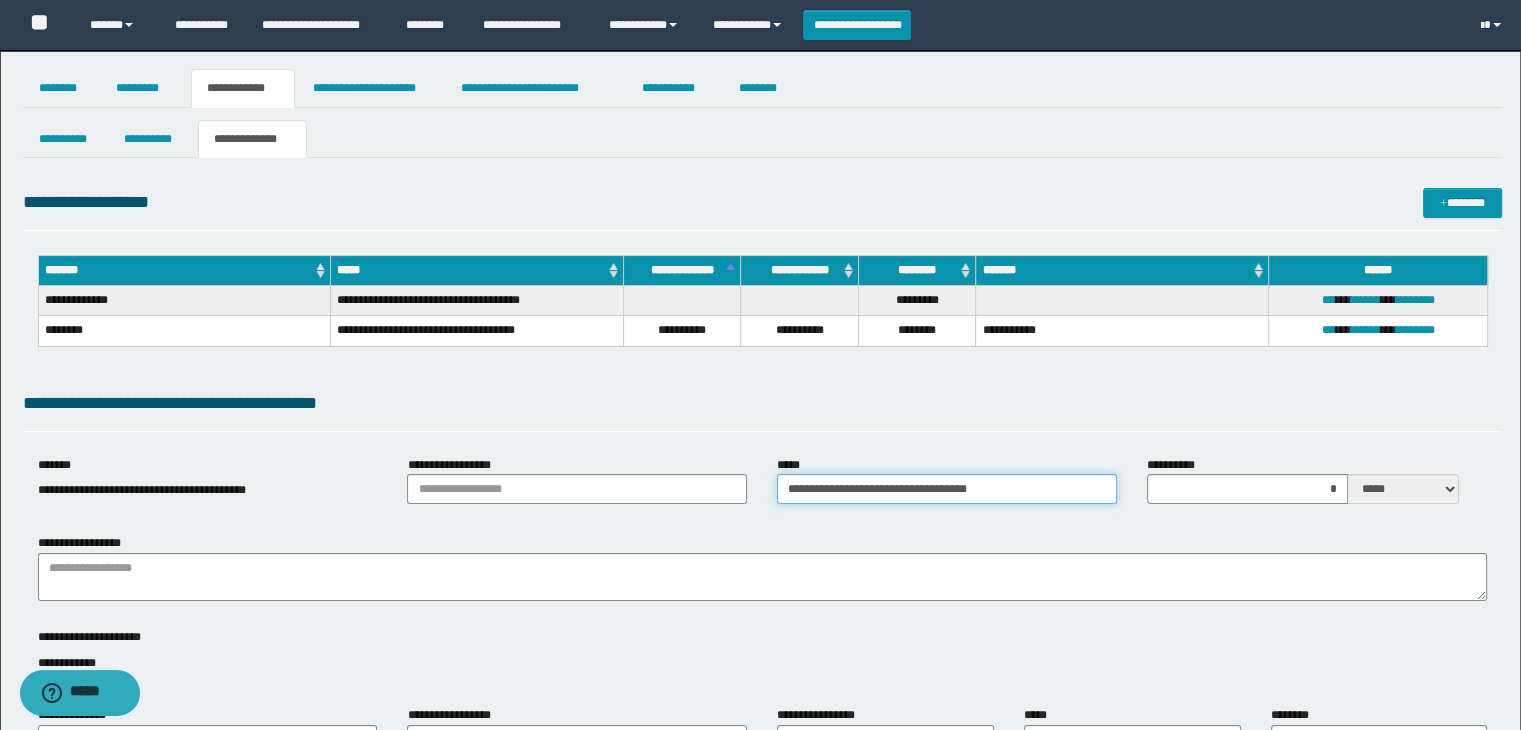 drag, startPoint x: 1061, startPoint y: 494, endPoint x: 716, endPoint y: 493, distance: 345.00143 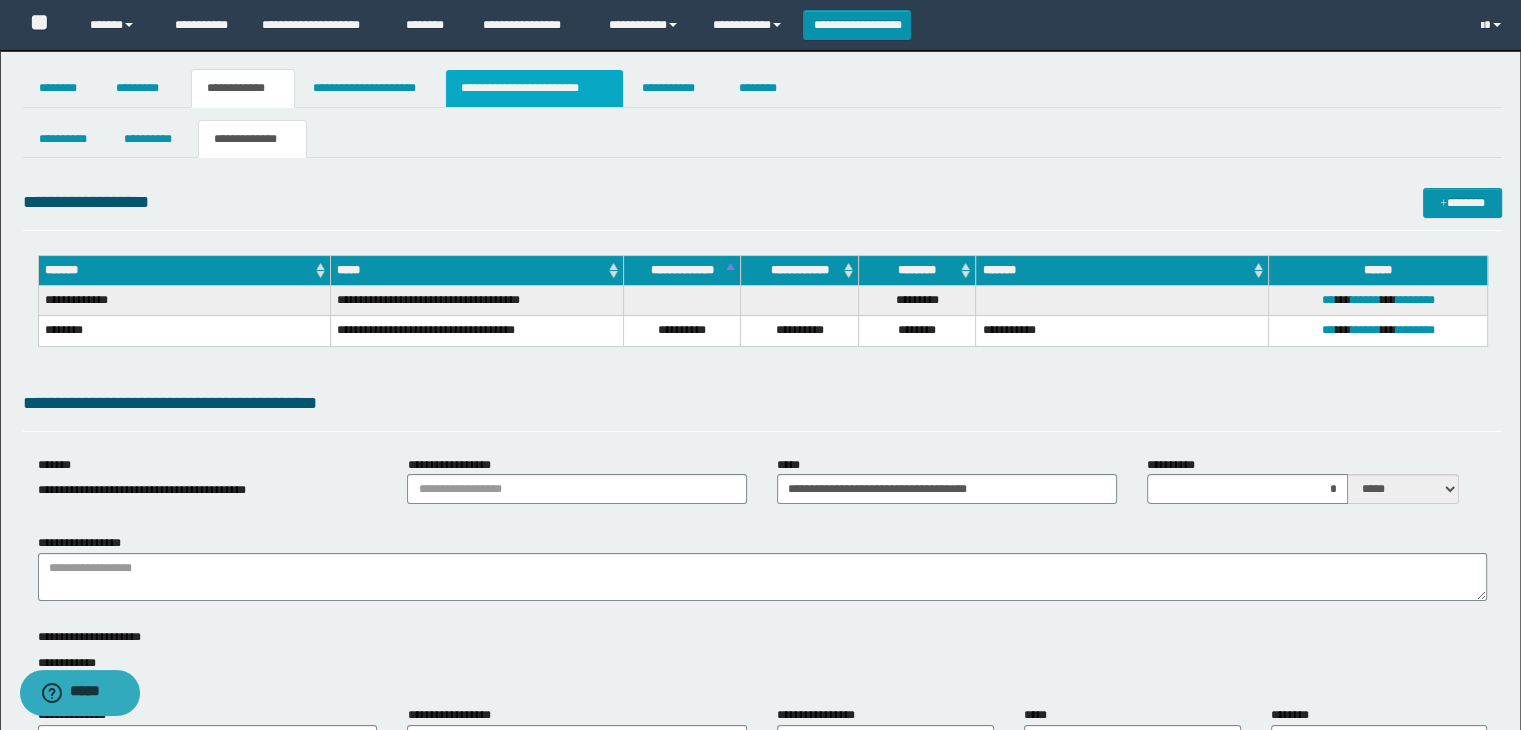 click on "**********" at bounding box center (534, 88) 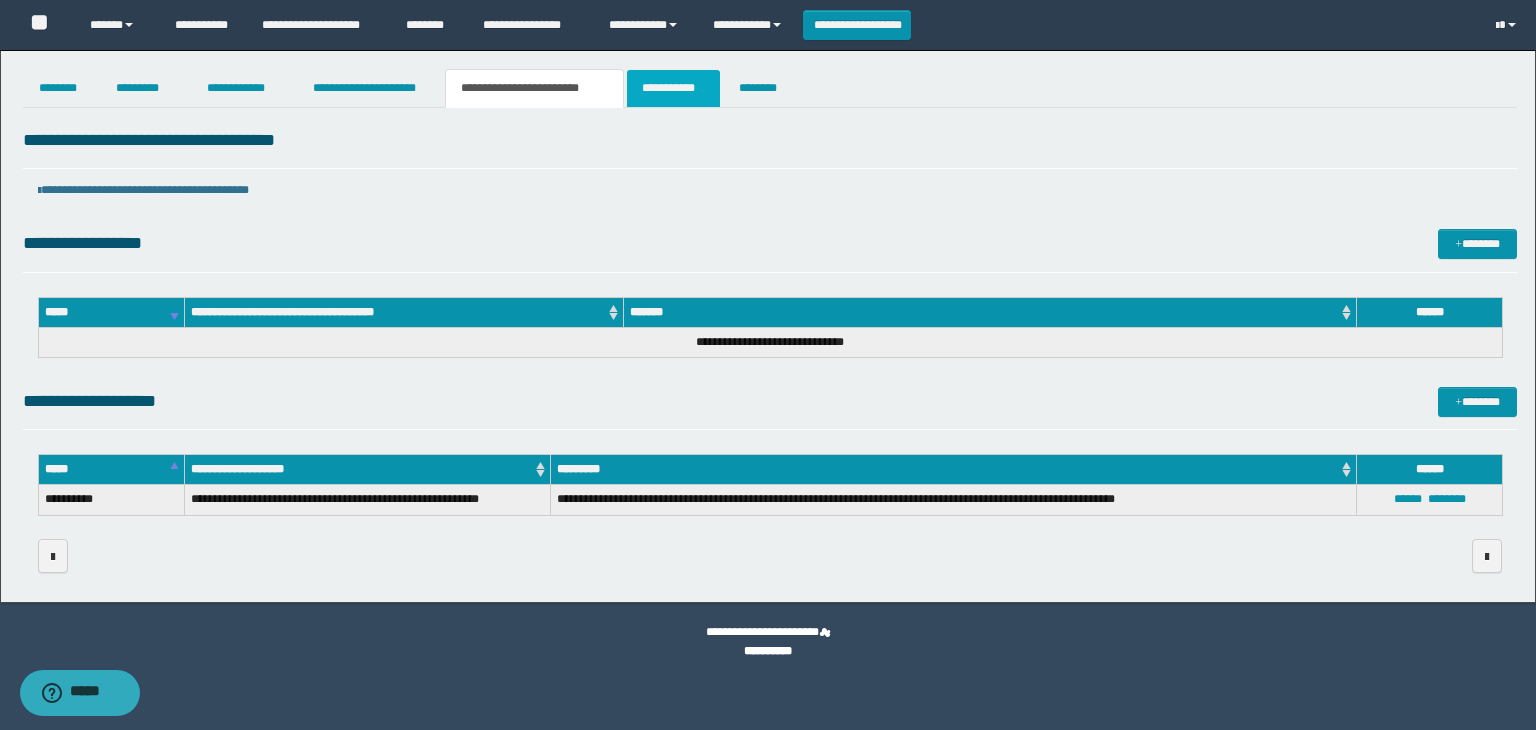 click on "**********" at bounding box center (673, 88) 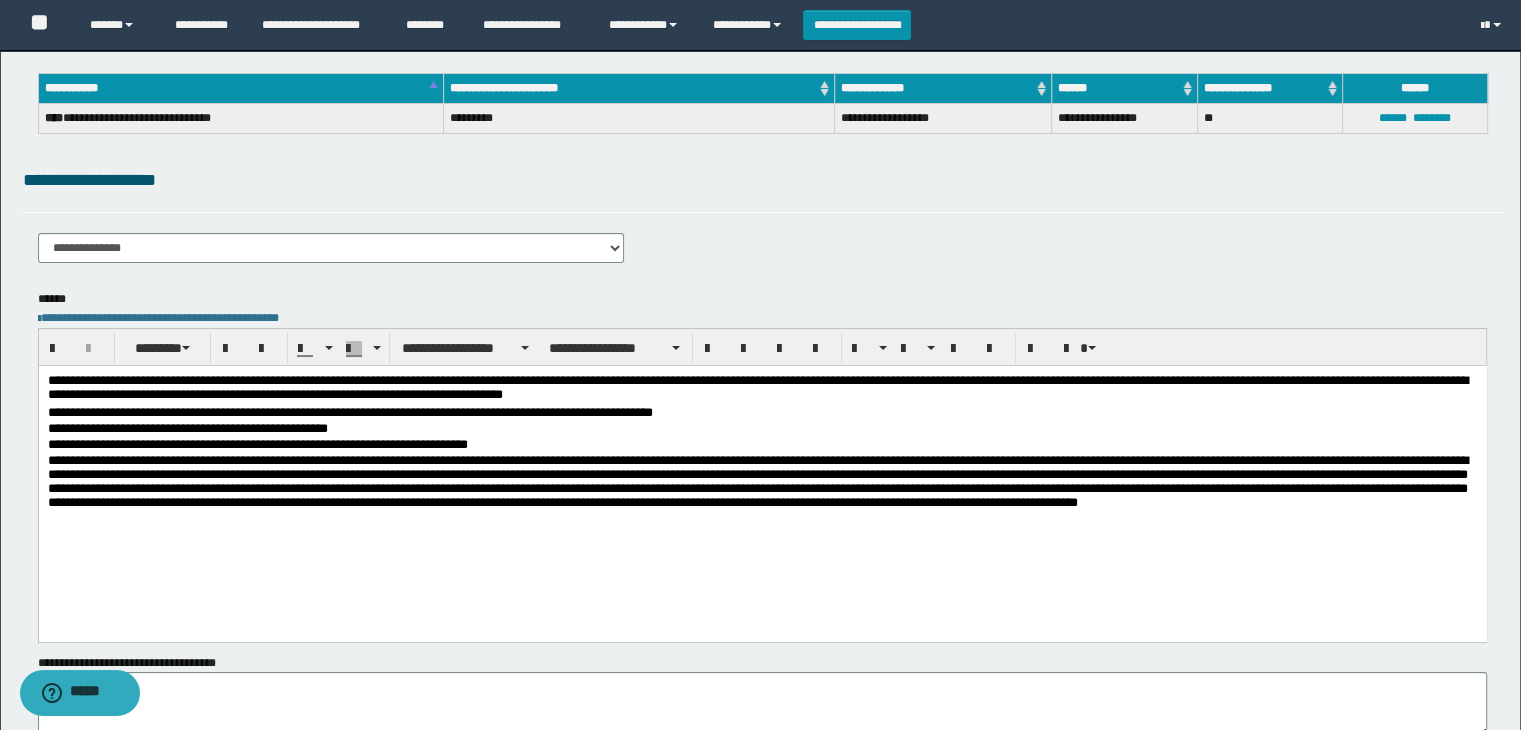scroll, scrollTop: 293, scrollLeft: 0, axis: vertical 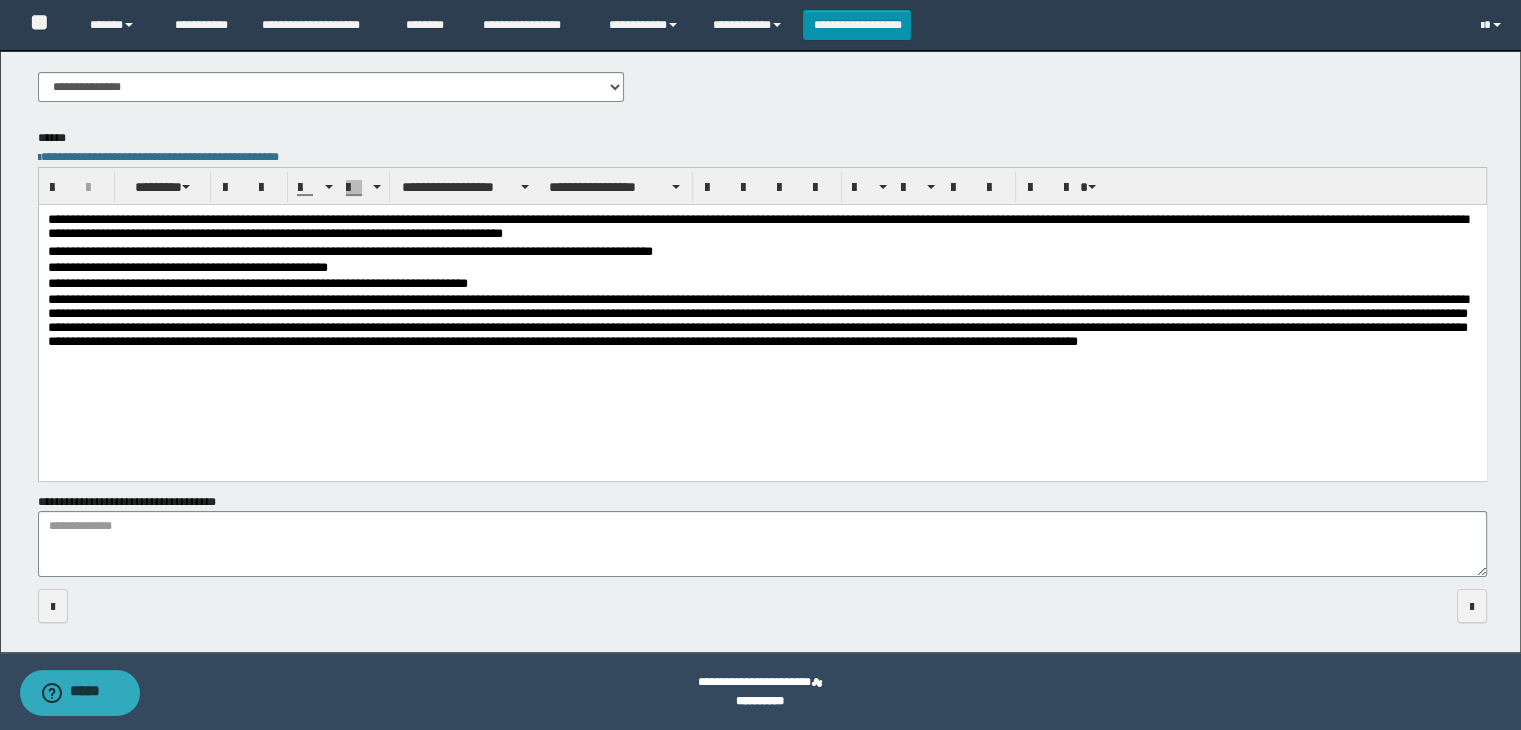 click on "**********" at bounding box center (762, 228) 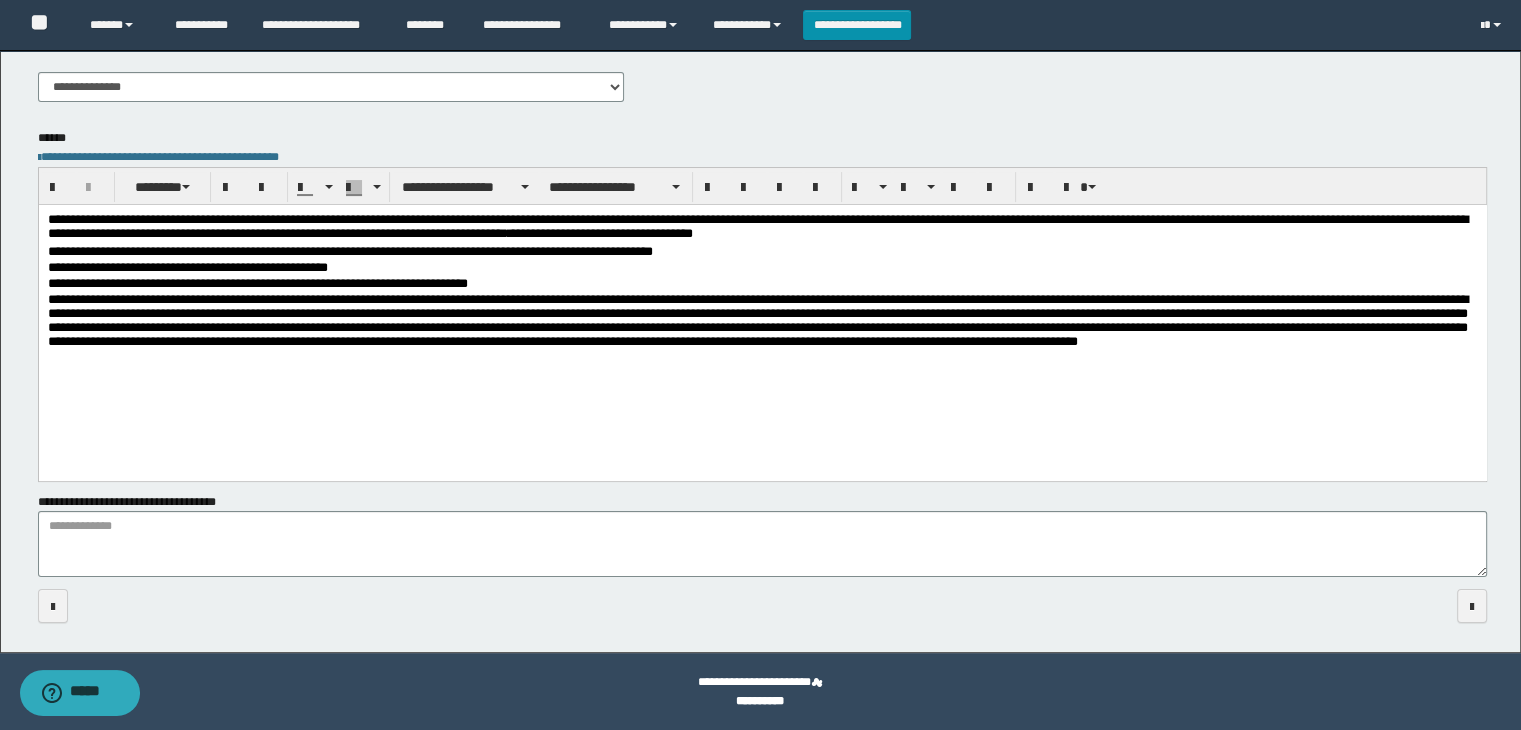 scroll, scrollTop: 193, scrollLeft: 0, axis: vertical 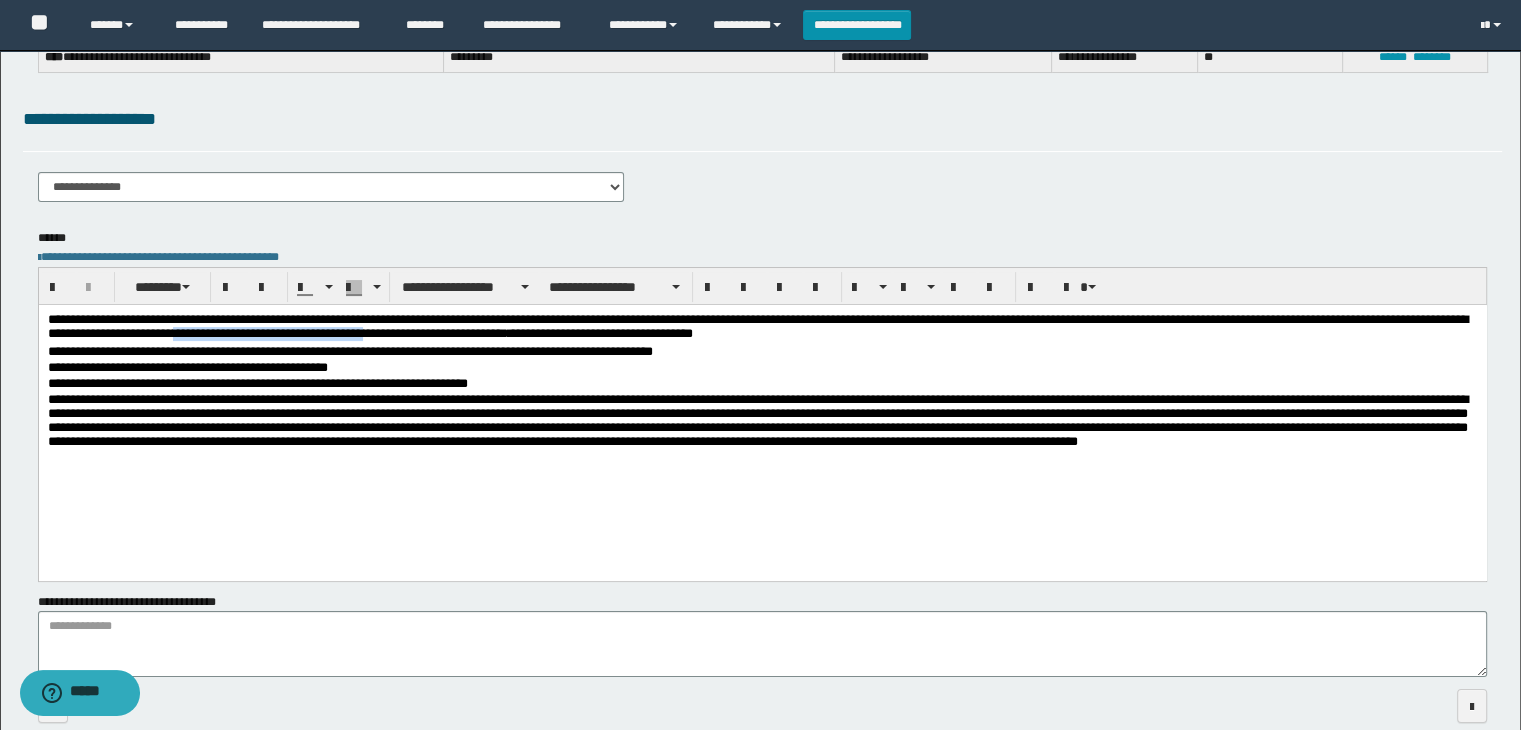 drag, startPoint x: 555, startPoint y: 336, endPoint x: 346, endPoint y: 333, distance: 209.02153 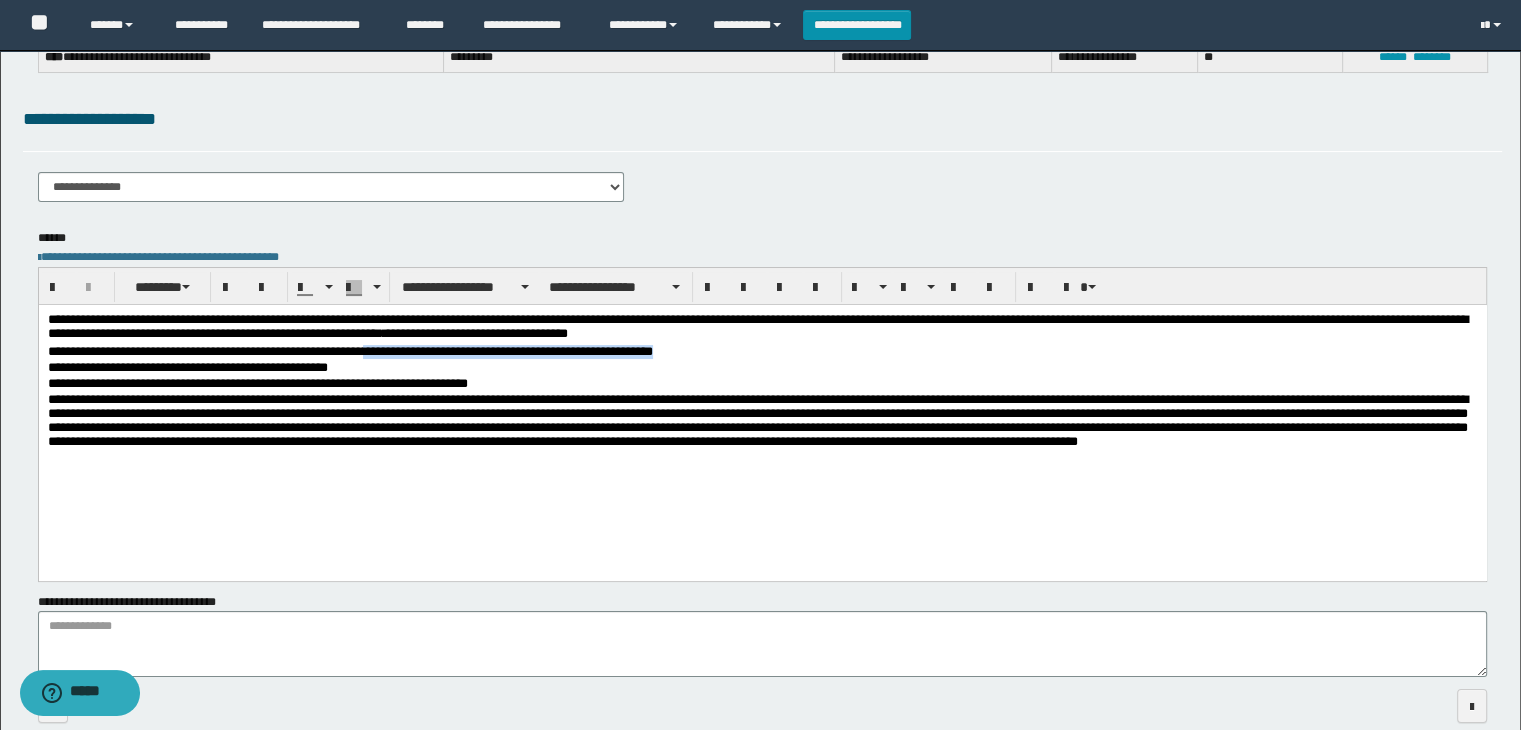 drag, startPoint x: 396, startPoint y: 346, endPoint x: 715, endPoint y: 353, distance: 319.07678 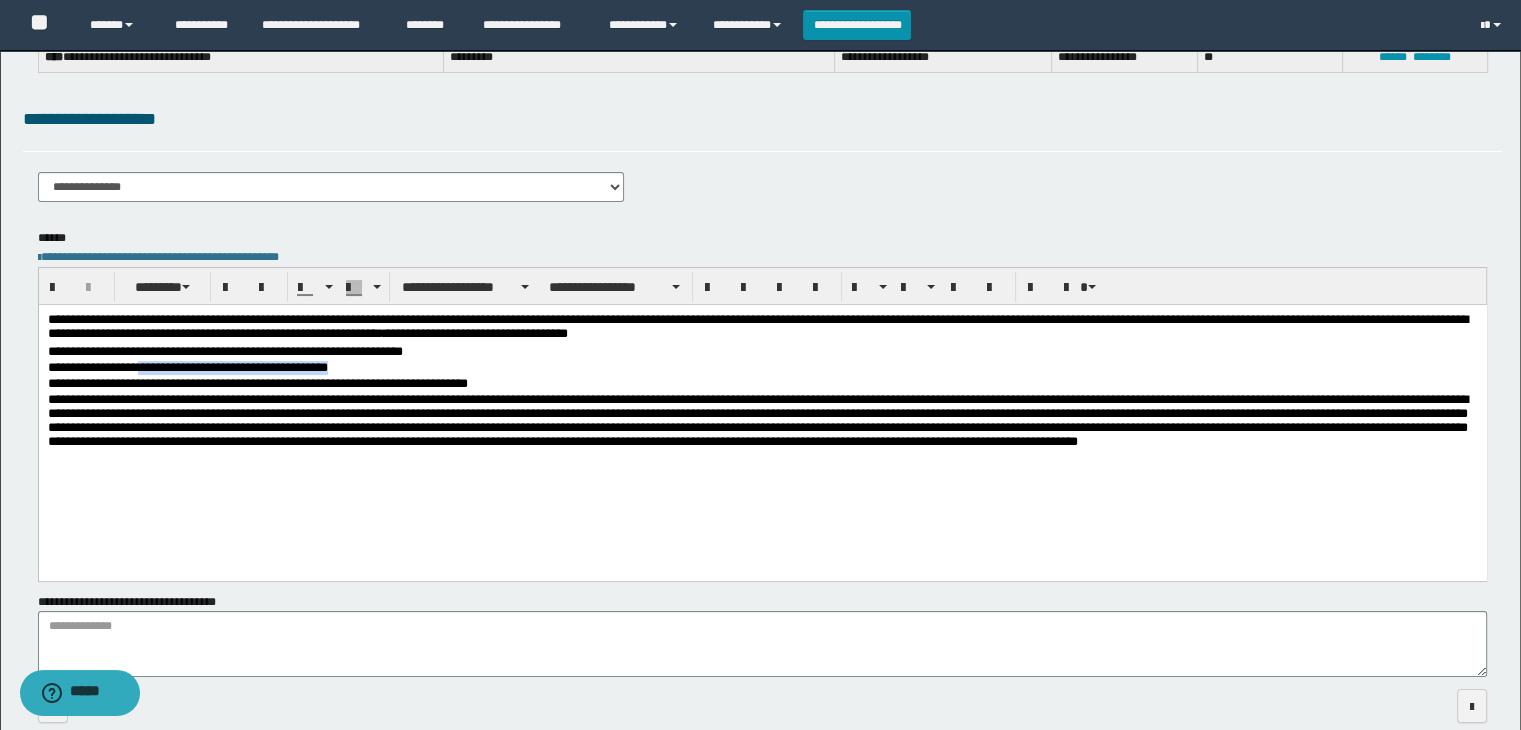 drag, startPoint x: 140, startPoint y: 367, endPoint x: 345, endPoint y: 367, distance: 205 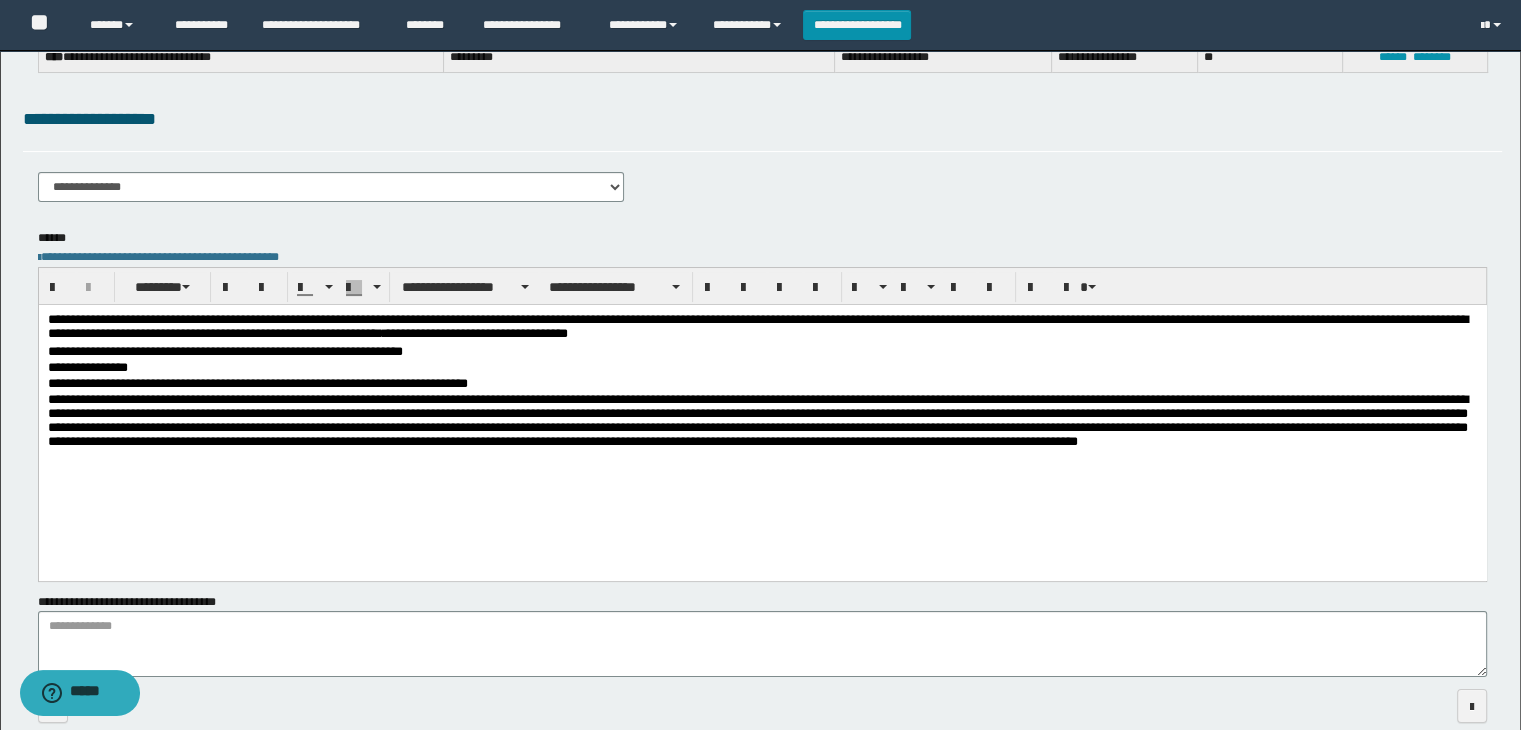 click on "**********" at bounding box center [762, 384] 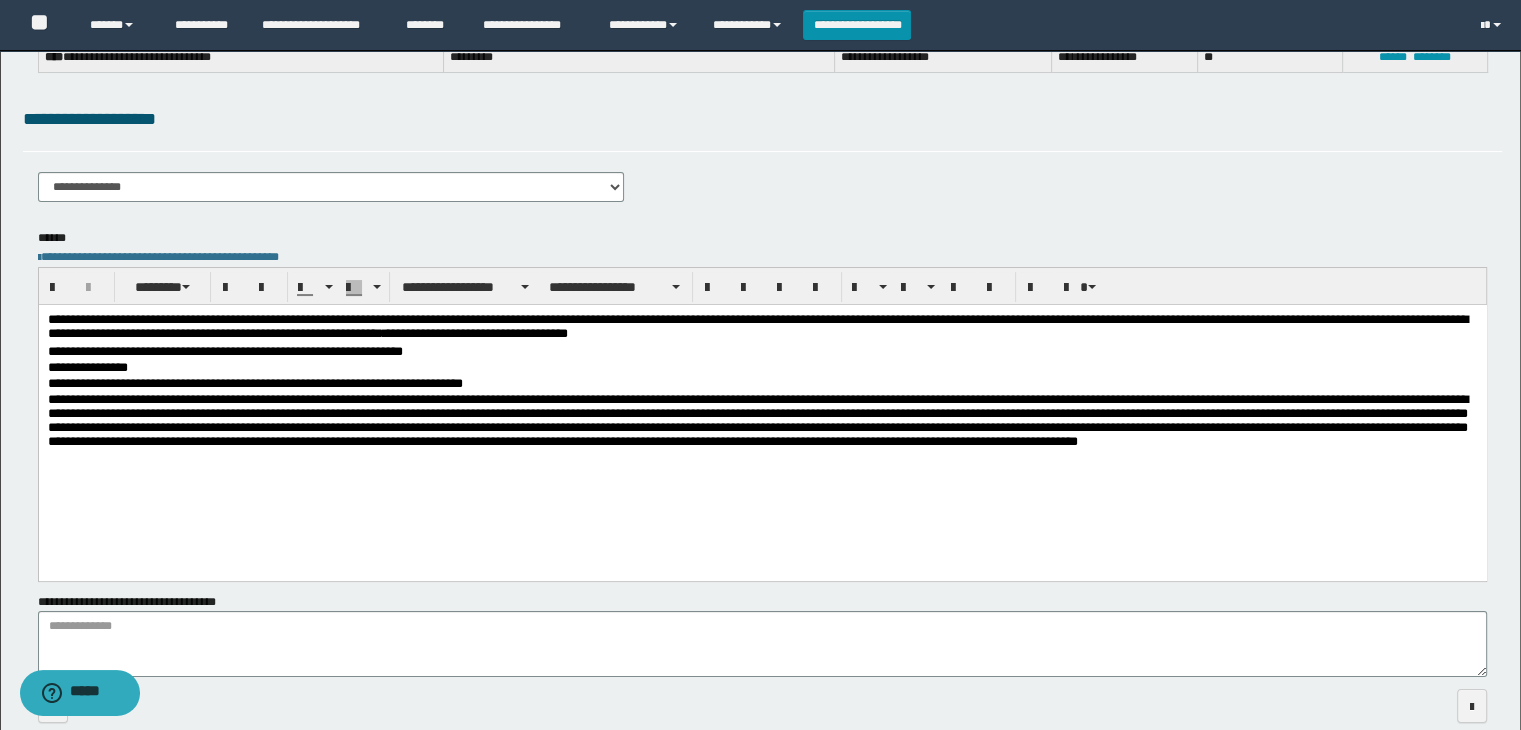 click on "**********" at bounding box center [762, 384] 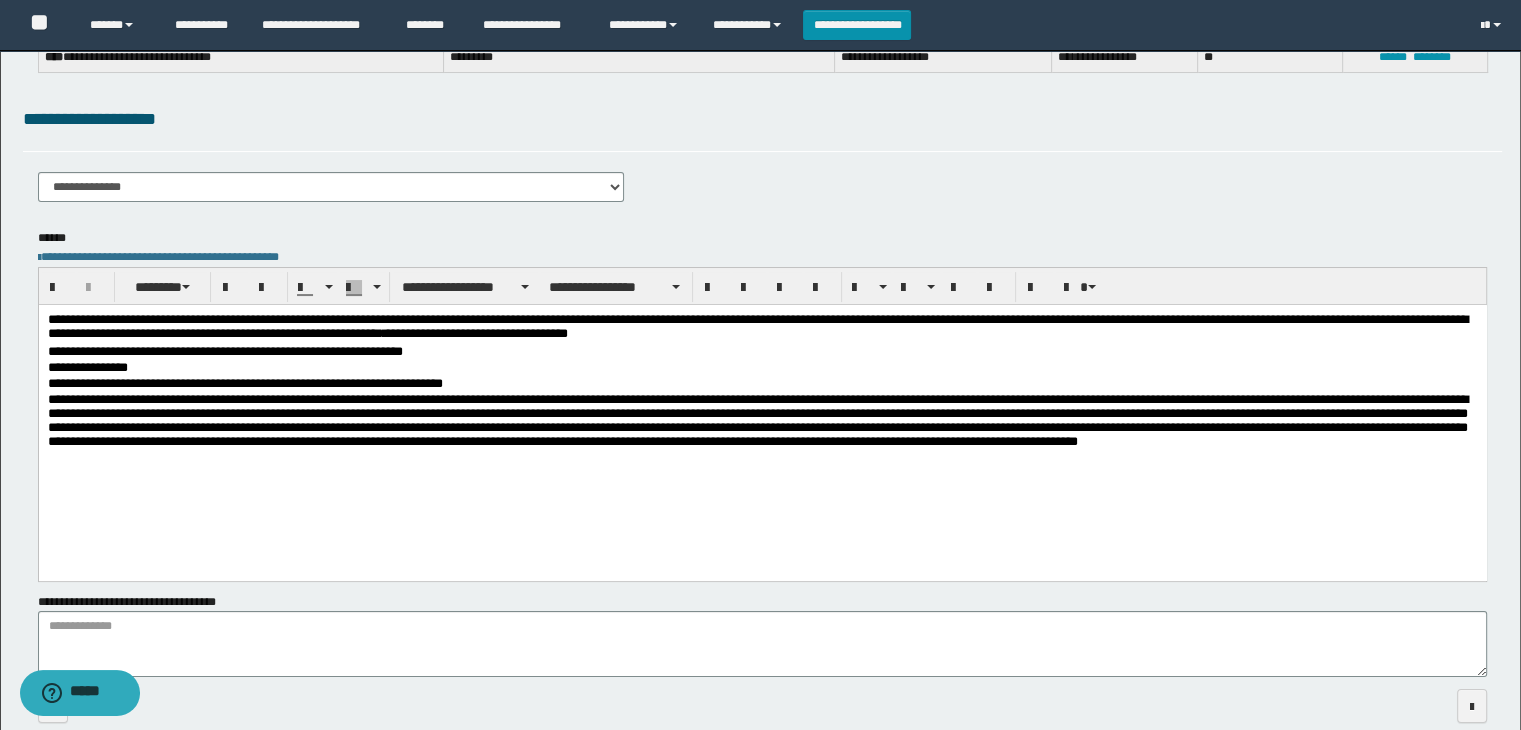 click on "**********" at bounding box center [762, 368] 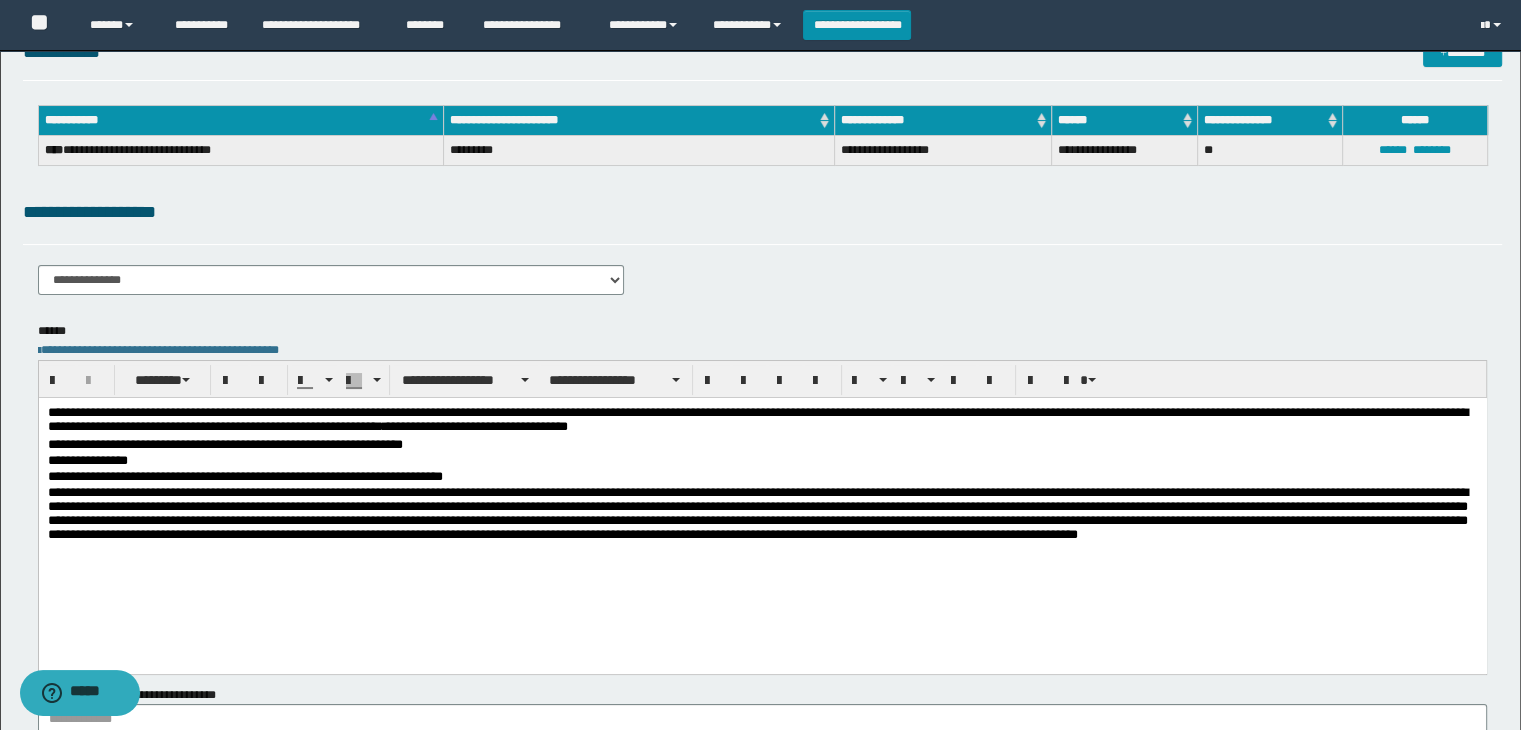 scroll, scrollTop: 0, scrollLeft: 0, axis: both 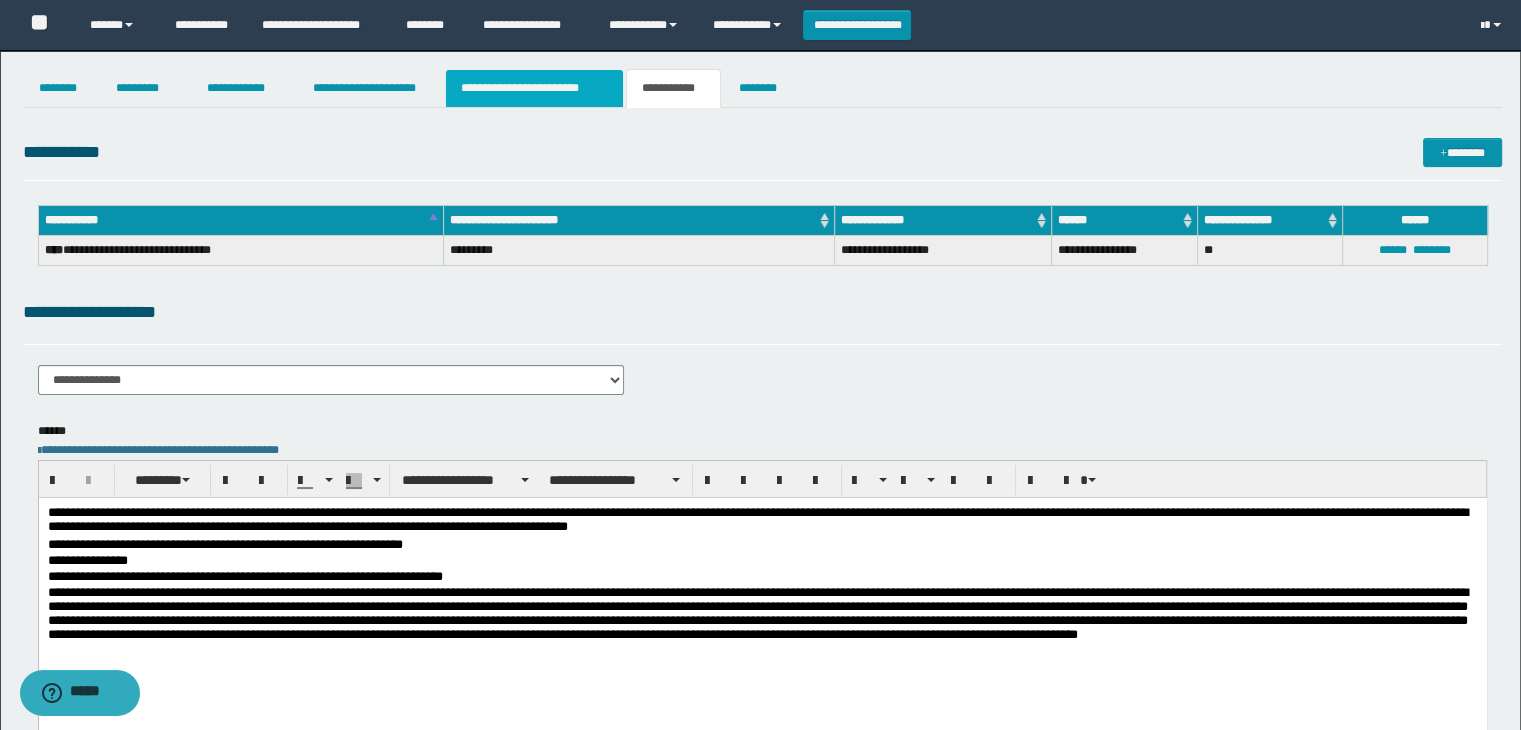 click on "**********" at bounding box center (534, 88) 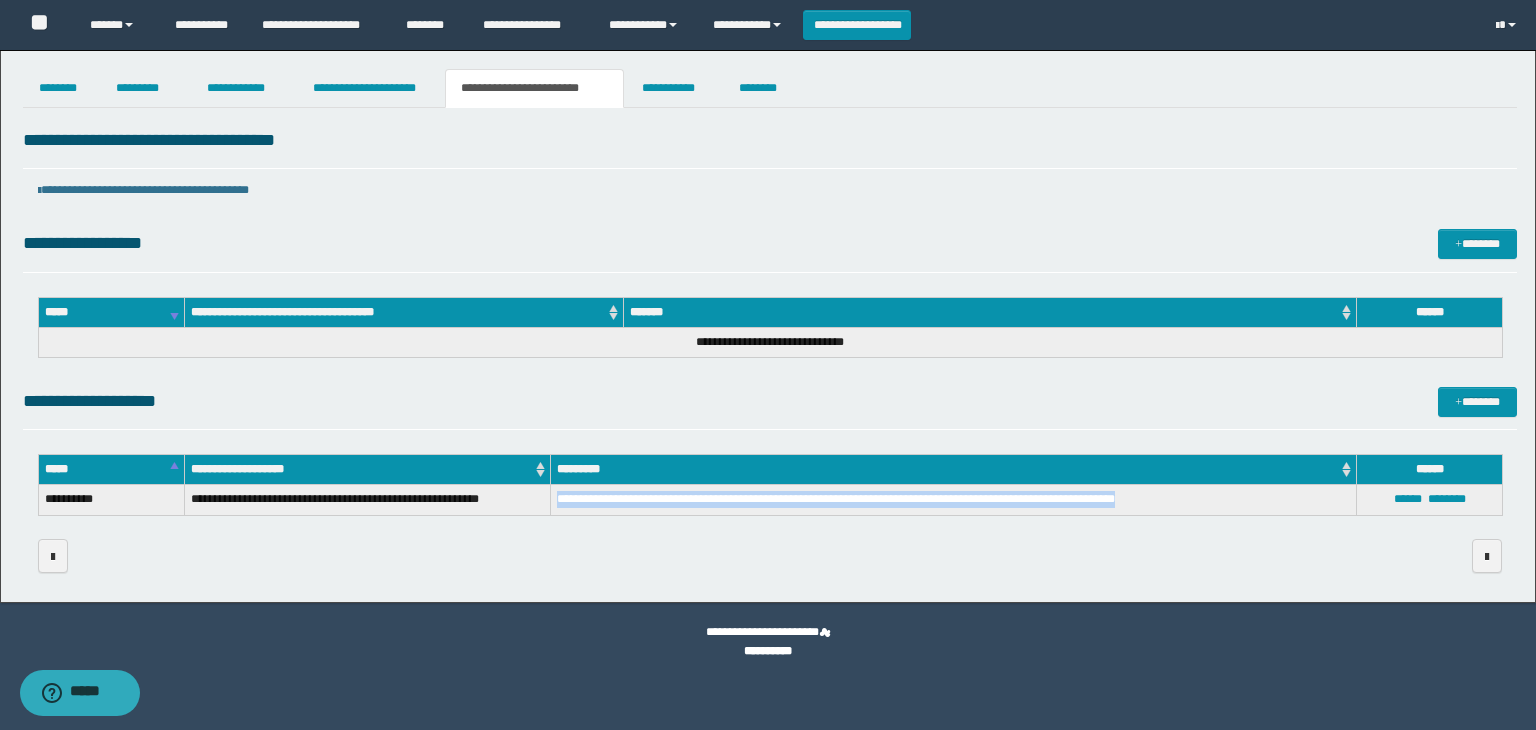 drag, startPoint x: 1166, startPoint y: 501, endPoint x: 560, endPoint y: 492, distance: 606.06683 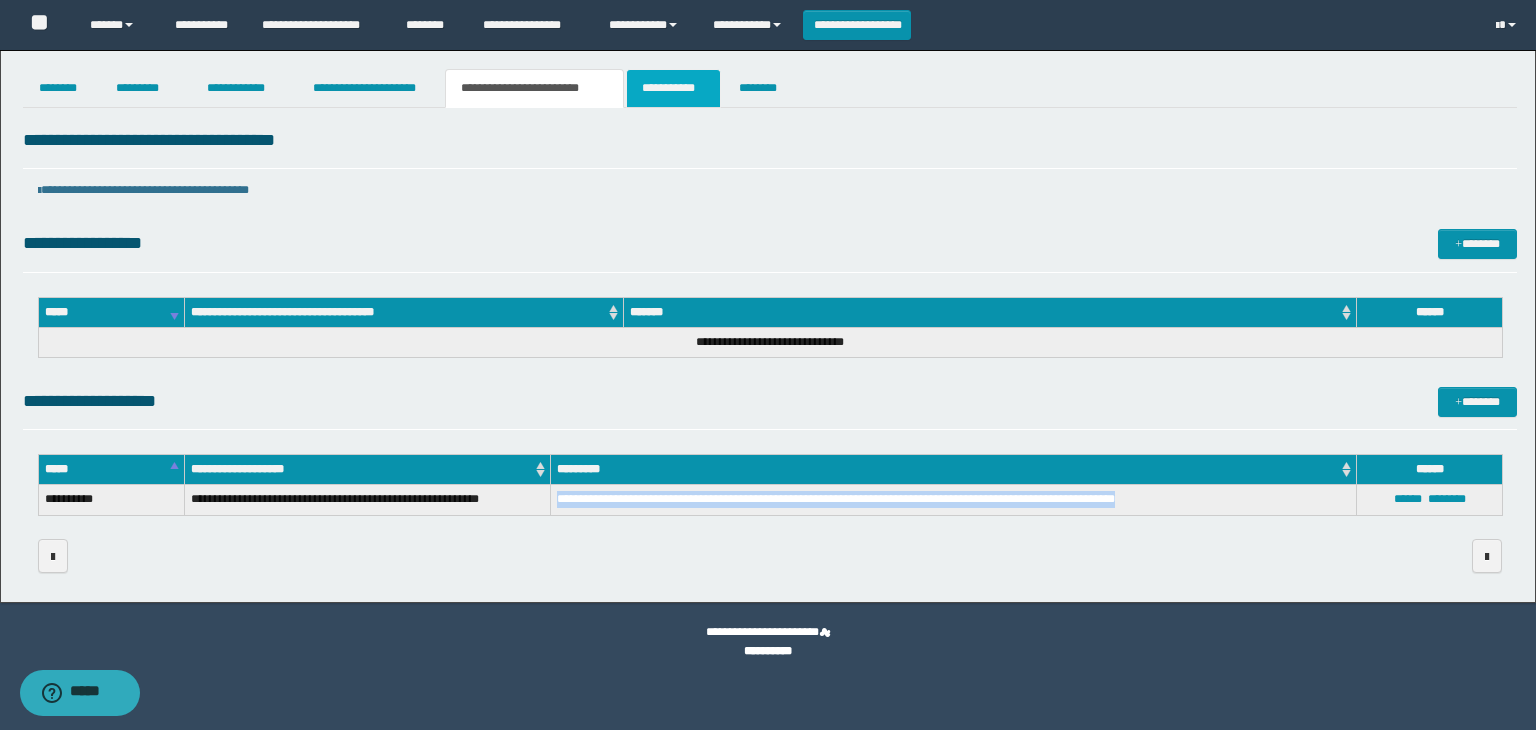 click on "**********" at bounding box center [673, 88] 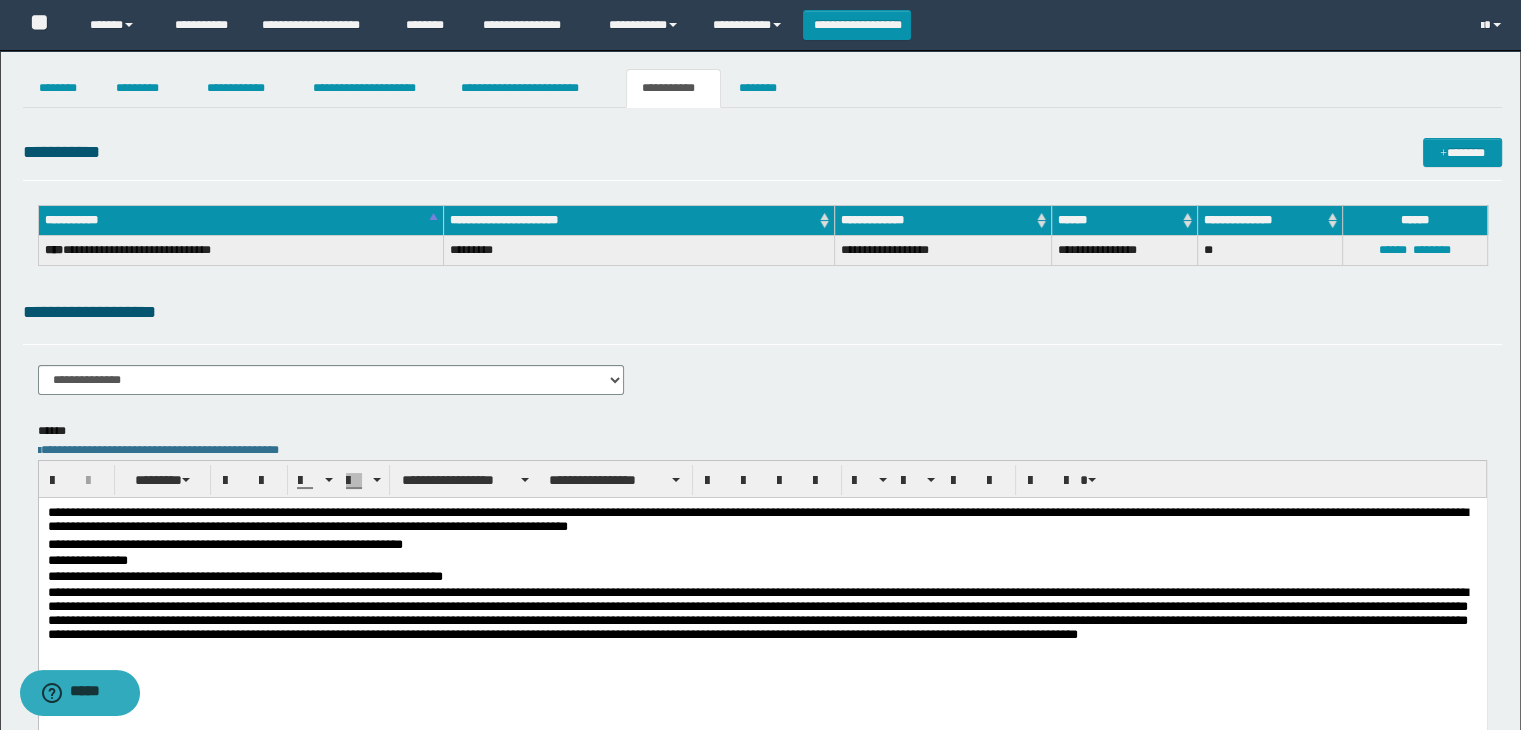 scroll, scrollTop: 200, scrollLeft: 0, axis: vertical 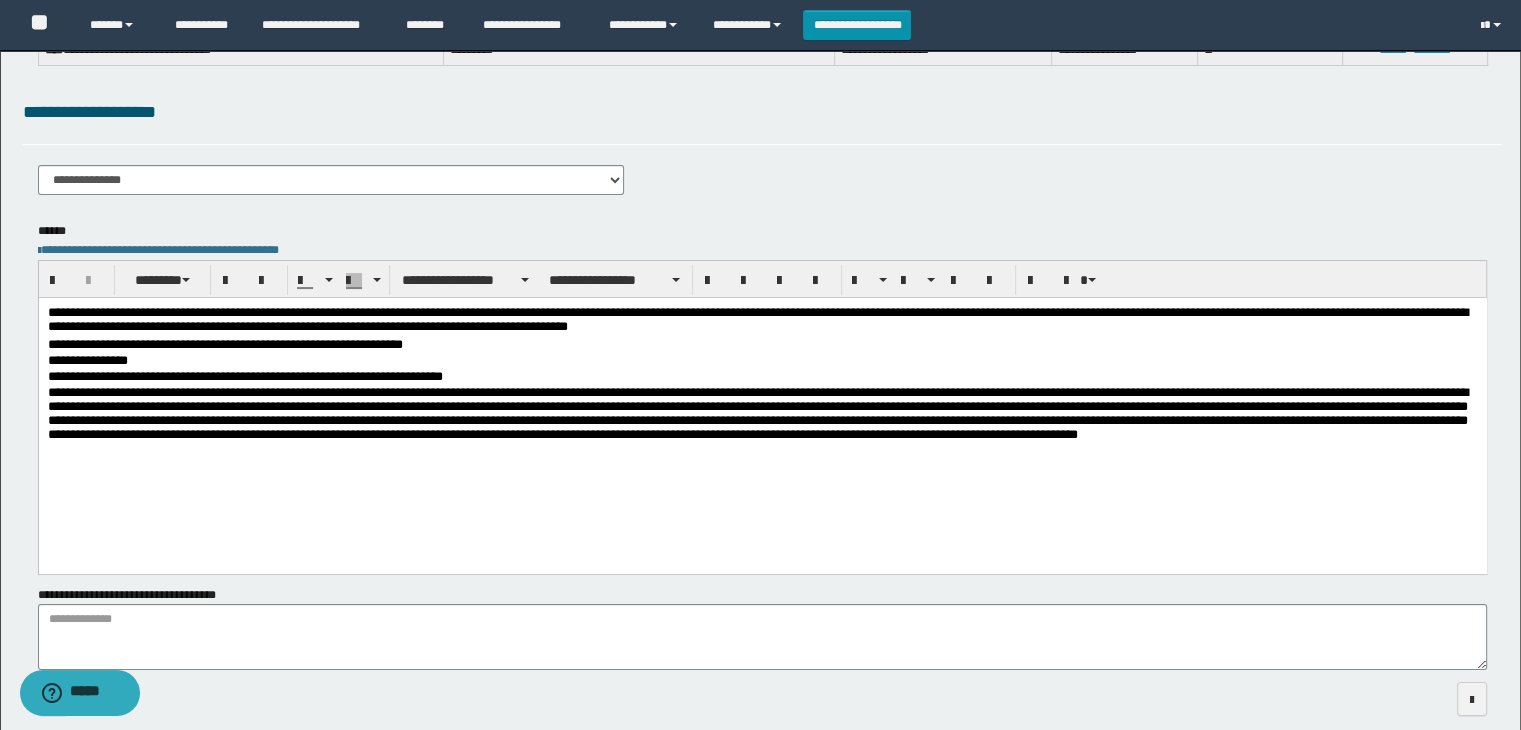 click on "**********" at bounding box center (762, 361) 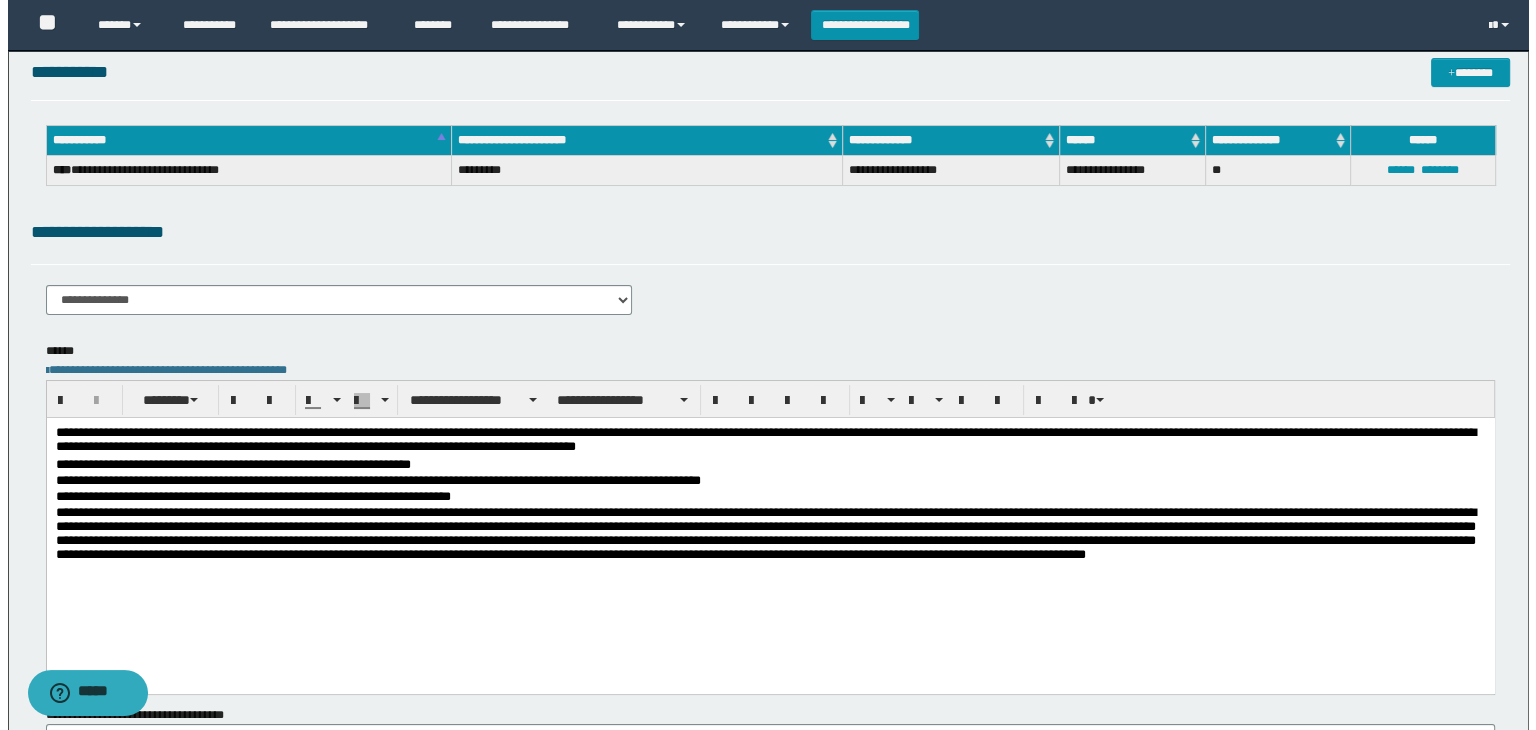 scroll, scrollTop: 0, scrollLeft: 0, axis: both 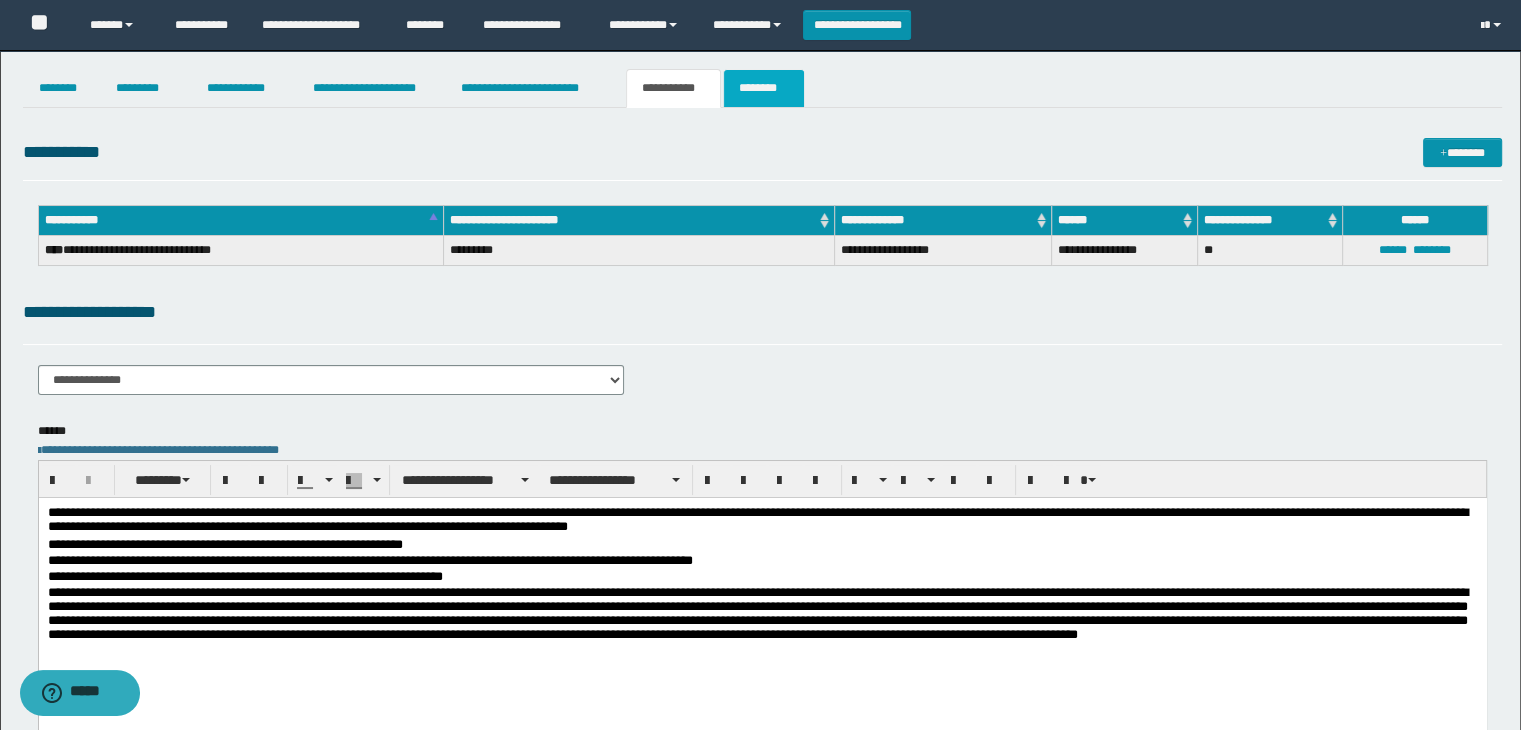click on "********" at bounding box center (764, 88) 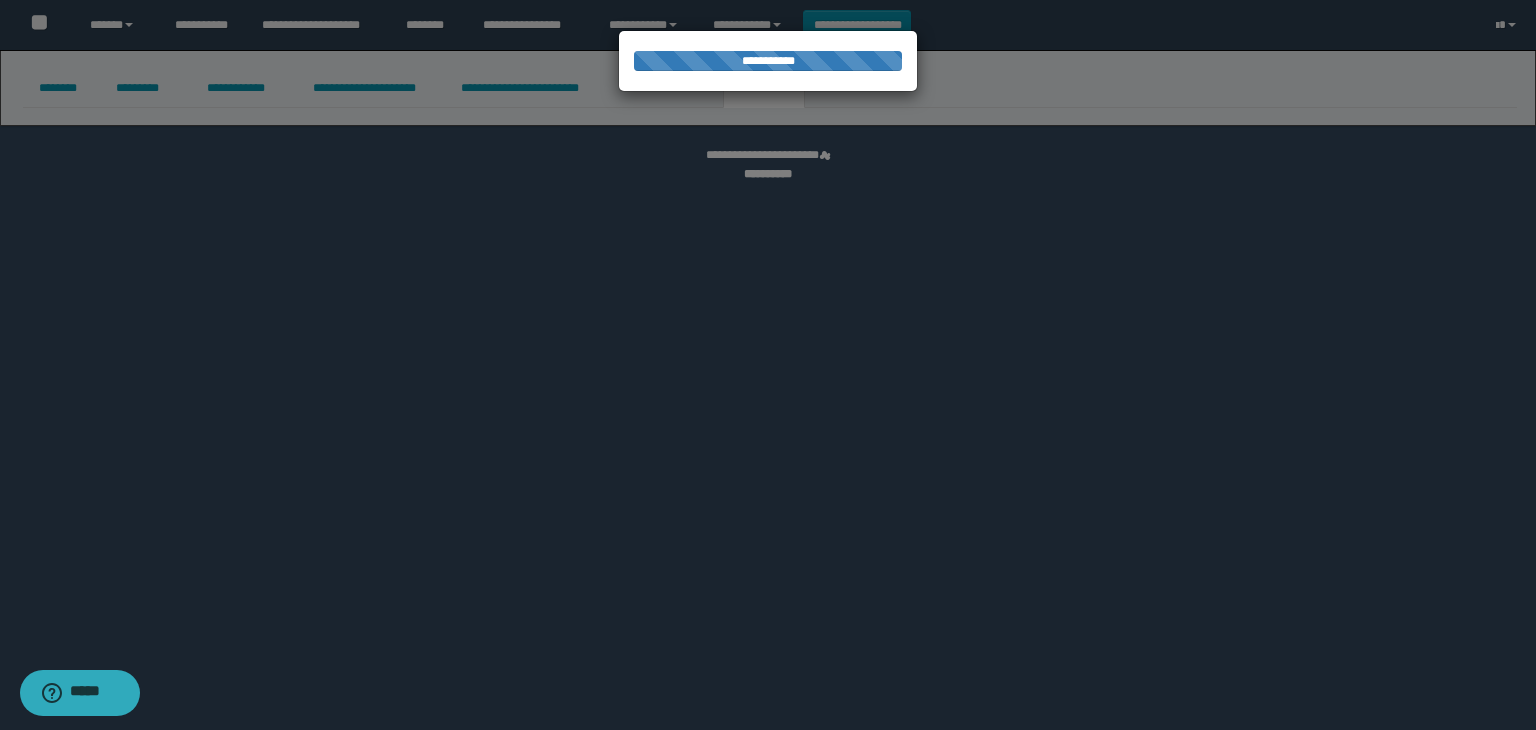 select 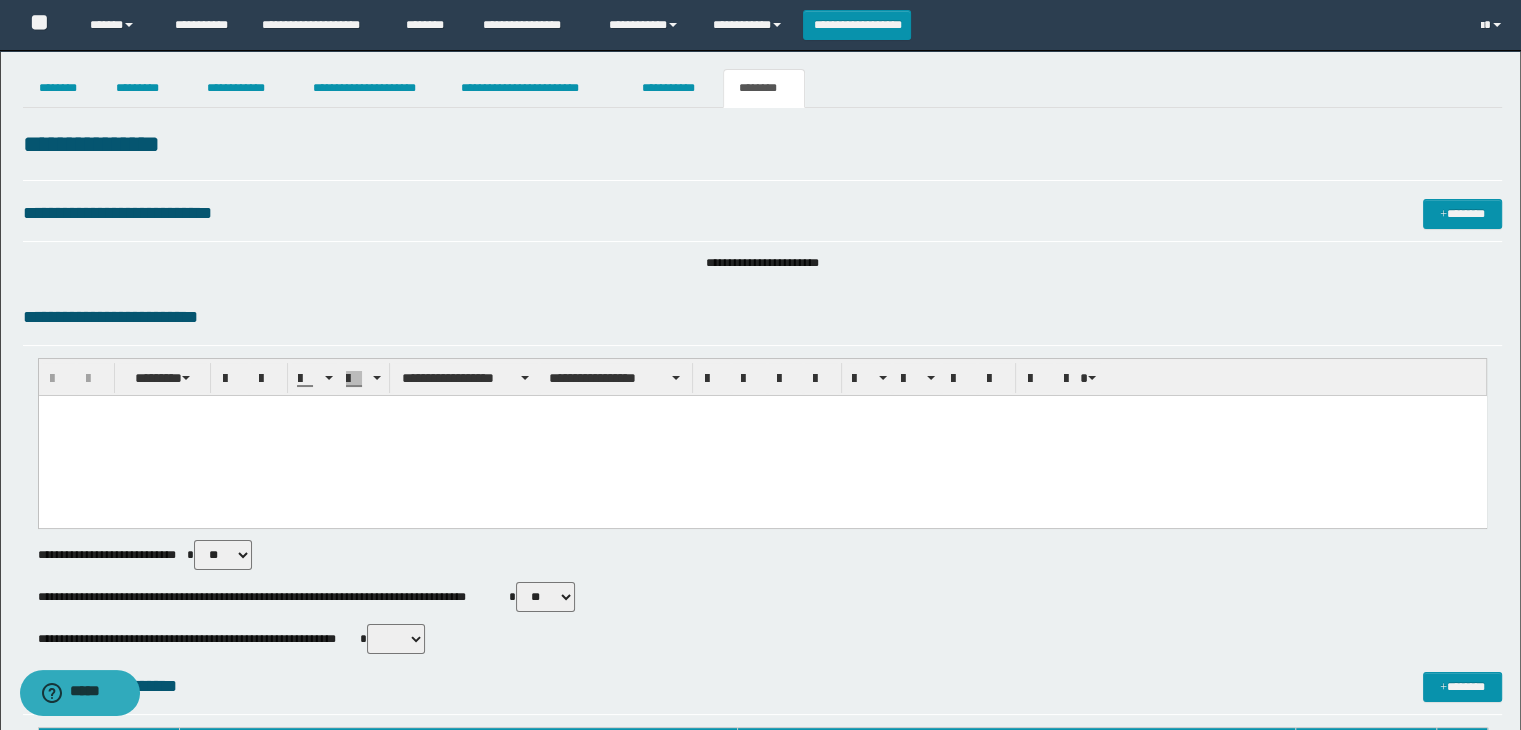 scroll, scrollTop: 100, scrollLeft: 0, axis: vertical 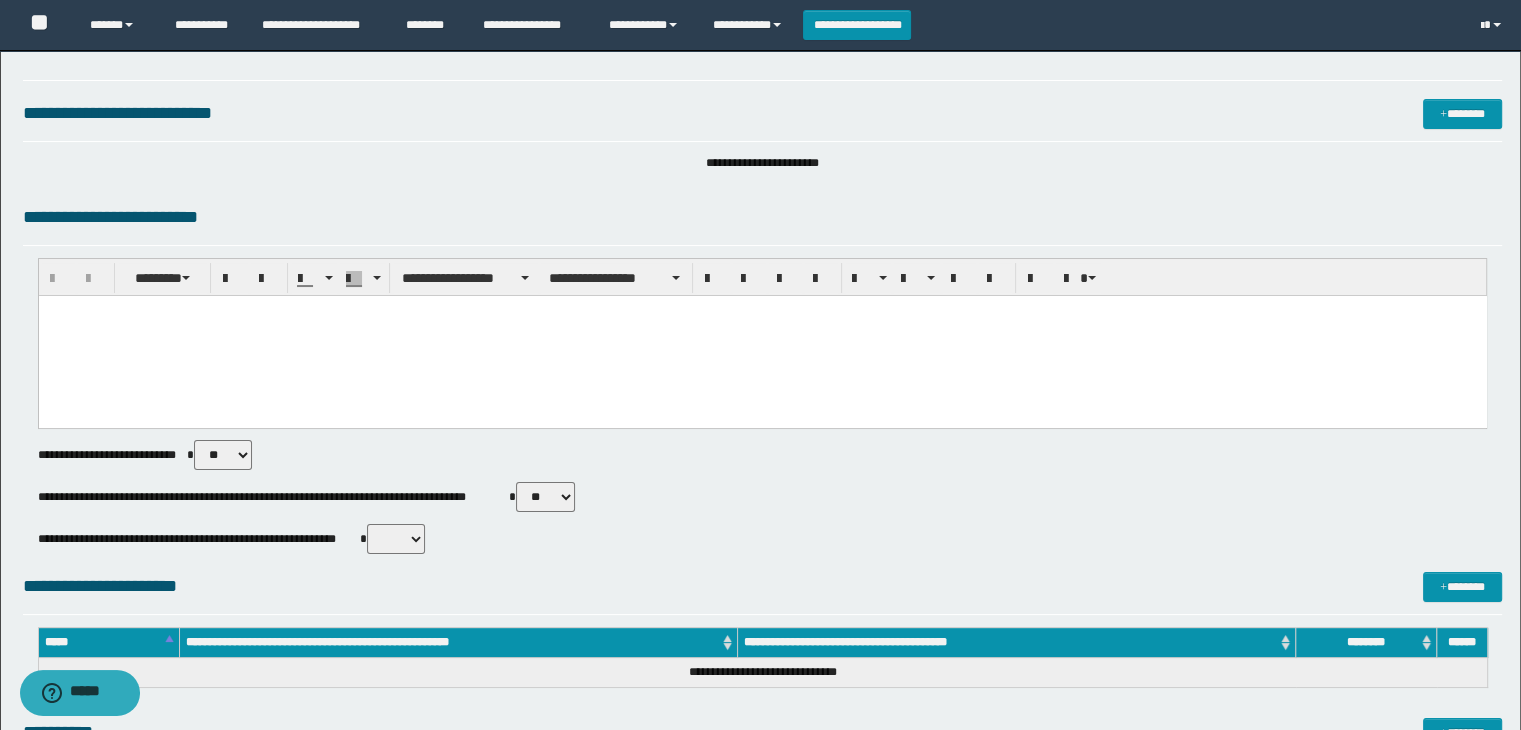 click on "**
**" at bounding box center [545, 497] 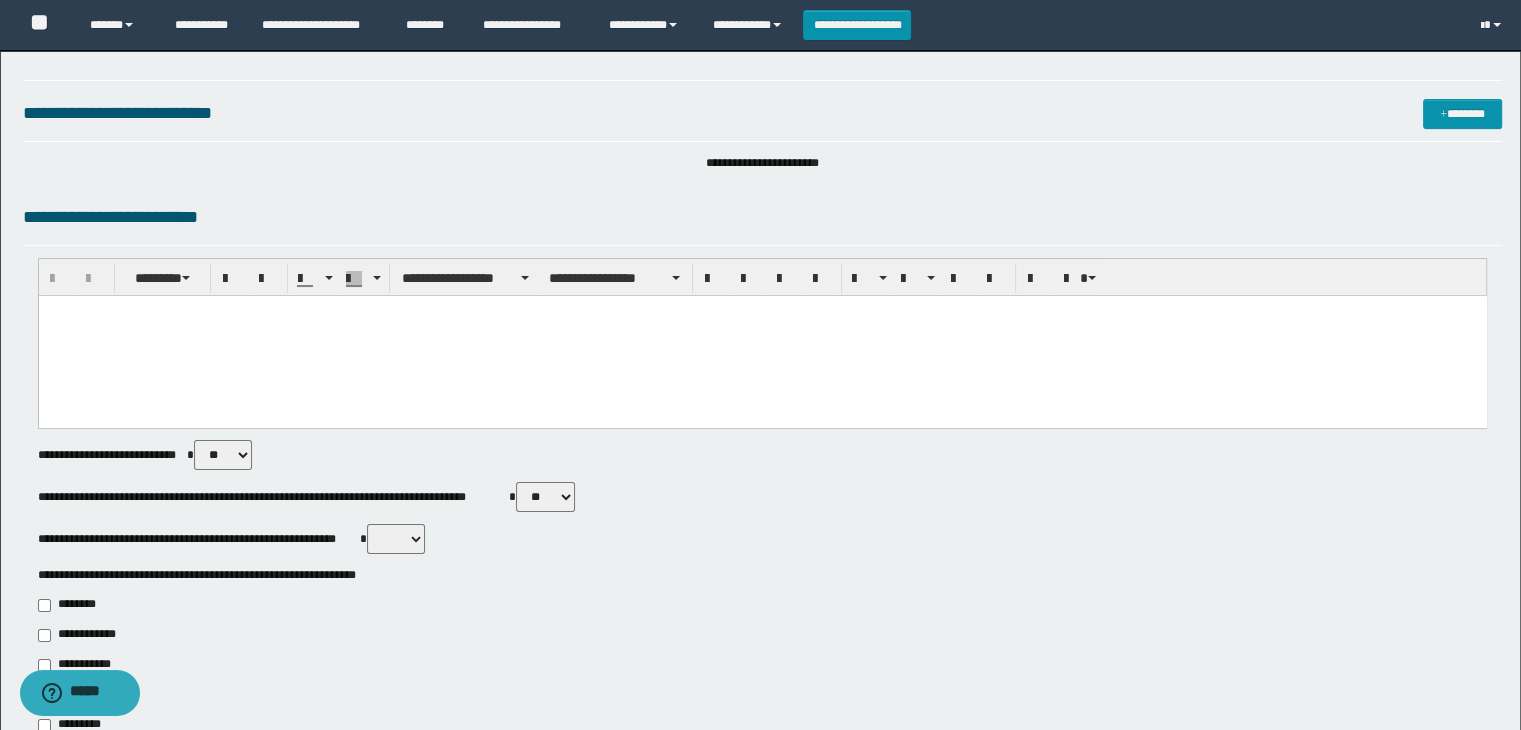 click on "**
**" at bounding box center [396, 539] 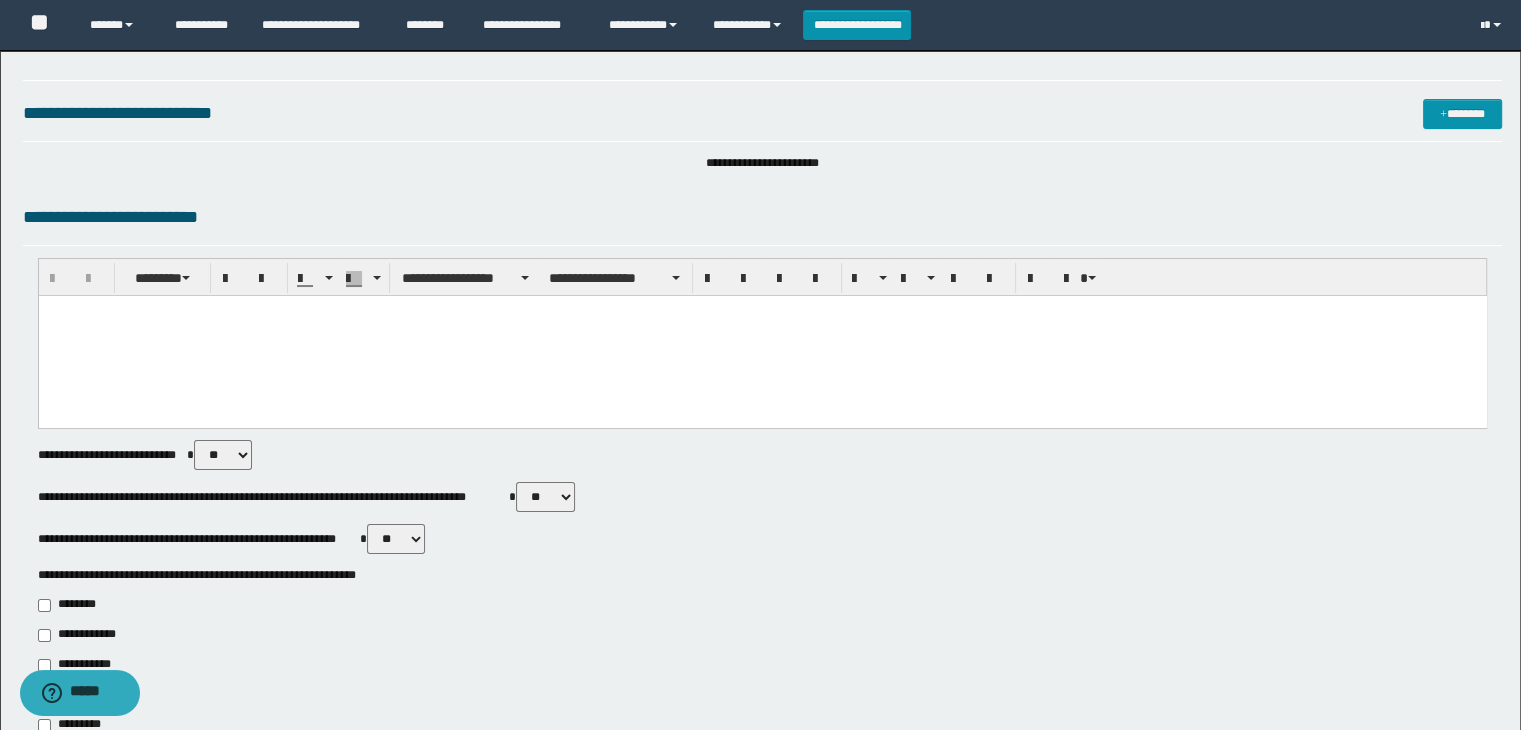 click on "**
**" at bounding box center (396, 539) 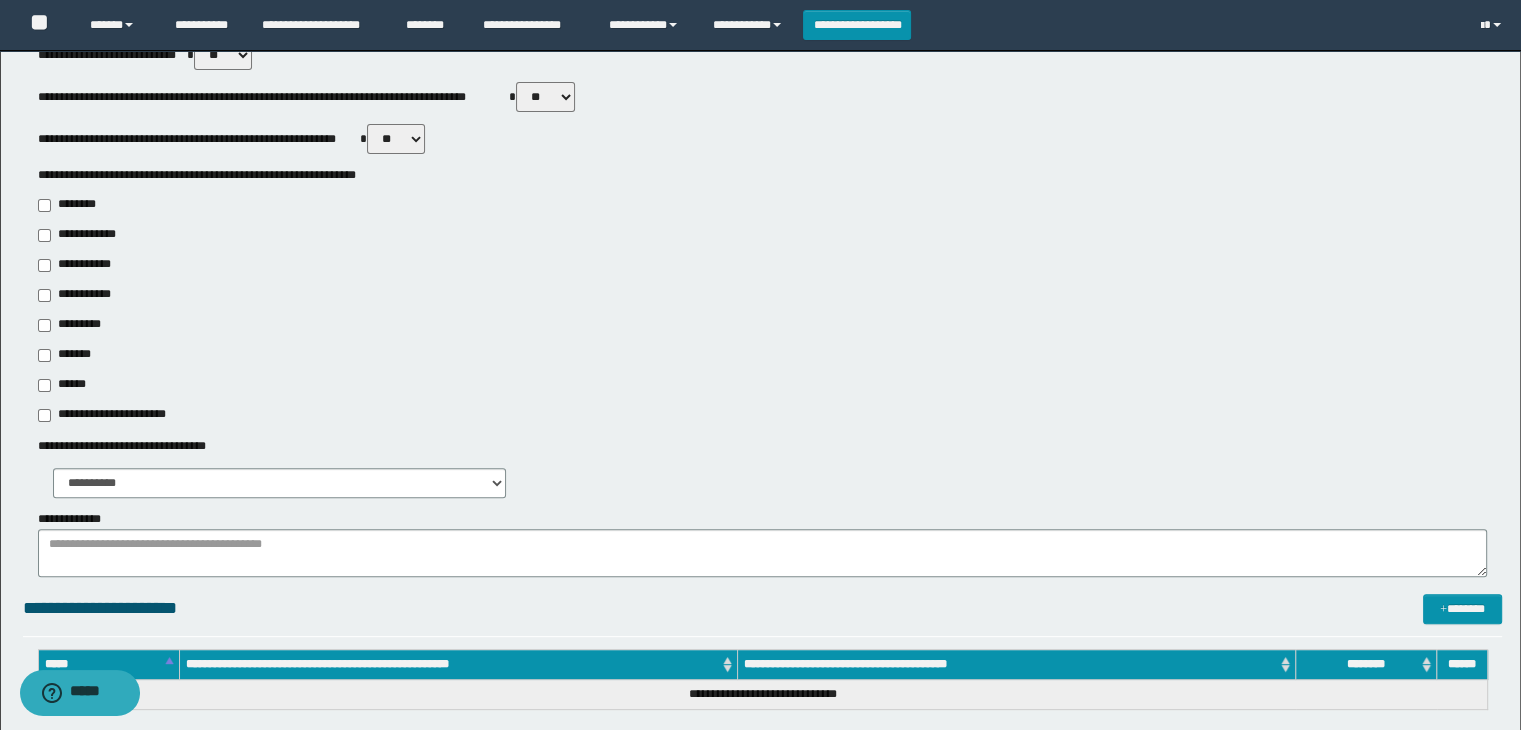 click on "**********" at bounding box center [81, 265] 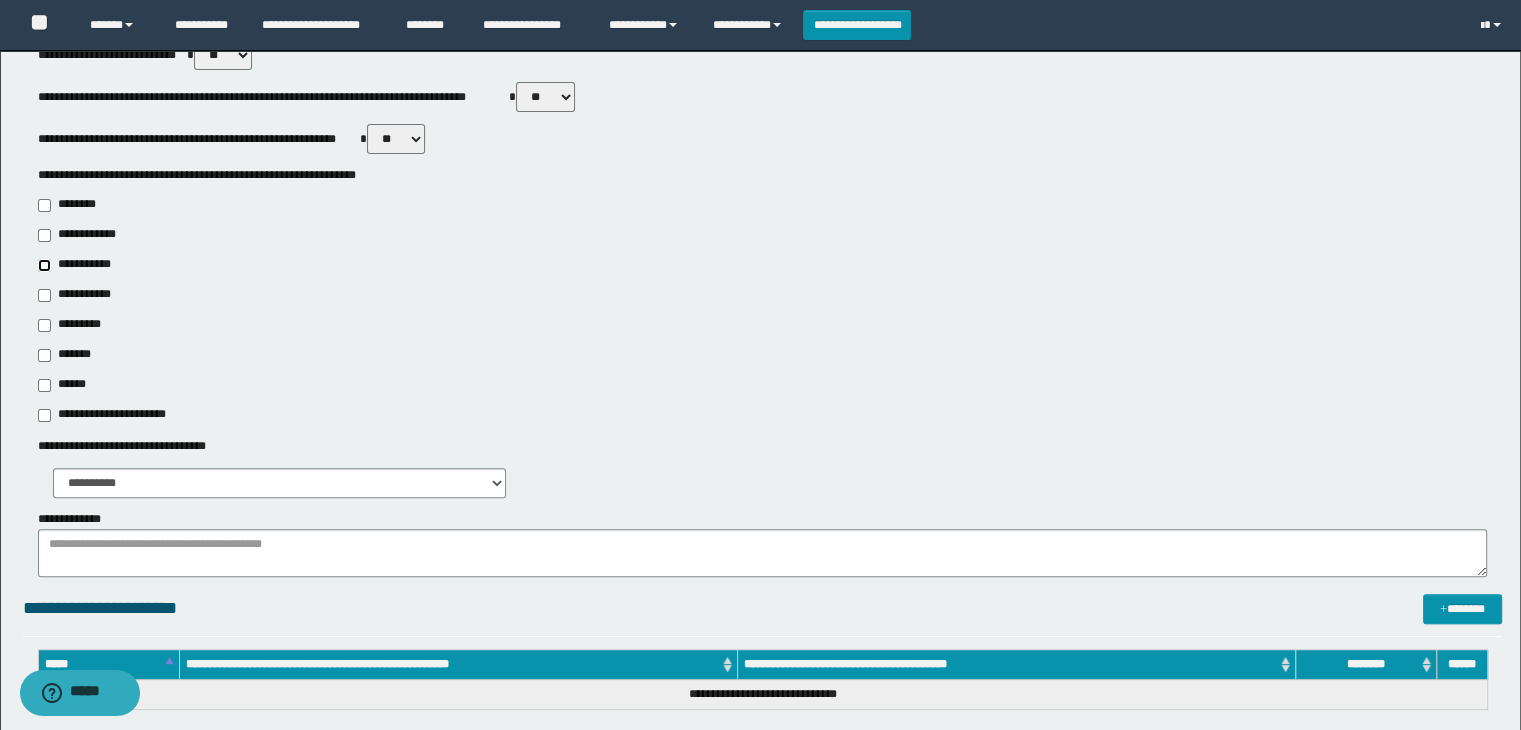 type on "**********" 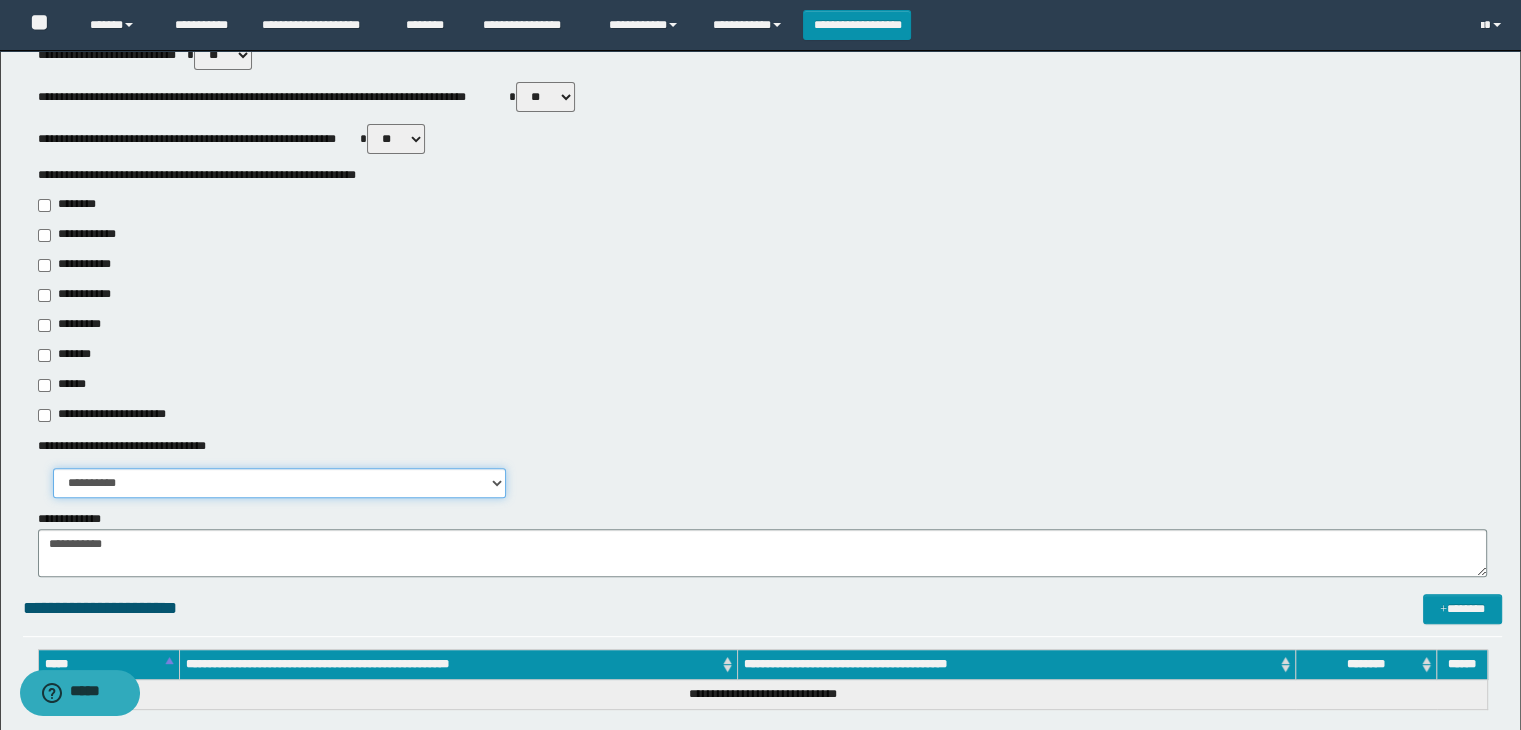 click on "**********" at bounding box center (279, 483) 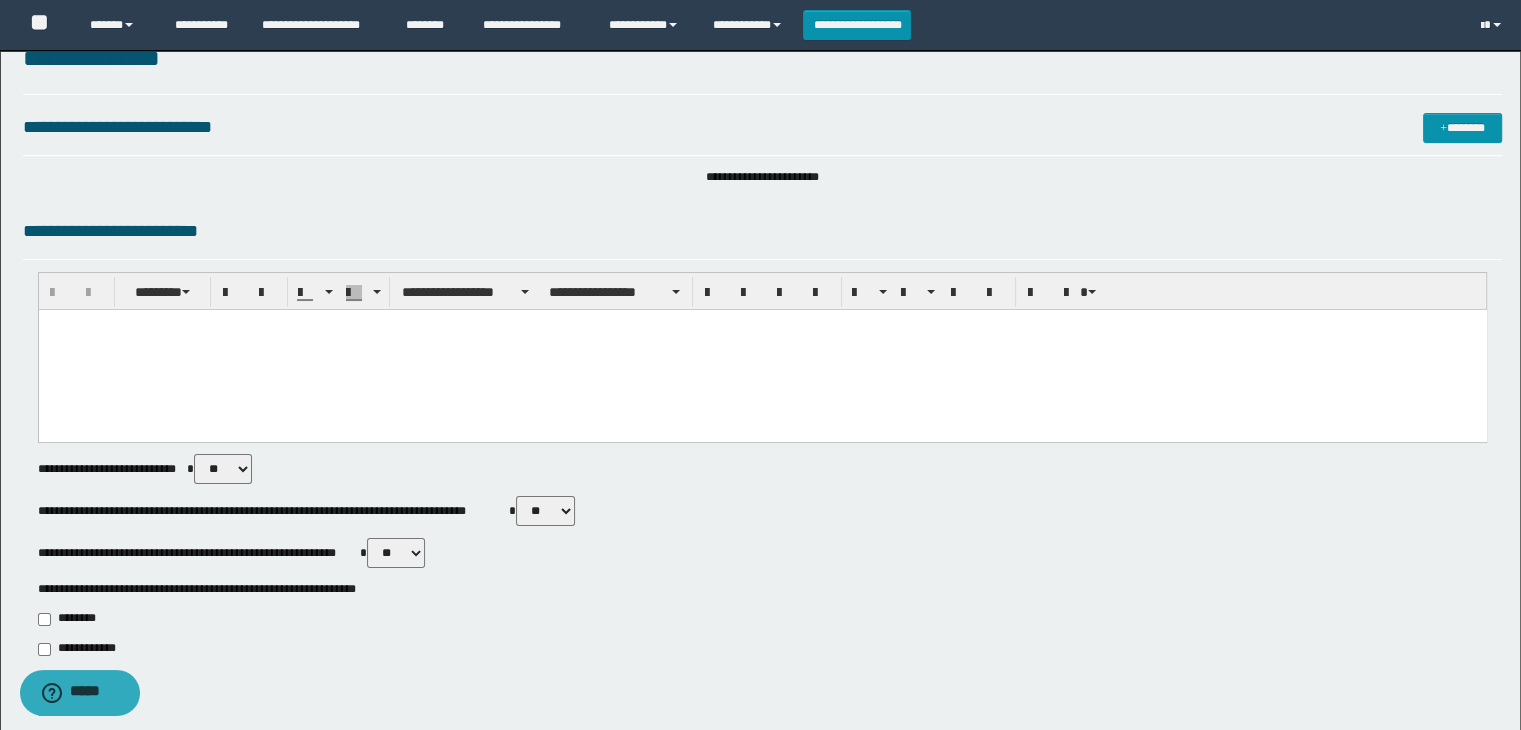 scroll, scrollTop: 0, scrollLeft: 0, axis: both 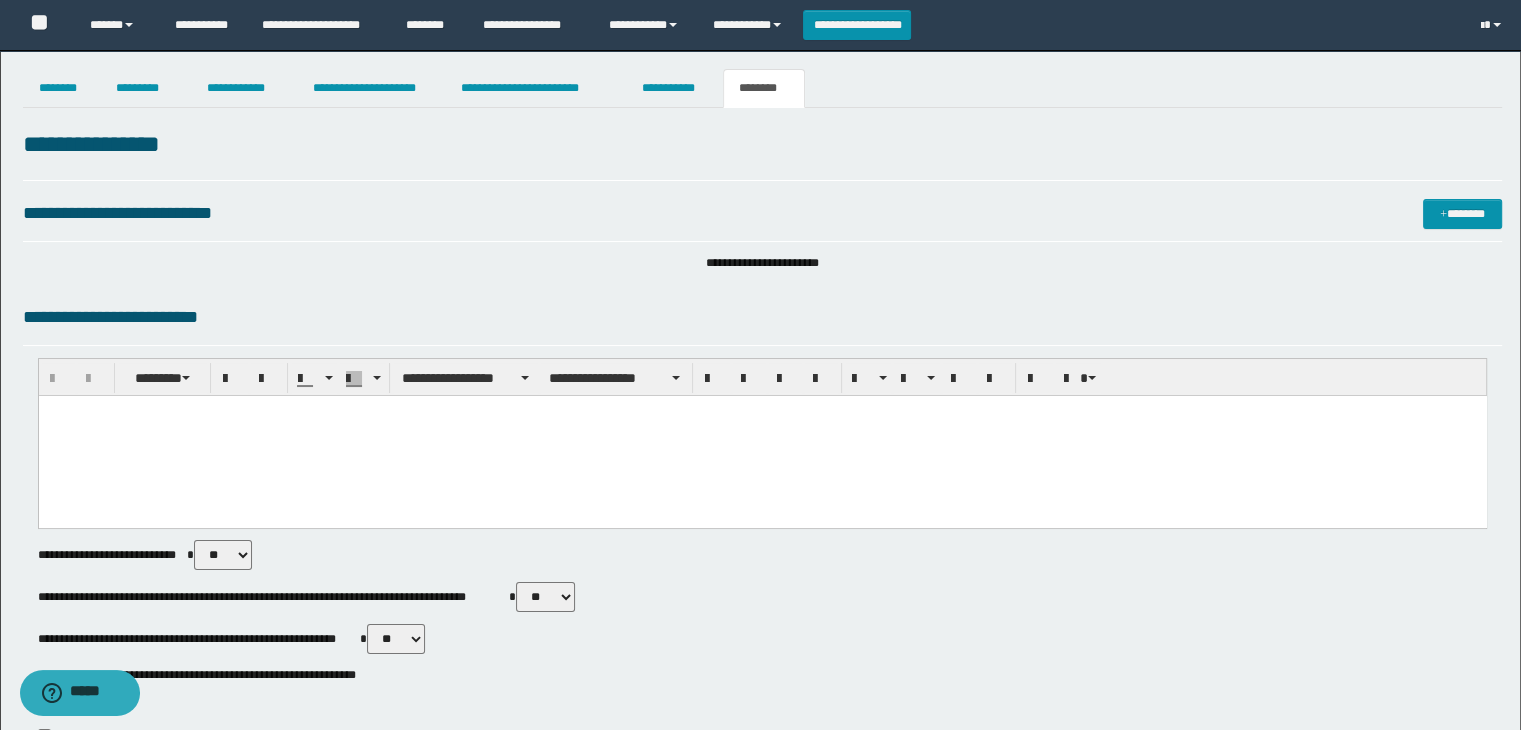 drag, startPoint x: 521, startPoint y: 454, endPoint x: 479, endPoint y: 519, distance: 77.388626 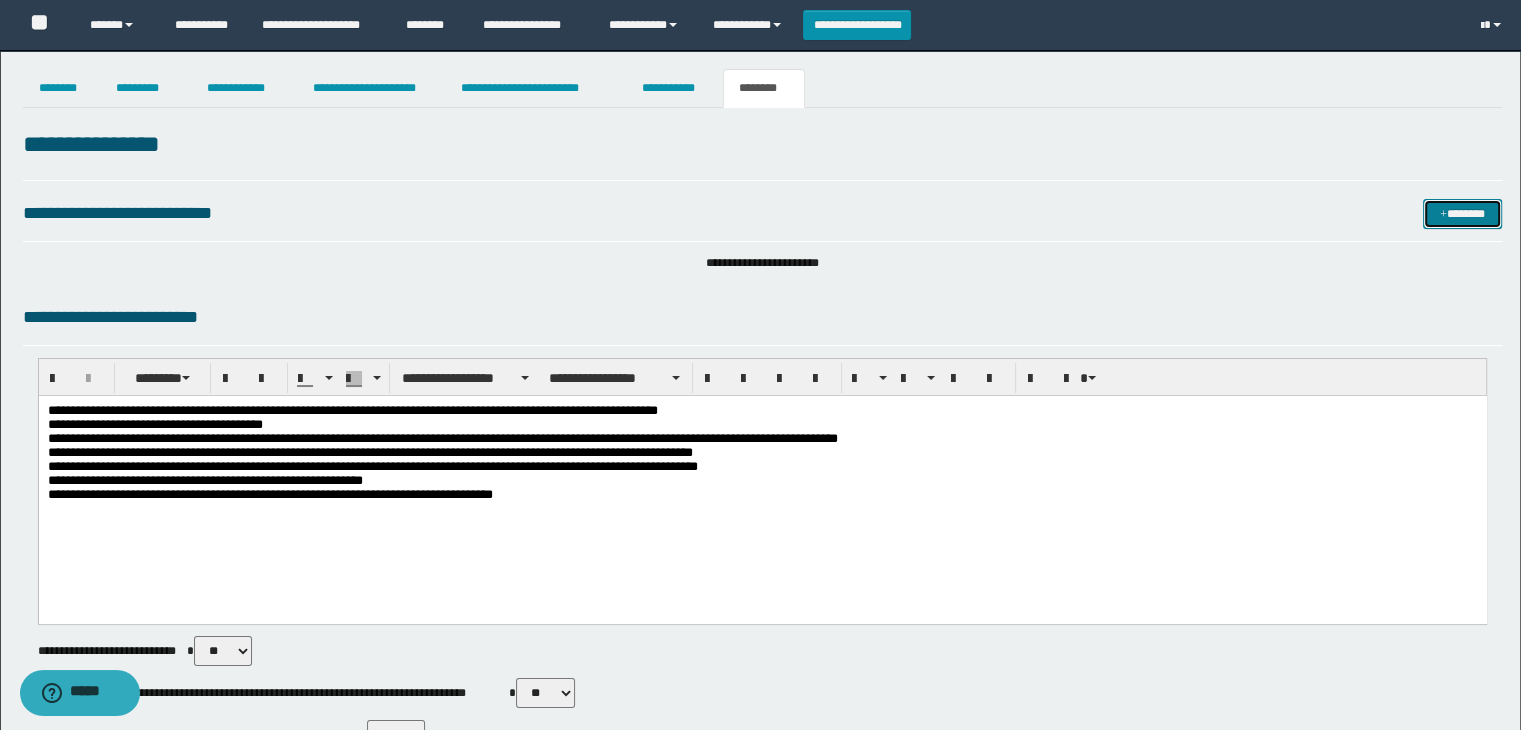 click on "*******" at bounding box center [1462, 214] 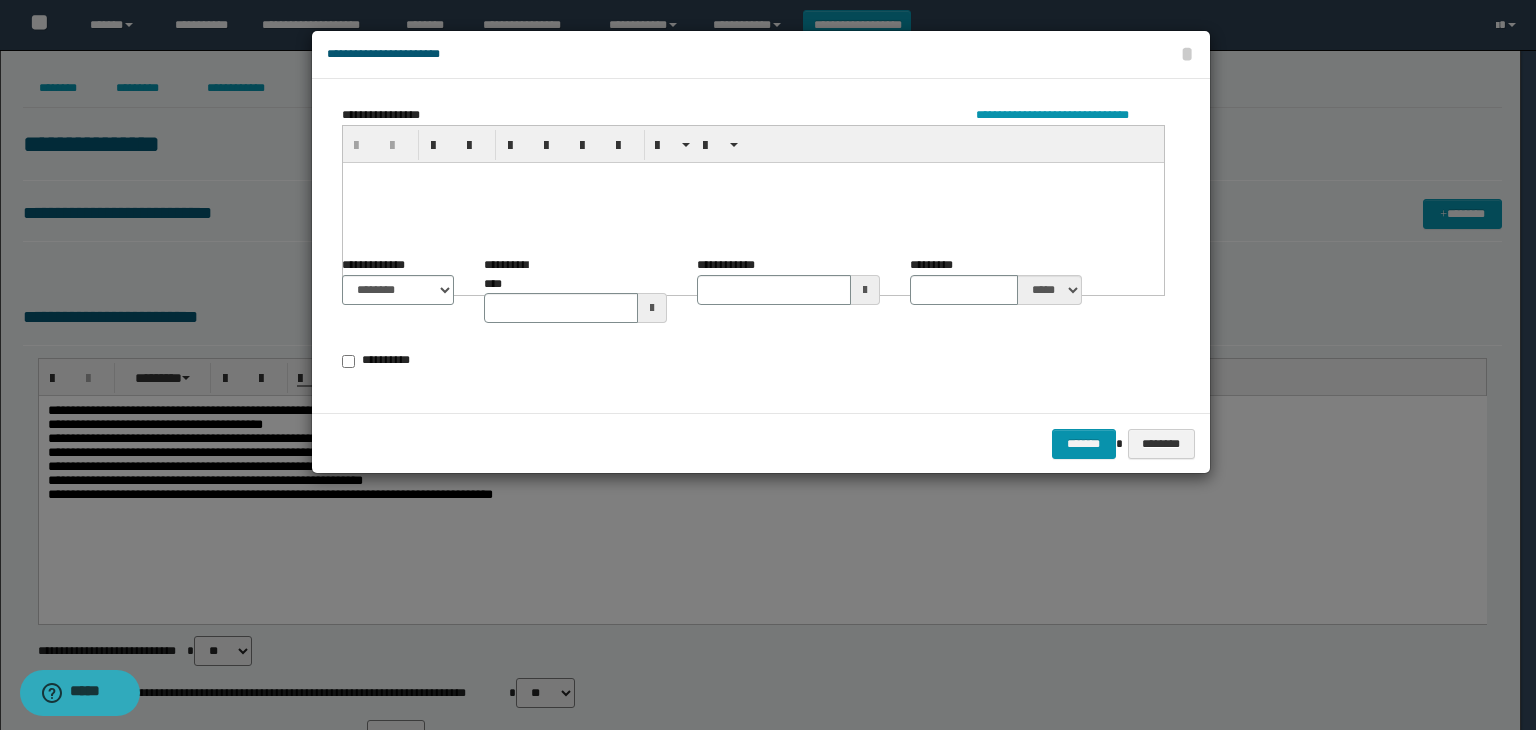 click at bounding box center [752, 202] 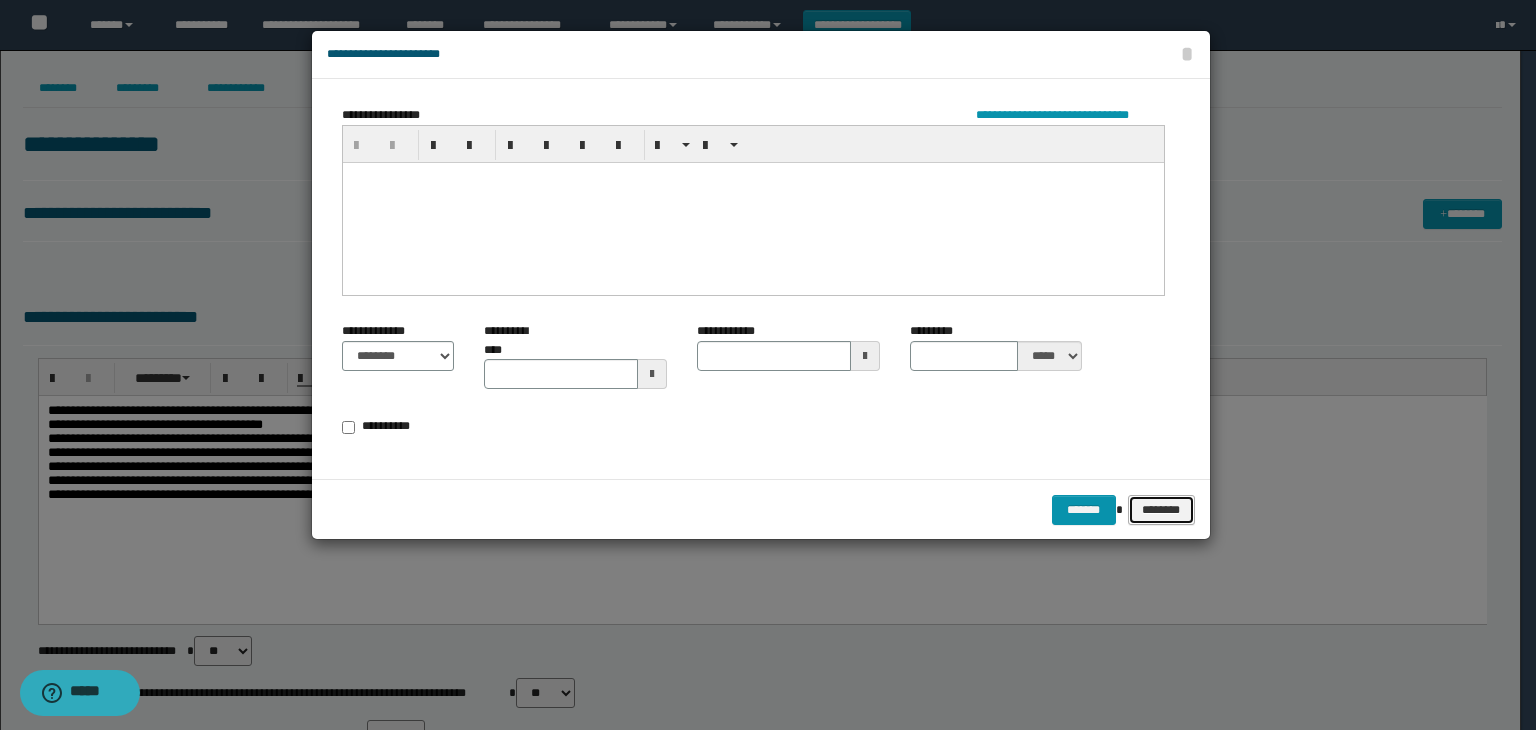 click on "********" at bounding box center [1161, 510] 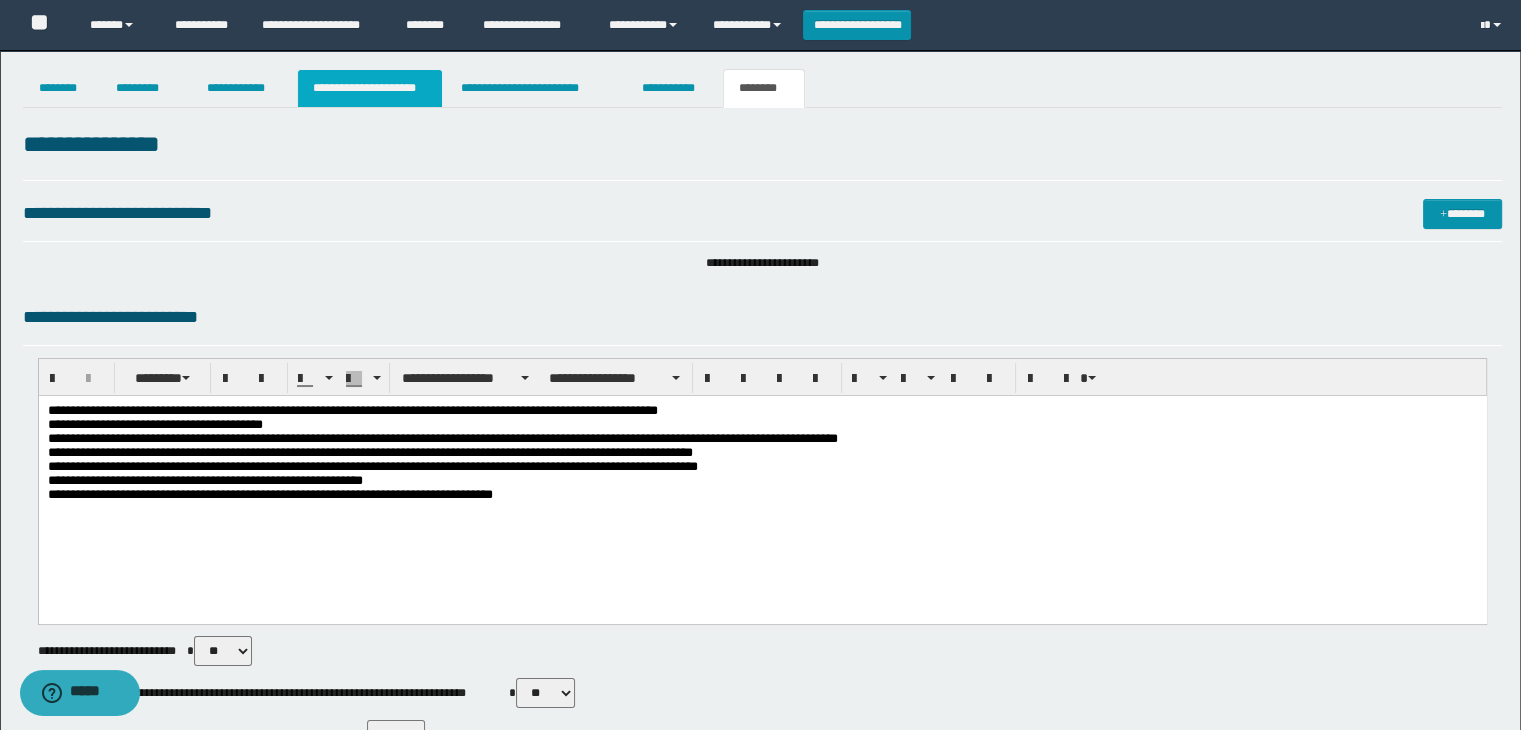 click on "**********" at bounding box center [370, 88] 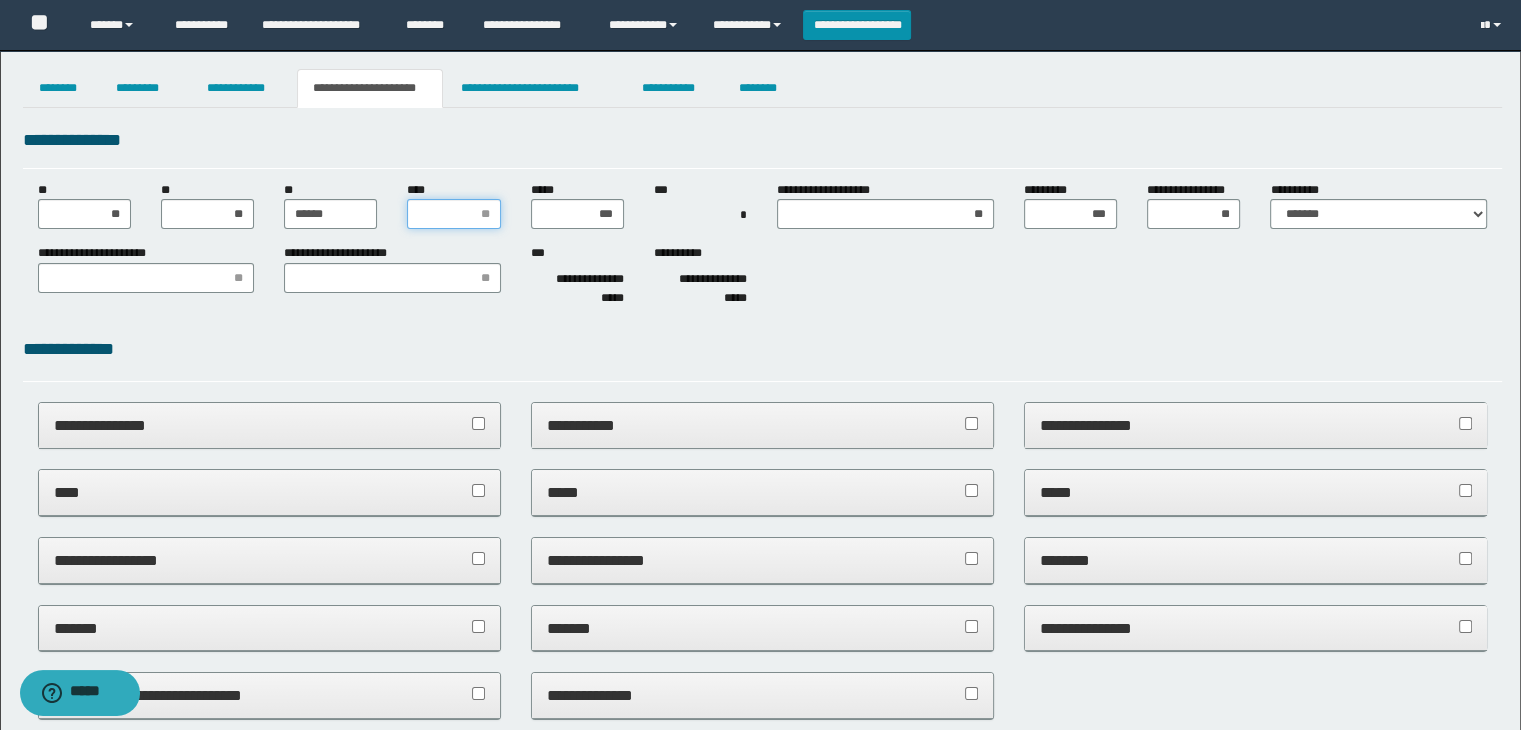 click on "****" at bounding box center (453, 214) 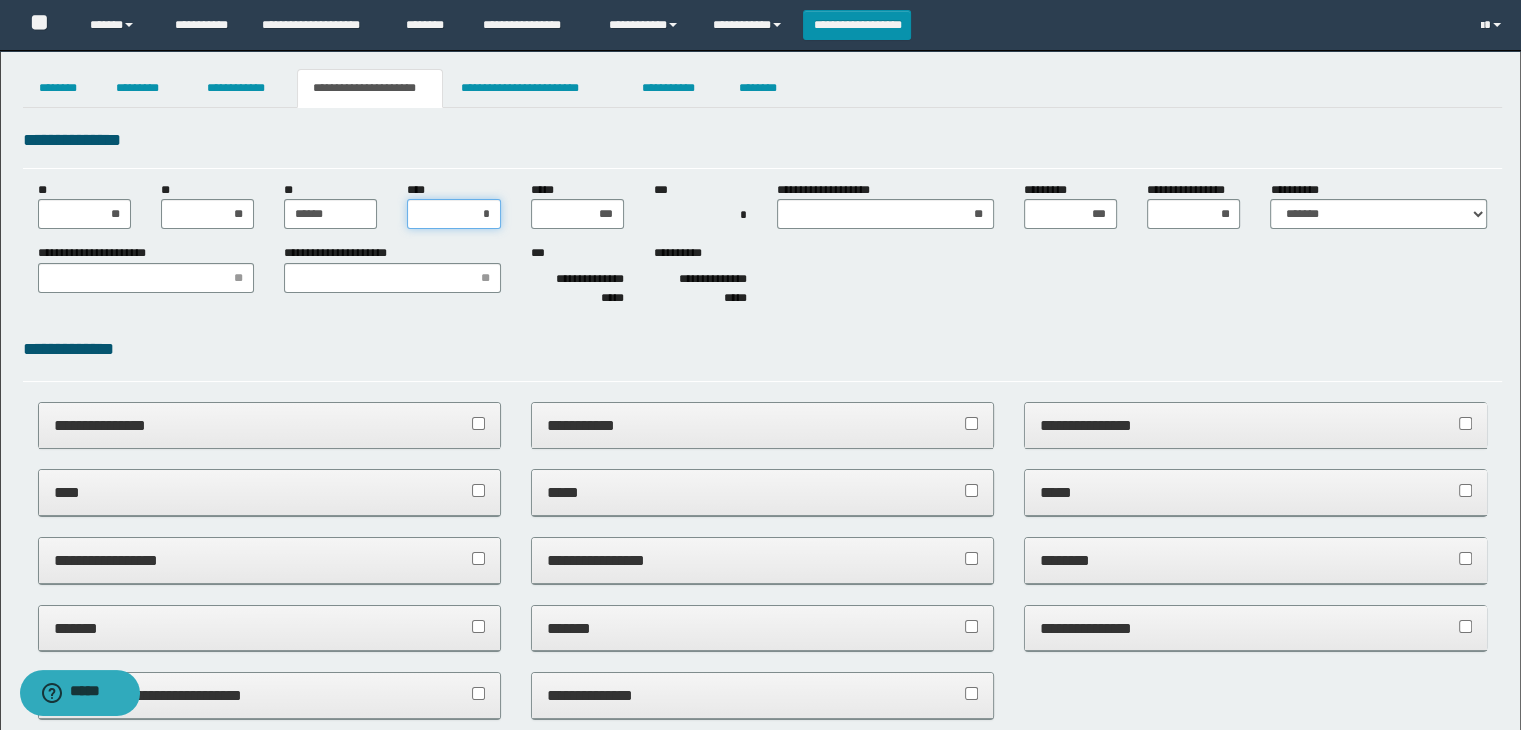 type on "**" 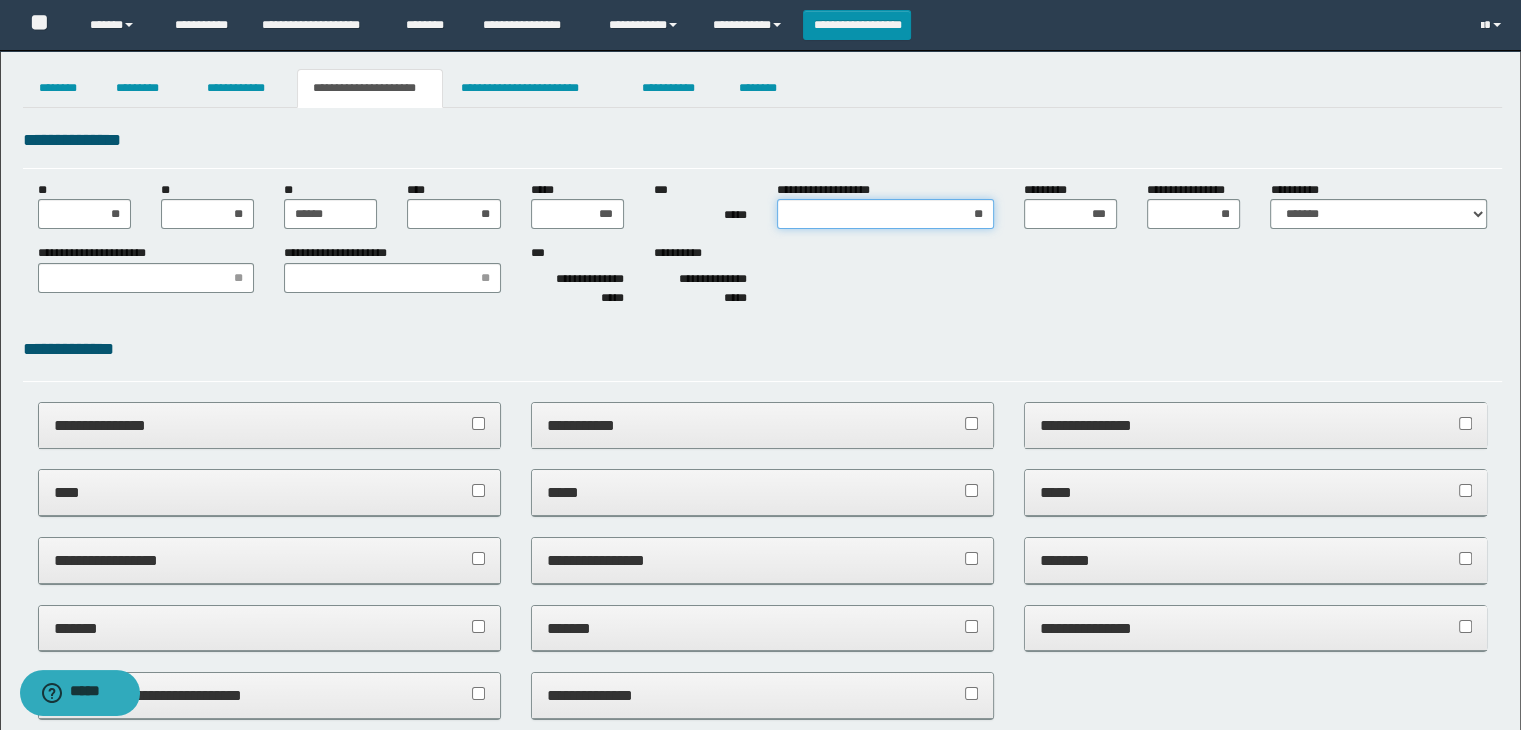 click on "**" at bounding box center (885, 214) 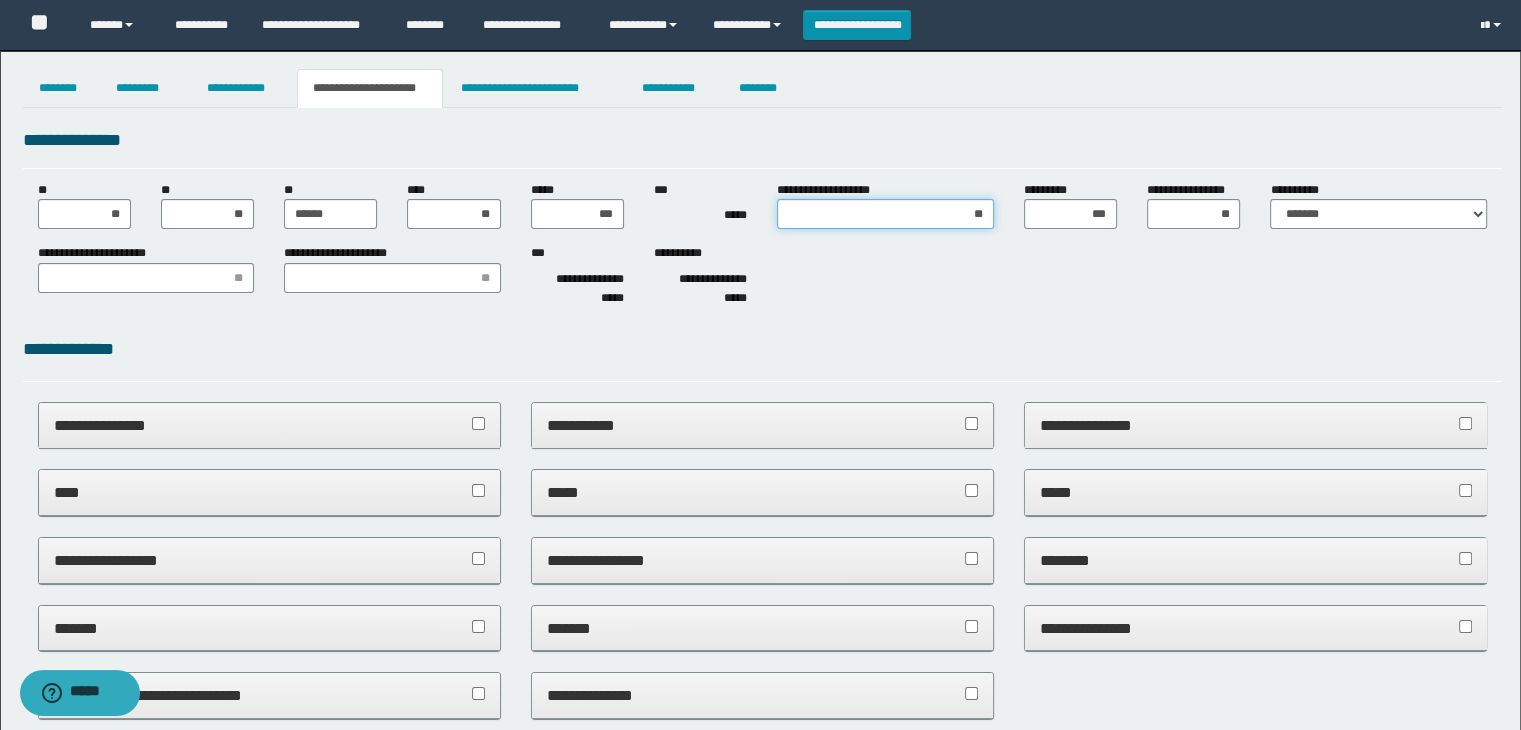 type on "*" 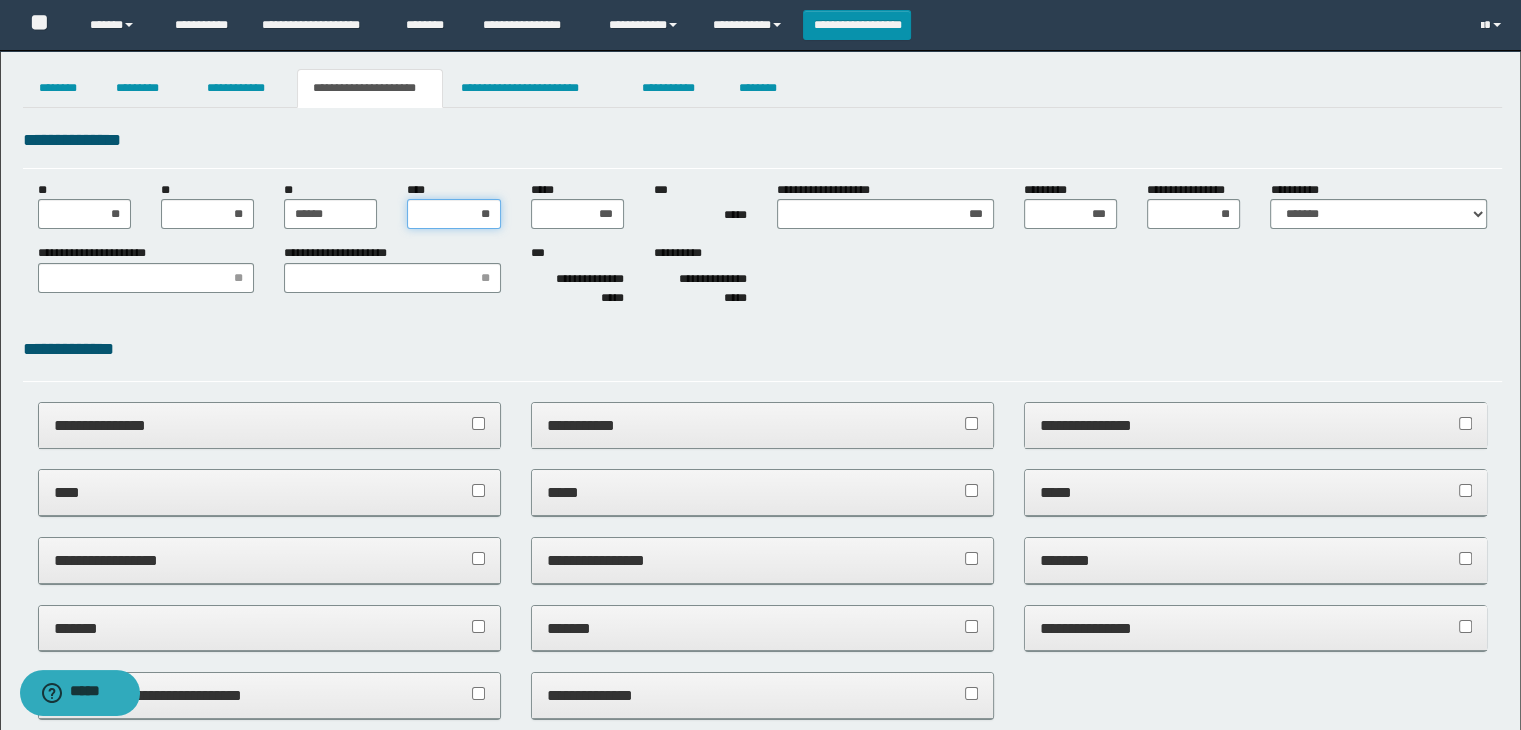 click on "**" at bounding box center [453, 214] 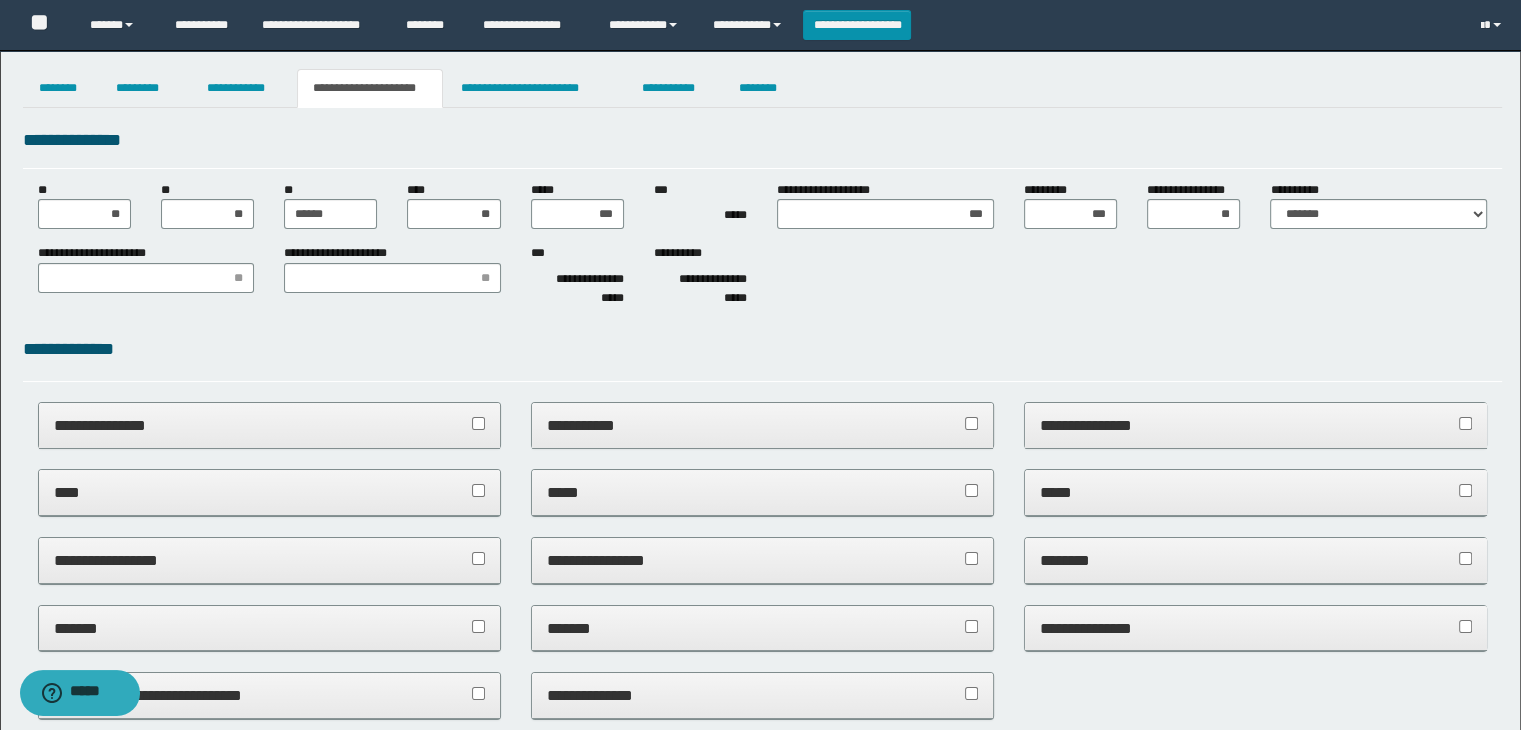 click on "**********" at bounding box center [763, 349] 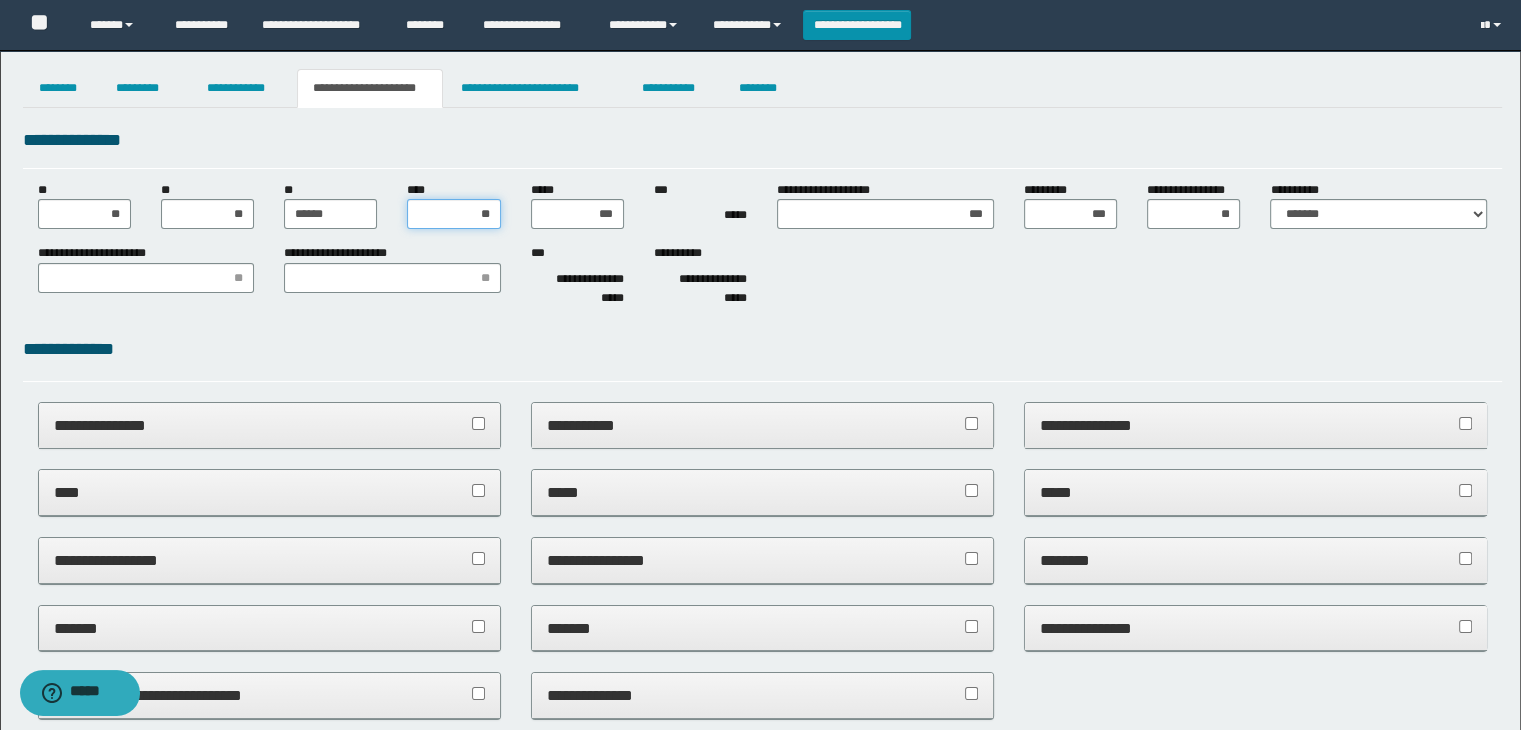 click on "**" at bounding box center [453, 214] 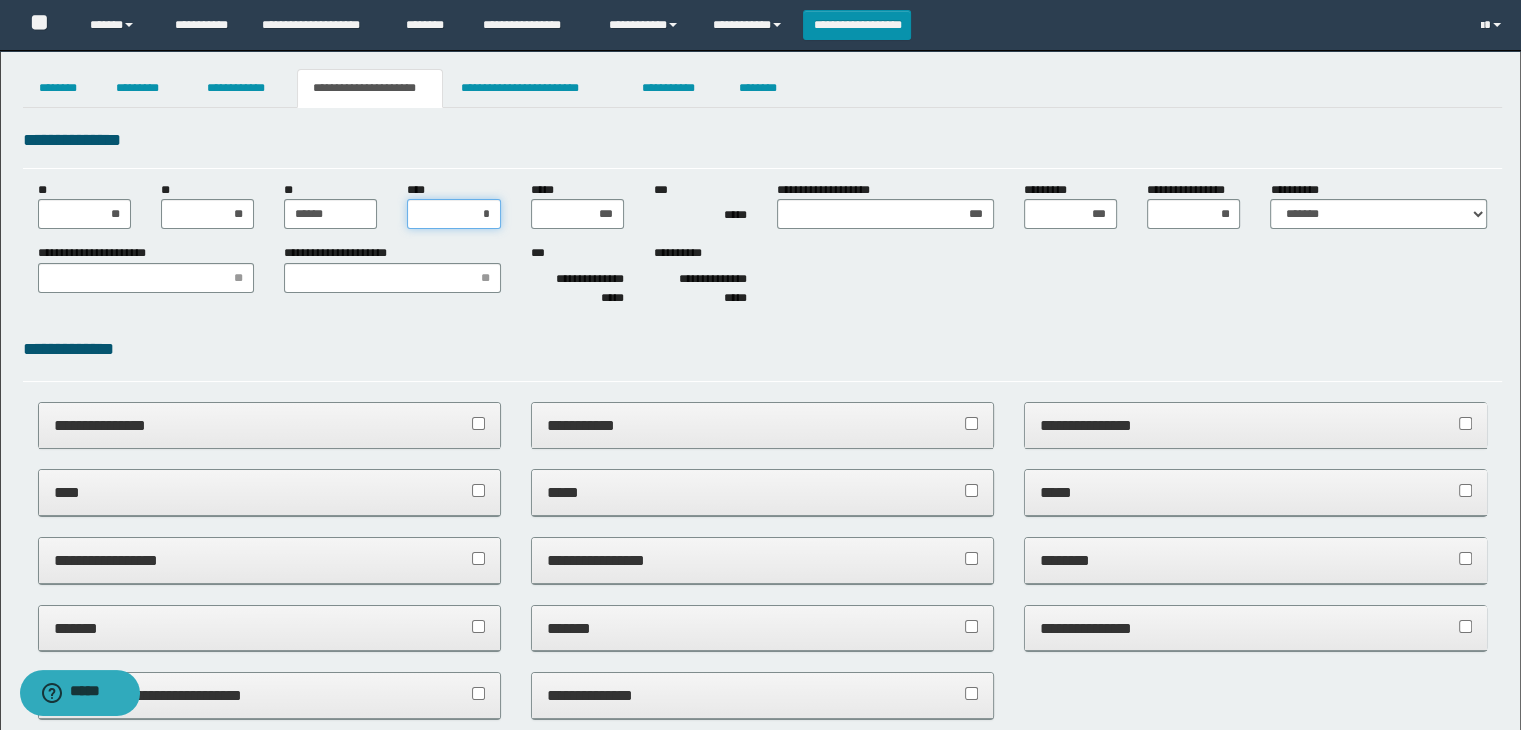 type on "**" 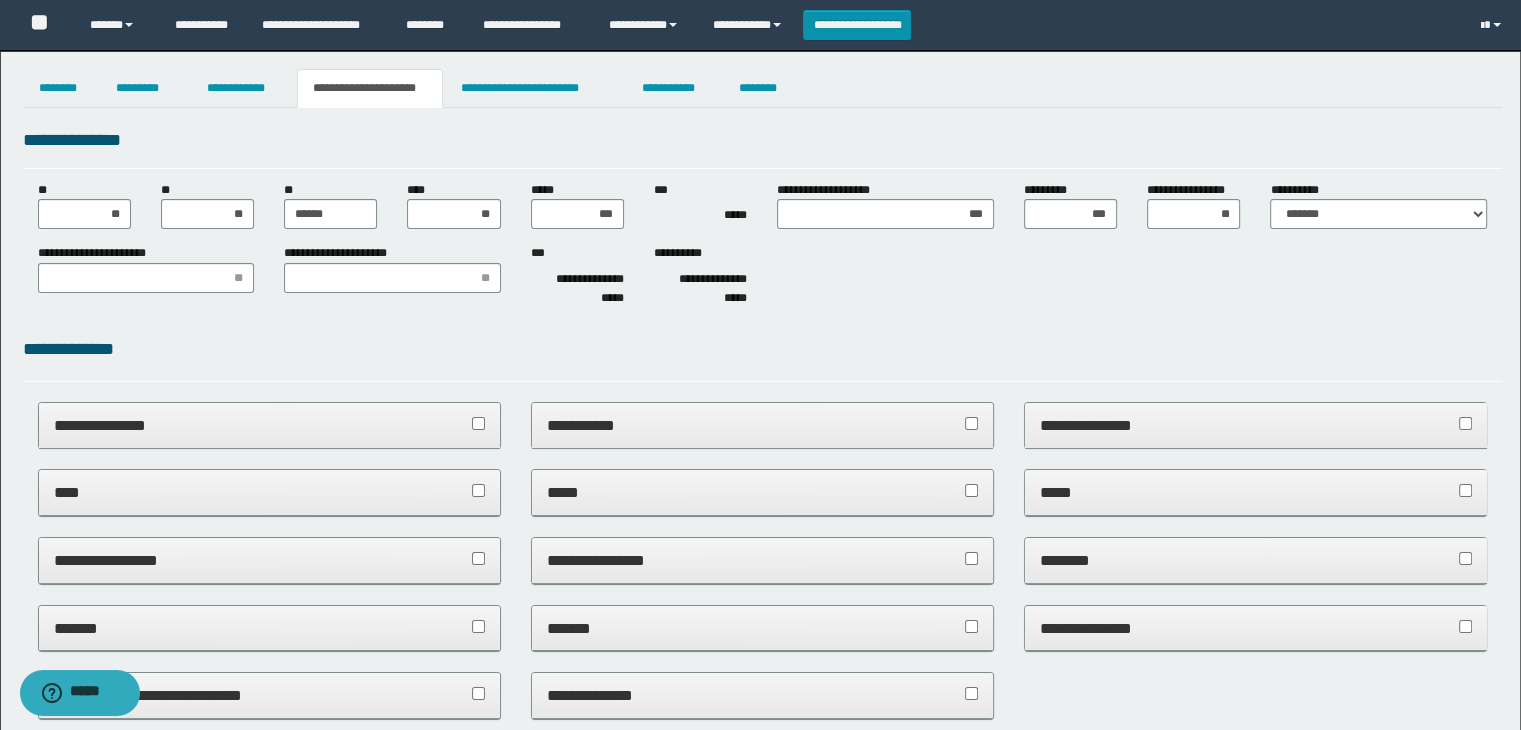 click on "**********" at bounding box center [763, 358] 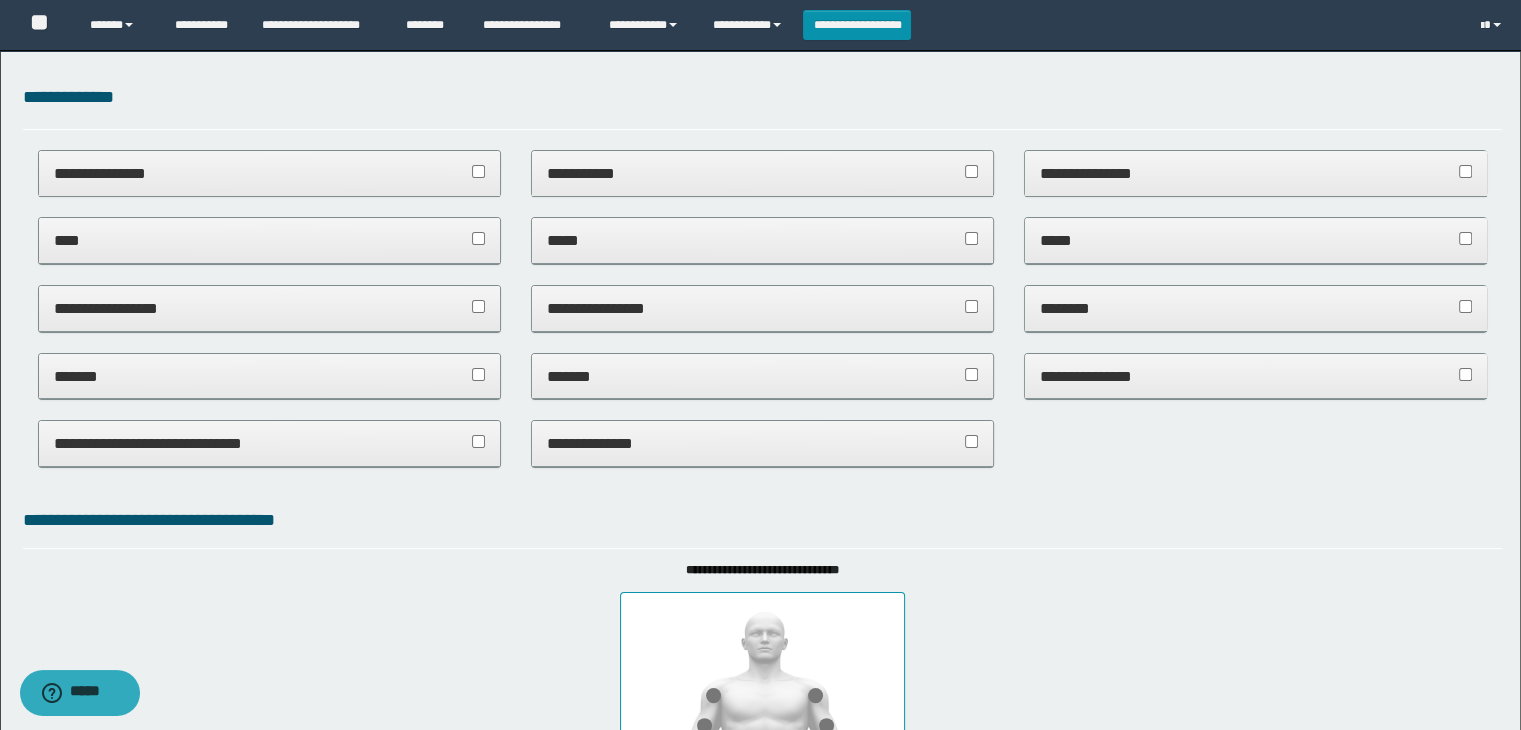 scroll, scrollTop: 0, scrollLeft: 0, axis: both 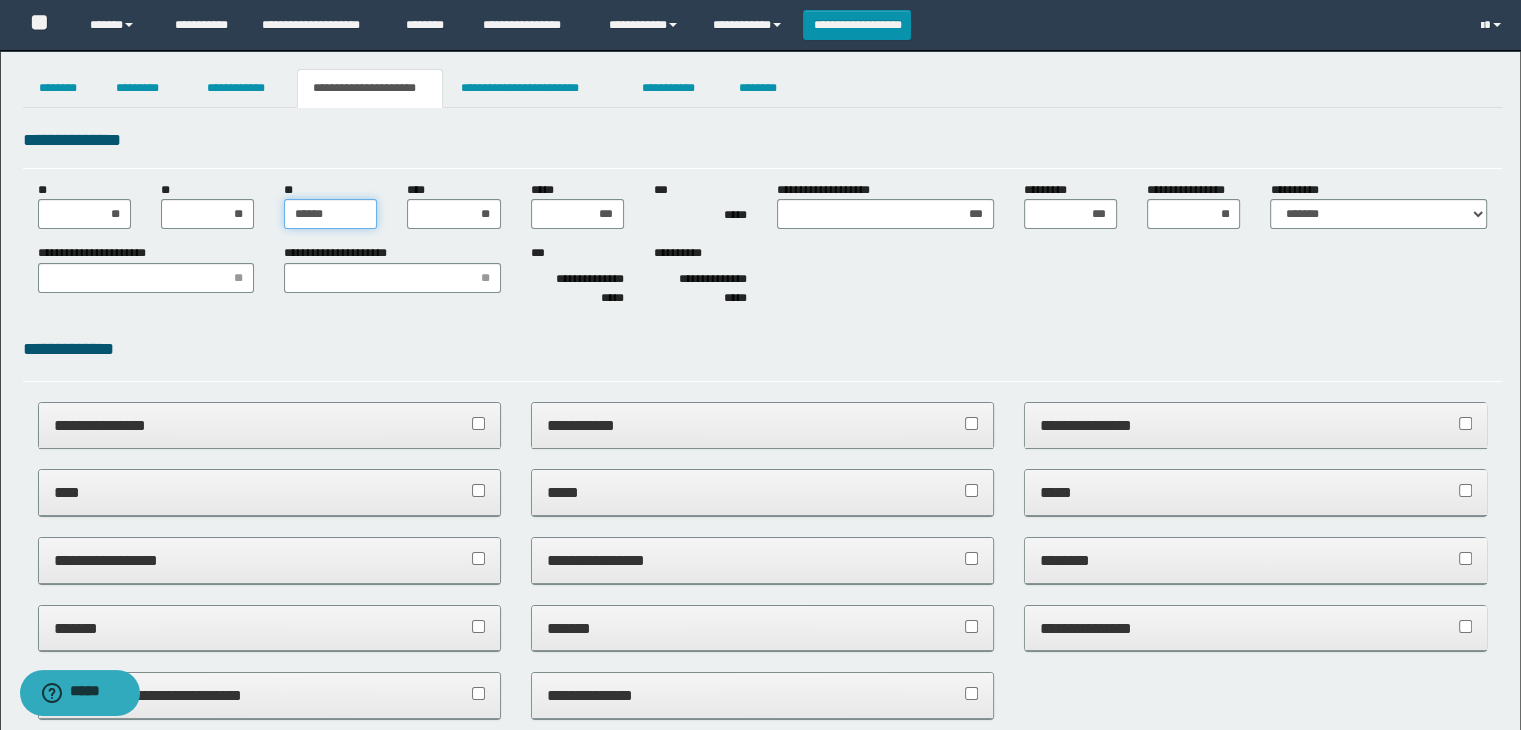 drag, startPoint x: 351, startPoint y: 215, endPoint x: 242, endPoint y: 205, distance: 109.457756 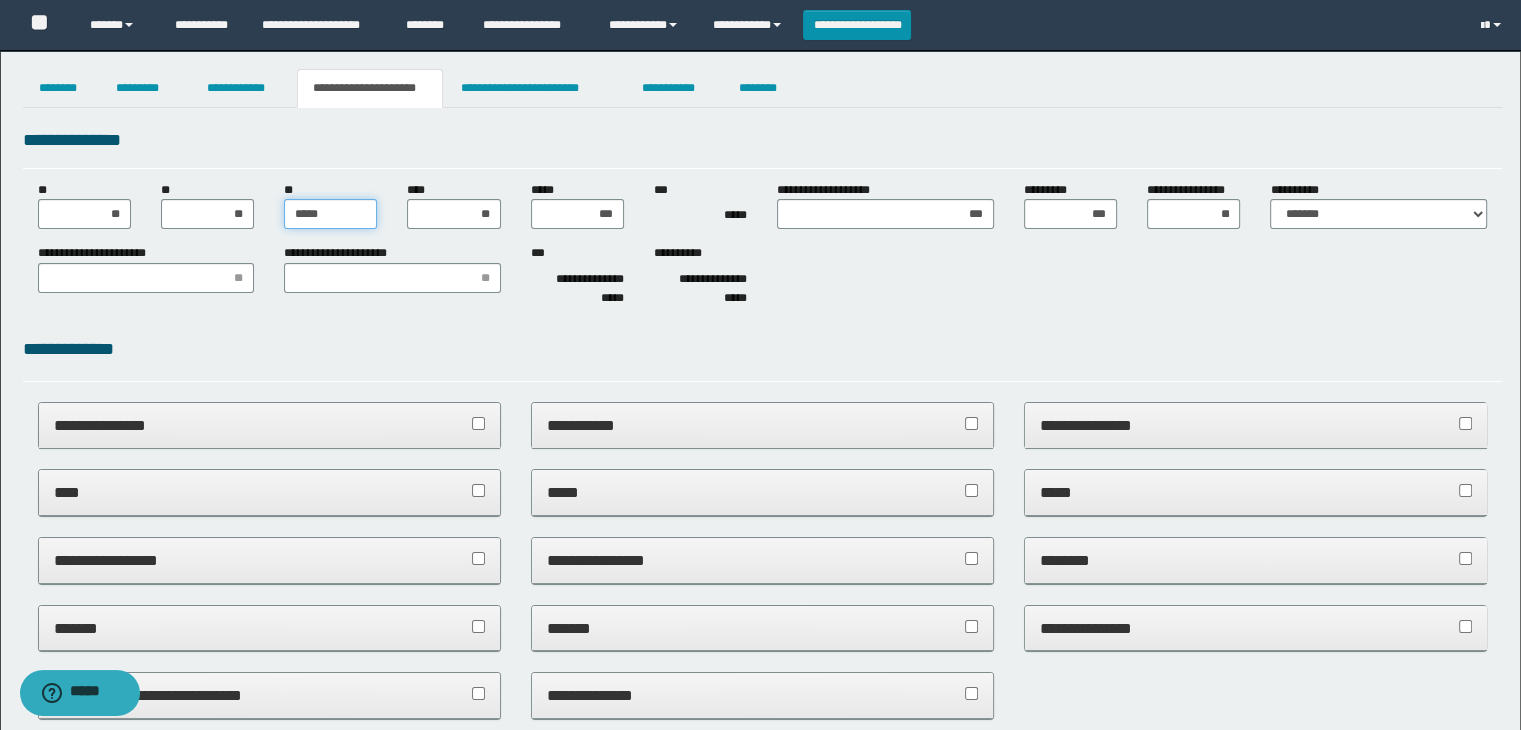 type on "******" 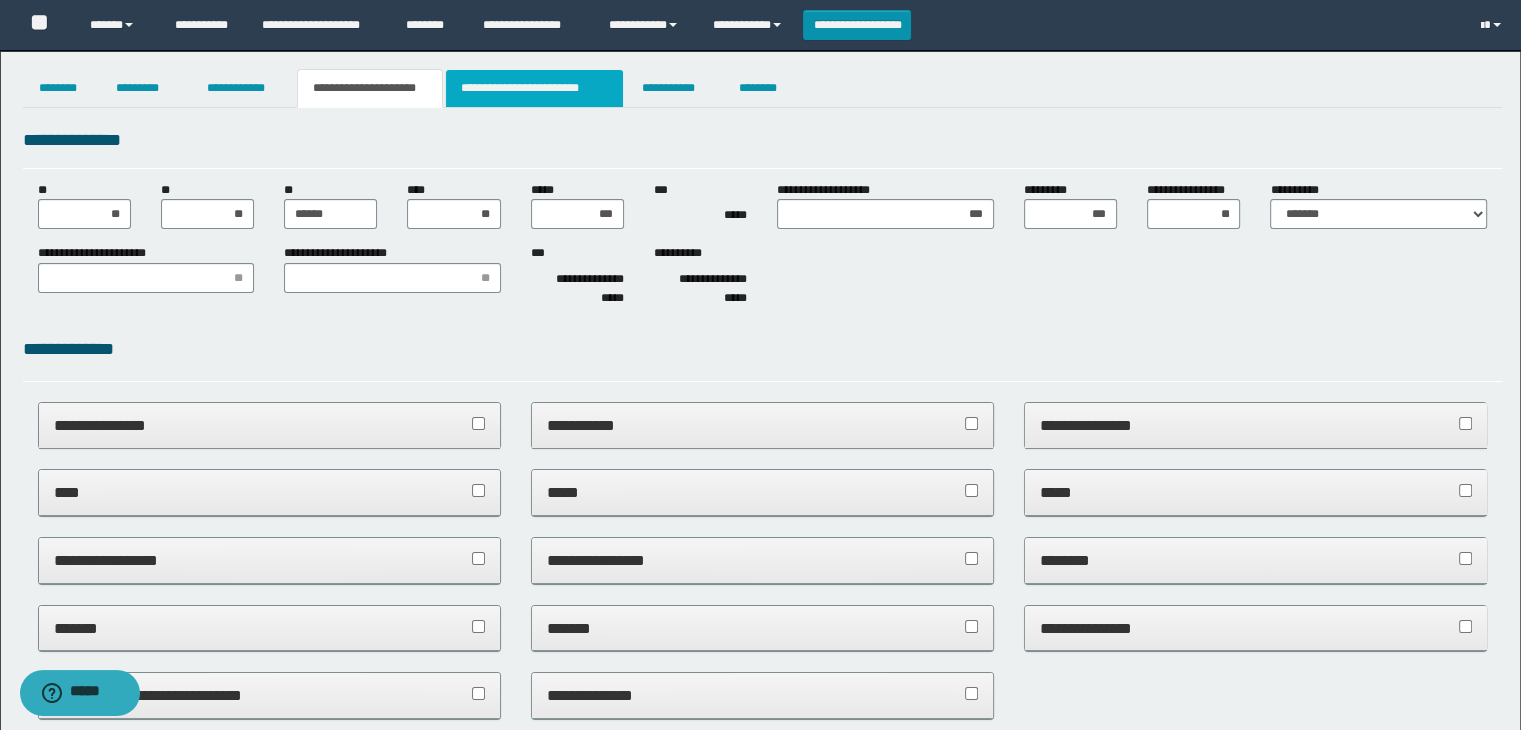 click on "**********" at bounding box center [534, 88] 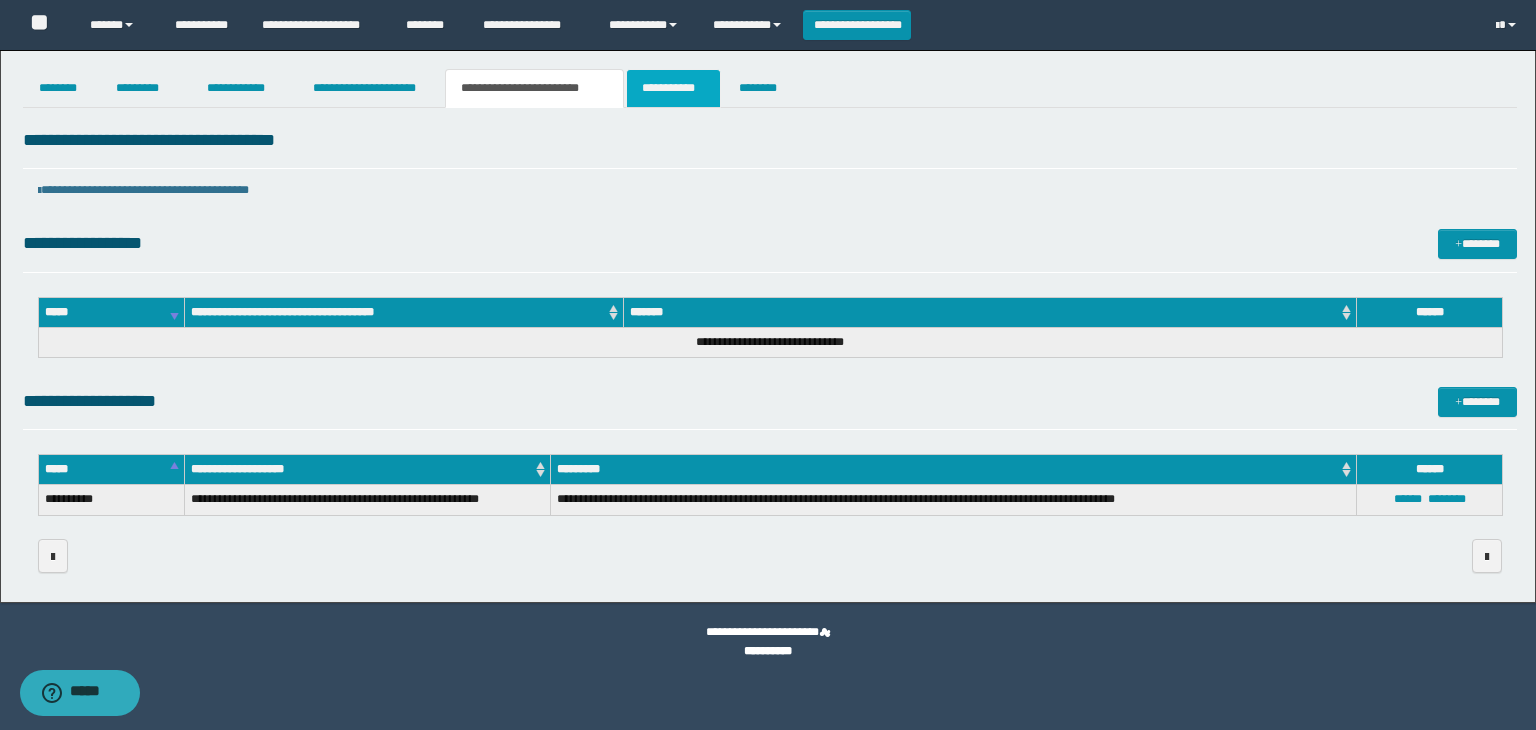 click on "**********" at bounding box center (673, 88) 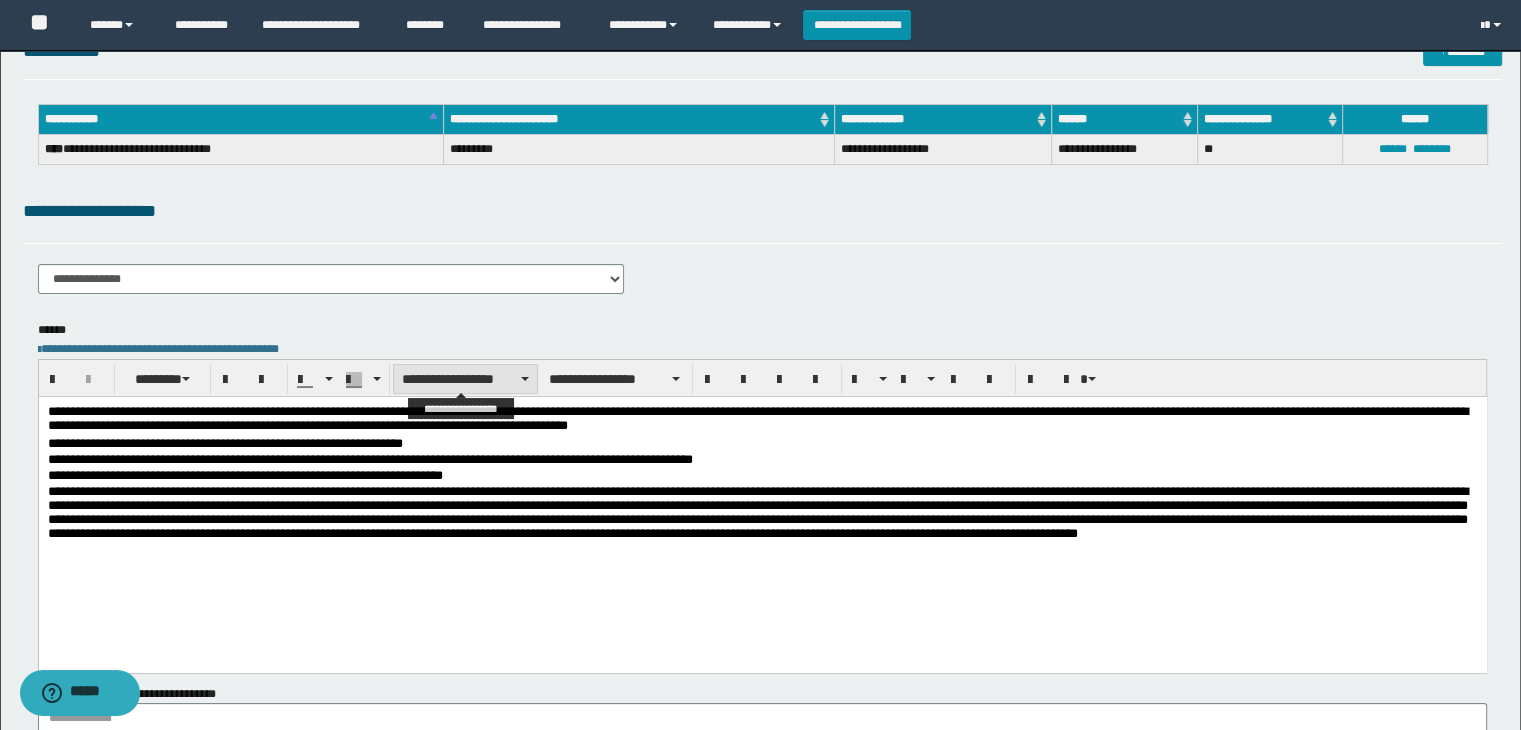 scroll, scrollTop: 0, scrollLeft: 0, axis: both 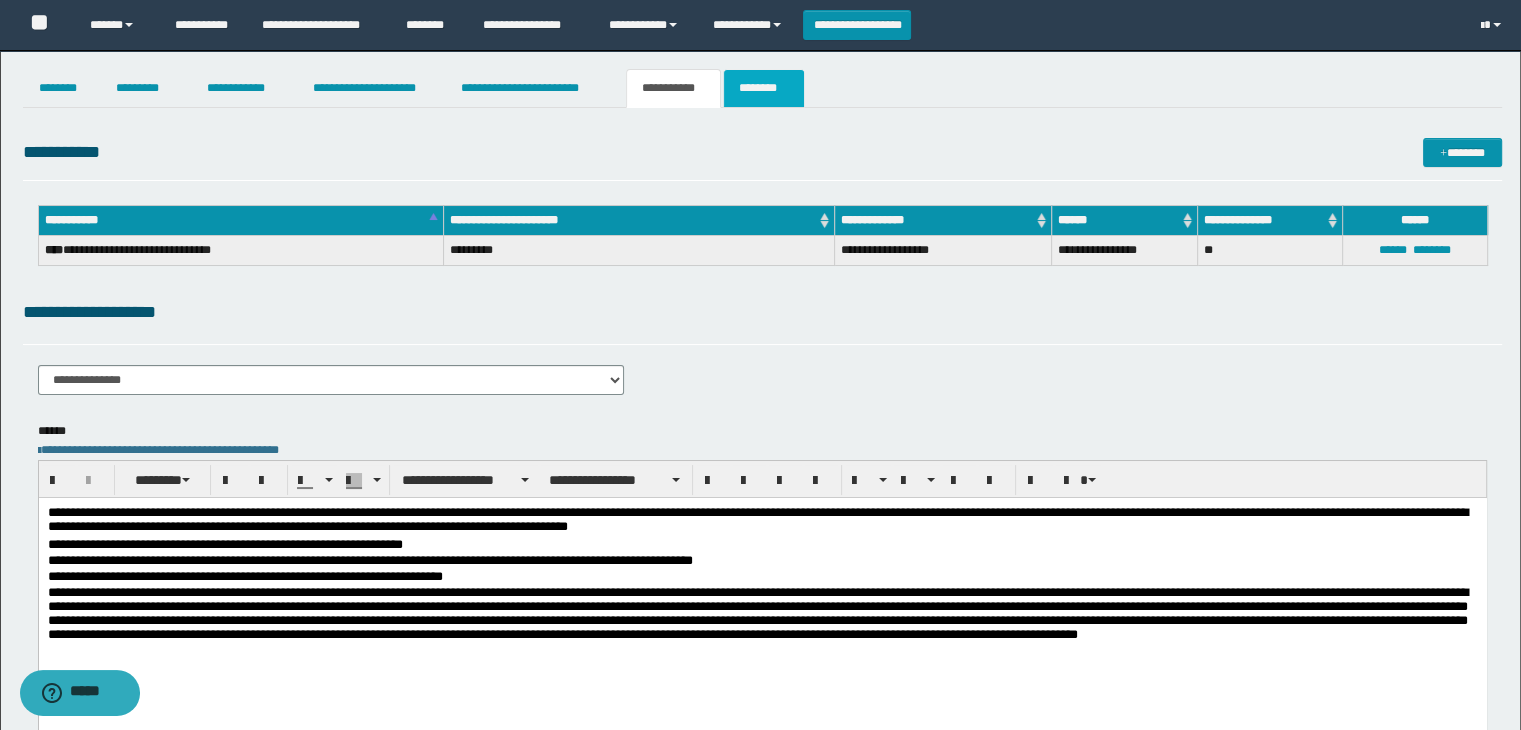 click on "********" at bounding box center [764, 88] 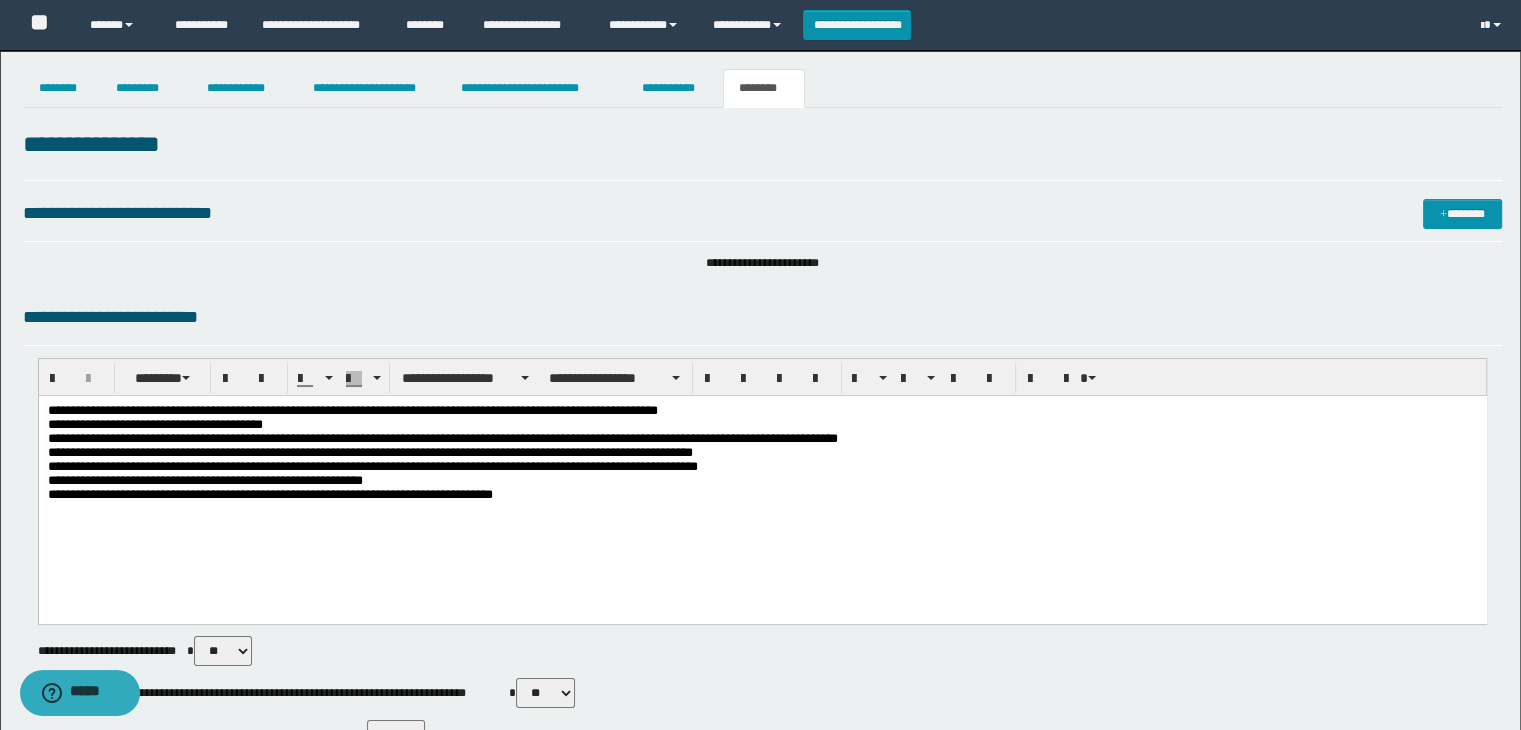 click on "**********" at bounding box center [763, 1027] 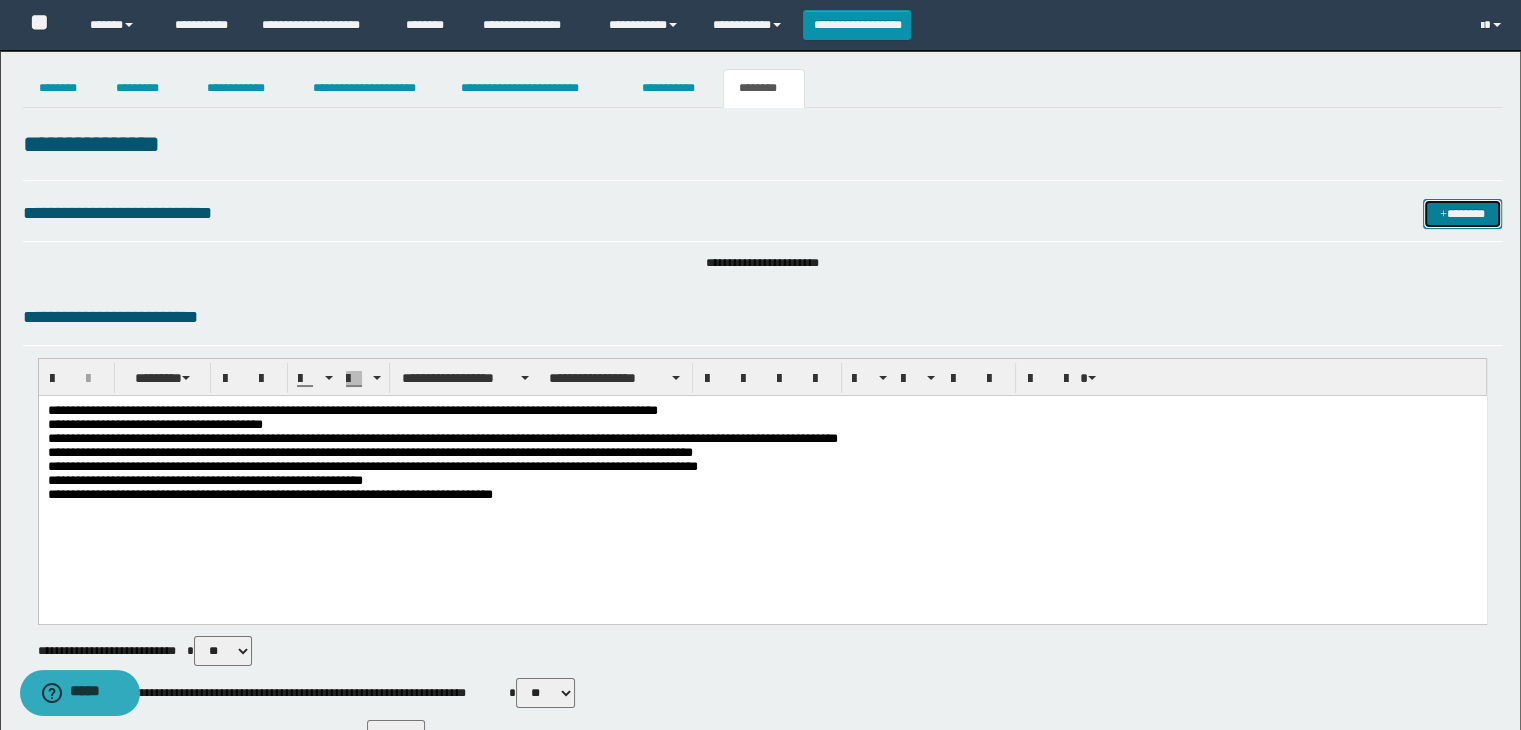 click on "*******" at bounding box center [1462, 214] 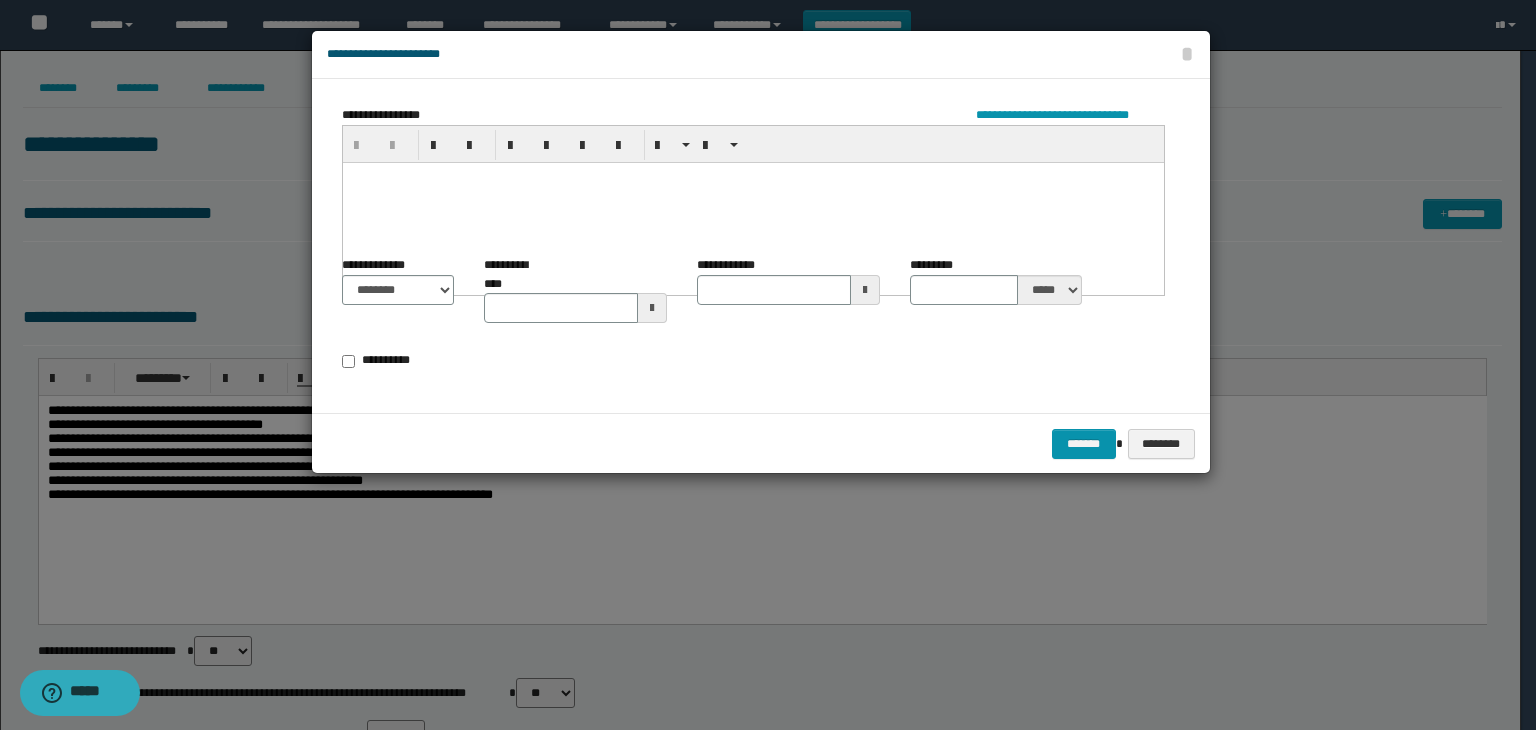 click at bounding box center [752, 202] 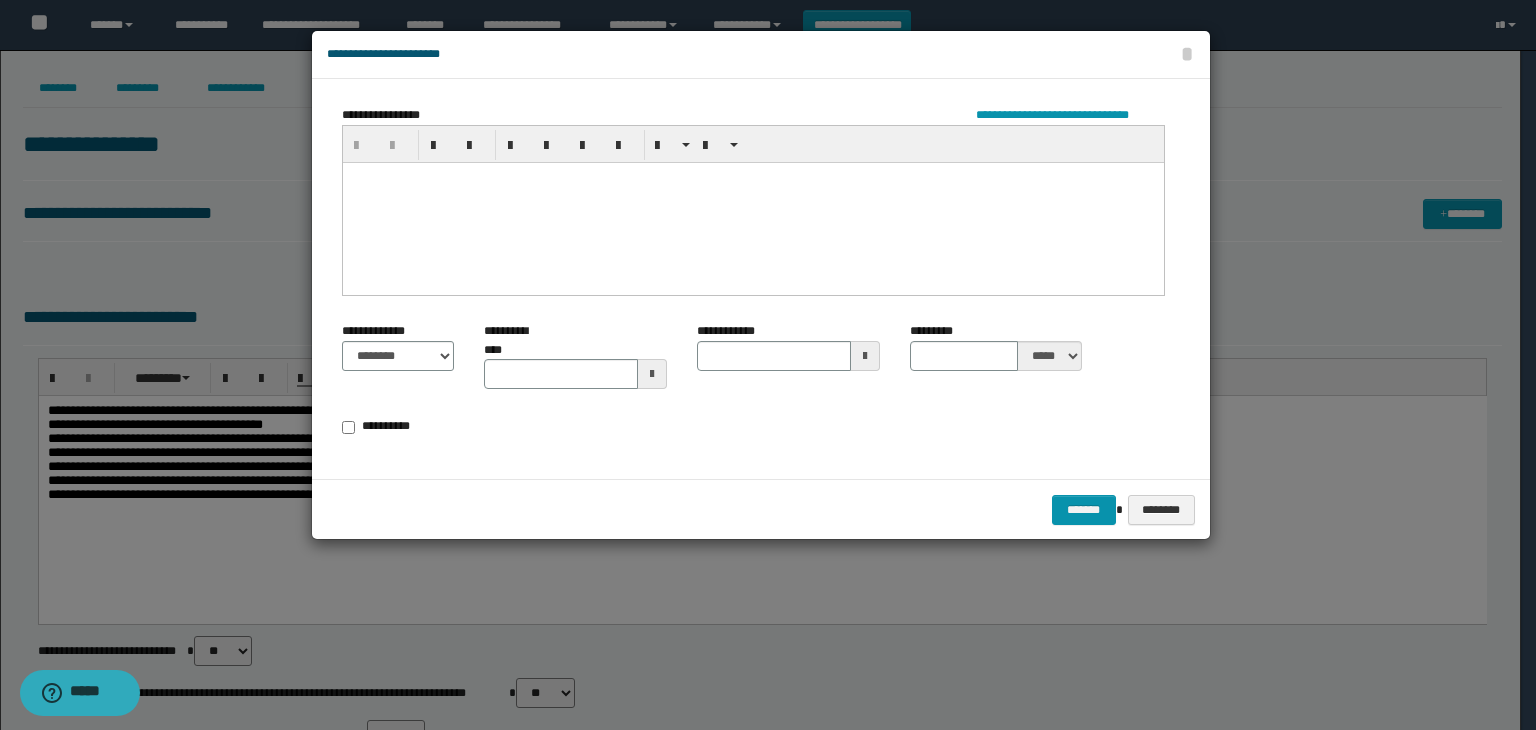 click at bounding box center (752, 202) 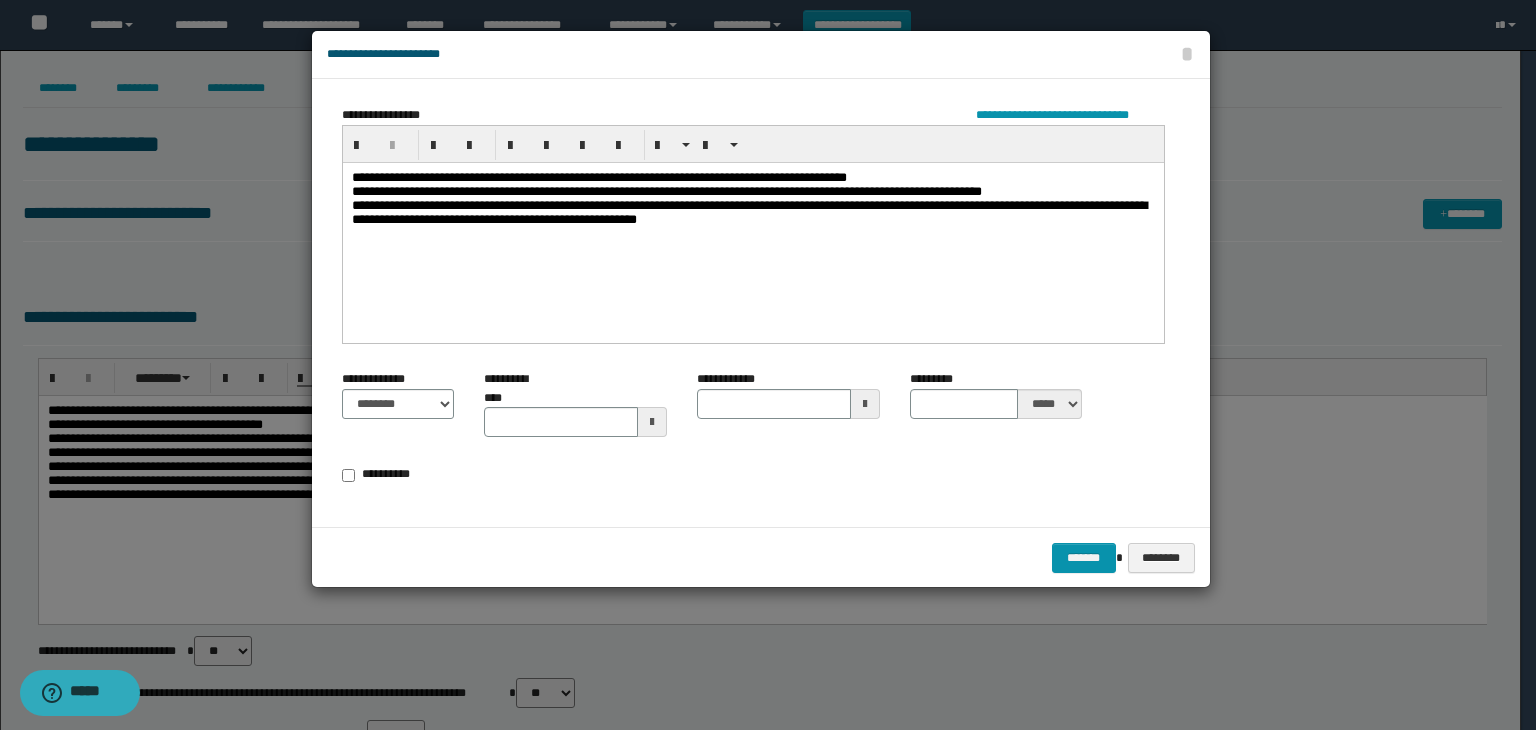 type 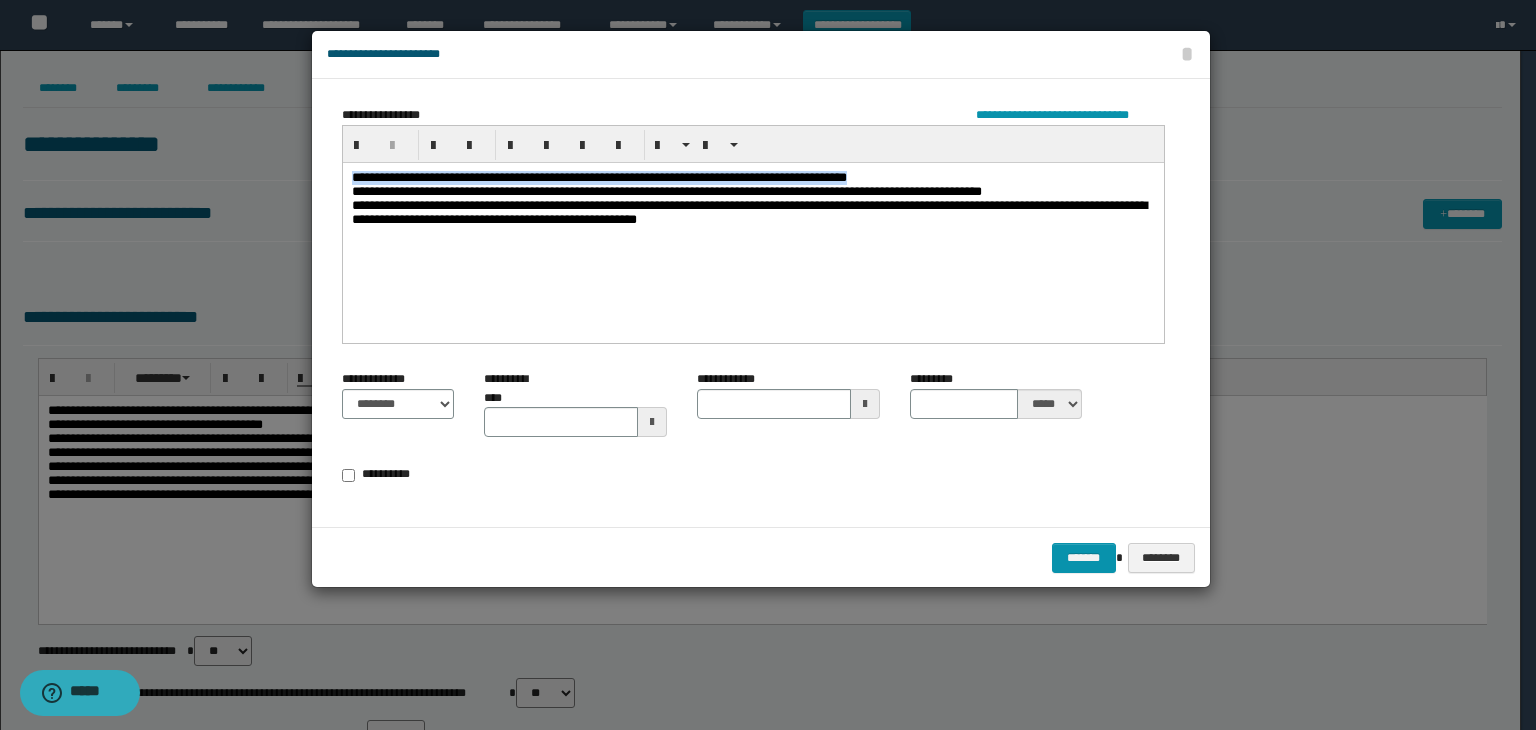 drag, startPoint x: 884, startPoint y: 176, endPoint x: 670, endPoint y: 326, distance: 261.33502 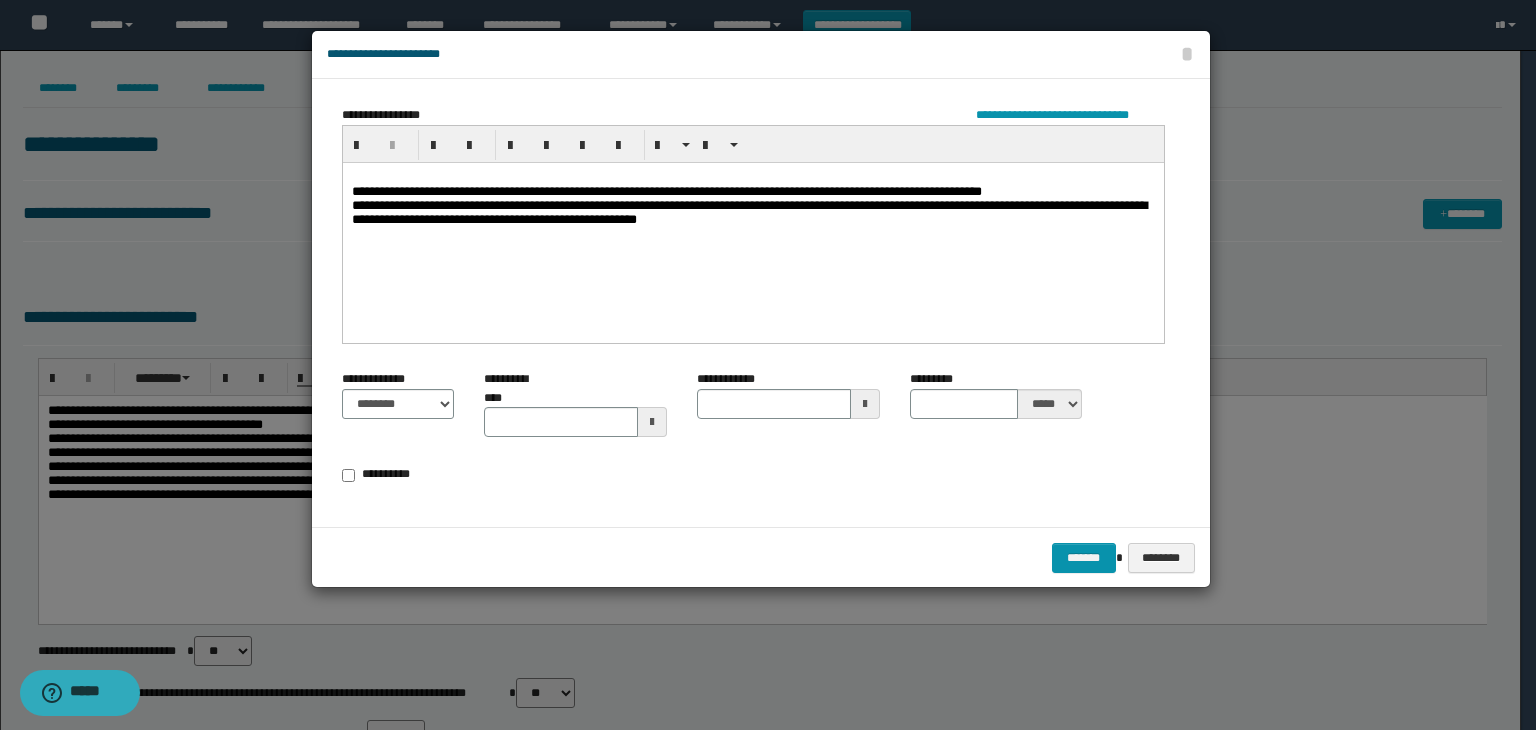 click on "**********" at bounding box center (753, 202) 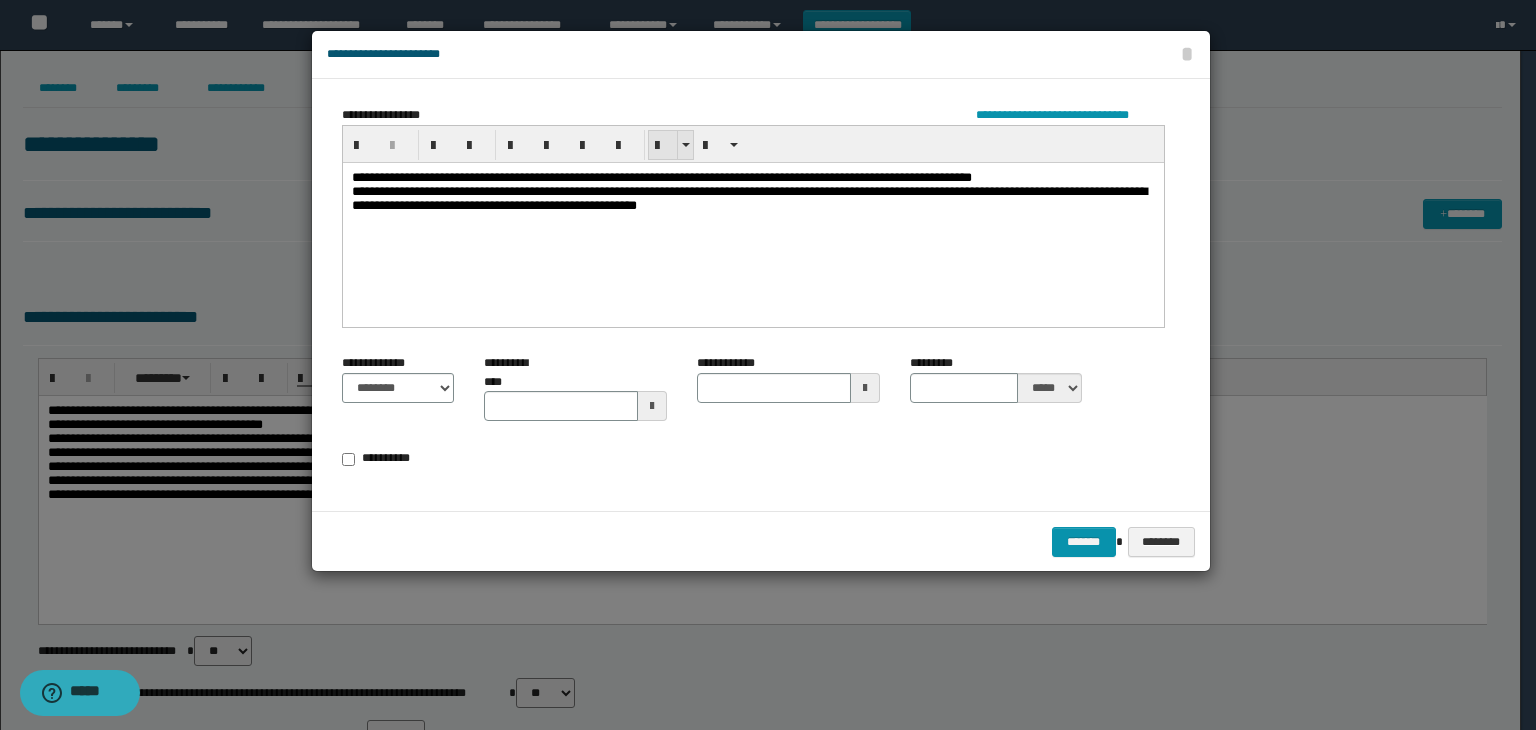click at bounding box center (663, 145) 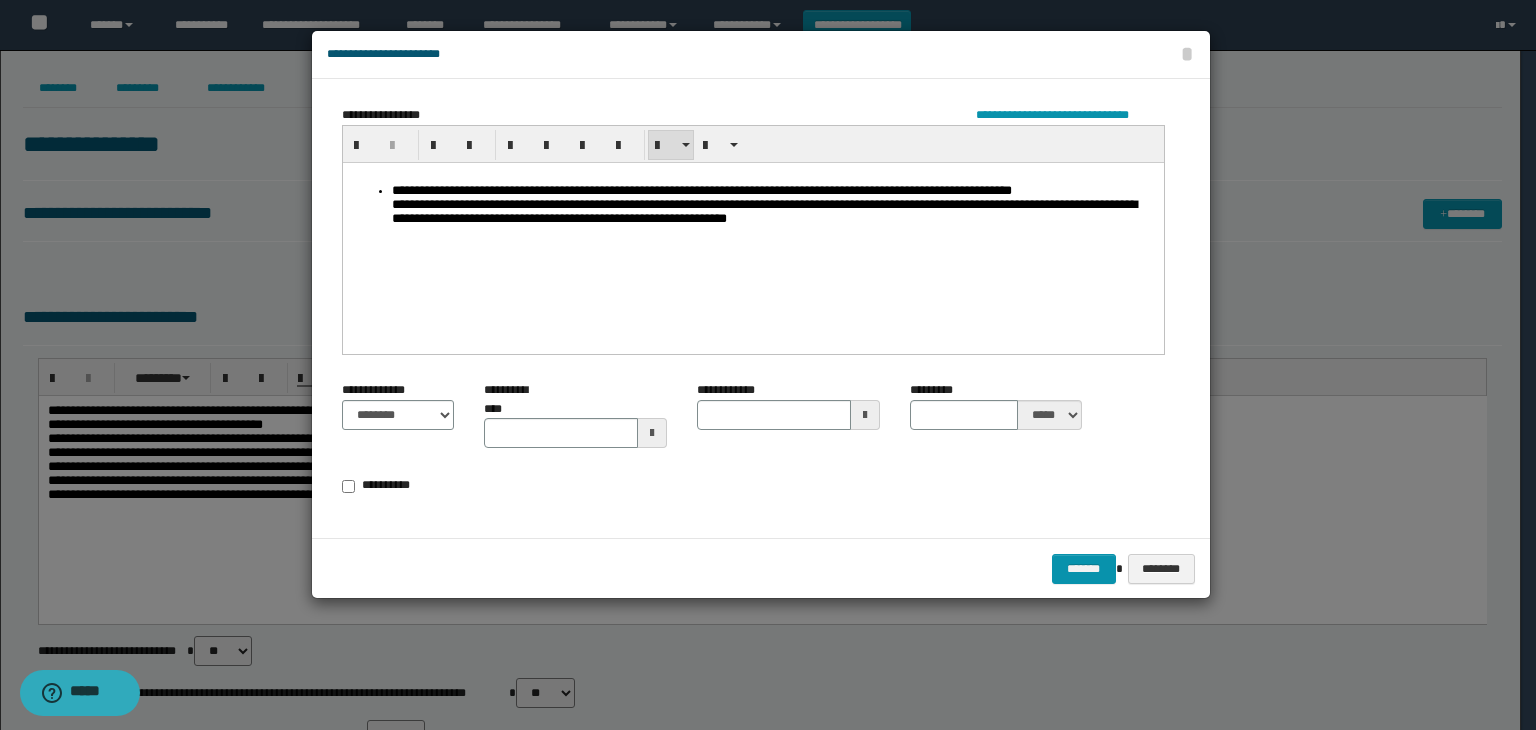 click on "**********" at bounding box center (773, 207) 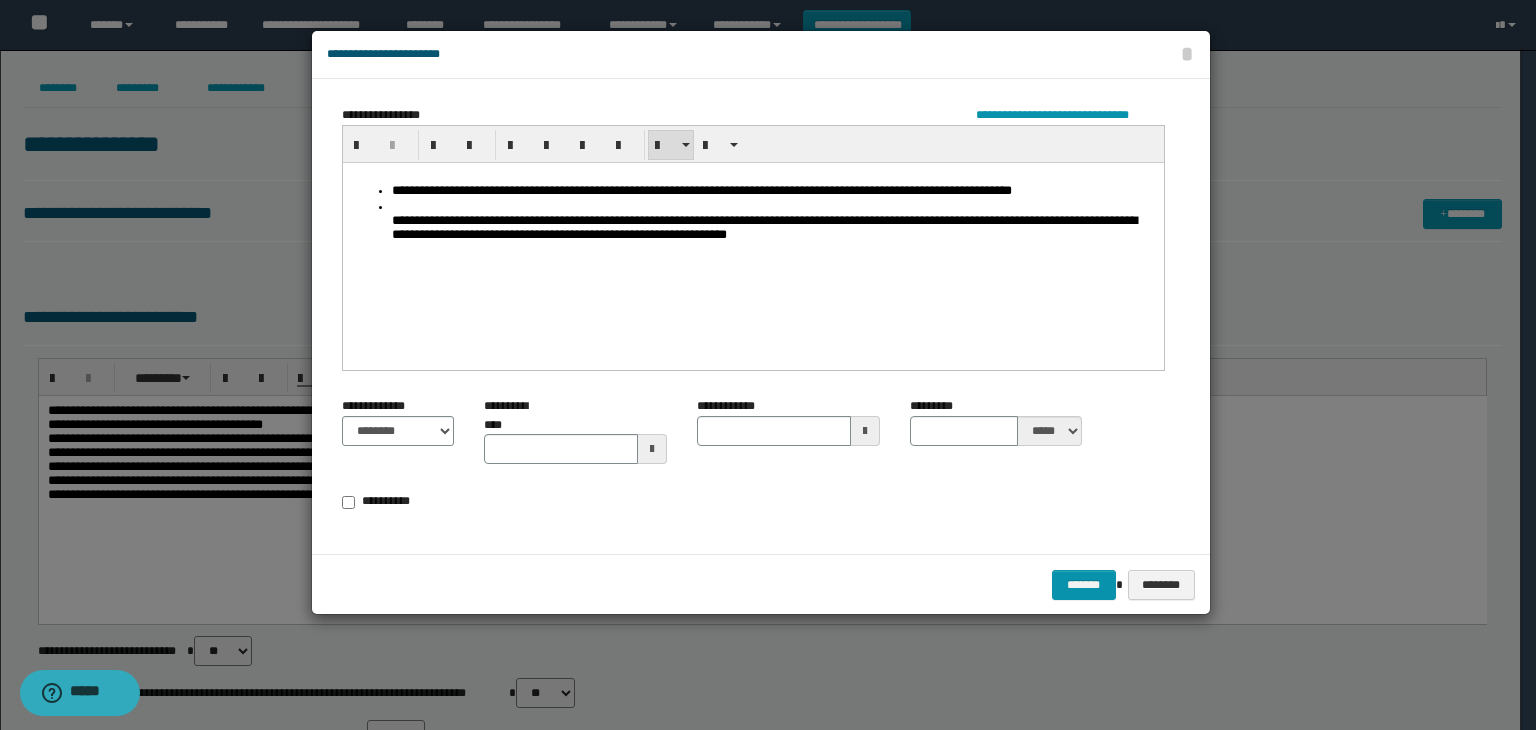 click on "**********" at bounding box center (773, 223) 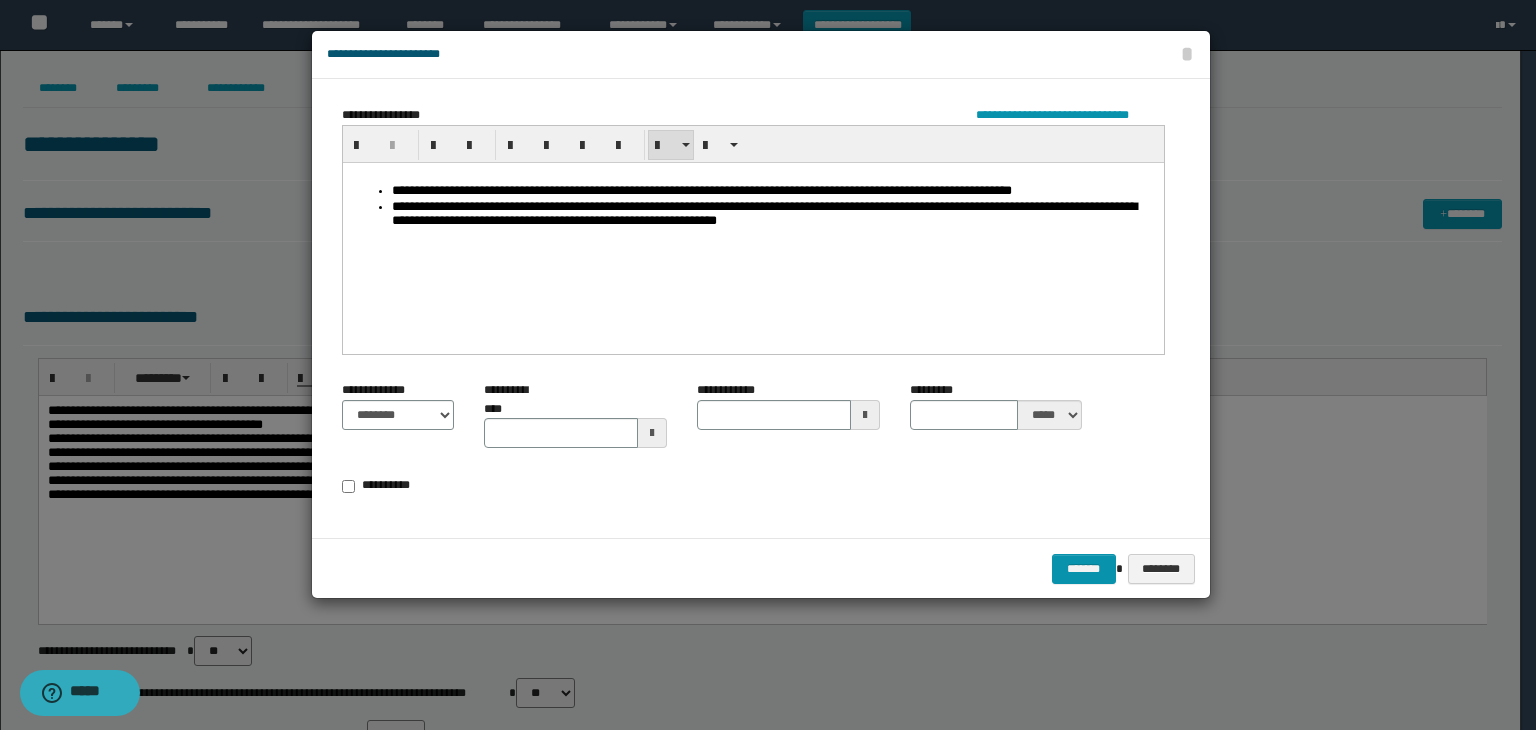 type 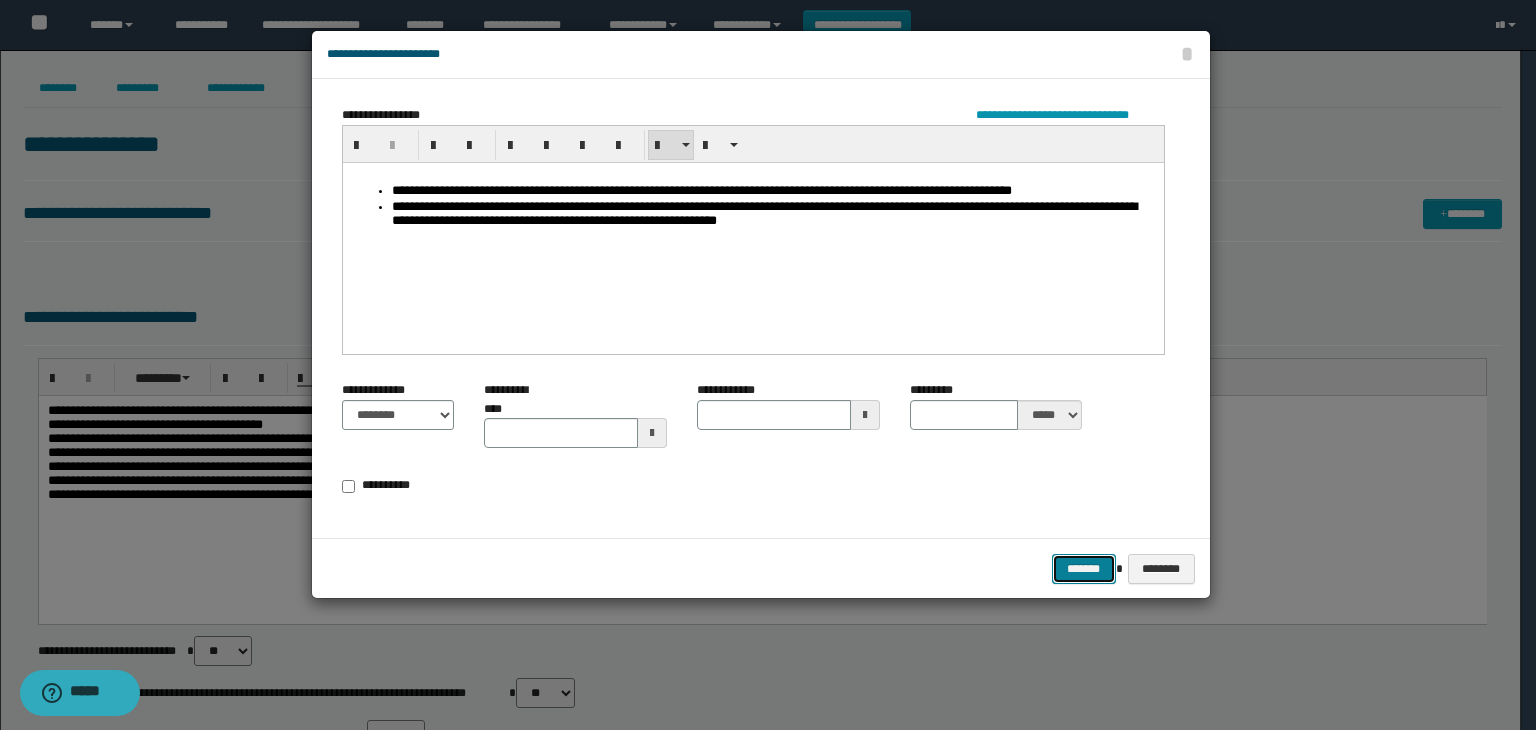 click on "*******" at bounding box center [1084, 569] 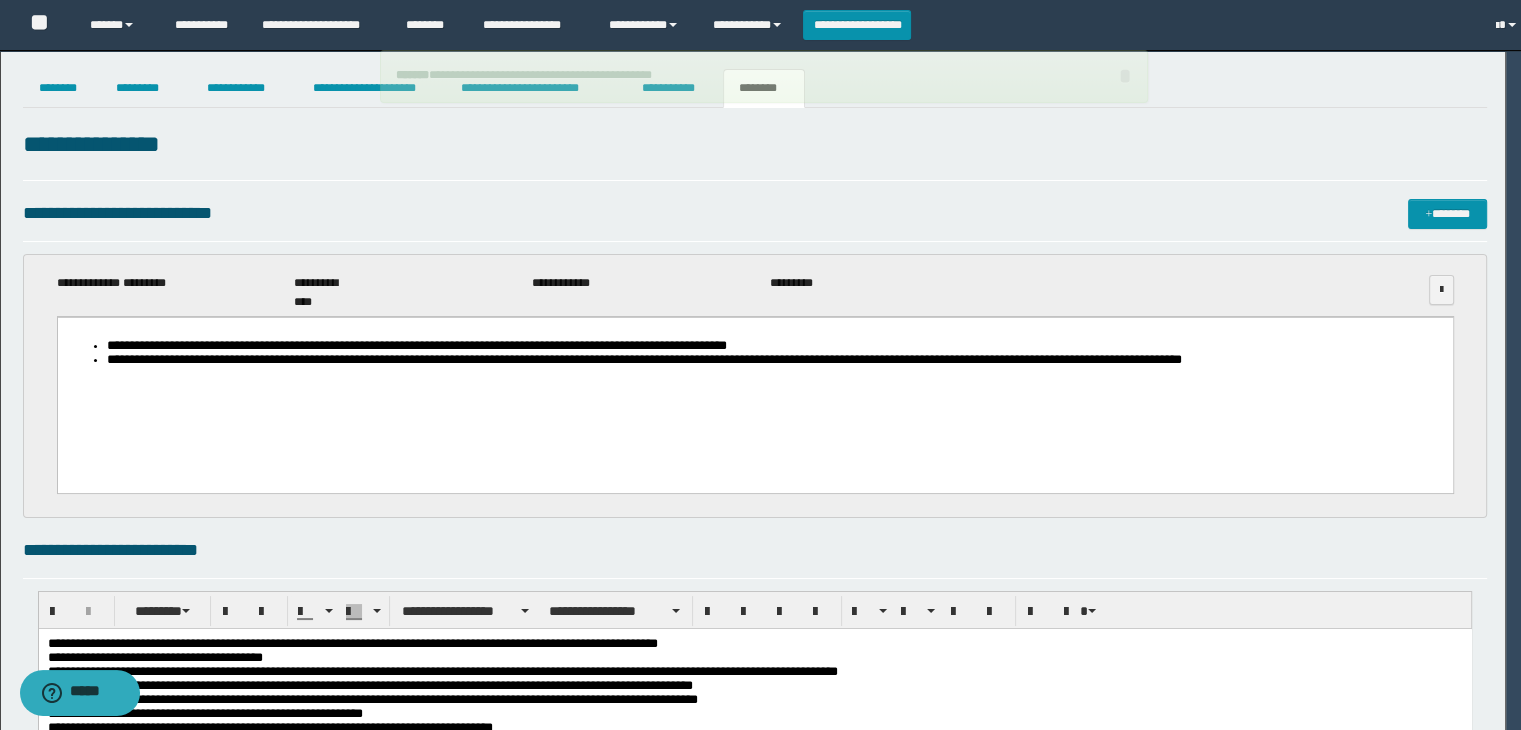scroll, scrollTop: 0, scrollLeft: 0, axis: both 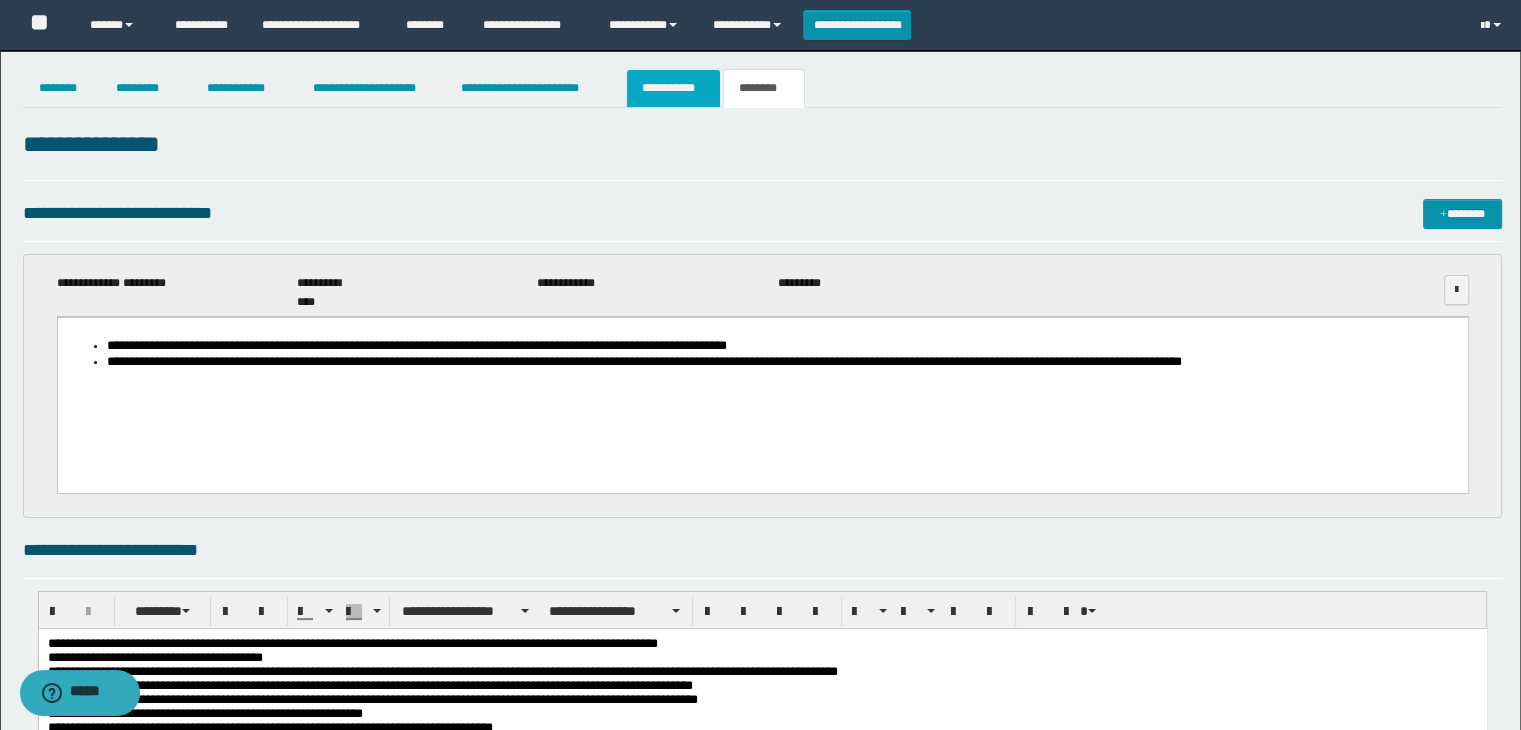 click on "**********" at bounding box center [673, 88] 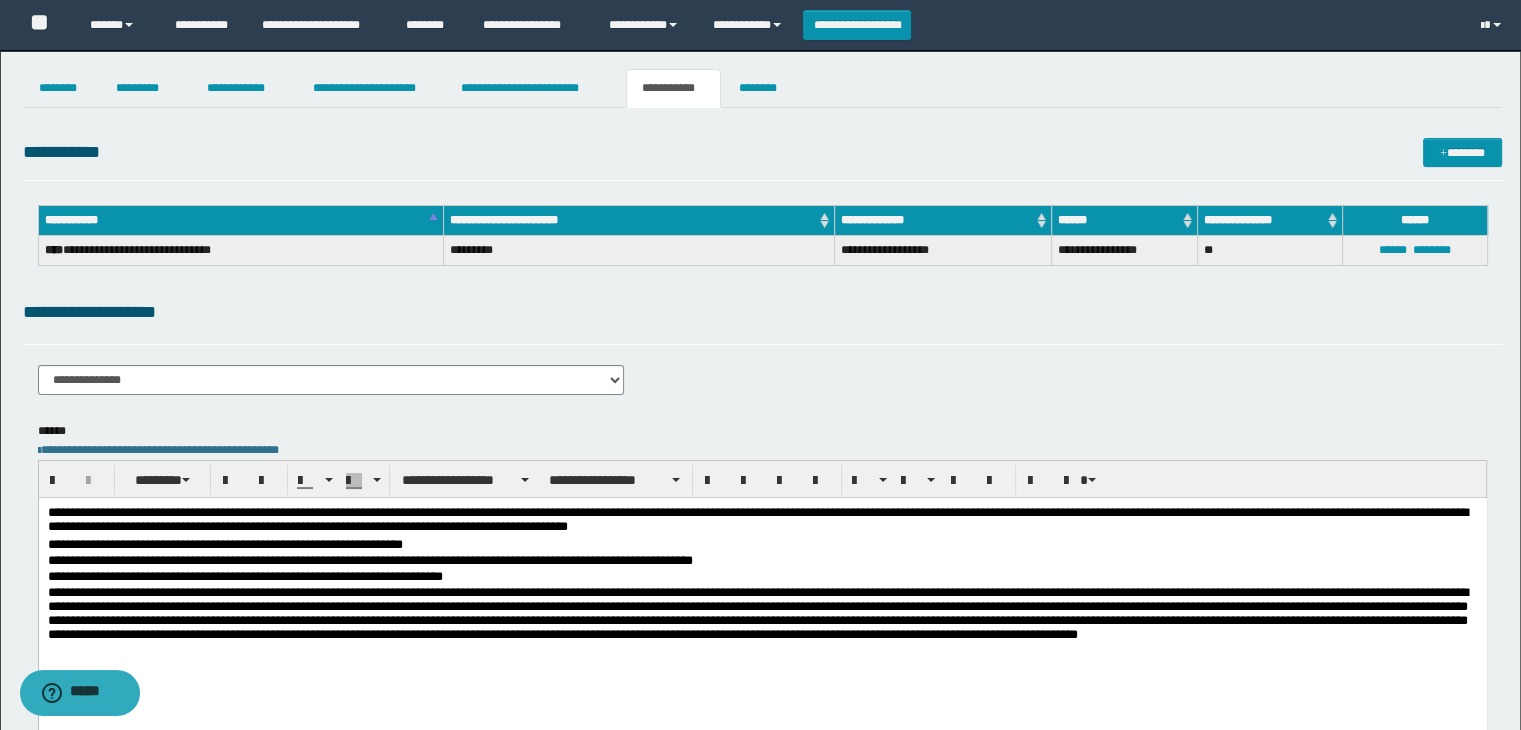 click on "**********" at bounding box center [673, 88] 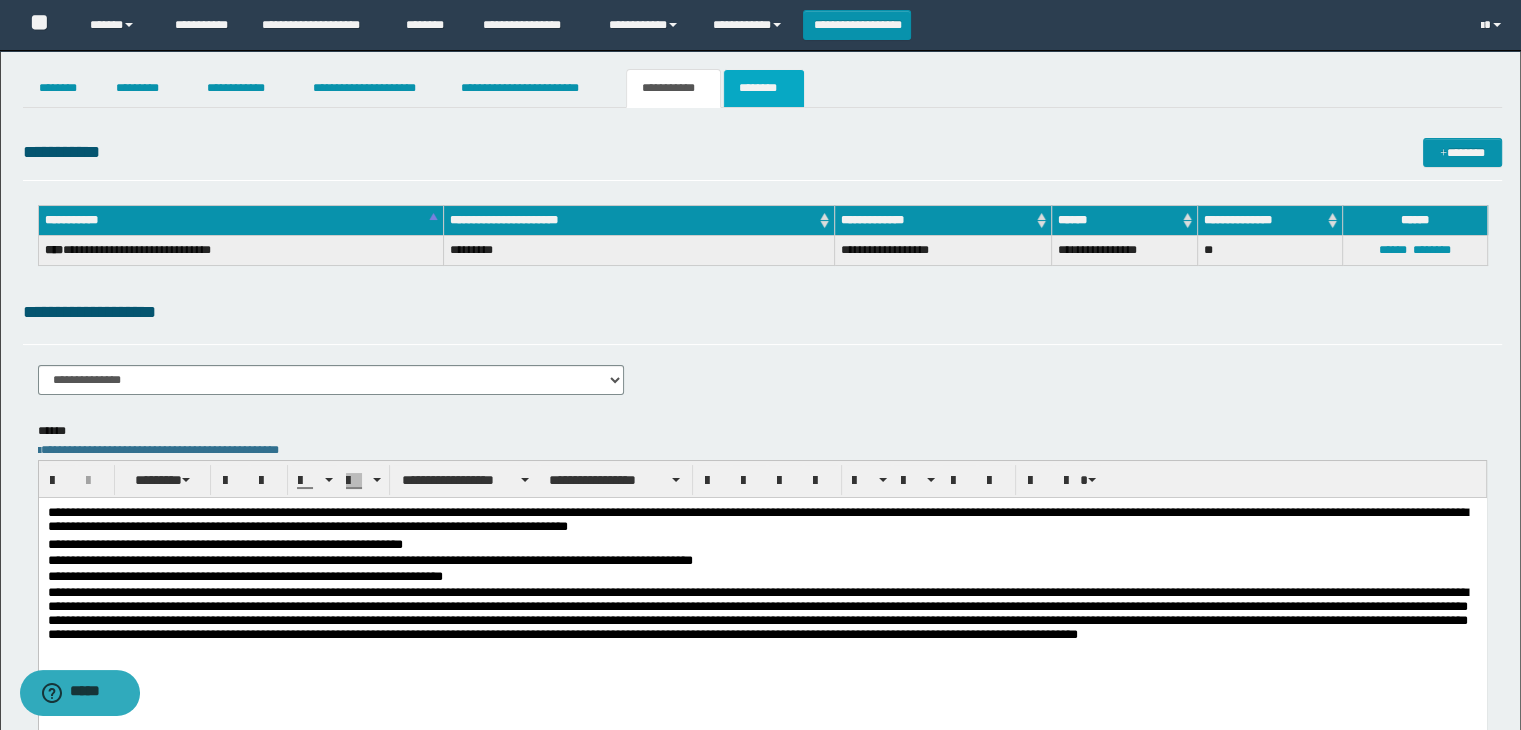 click on "********" at bounding box center (764, 88) 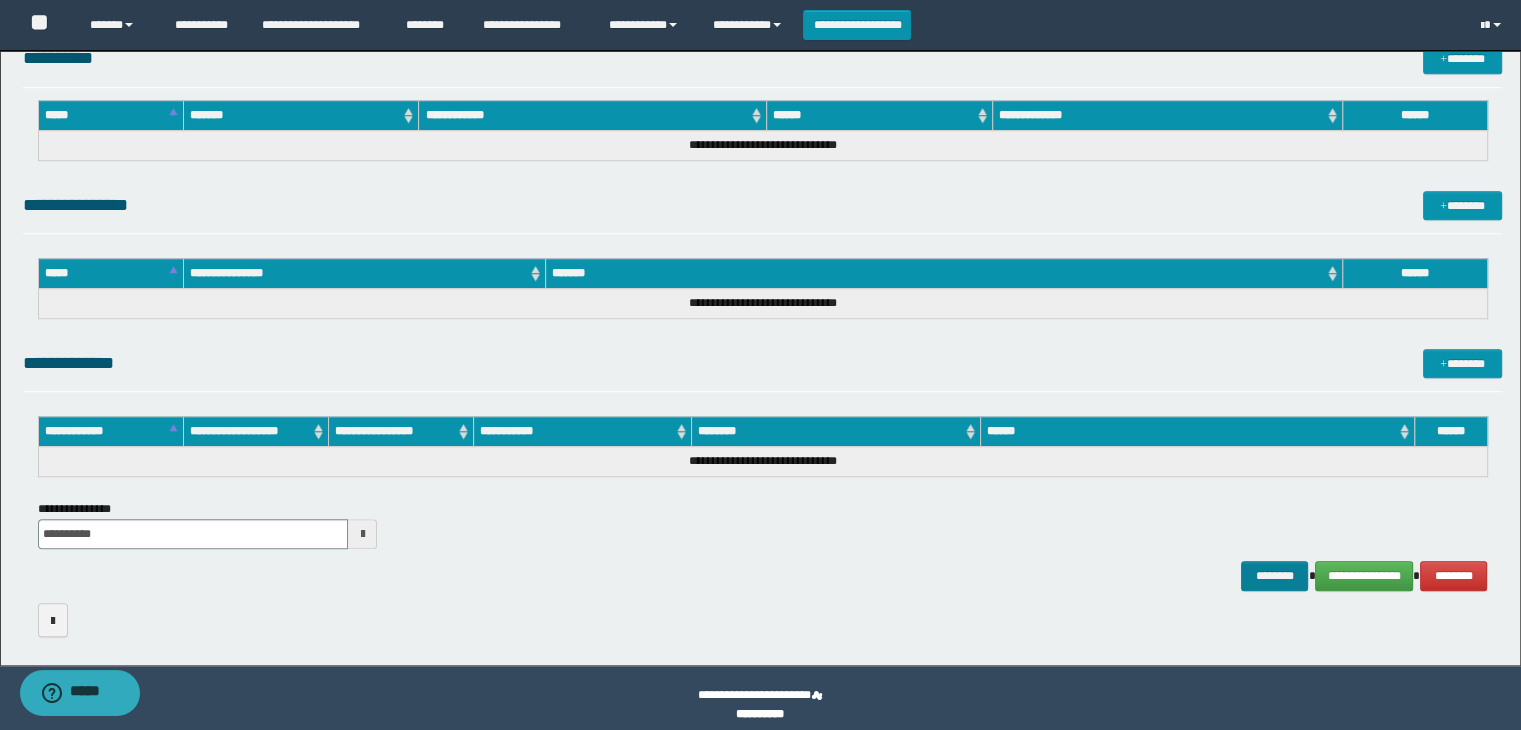 scroll, scrollTop: 1539, scrollLeft: 0, axis: vertical 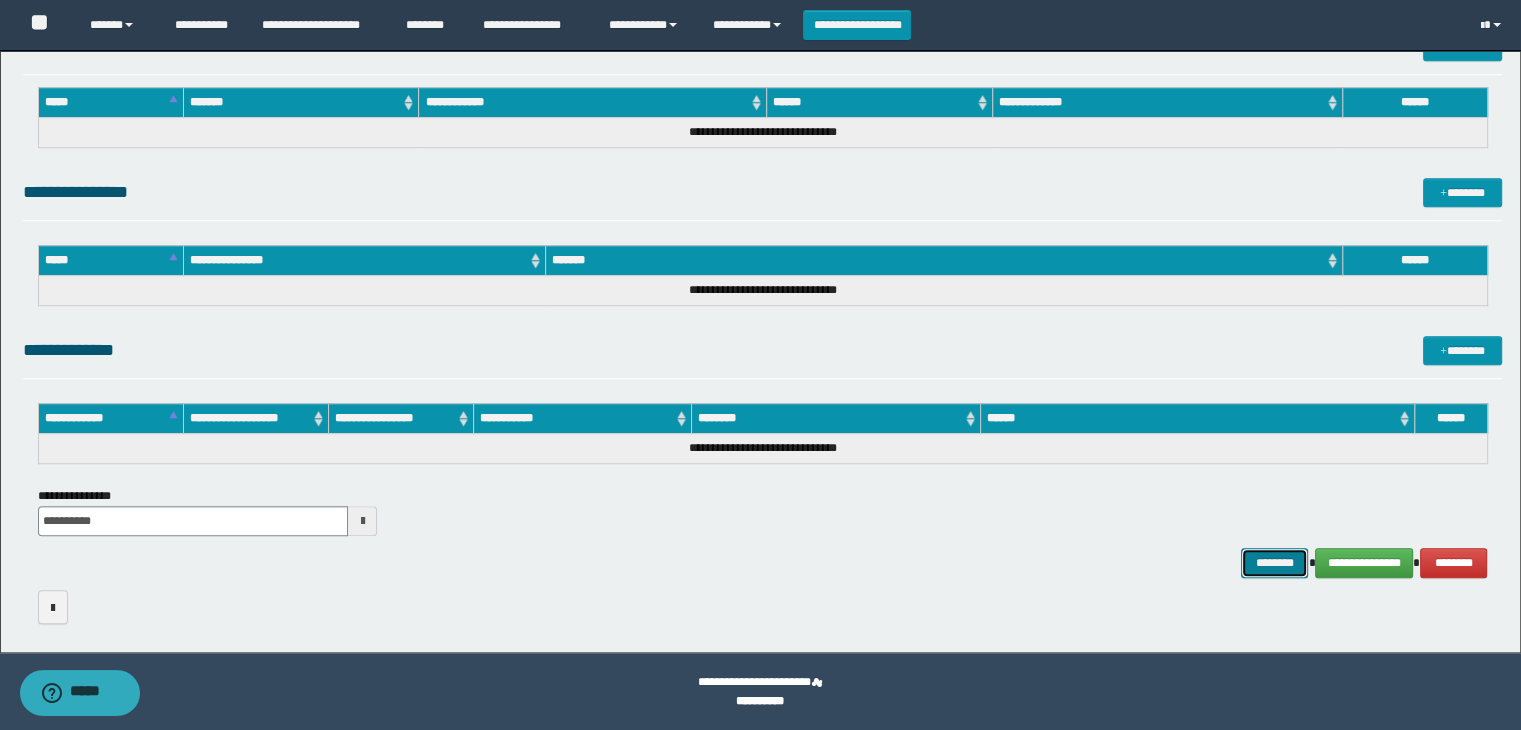 click on "********" at bounding box center [1274, 563] 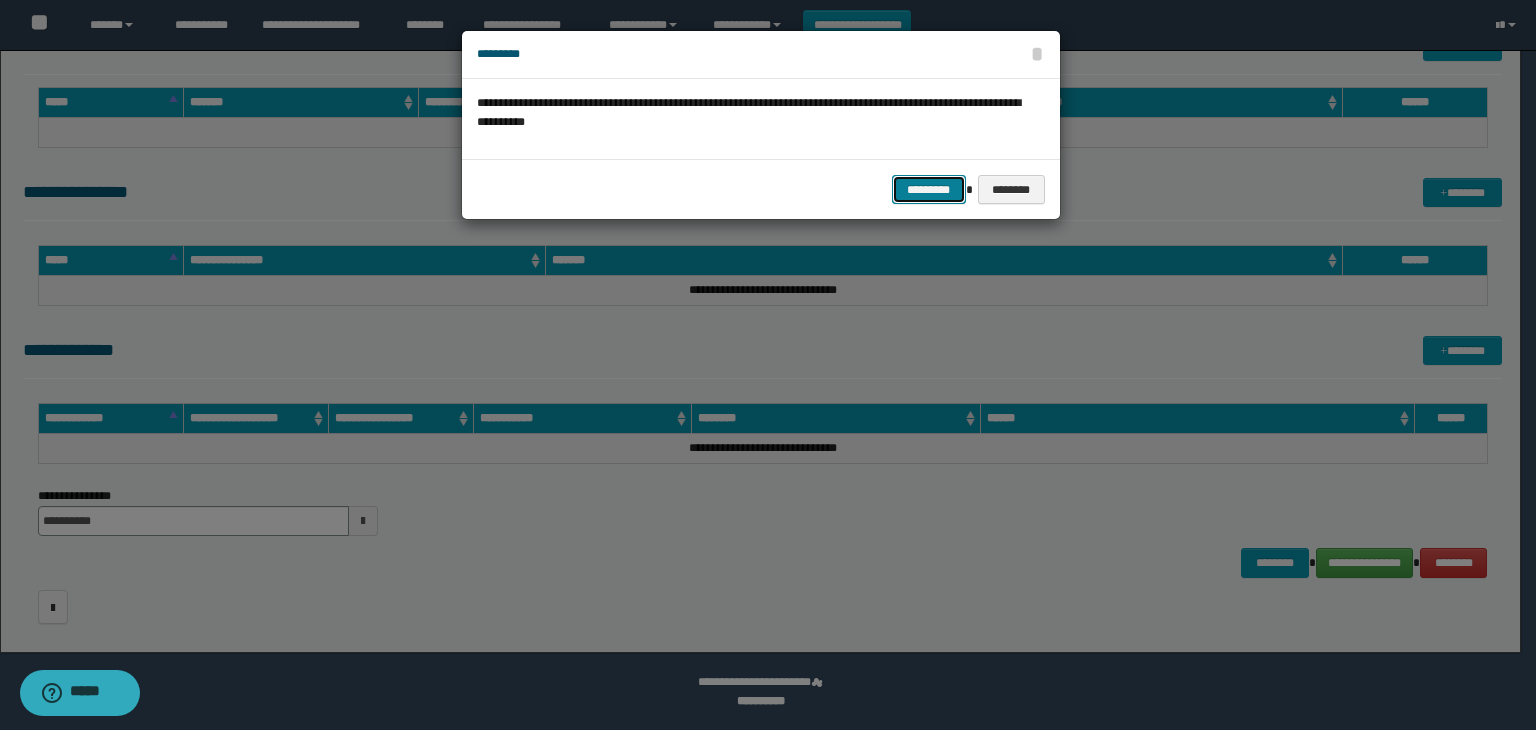 click on "*********" at bounding box center (929, 190) 